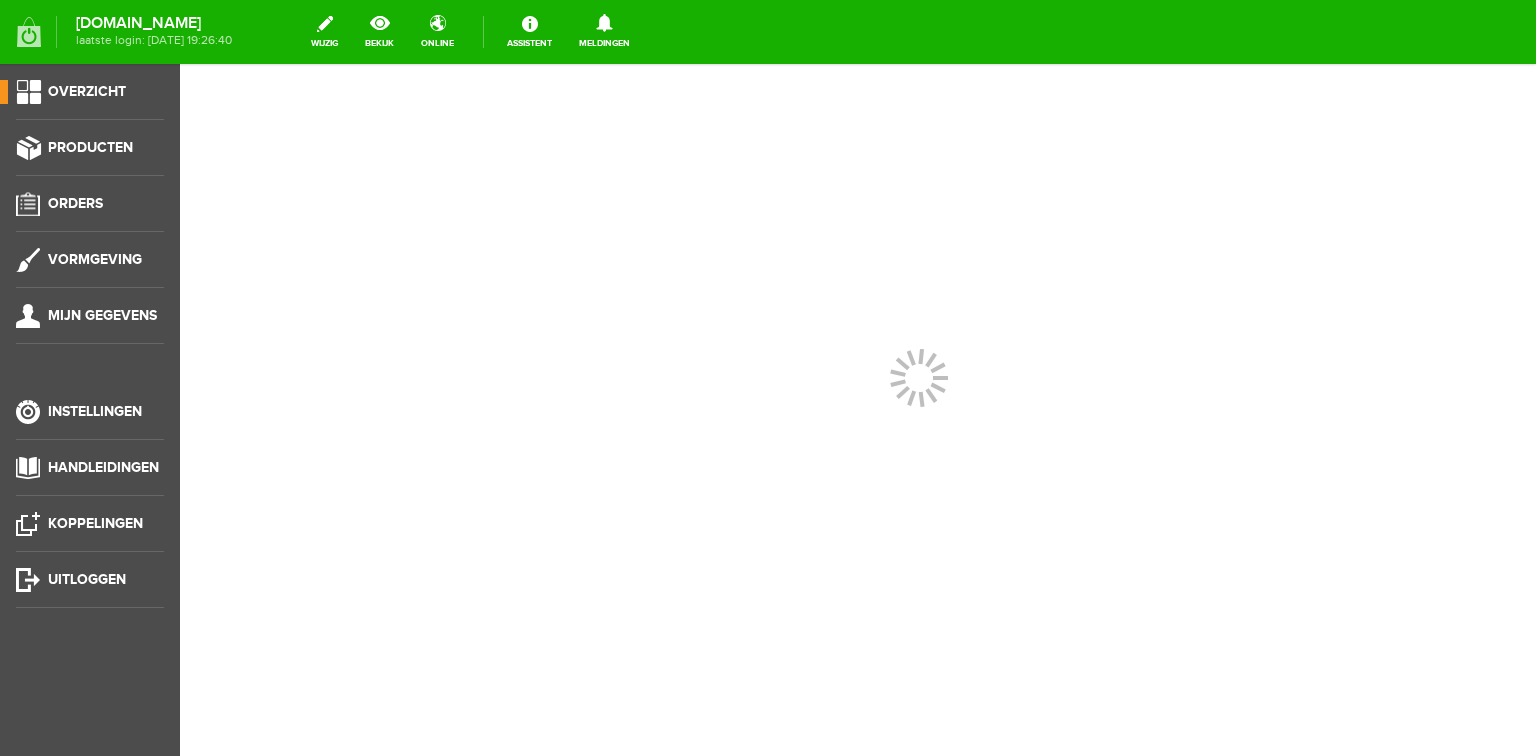 scroll, scrollTop: 0, scrollLeft: 0, axis: both 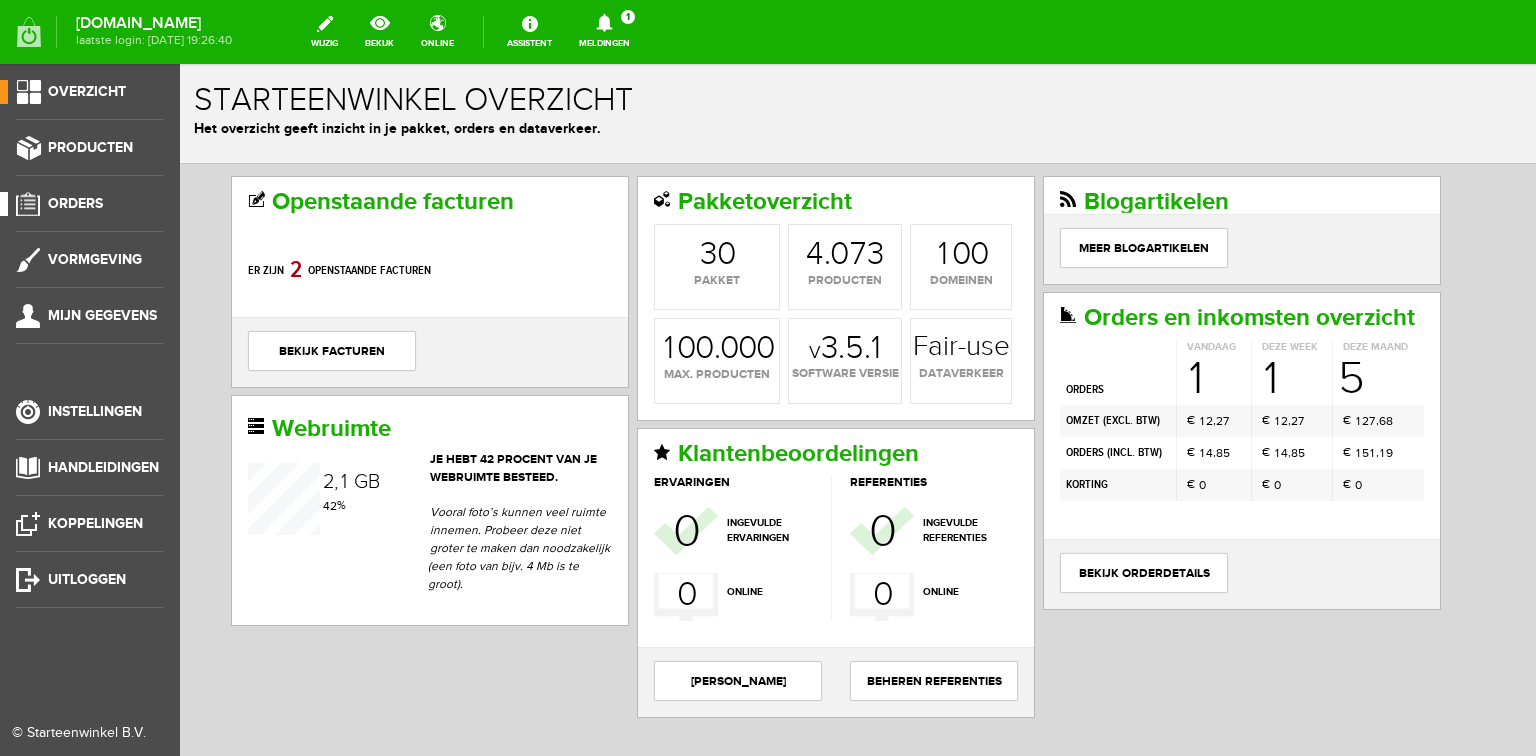 click on "Orders" at bounding box center (75, 203) 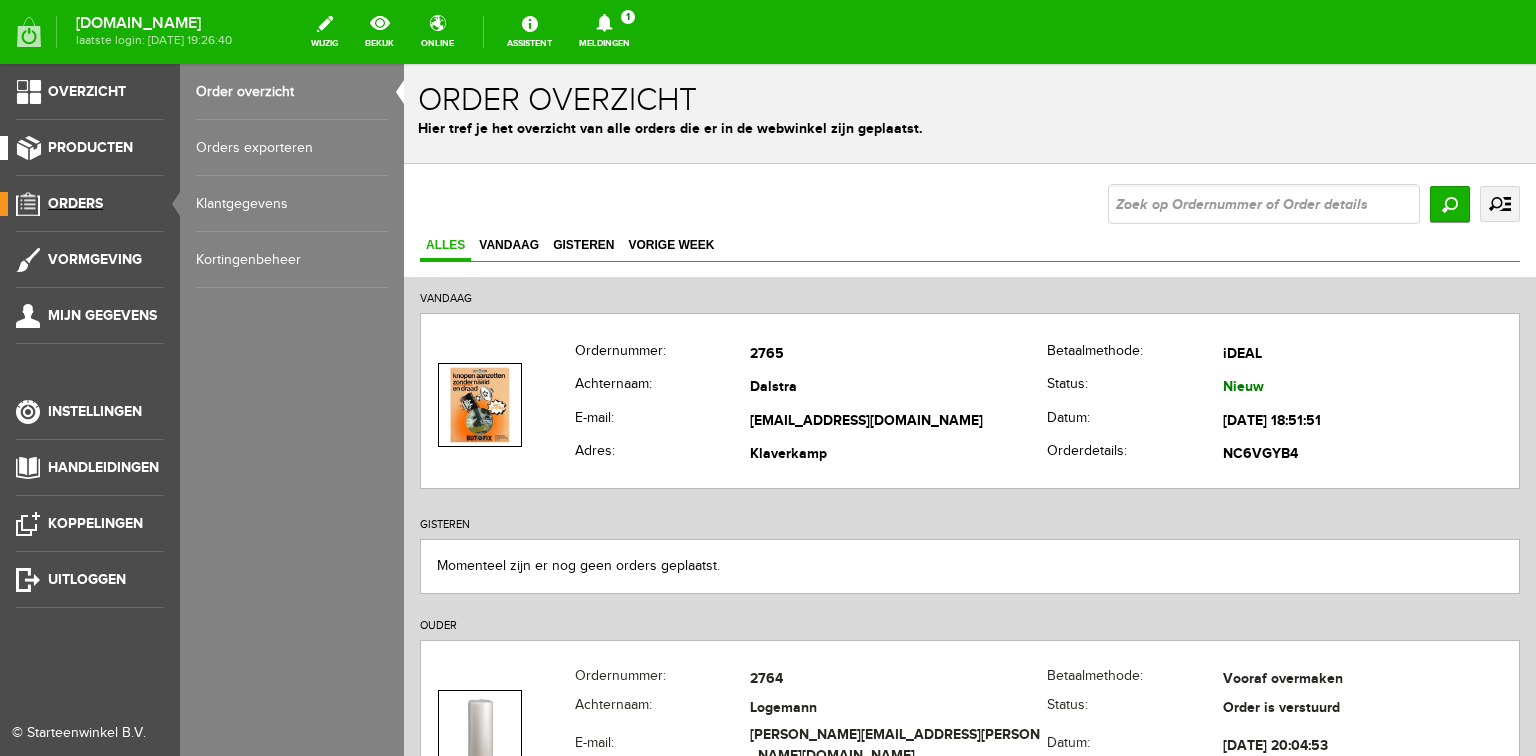 scroll, scrollTop: 0, scrollLeft: 0, axis: both 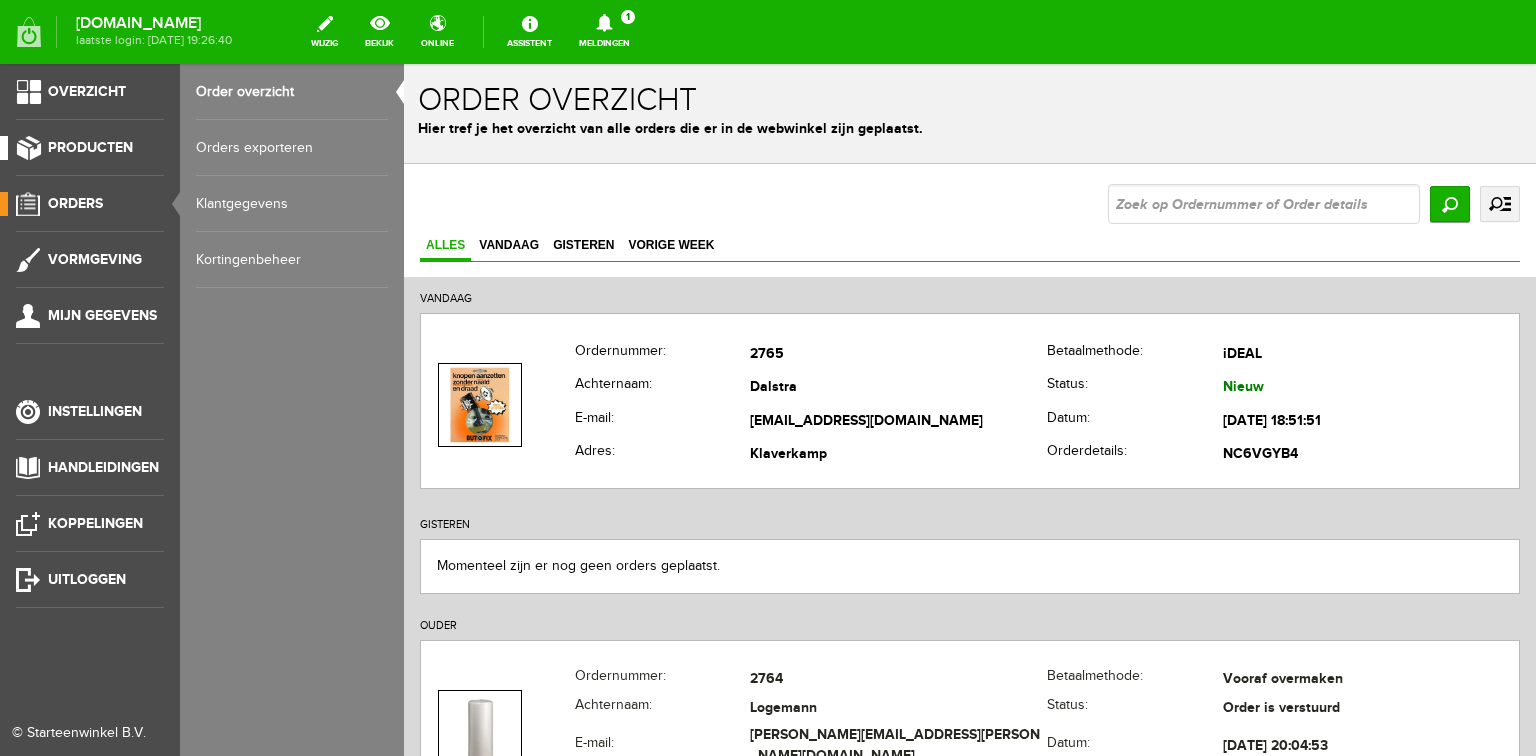 click on "Producten" at bounding box center [90, 147] 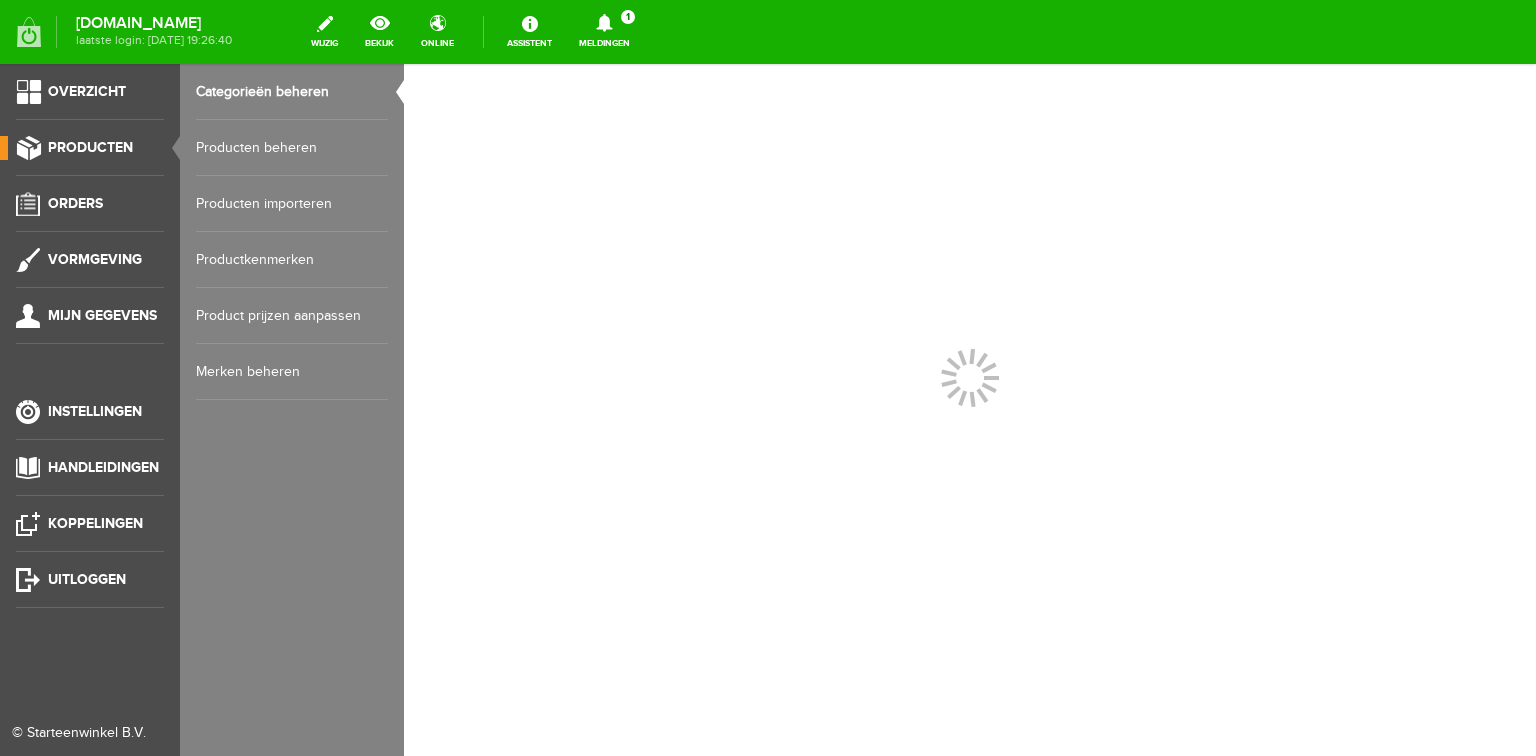 scroll, scrollTop: 0, scrollLeft: 0, axis: both 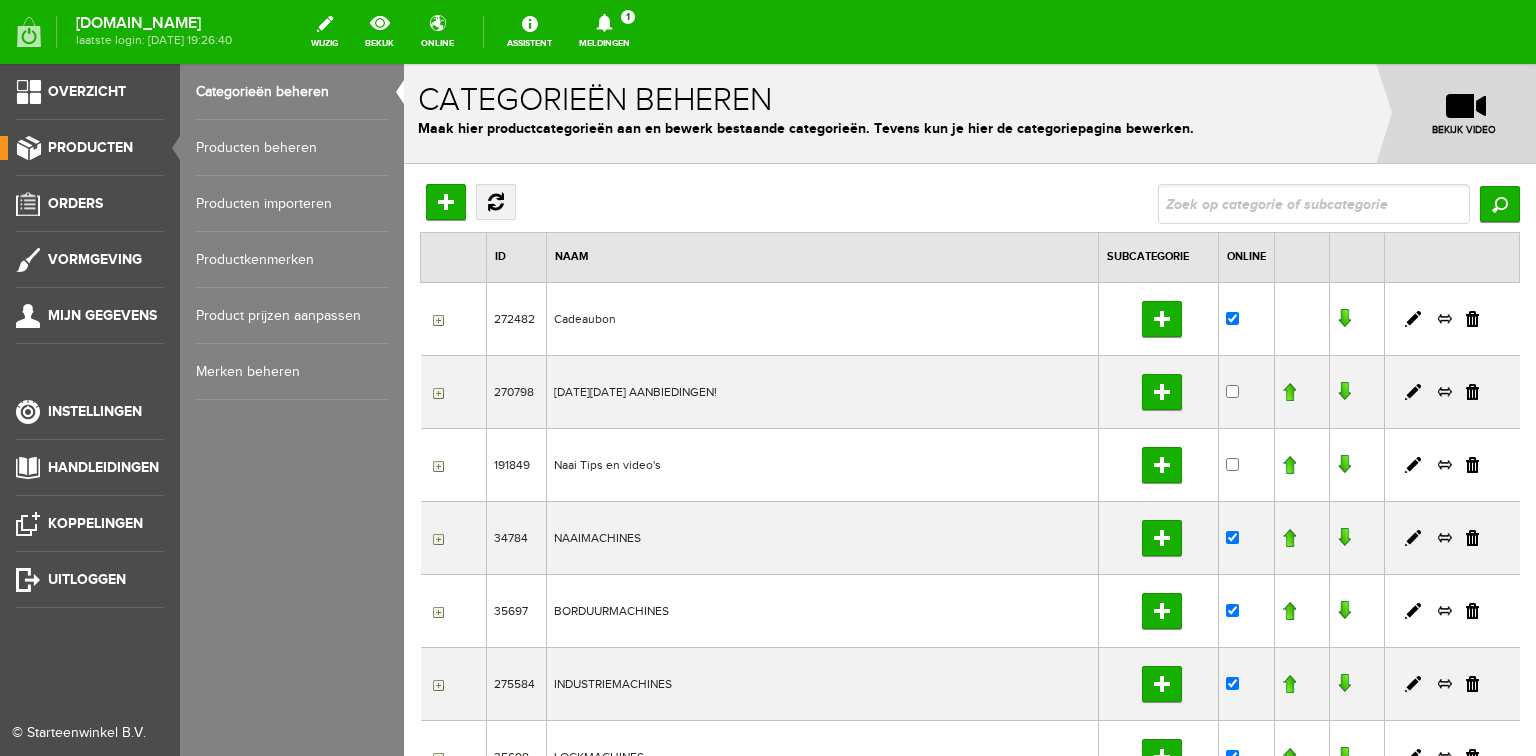 click on "Producten beheren" at bounding box center (292, 148) 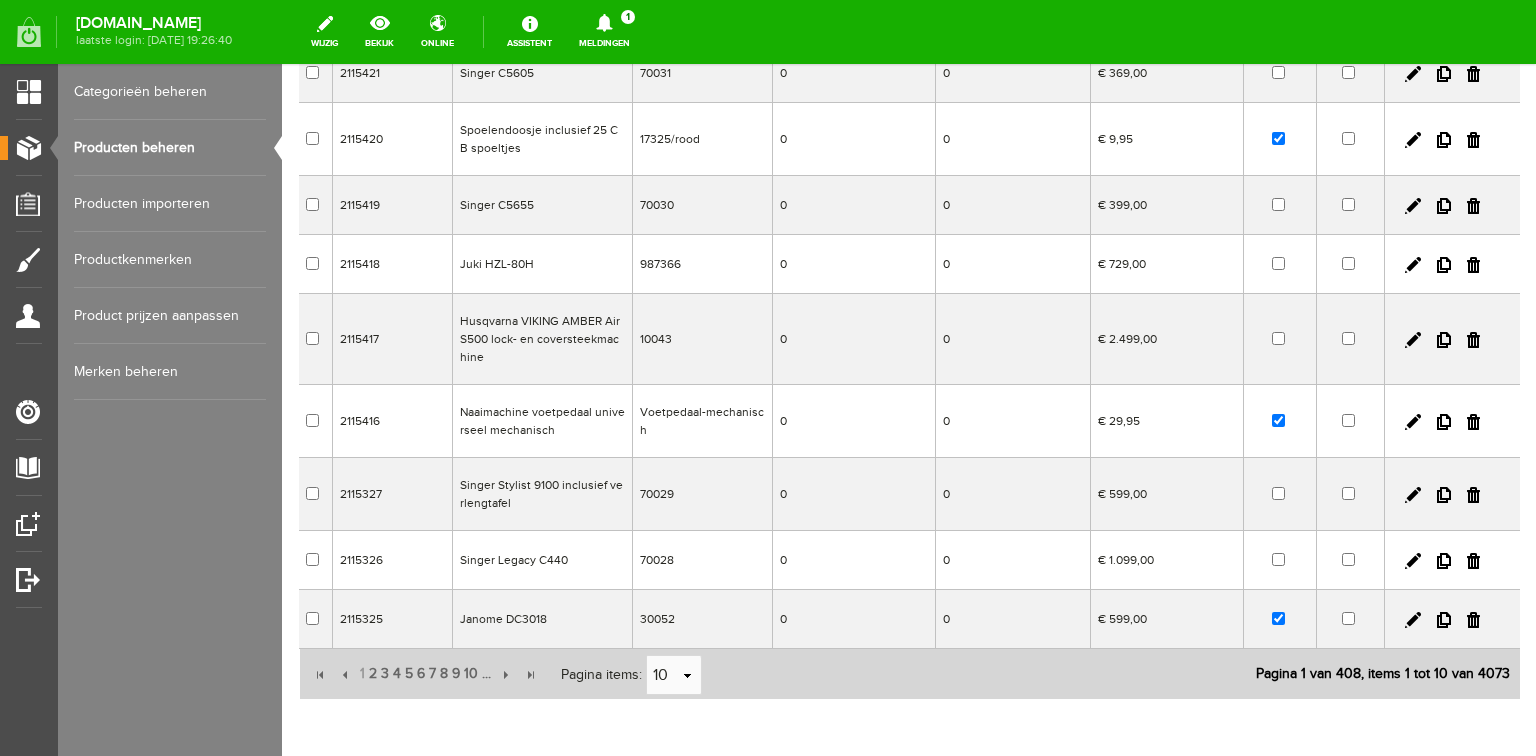 scroll, scrollTop: 396, scrollLeft: 0, axis: vertical 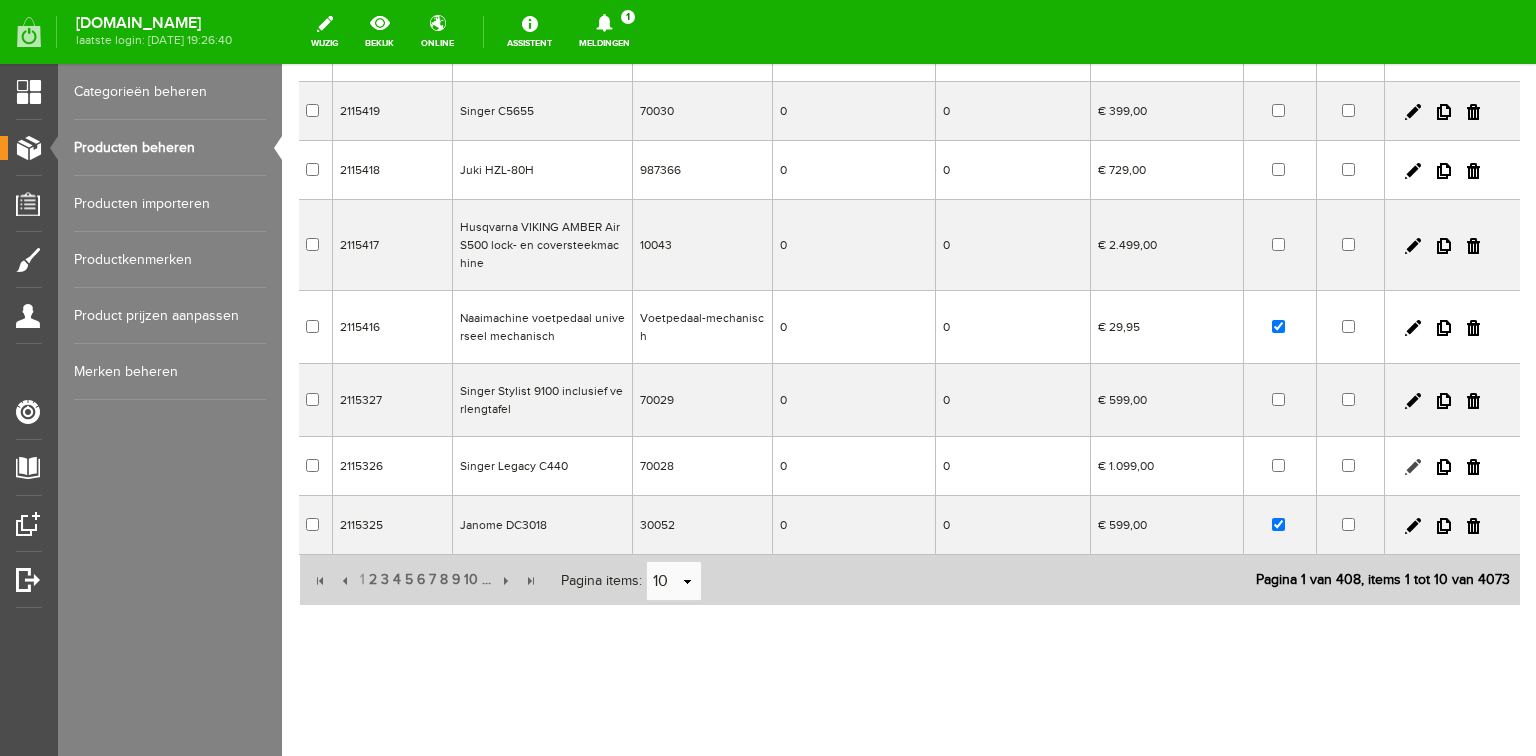 click at bounding box center [1413, 467] 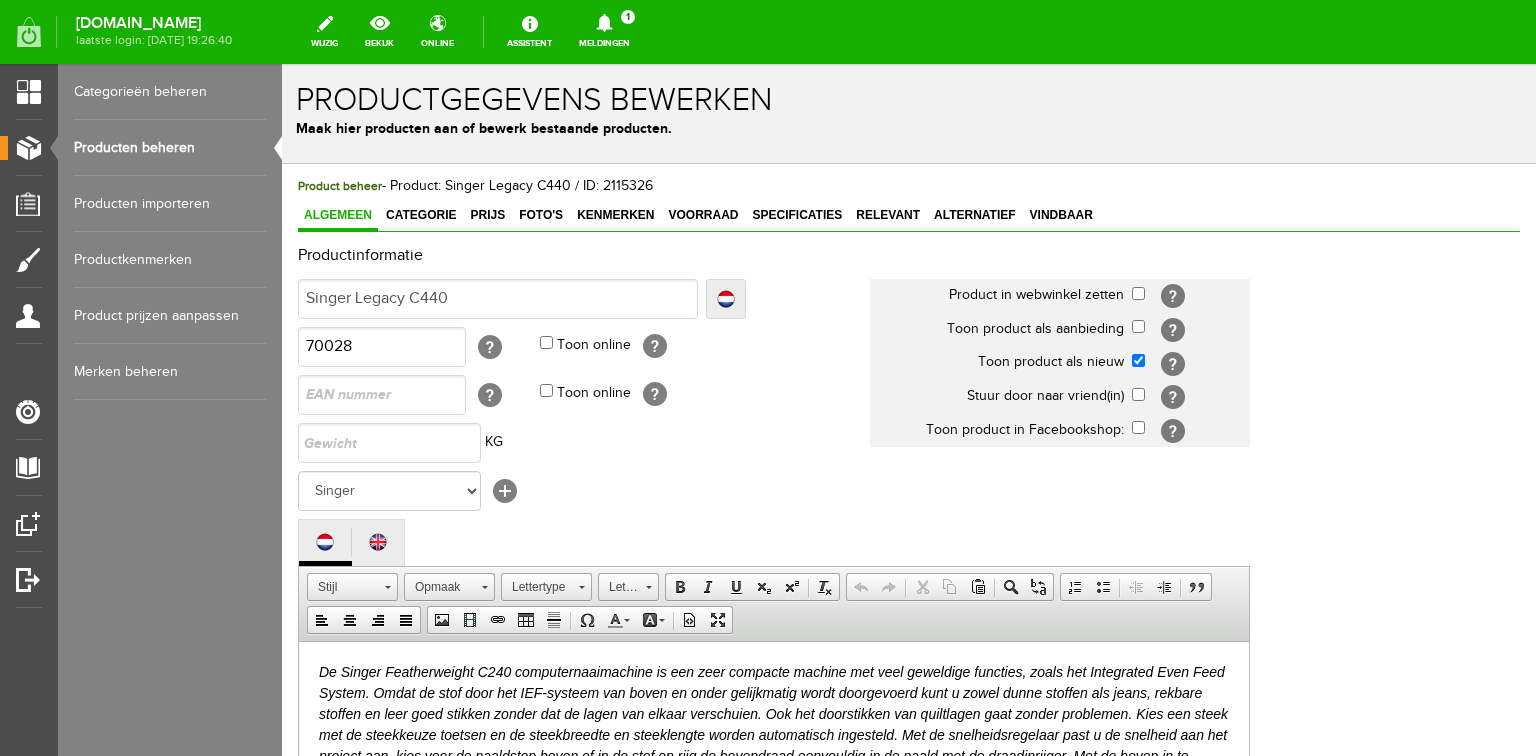 scroll, scrollTop: 0, scrollLeft: 0, axis: both 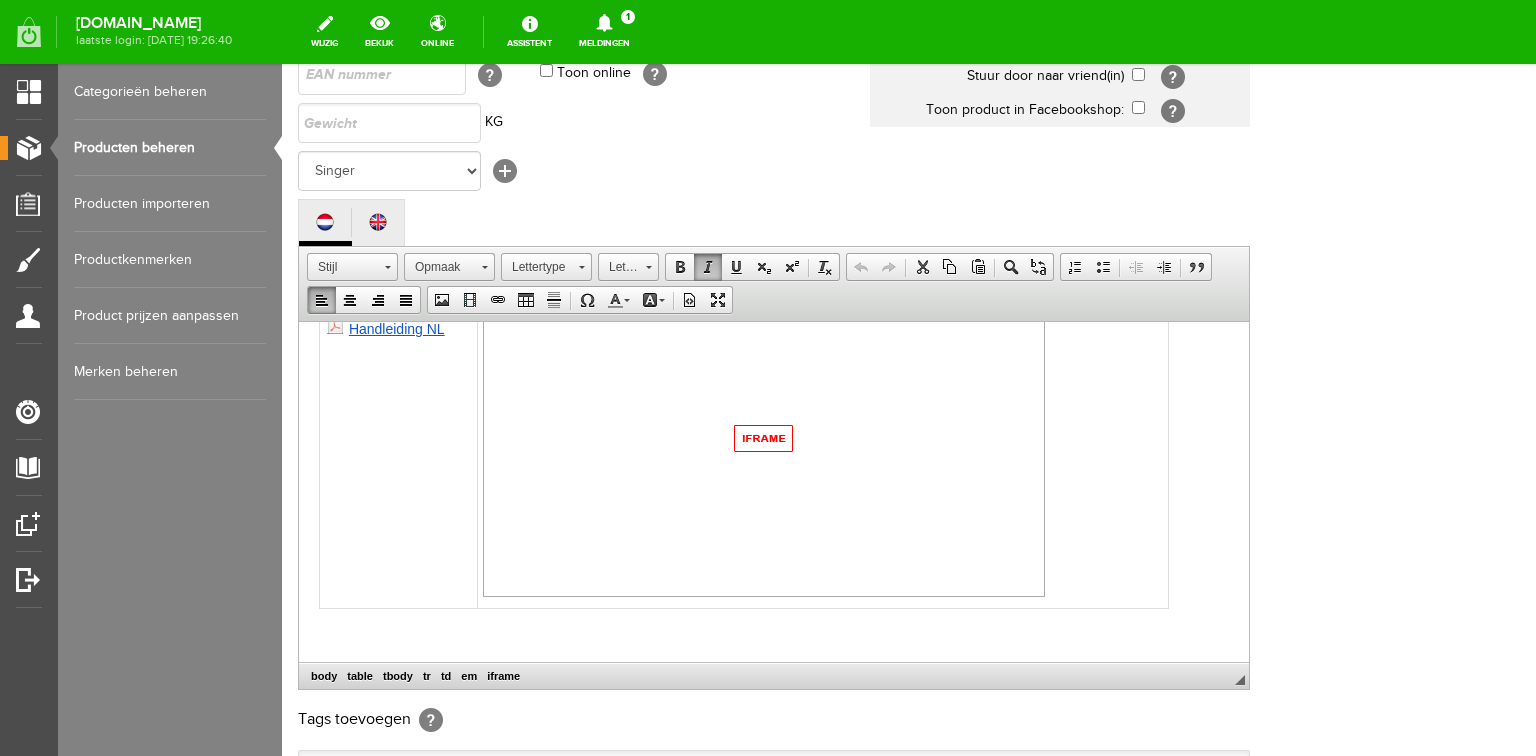 click at bounding box center [764, 437] 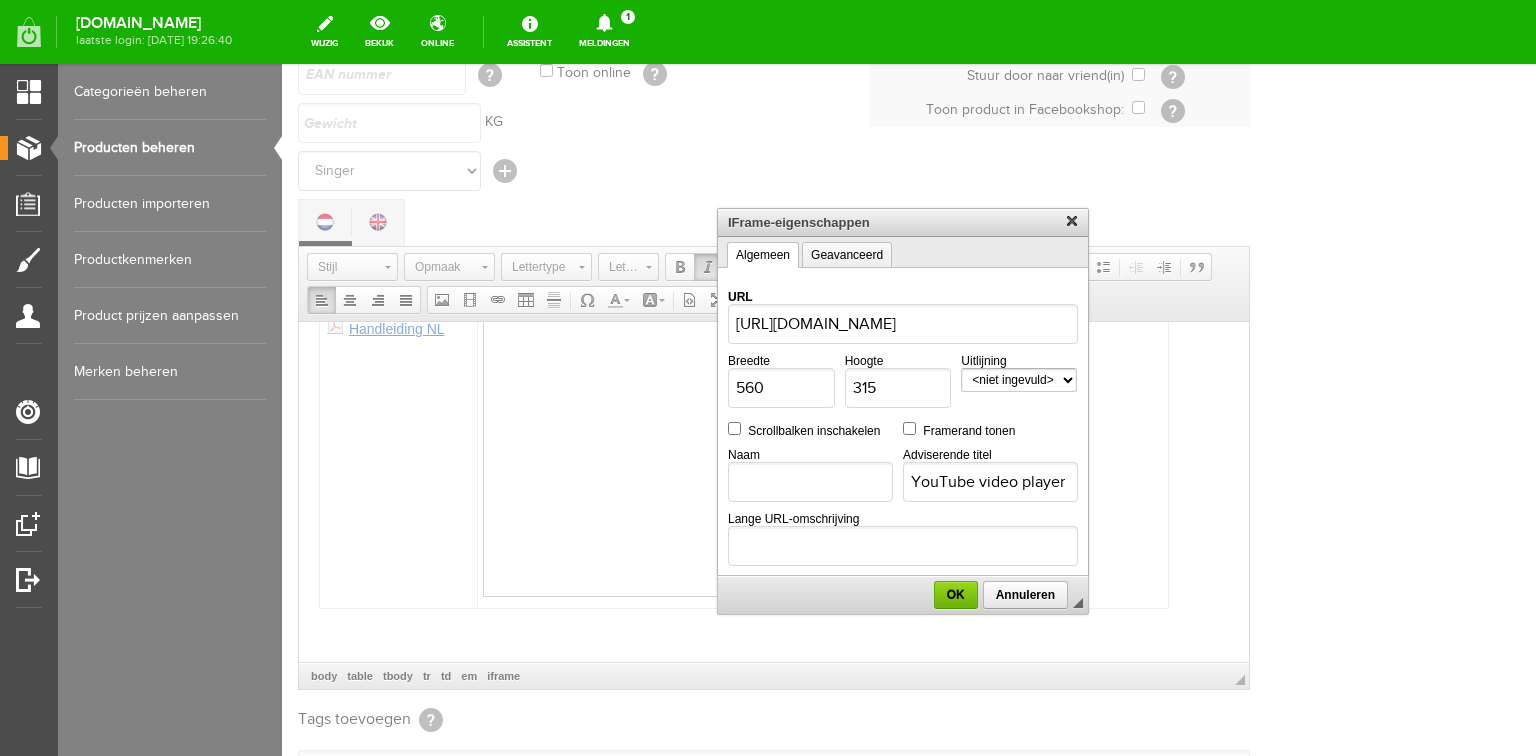 scroll, scrollTop: 0, scrollLeft: 134, axis: horizontal 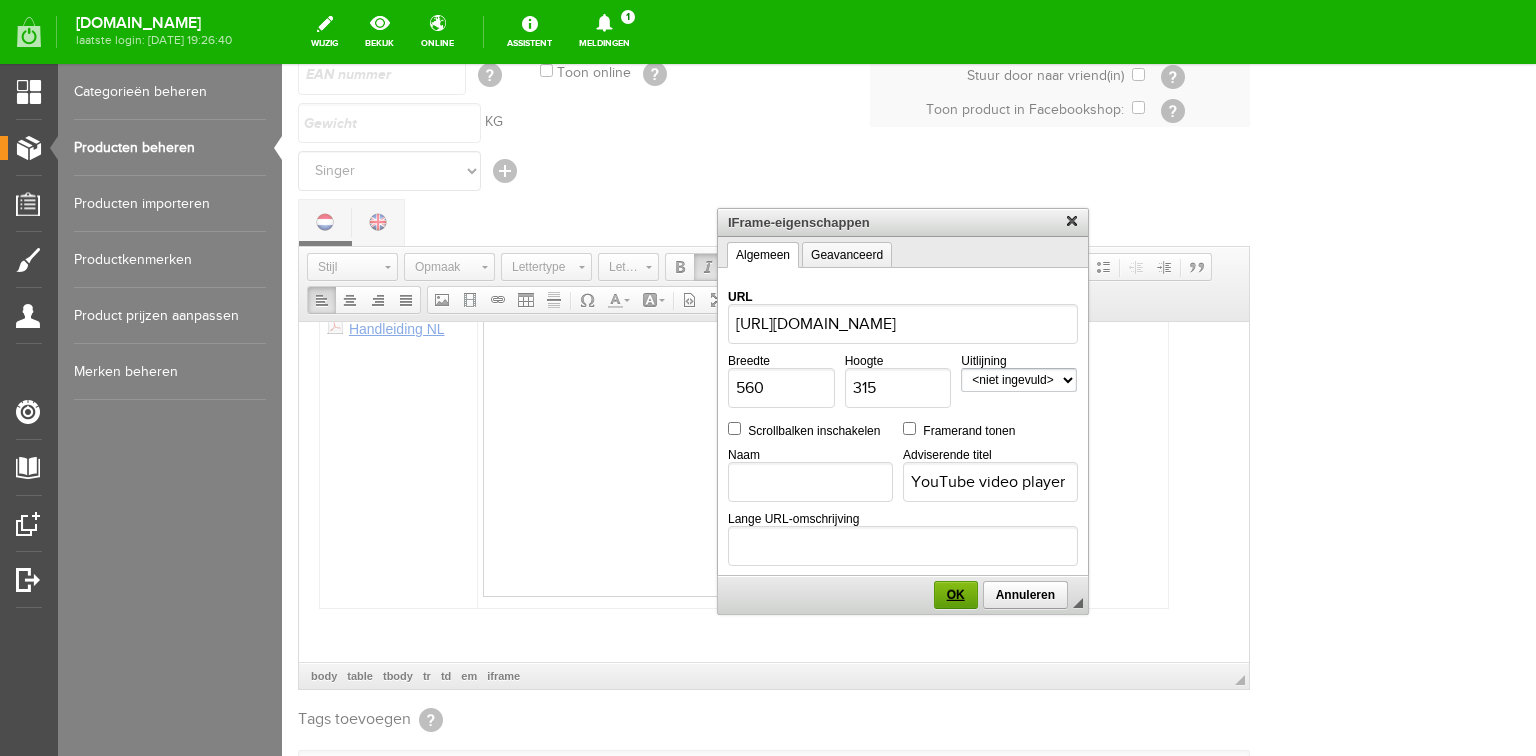 type on "[URL][DOMAIN_NAME]" 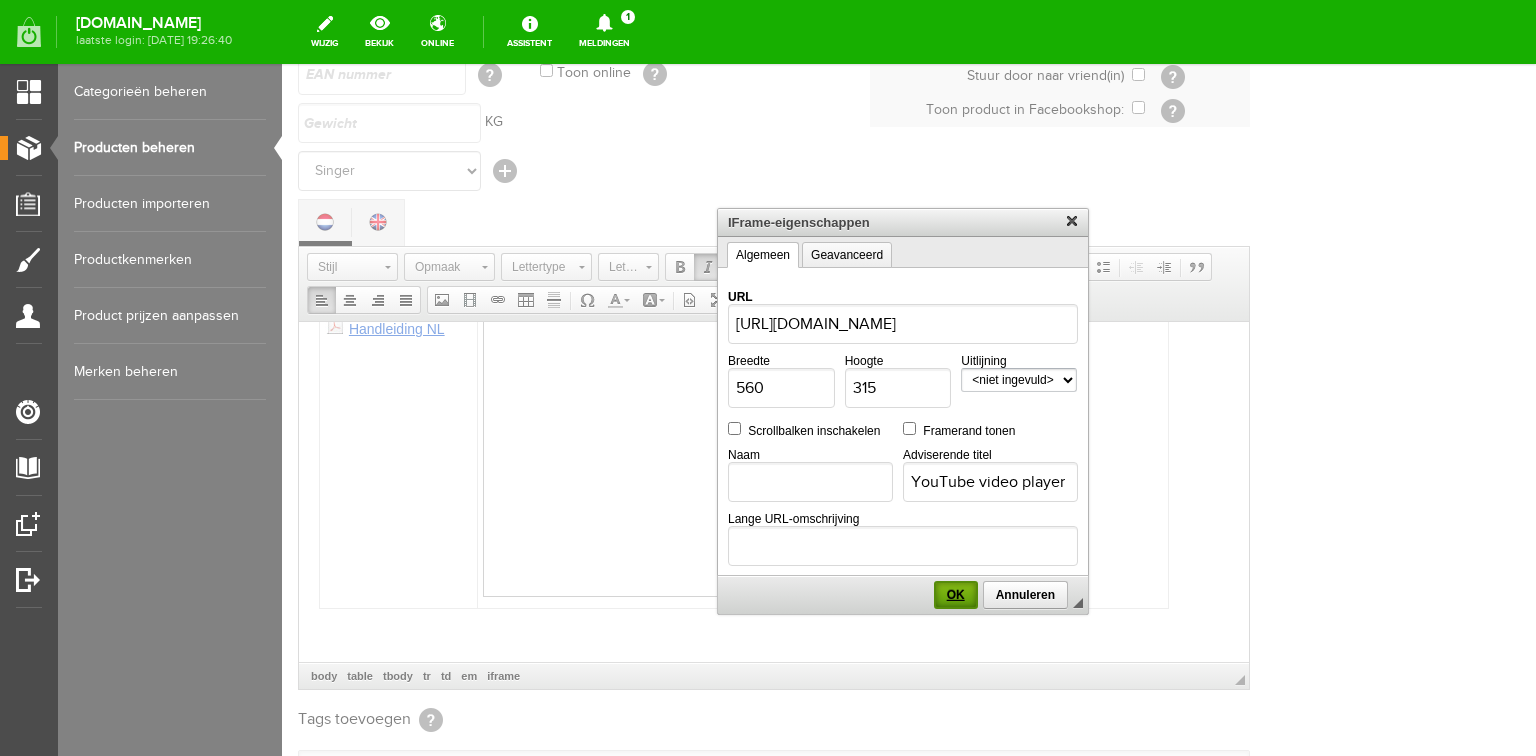 scroll, scrollTop: 0, scrollLeft: 0, axis: both 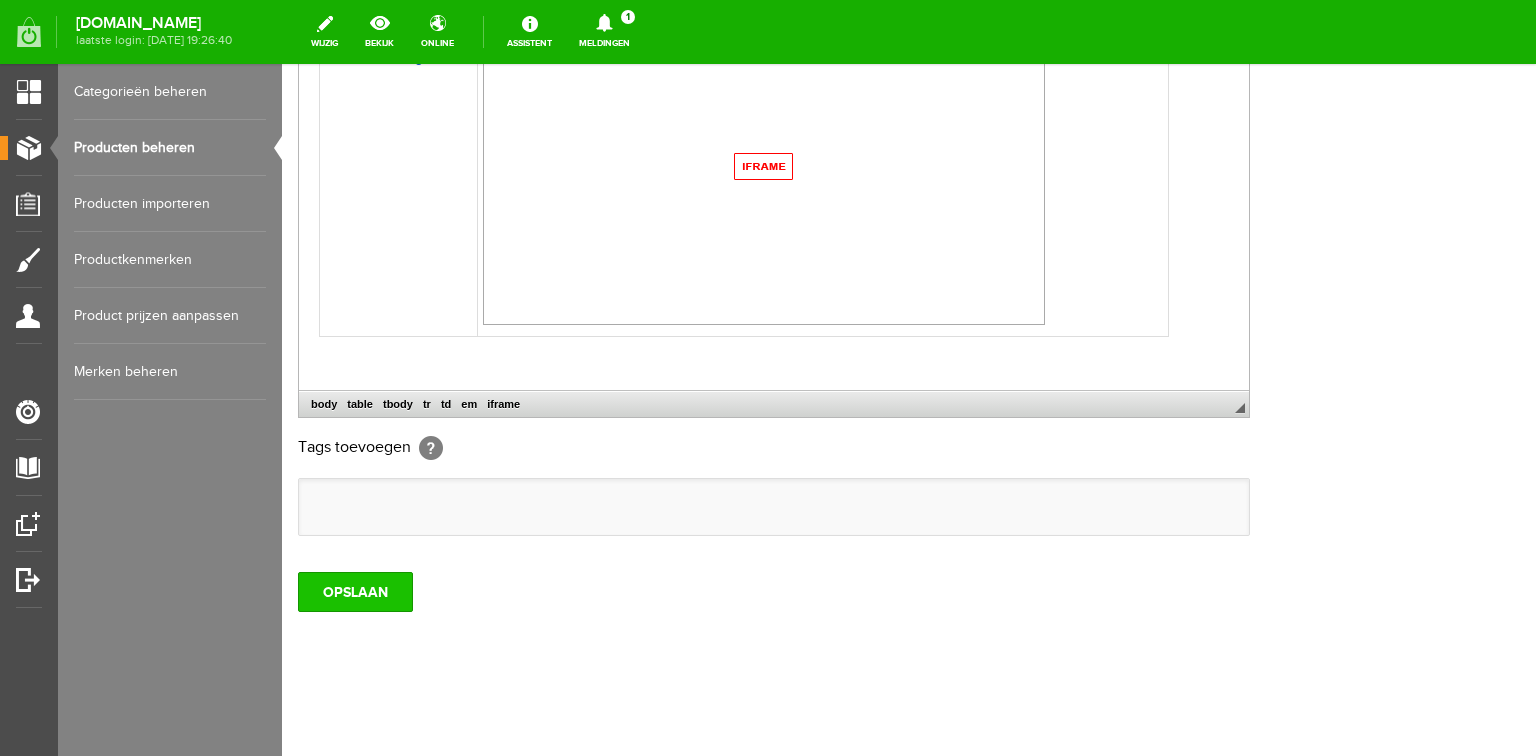 click on "OPSLAAN" at bounding box center [355, 592] 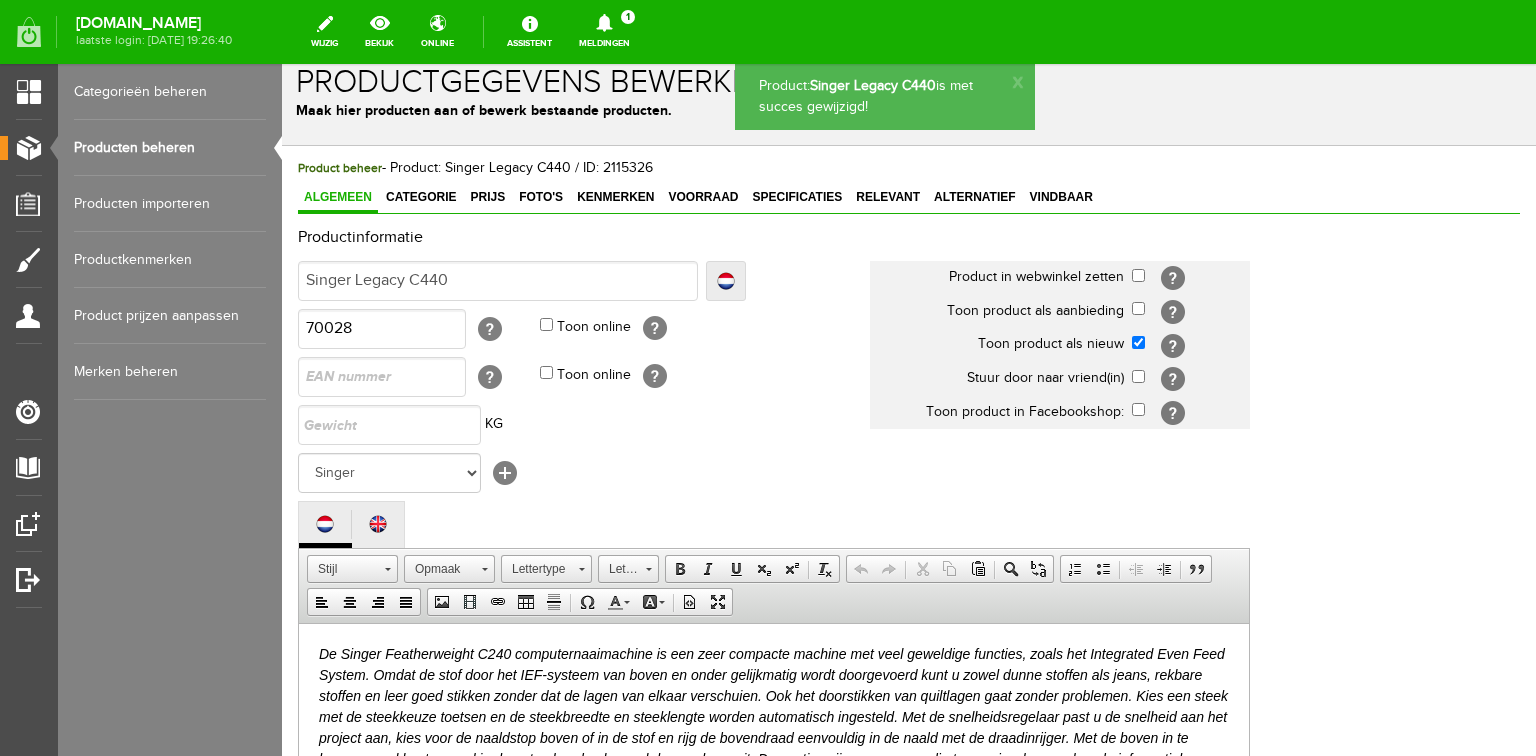 scroll, scrollTop: 0, scrollLeft: 0, axis: both 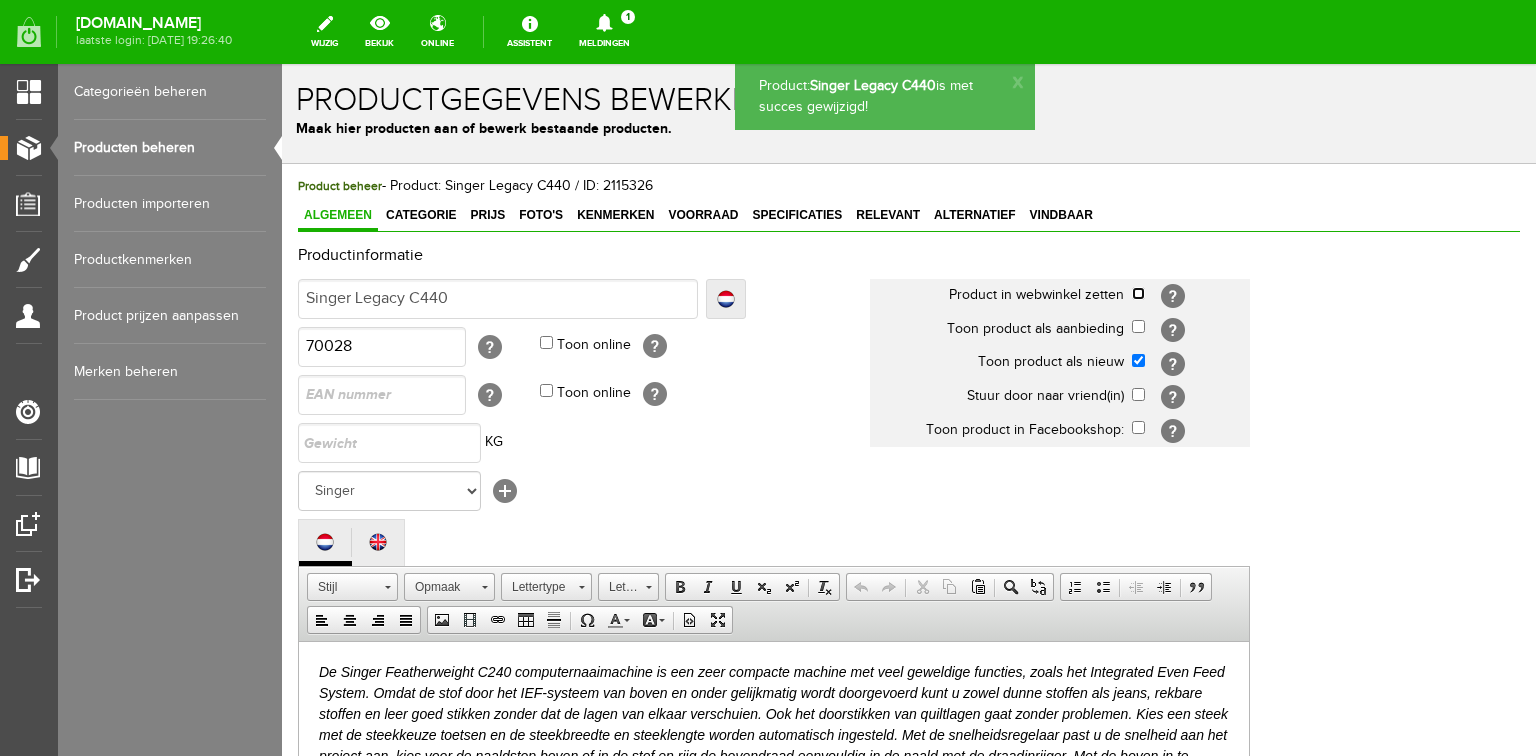 click at bounding box center (1138, 293) 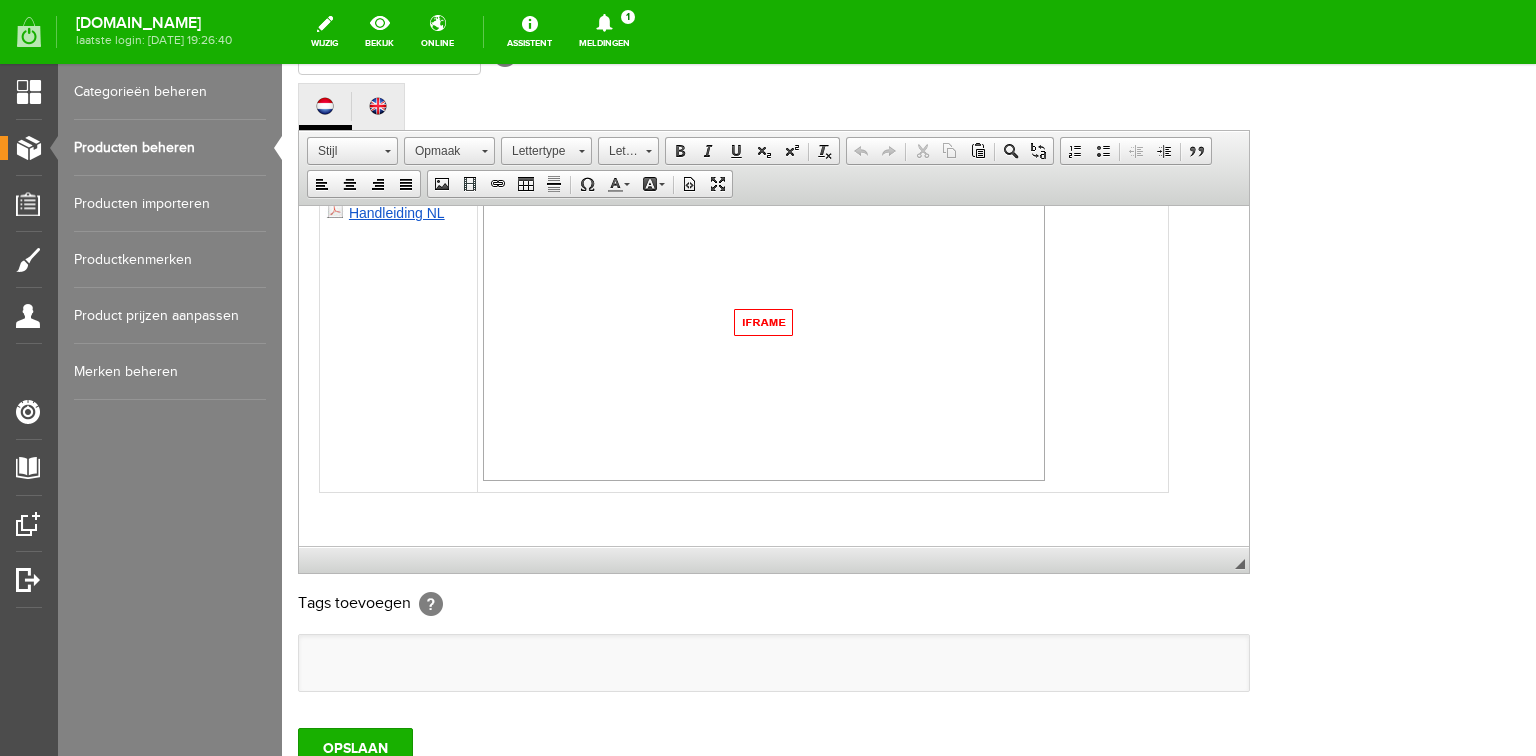 scroll, scrollTop: 592, scrollLeft: 0, axis: vertical 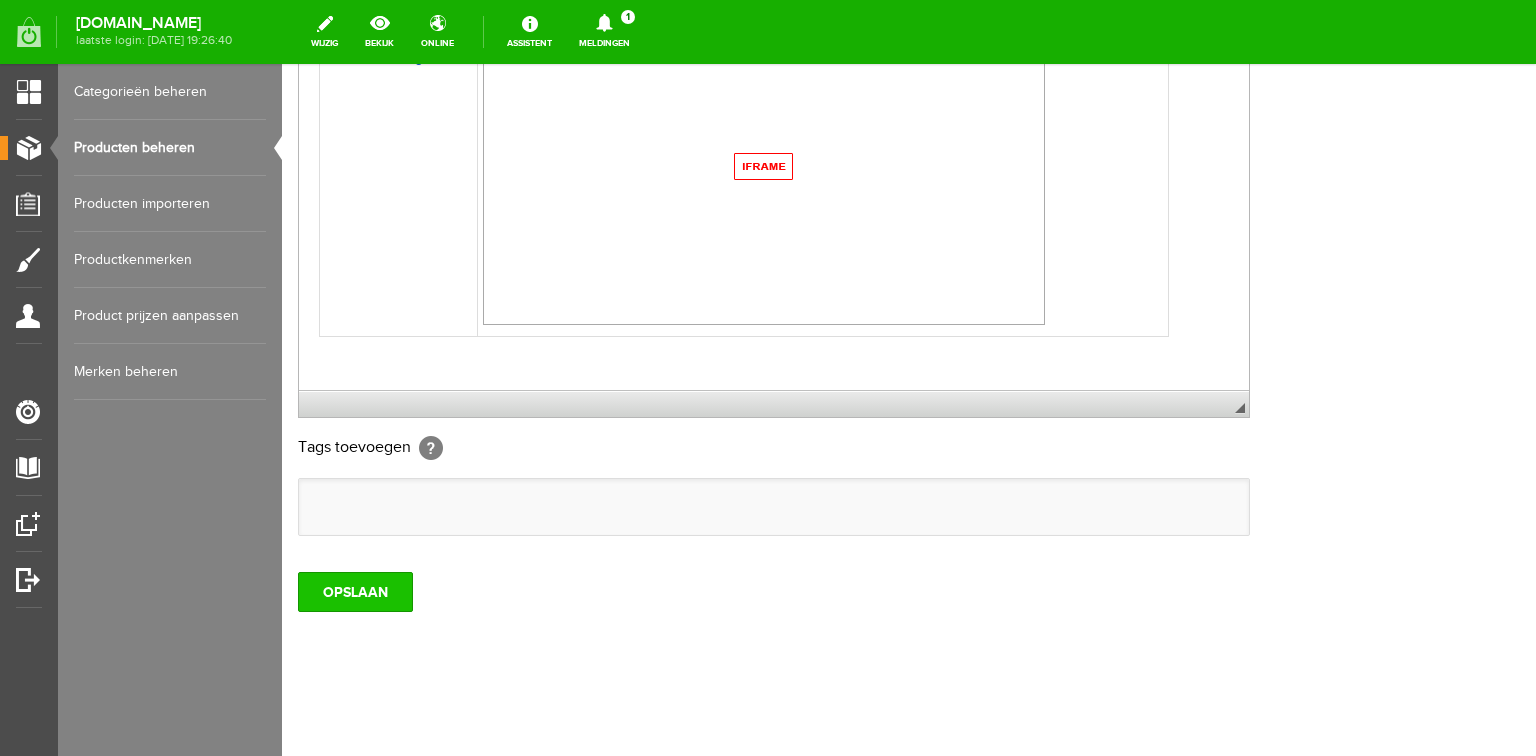 click on "OPSLAAN" at bounding box center (355, 592) 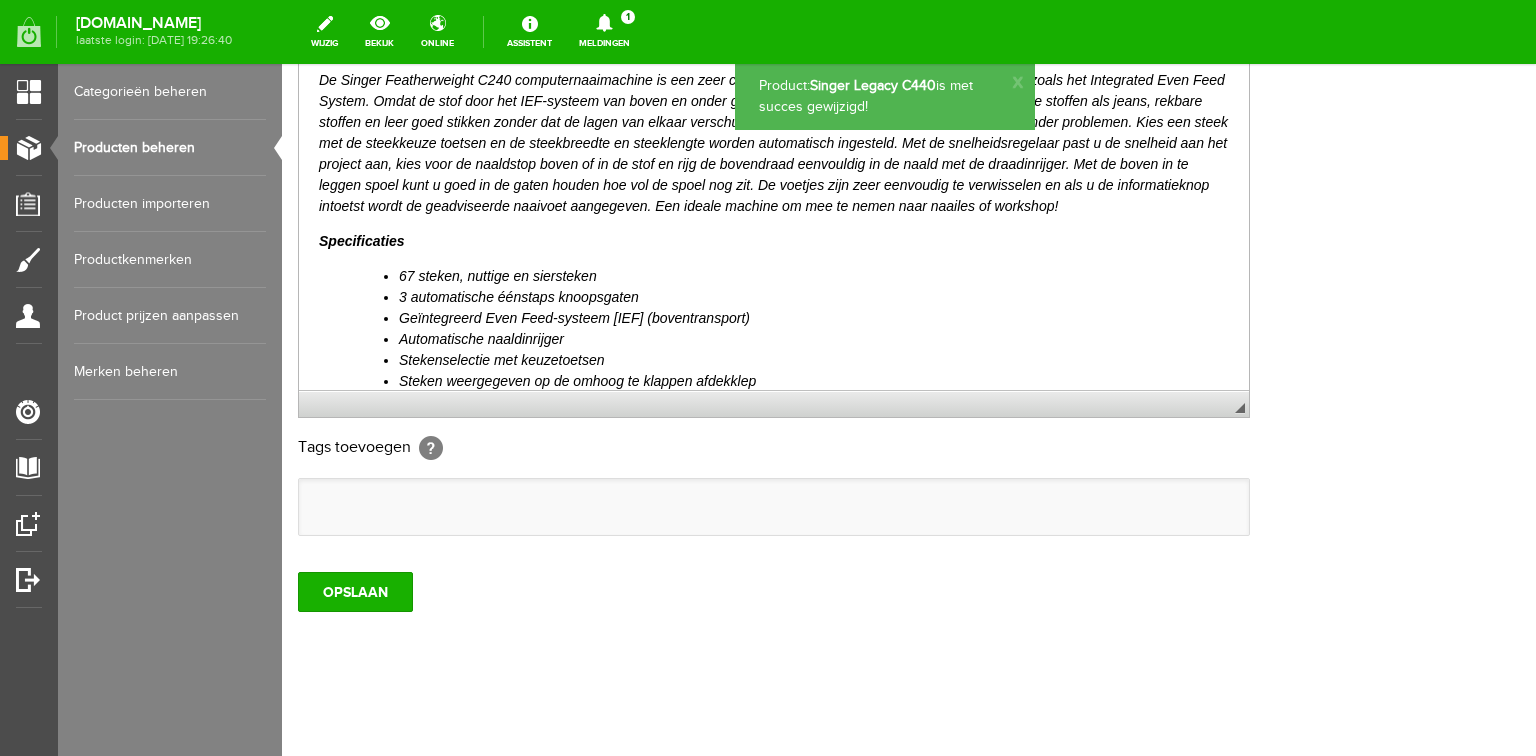 scroll, scrollTop: 0, scrollLeft: 0, axis: both 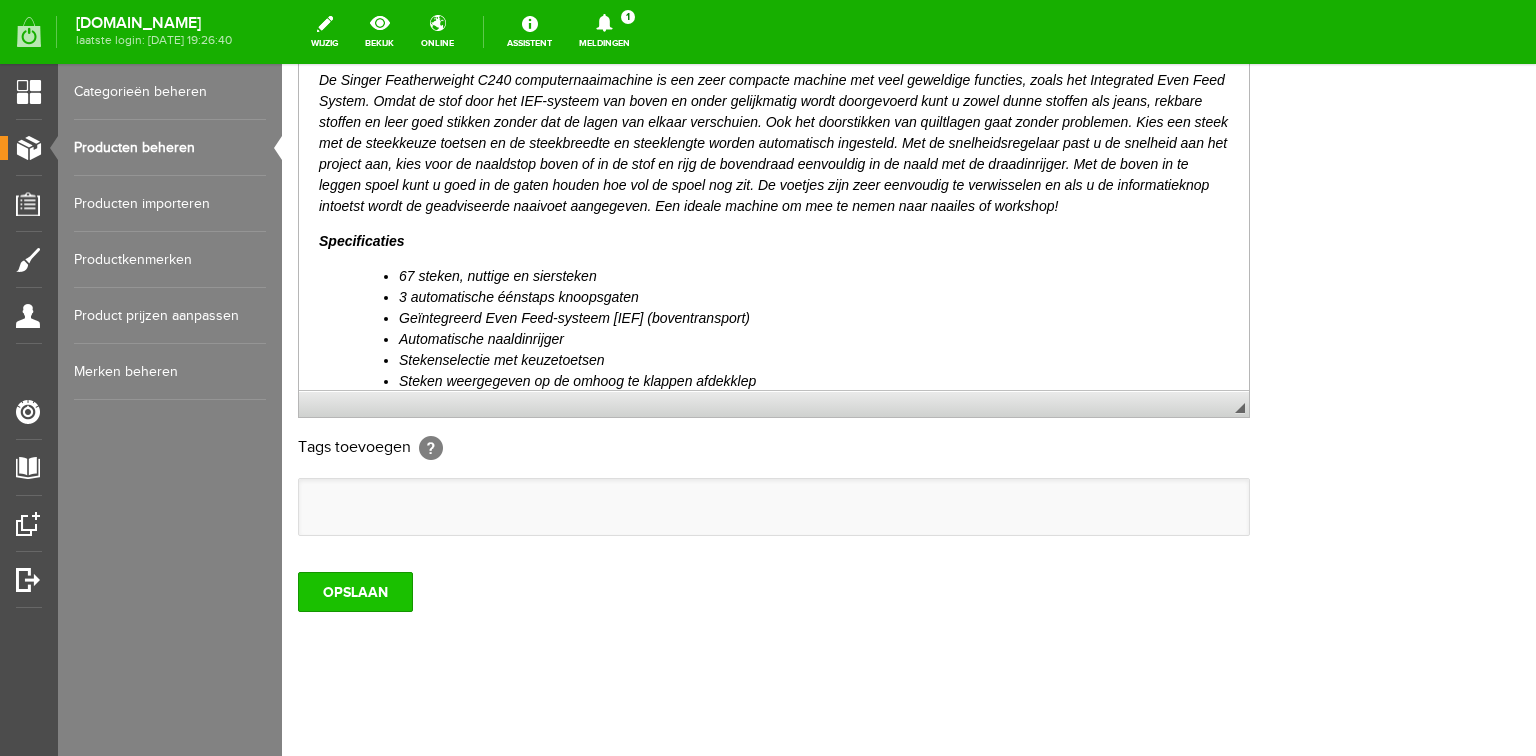 click on "OPSLAAN" at bounding box center (355, 592) 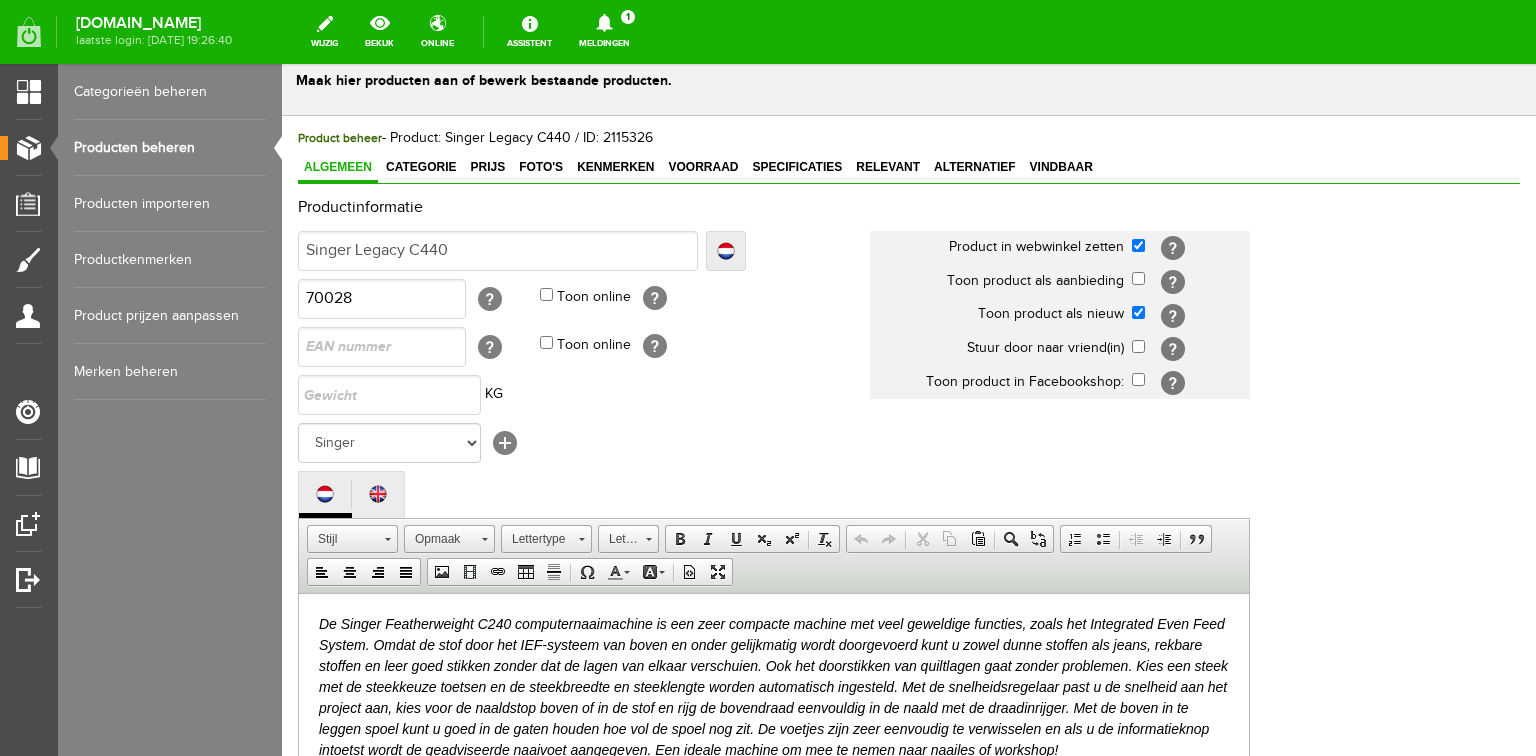 scroll, scrollTop: 0, scrollLeft: 0, axis: both 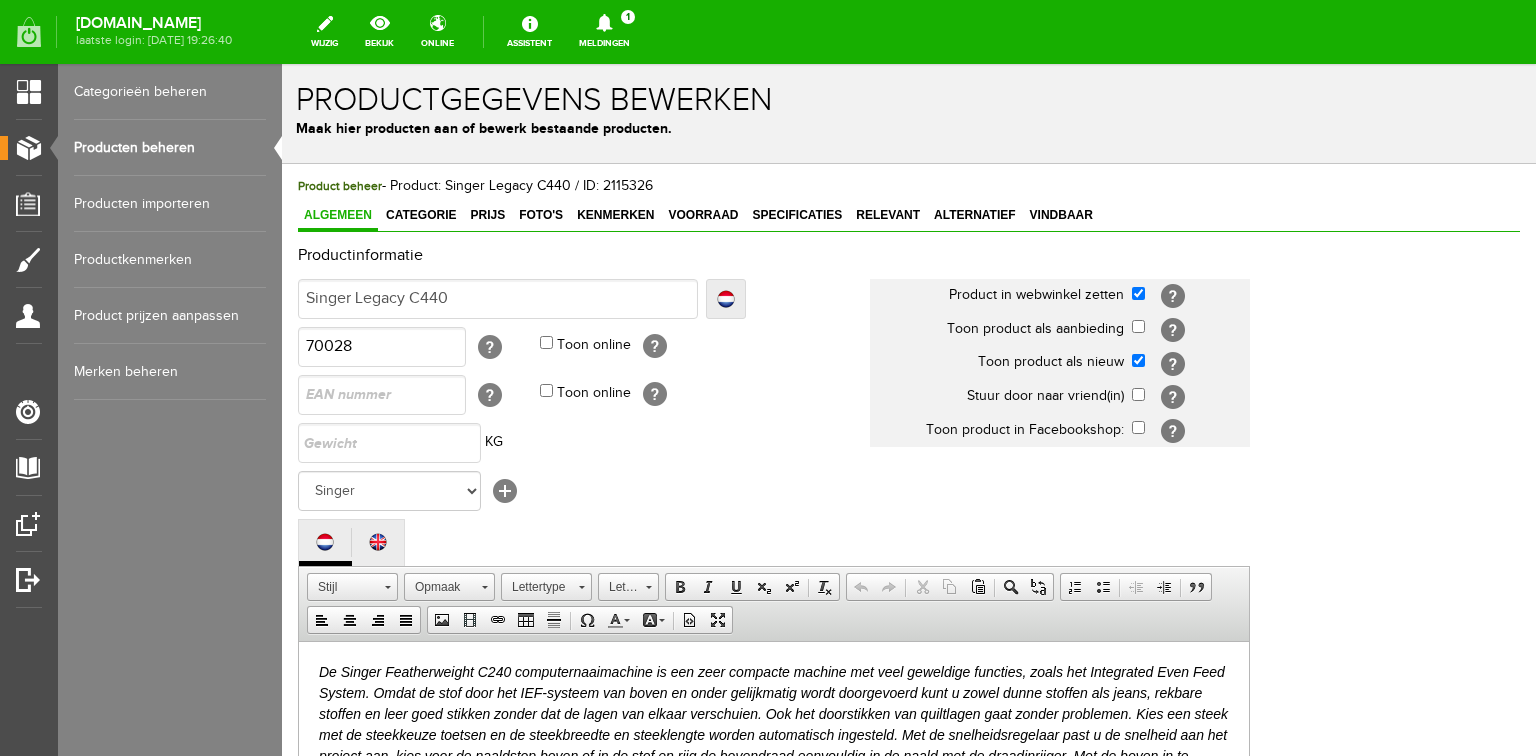 click on "Producten beheren" at bounding box center (170, 148) 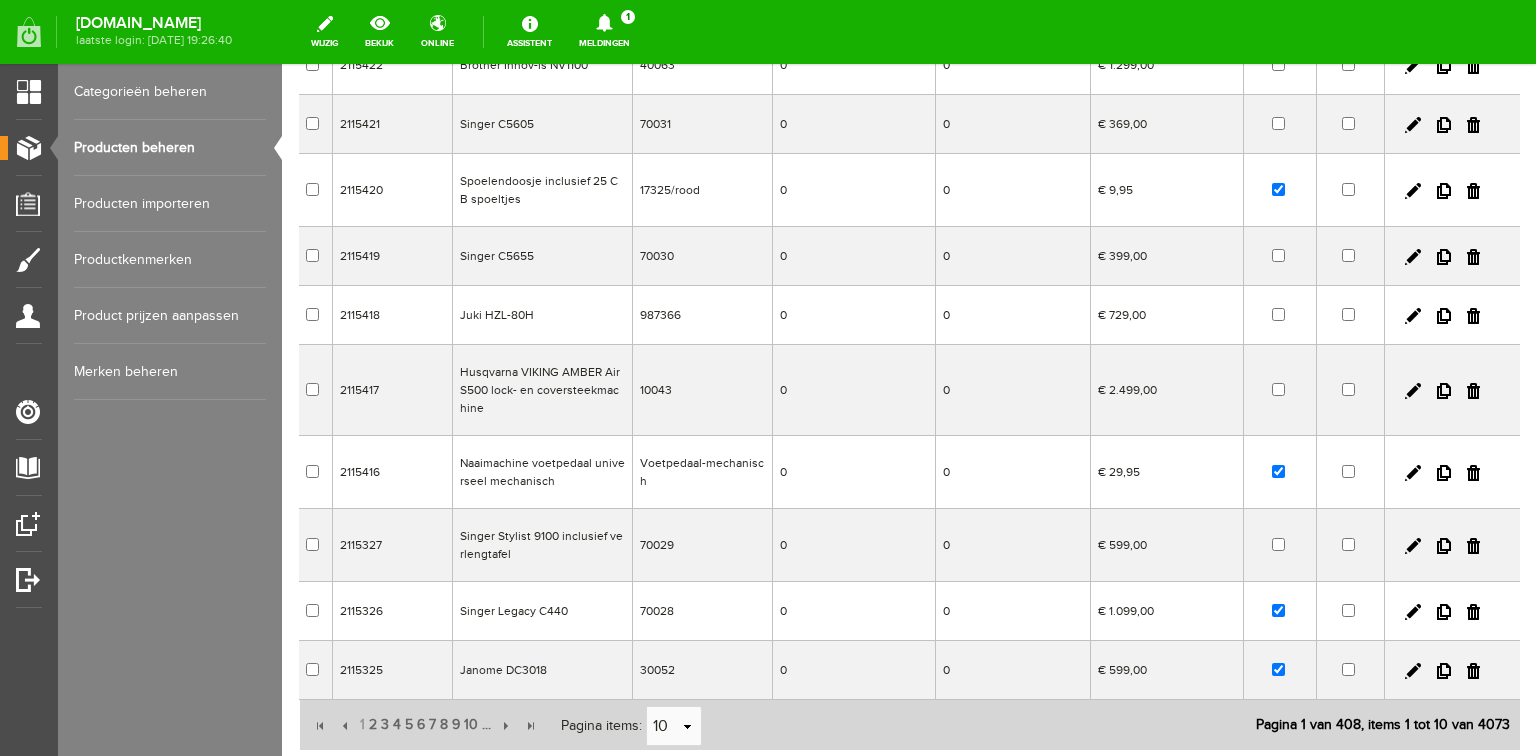 scroll, scrollTop: 320, scrollLeft: 0, axis: vertical 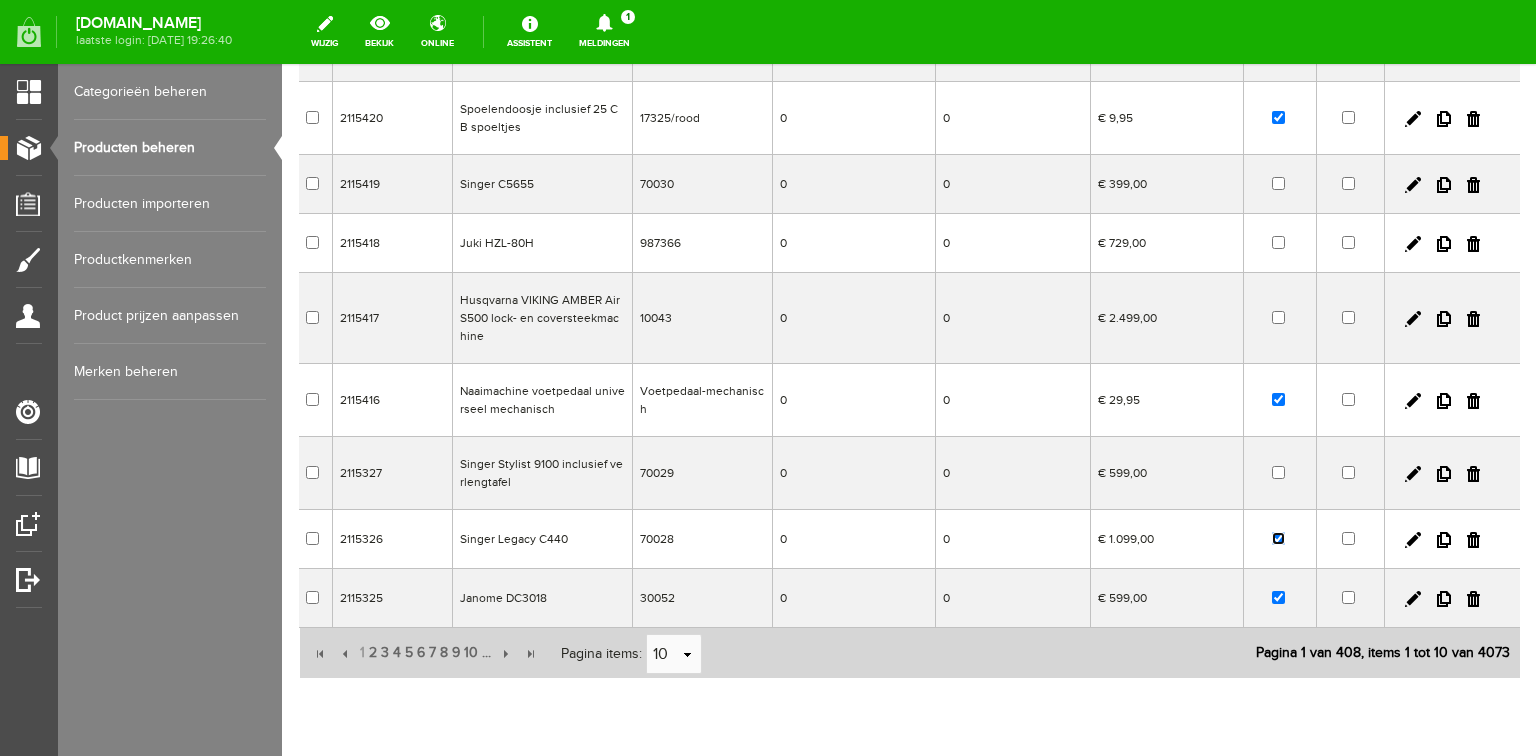 click at bounding box center (1278, 538) 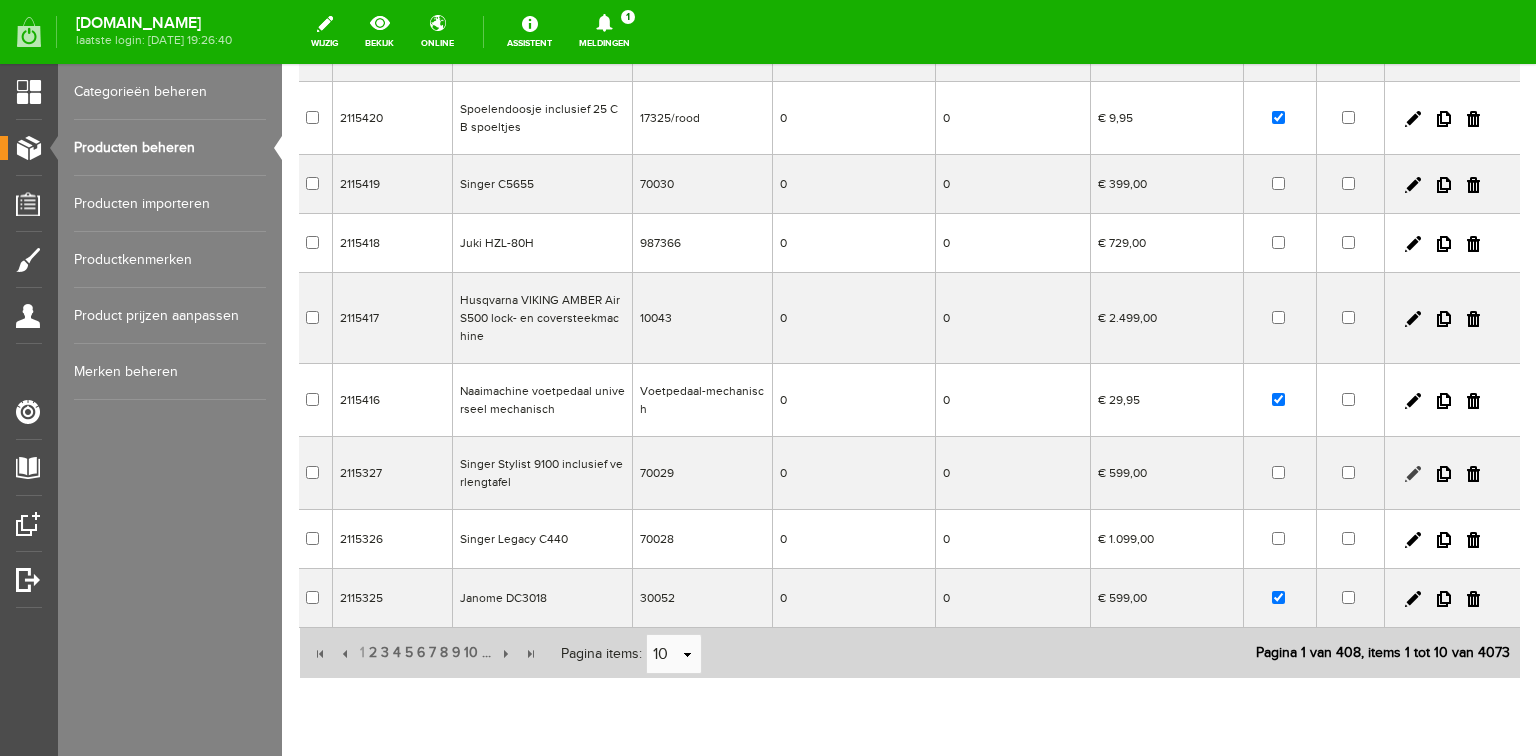 click at bounding box center (1413, 474) 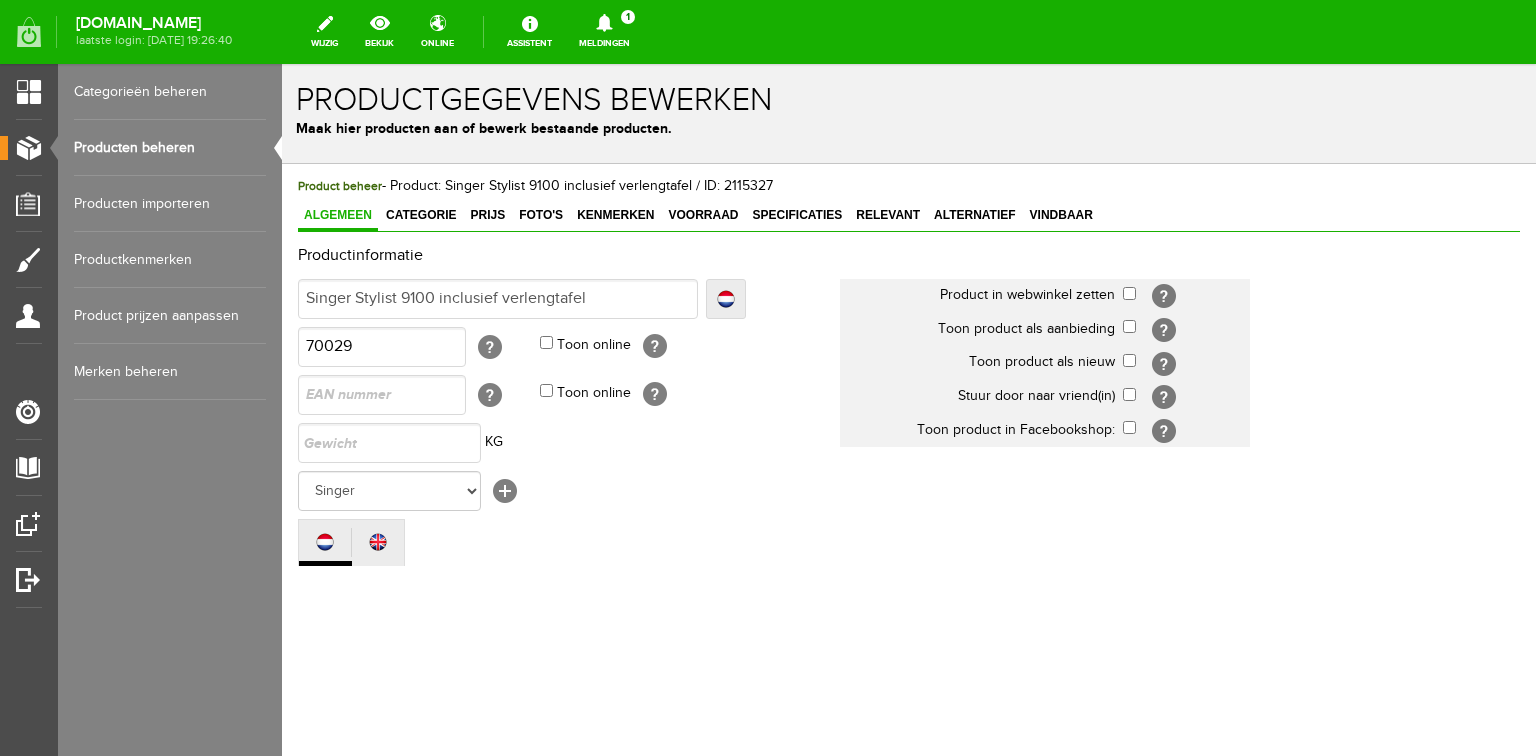 scroll, scrollTop: 0, scrollLeft: 0, axis: both 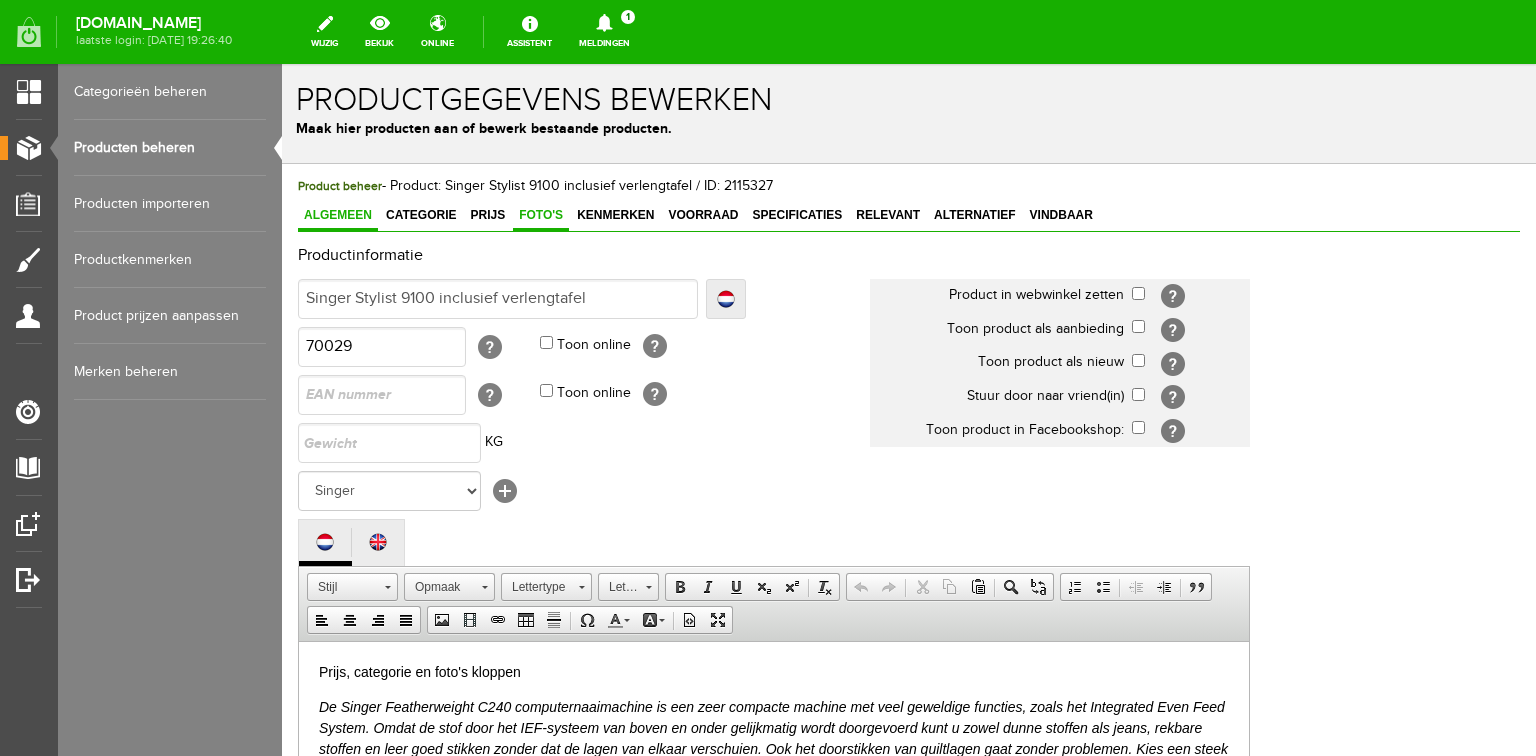 click on "Foto's" at bounding box center (541, 215) 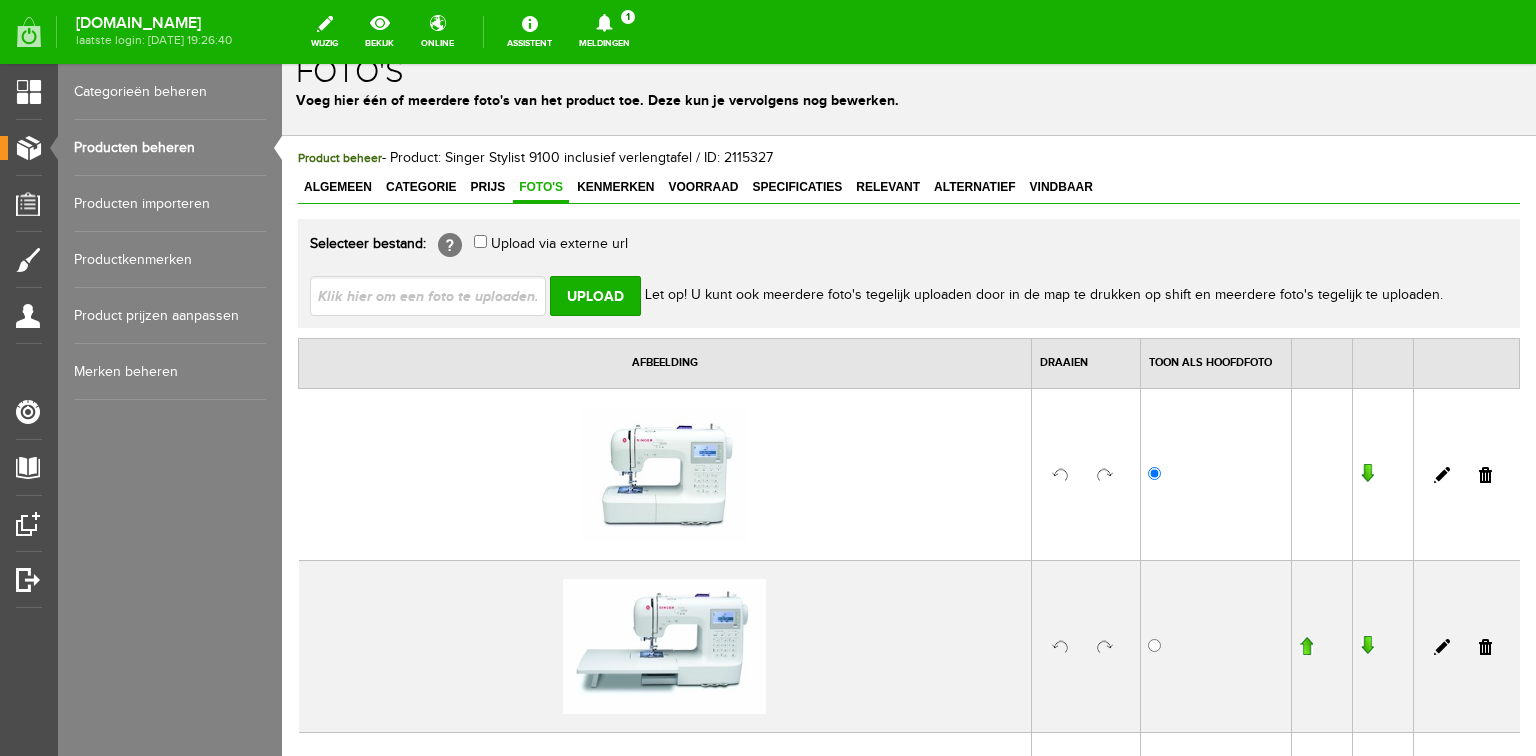 scroll, scrollTop: 0, scrollLeft: 0, axis: both 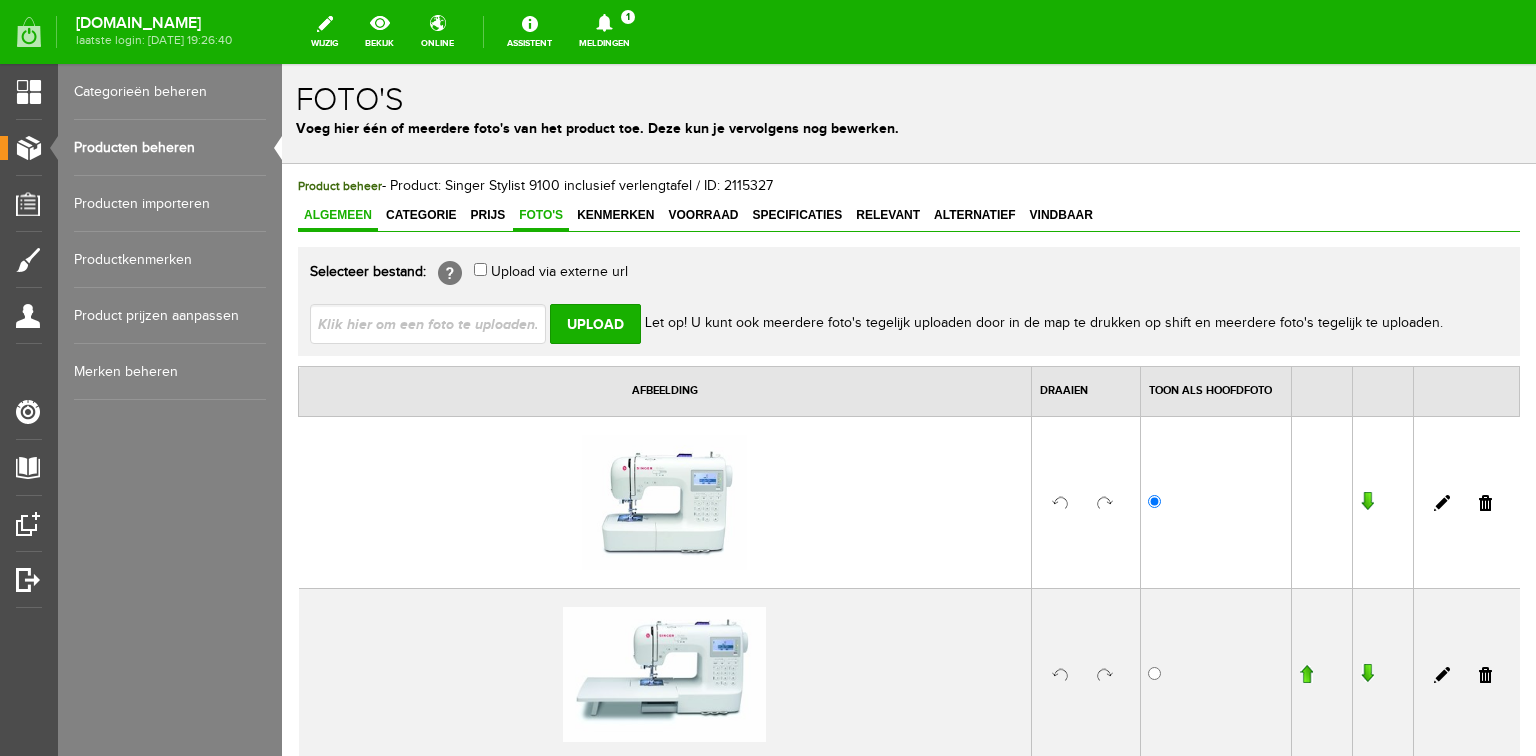 click on "Algemeen" at bounding box center (338, 215) 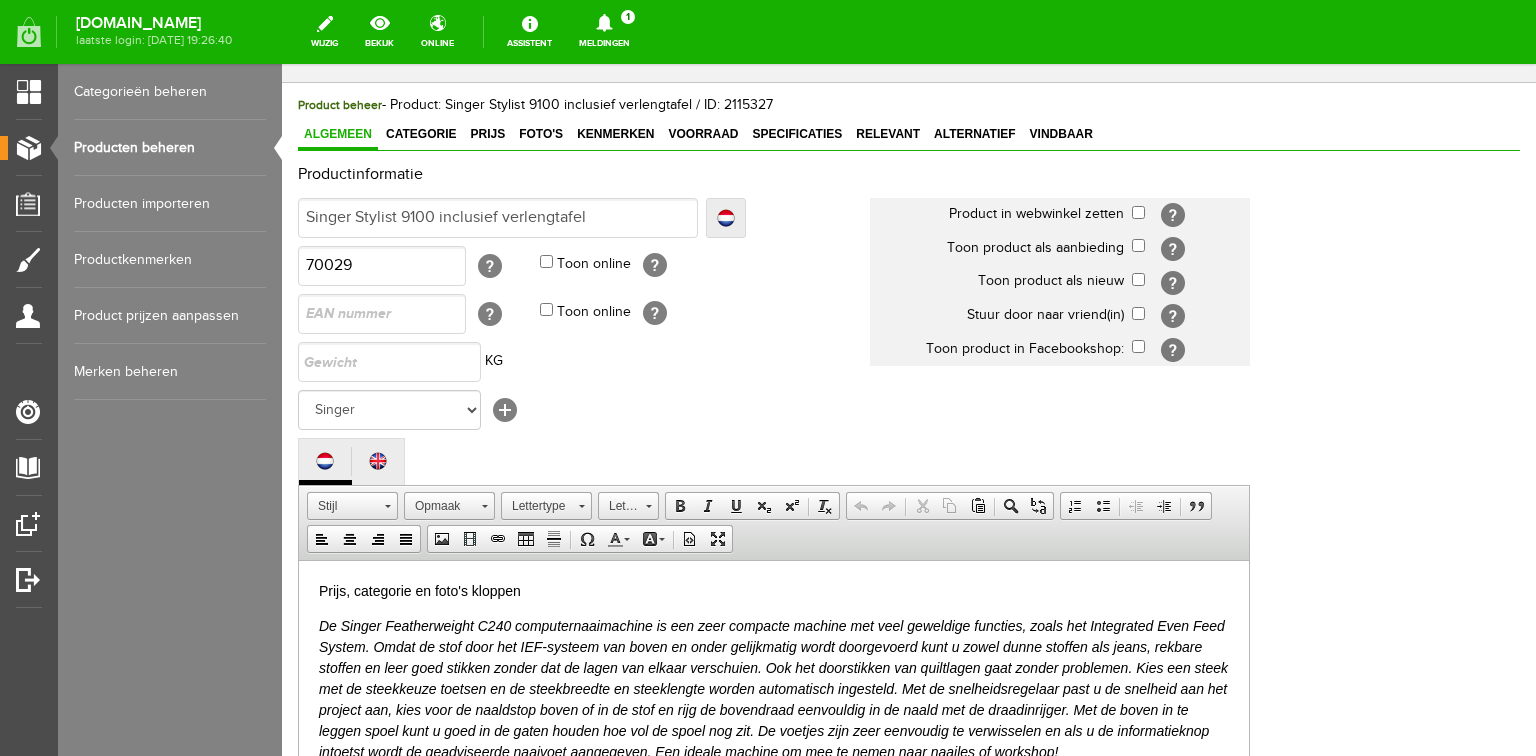 scroll, scrollTop: 0, scrollLeft: 0, axis: both 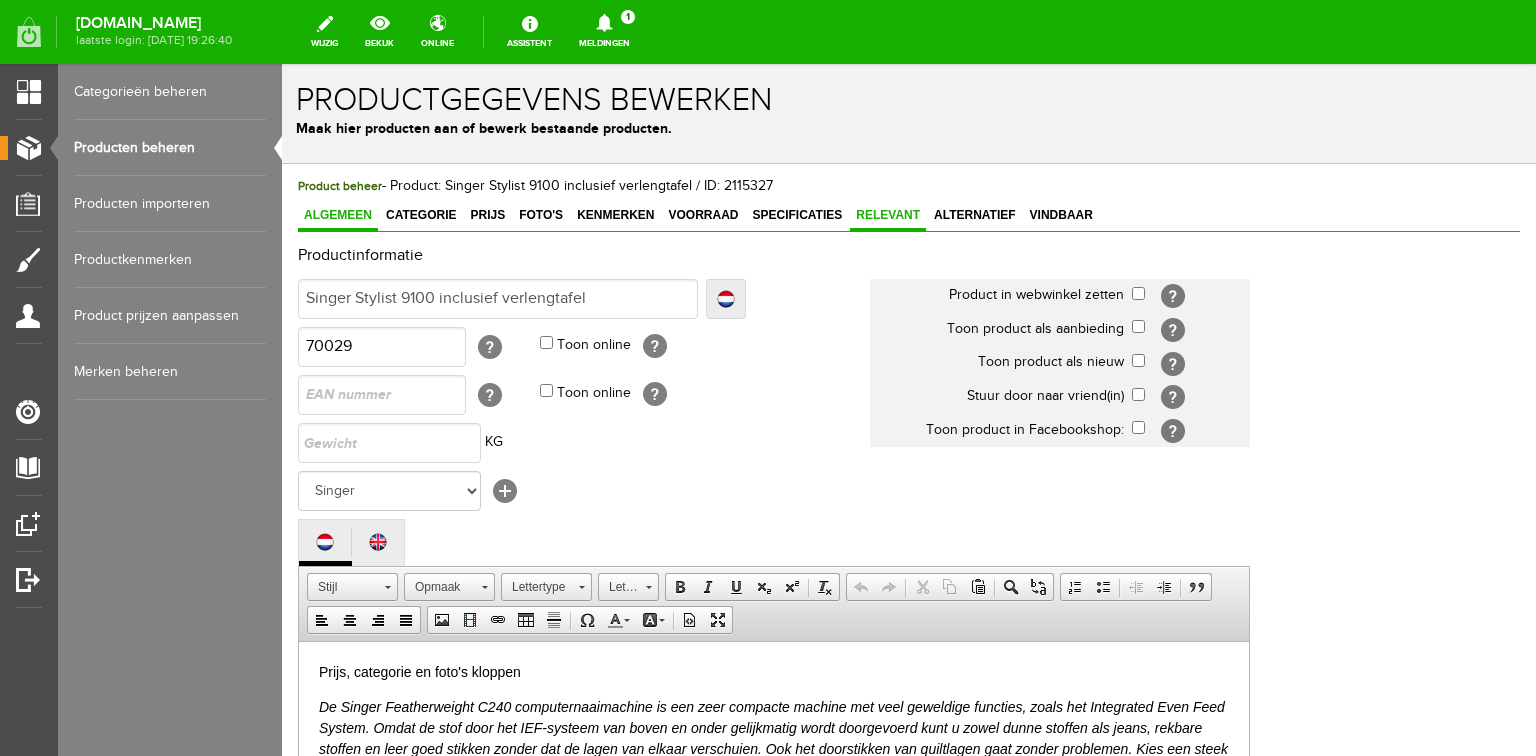 click on "Relevant" at bounding box center (888, 215) 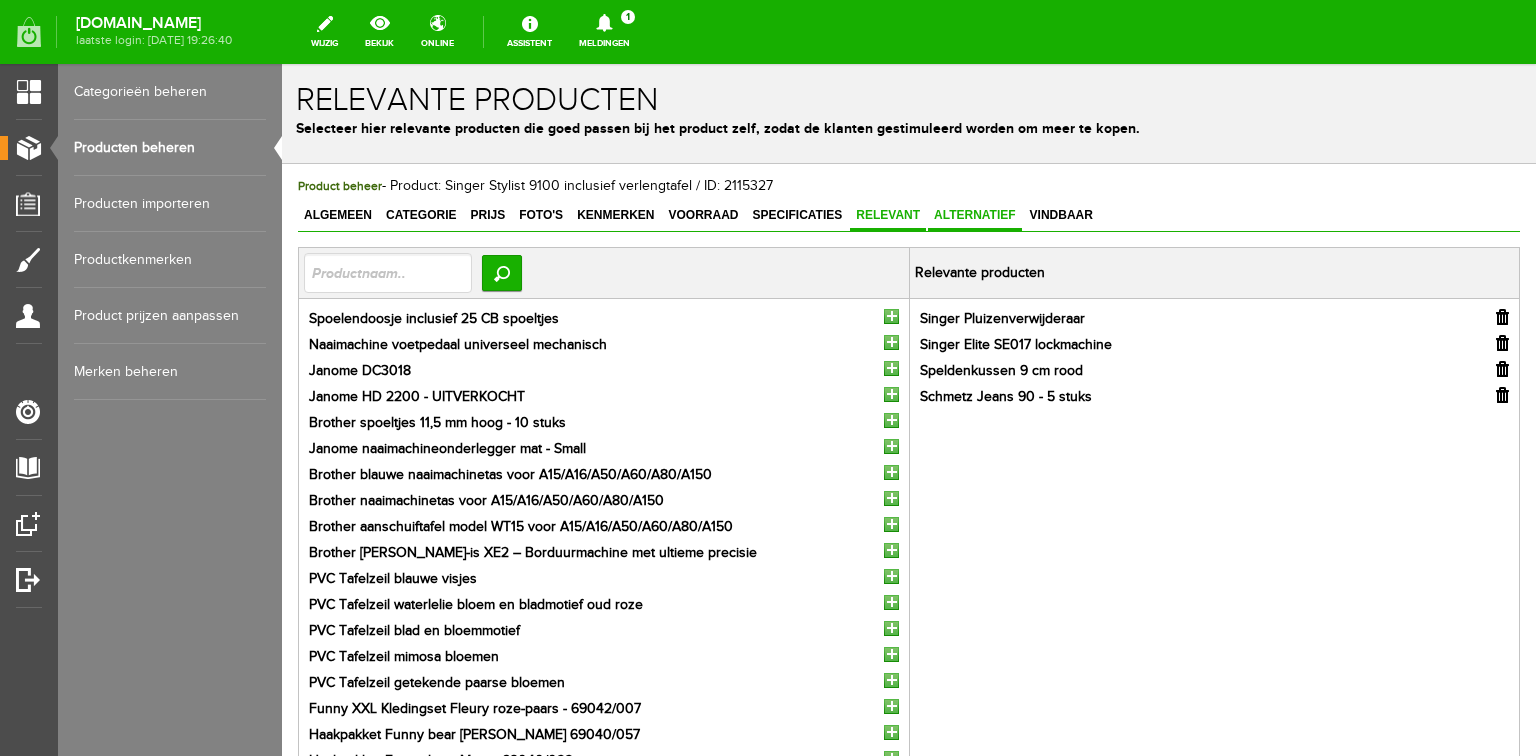 click on "Alternatief" at bounding box center [975, 215] 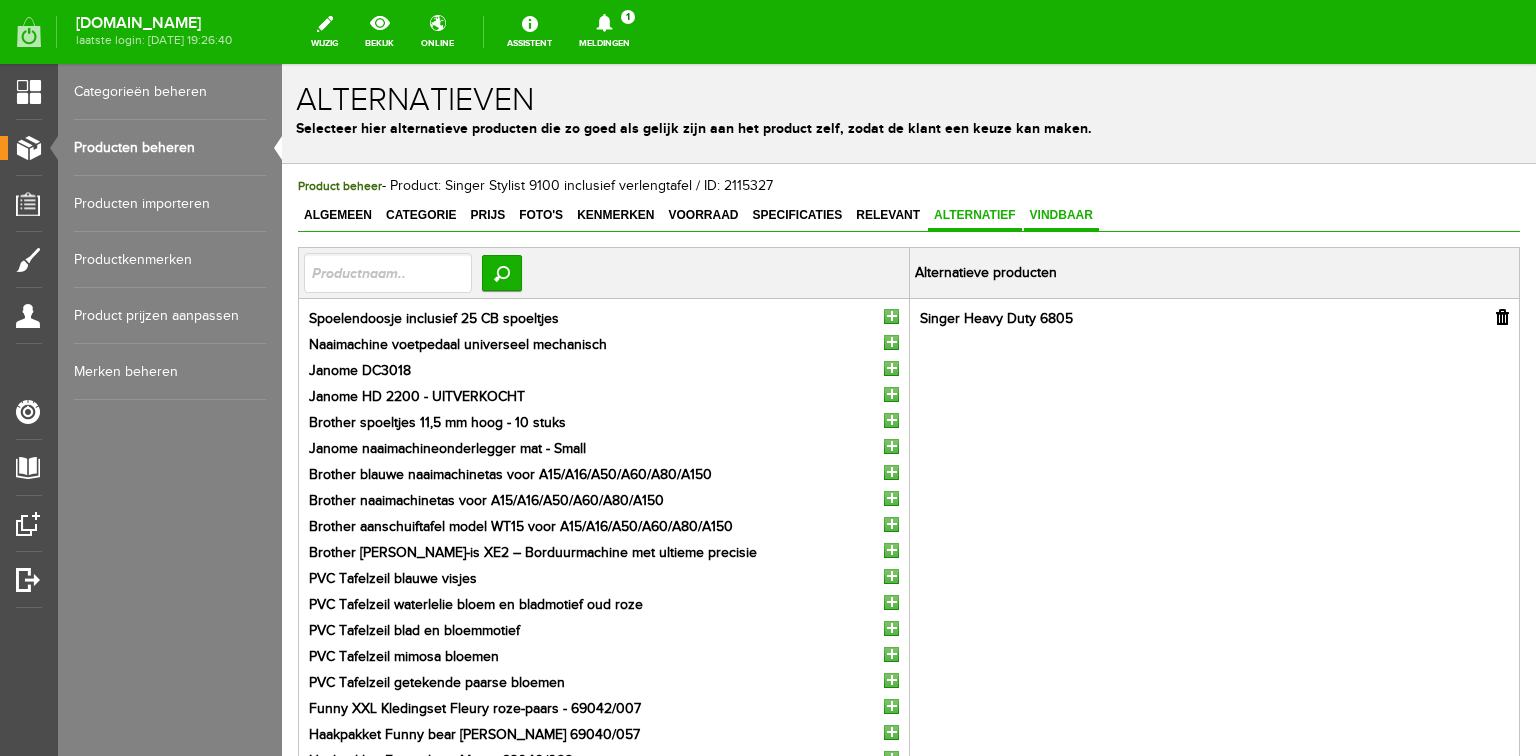 click on "Vindbaar" at bounding box center [1061, 215] 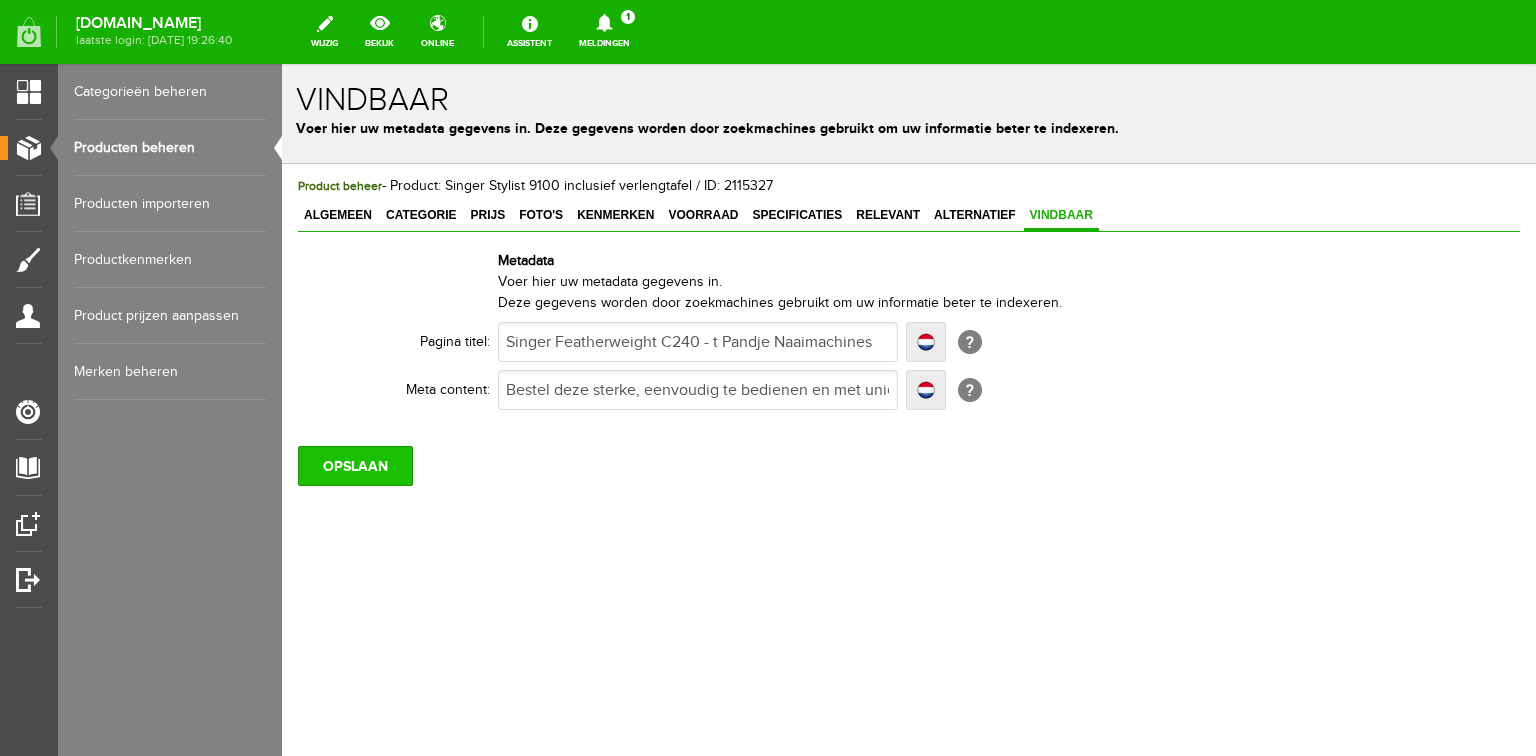 click on "OPSLAAN" at bounding box center (355, 466) 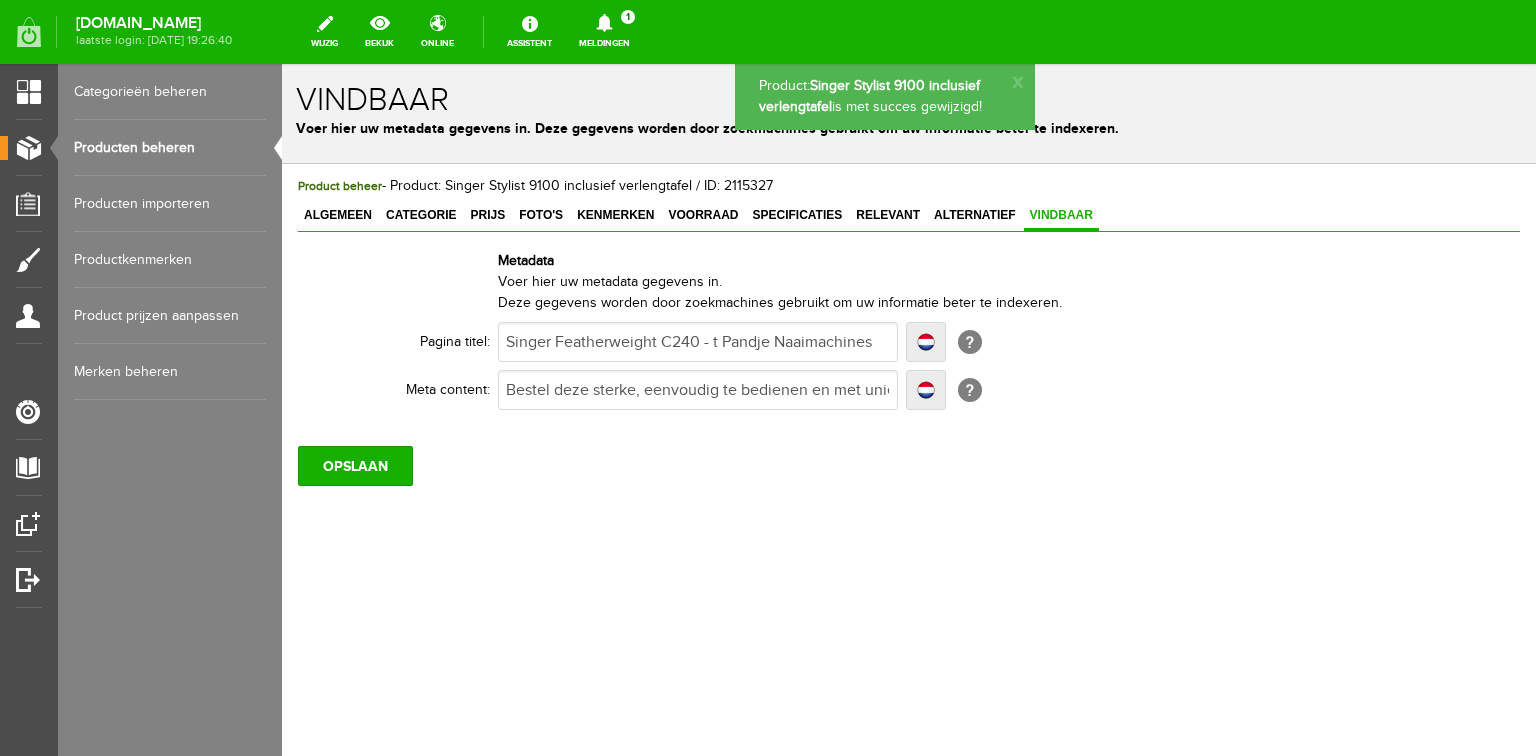 scroll, scrollTop: 0, scrollLeft: 0, axis: both 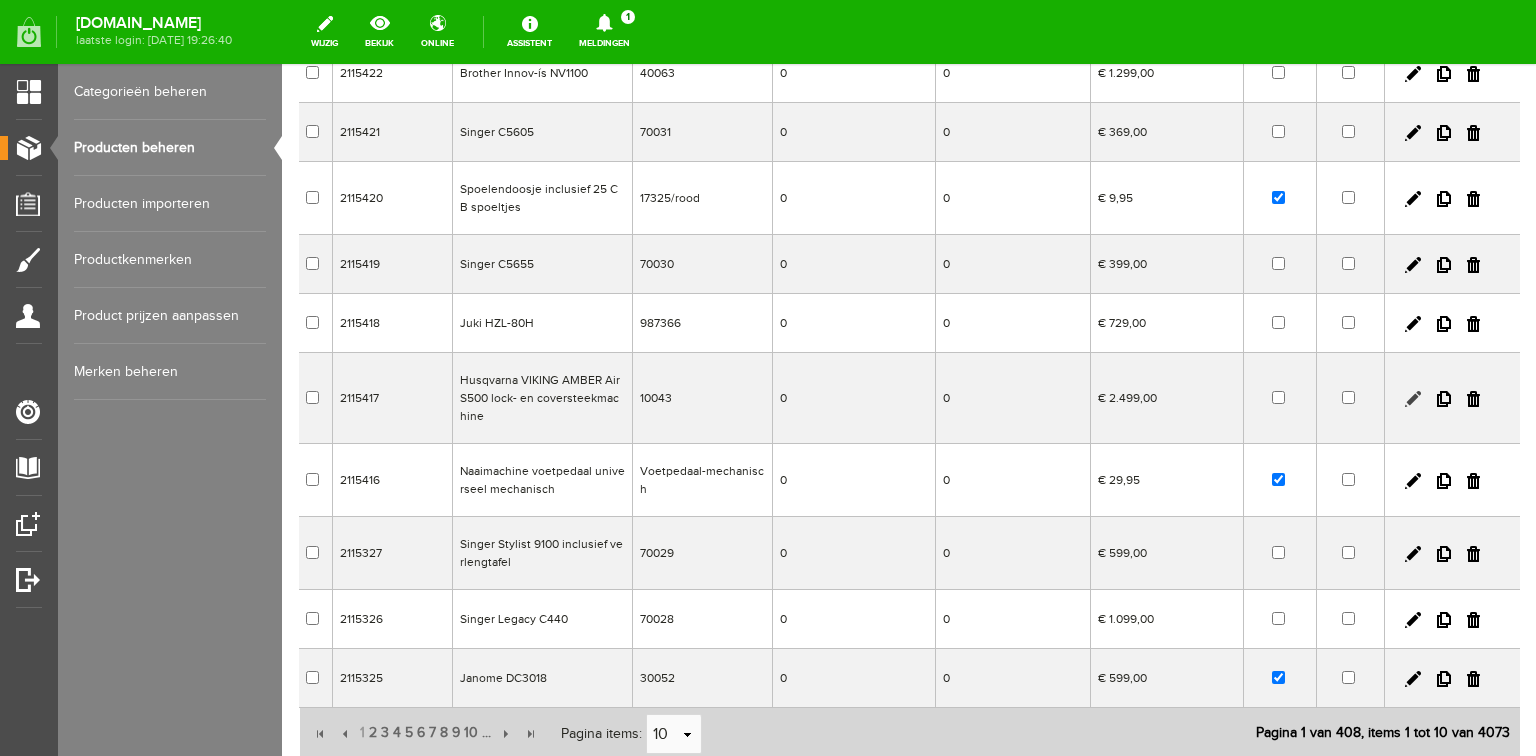 click at bounding box center (1413, 399) 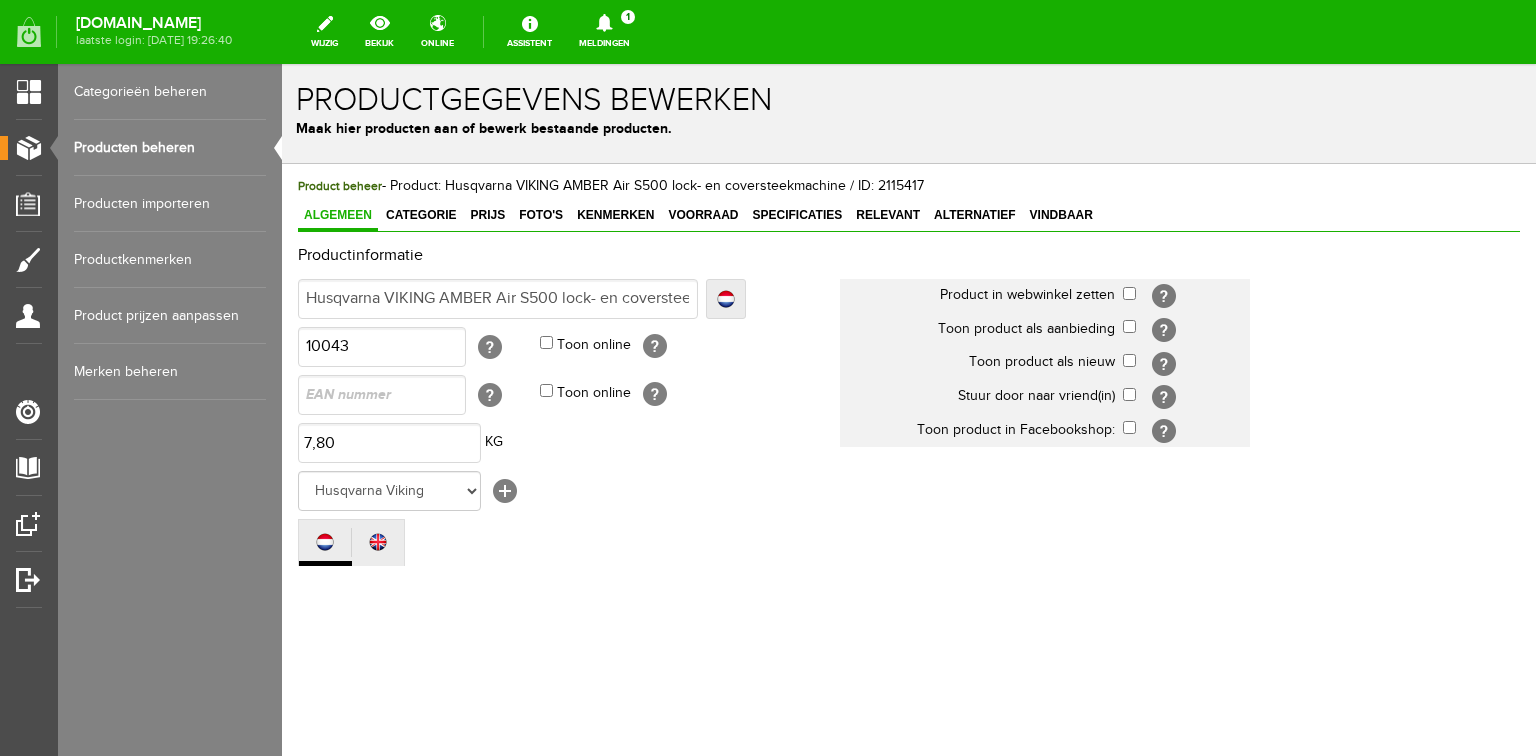 scroll, scrollTop: 0, scrollLeft: 0, axis: both 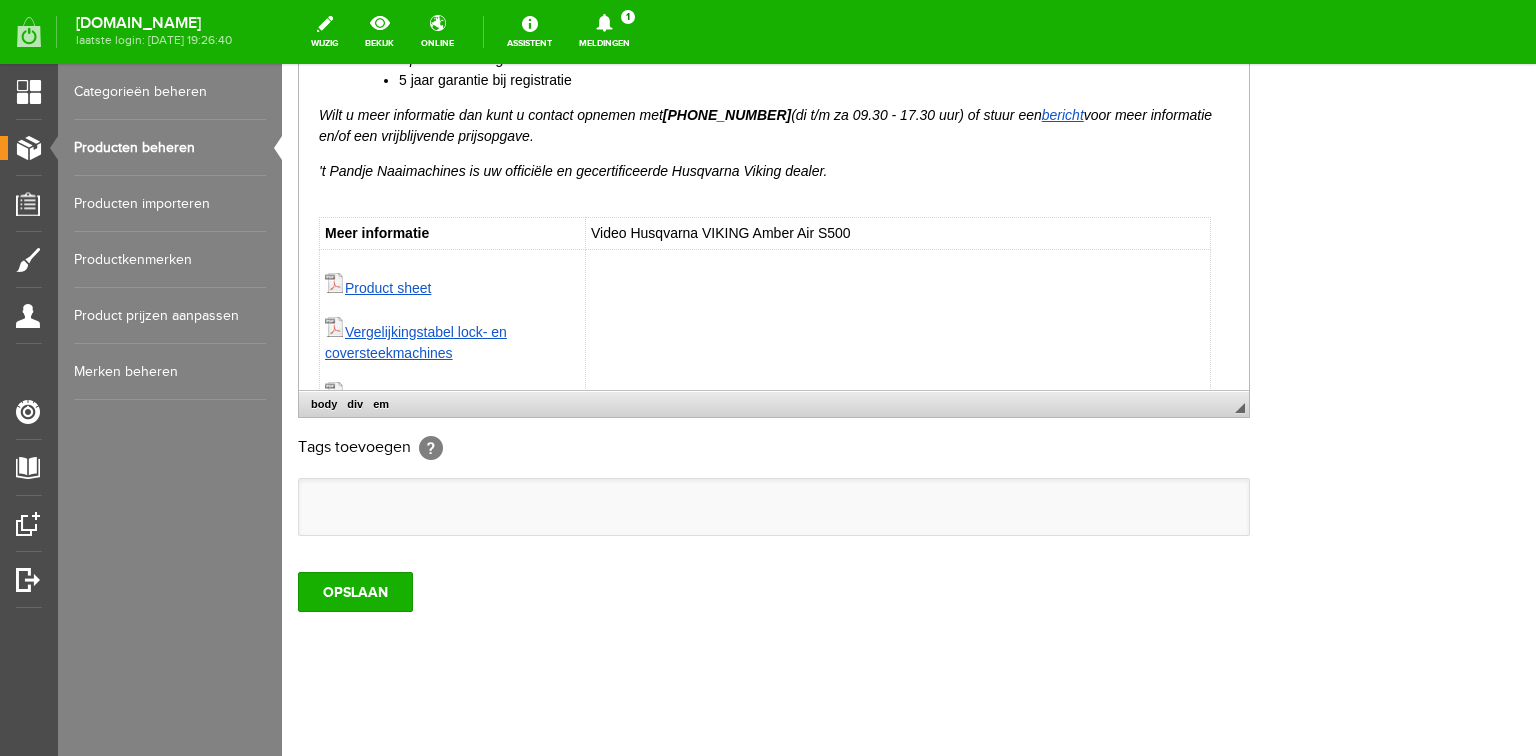 click on "Video Husqvarna VIKING Amber Air S500" at bounding box center (898, 233) 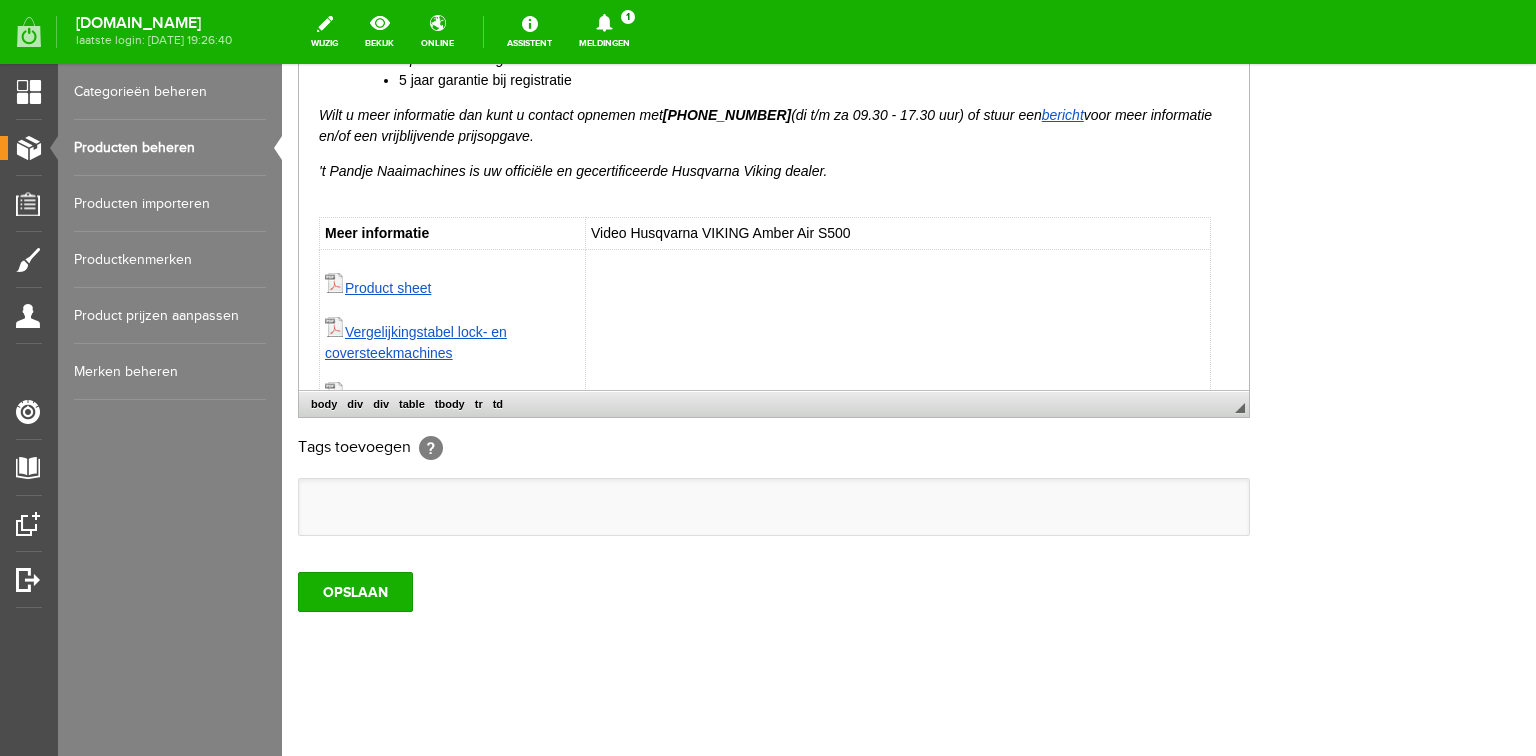 click at bounding box center (898, 392) 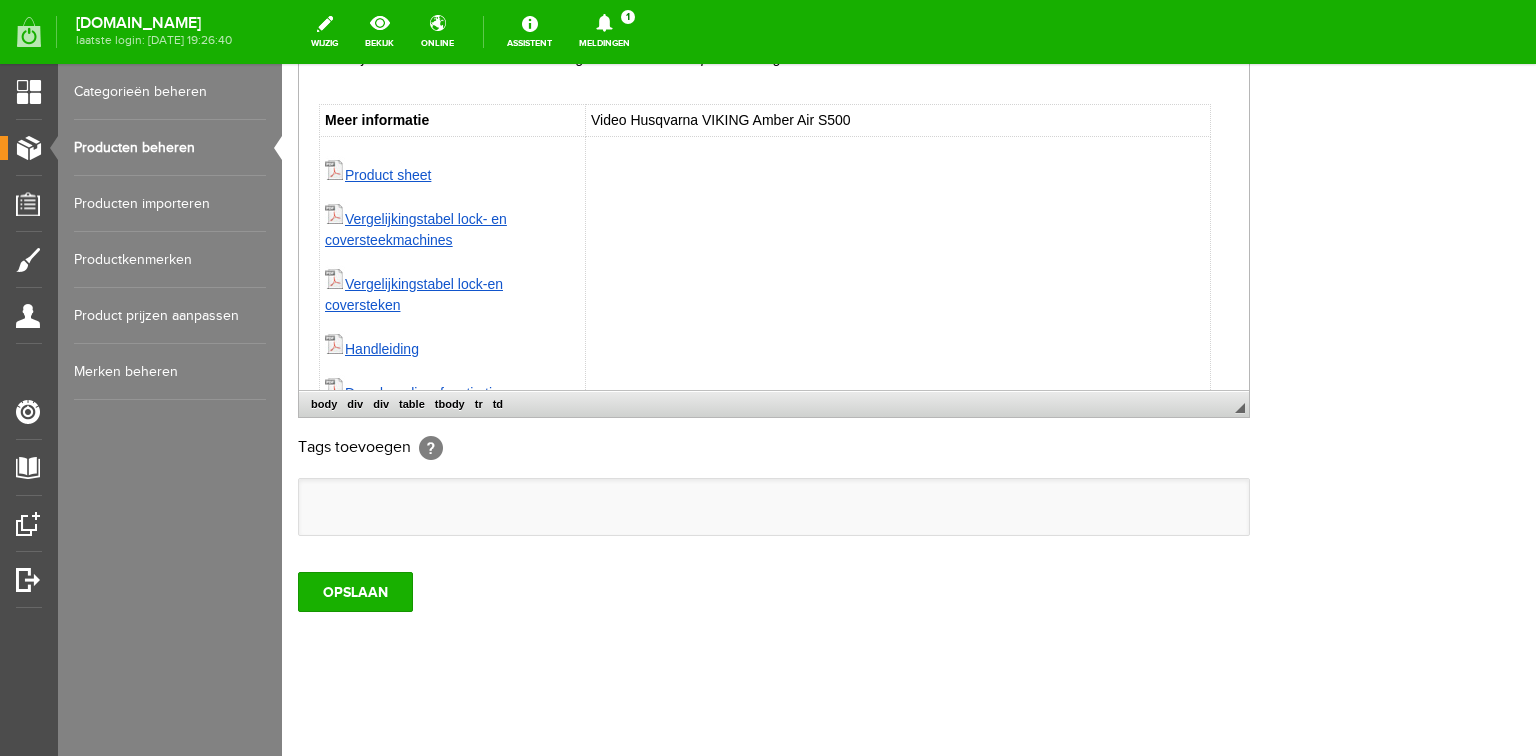 scroll, scrollTop: 645, scrollLeft: 0, axis: vertical 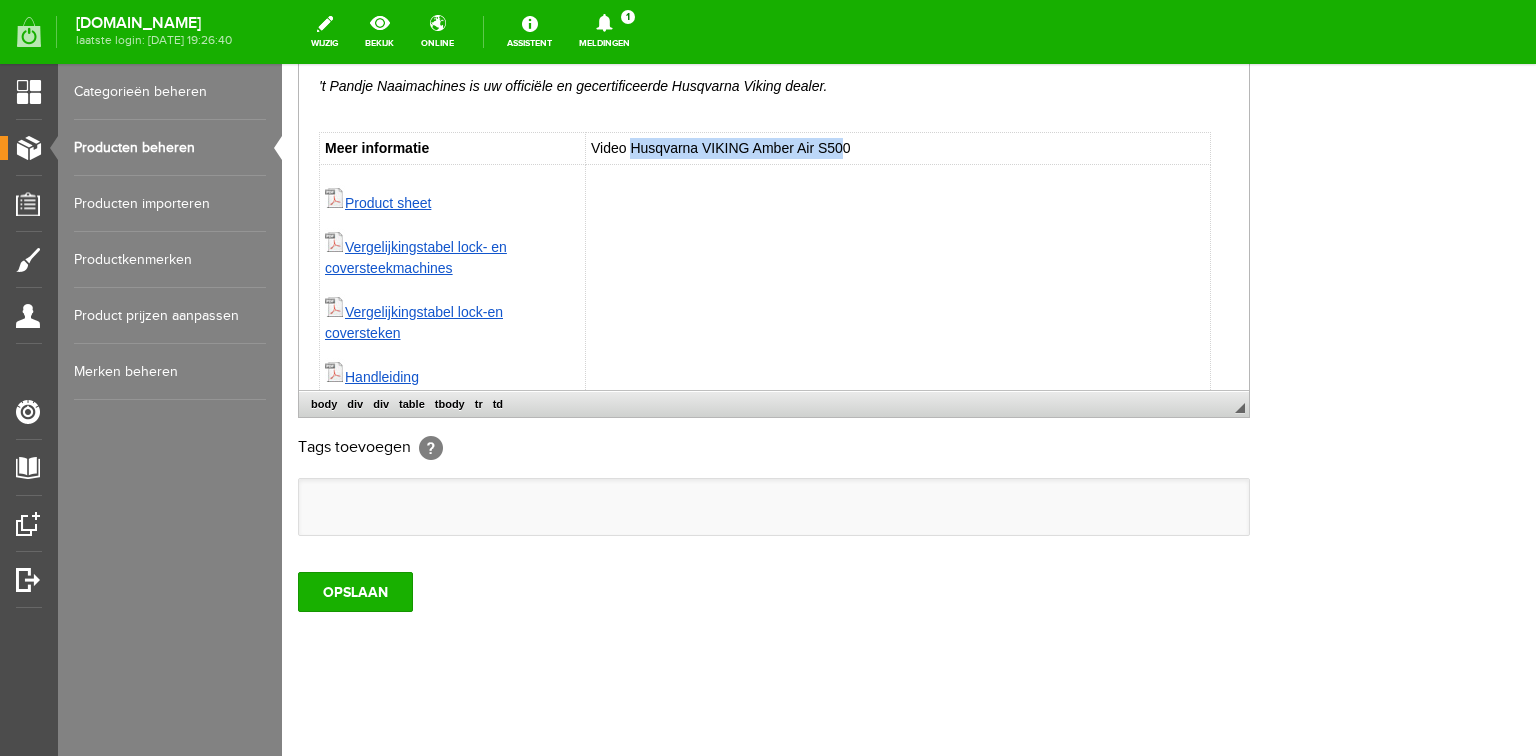 drag, startPoint x: 632, startPoint y: 148, endPoint x: 841, endPoint y: 148, distance: 209 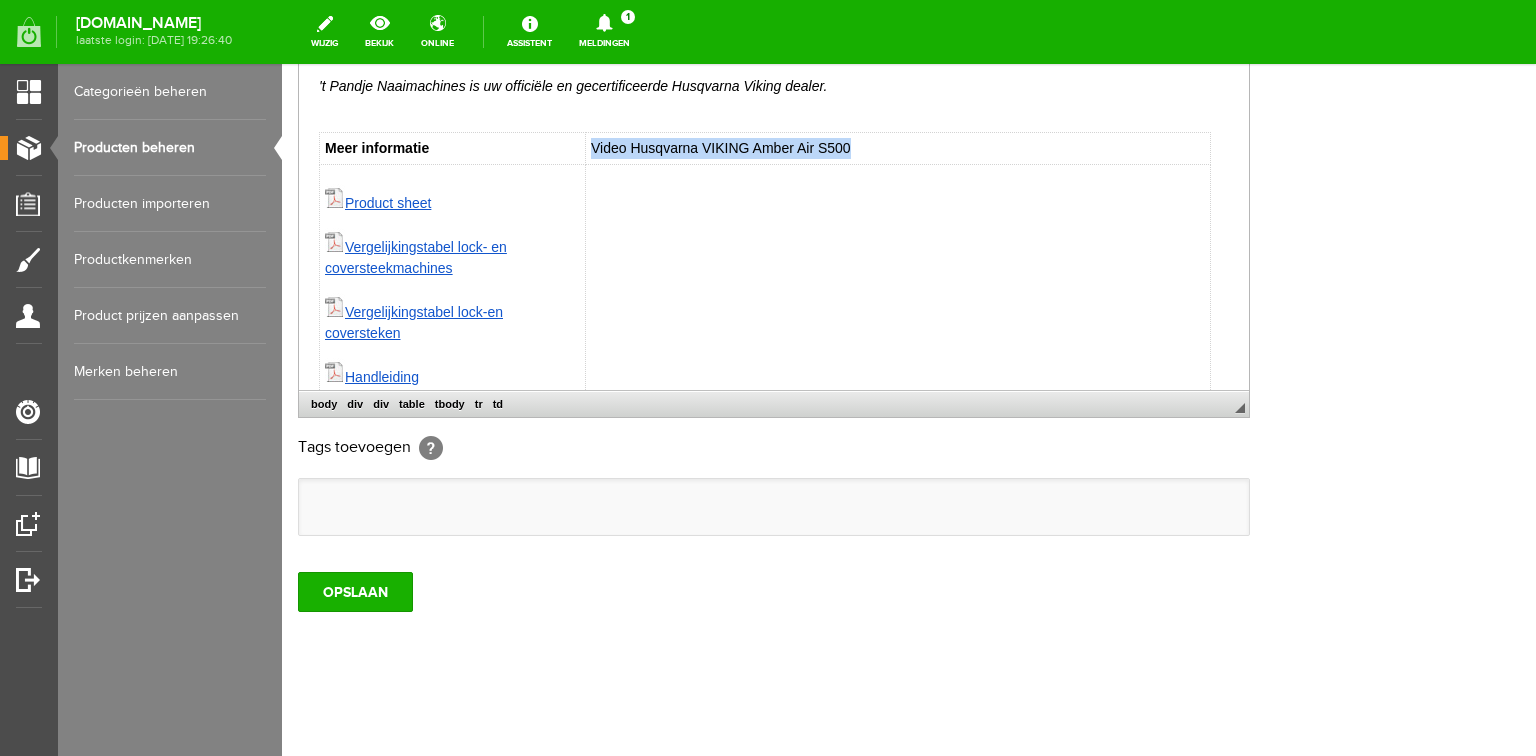 drag, startPoint x: 589, startPoint y: 146, endPoint x: 852, endPoint y: 148, distance: 263.0076 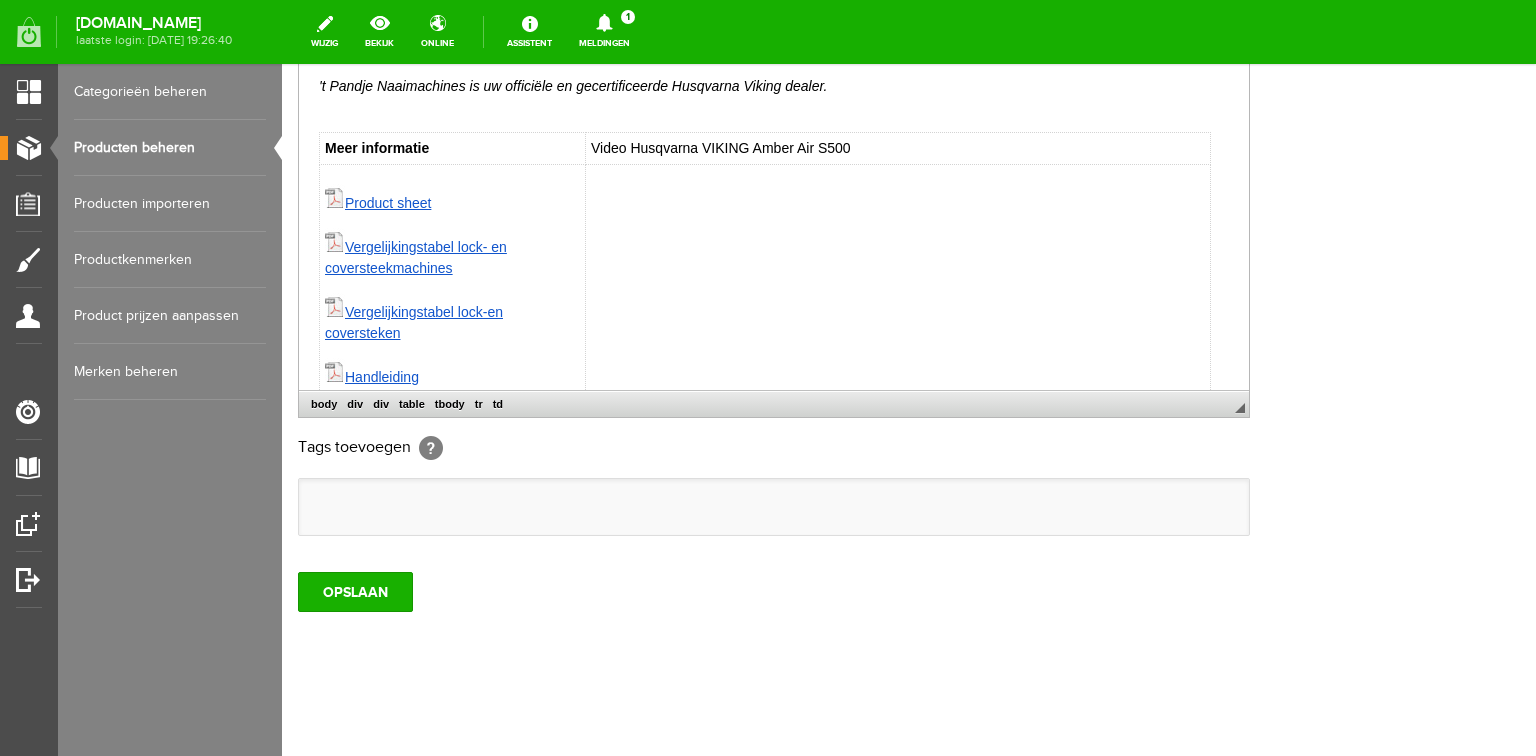 click at bounding box center [898, 307] 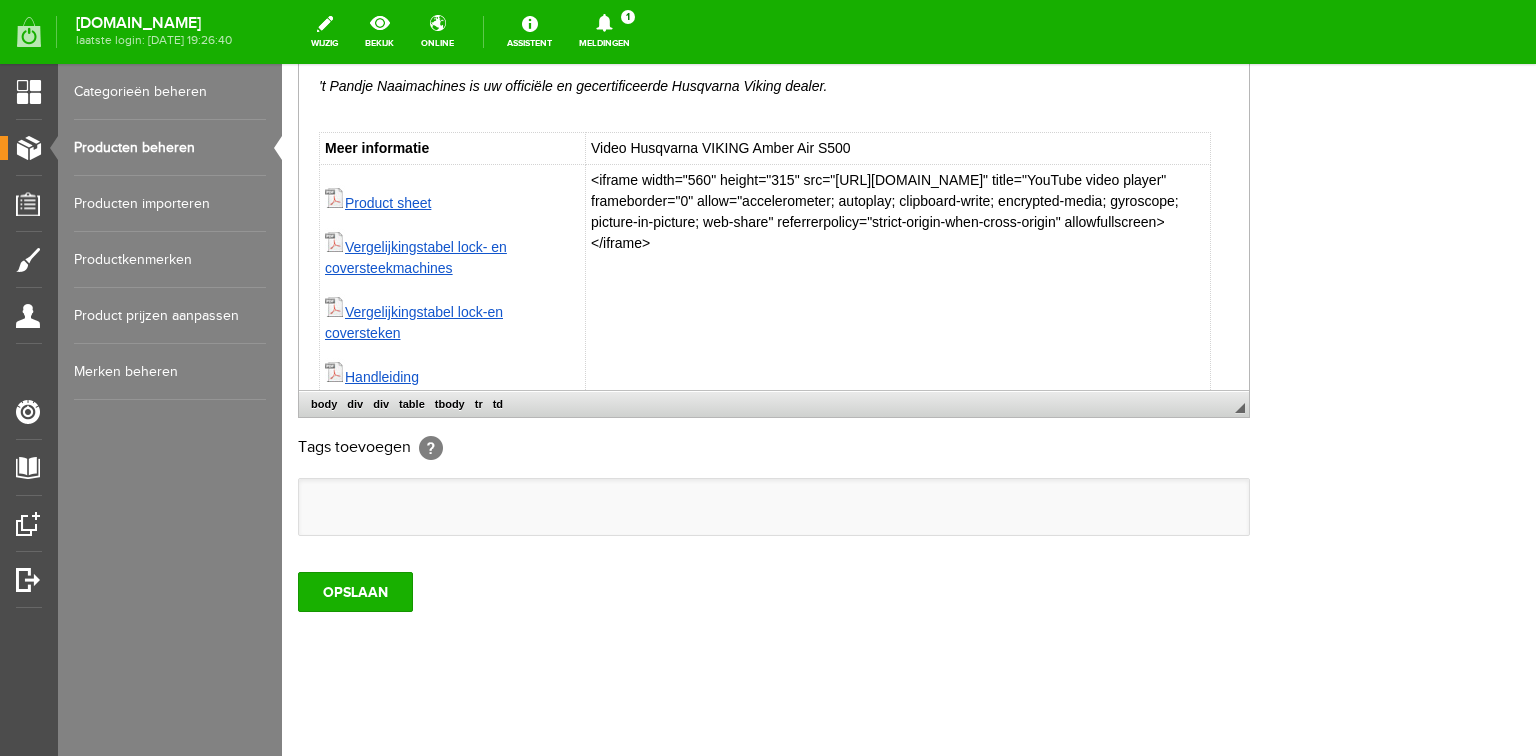 click on "<iframe width="560" height="315" src="[URL][DOMAIN_NAME]" title="YouTube video player" frameborder="0" allow="accelerometer; autoplay; clipboard-write; encrypted-media; gyroscope; picture-in-picture; web-share" referrerpolicy="strict-origin-when-cross-origin" allowfullscreen></iframe>" at bounding box center (898, 307) 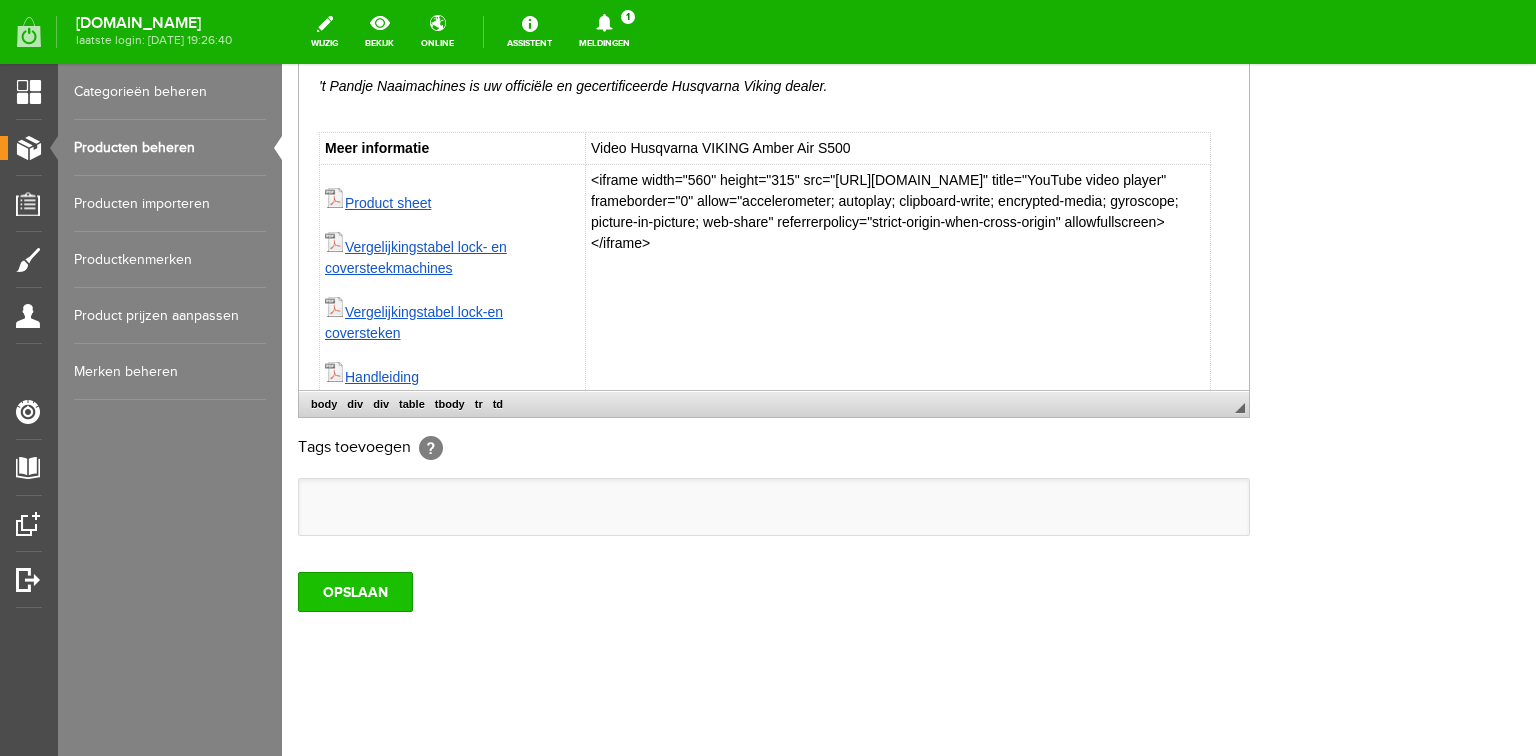 click on "OPSLAAN" at bounding box center (355, 592) 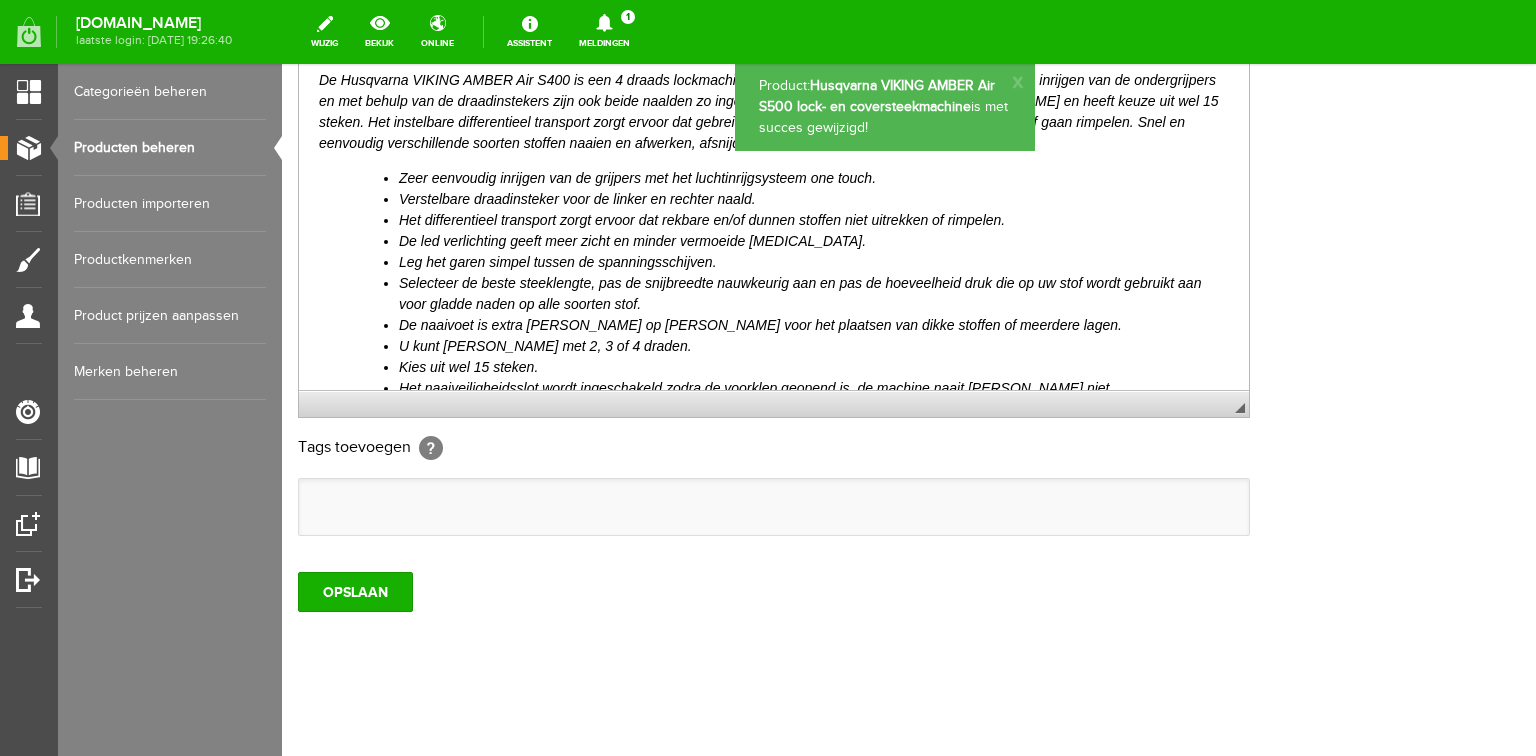 scroll, scrollTop: 0, scrollLeft: 0, axis: both 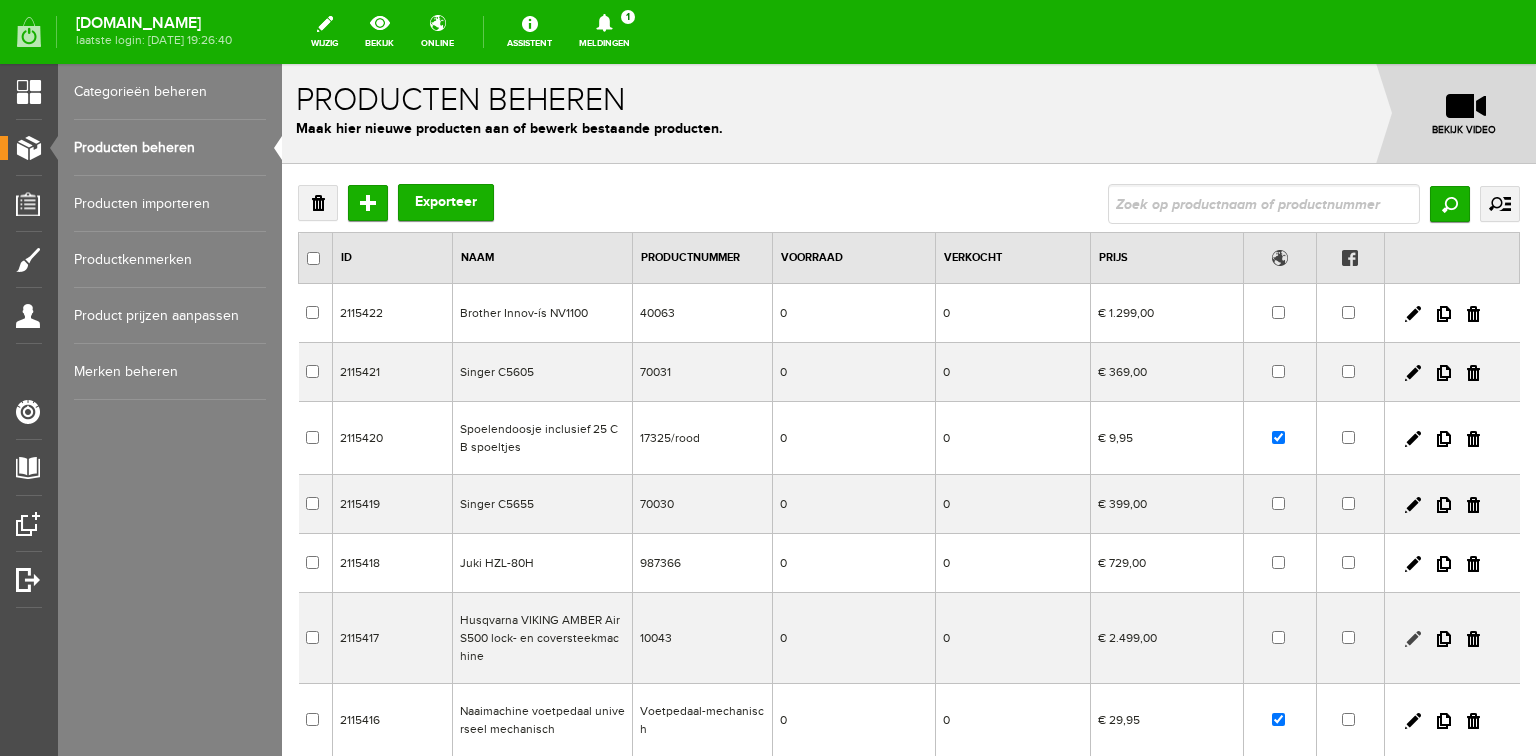 click at bounding box center [1413, 639] 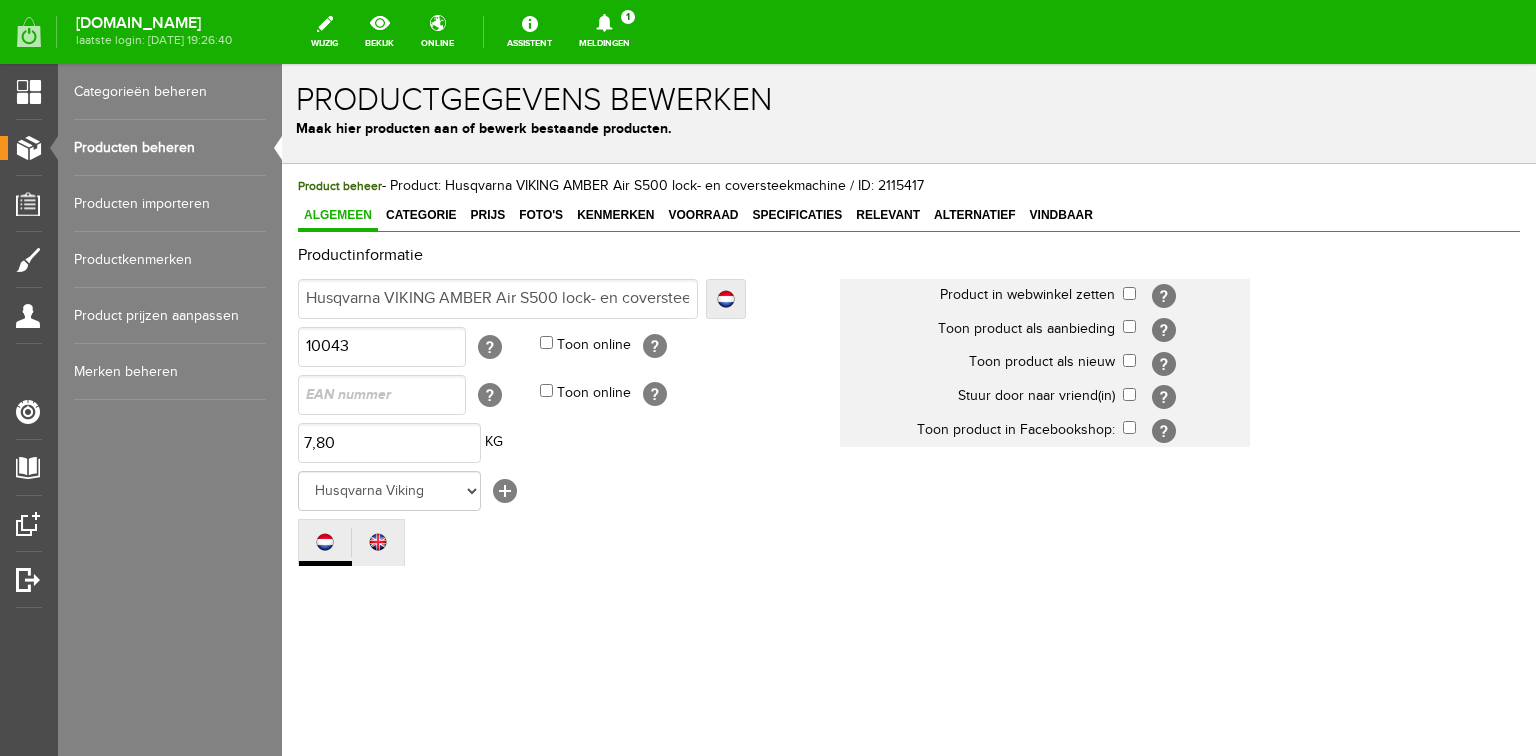scroll, scrollTop: 0, scrollLeft: 0, axis: both 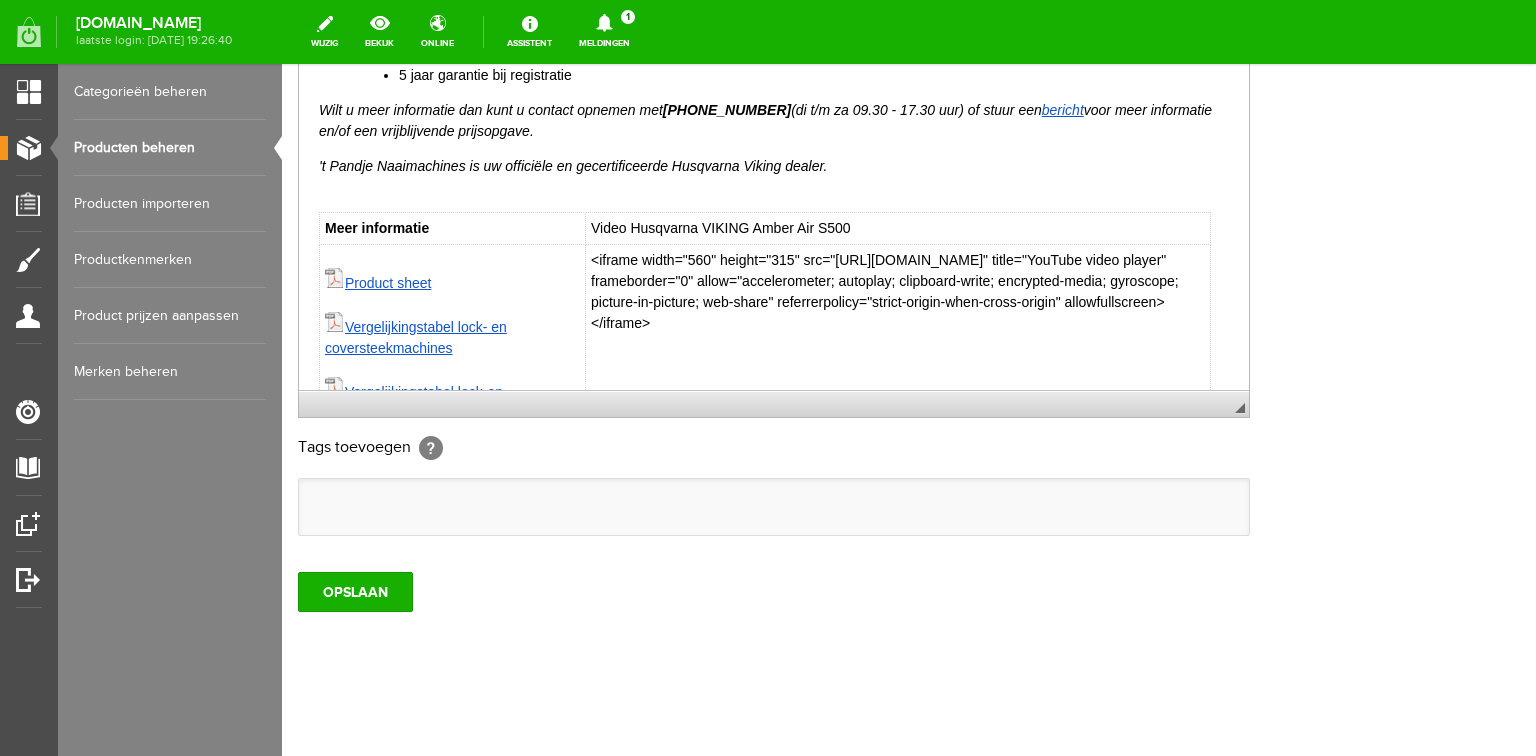 click on "<iframe width="560" height="315" src="[URL][DOMAIN_NAME]" title="YouTube video player" frameborder="0" allow="accelerometer; autoplay; clipboard-write; encrypted-media; gyroscope; picture-in-picture; web-share" referrerpolicy="strict-origin-when-cross-origin" allowfullscreen></iframe>" at bounding box center [898, 387] 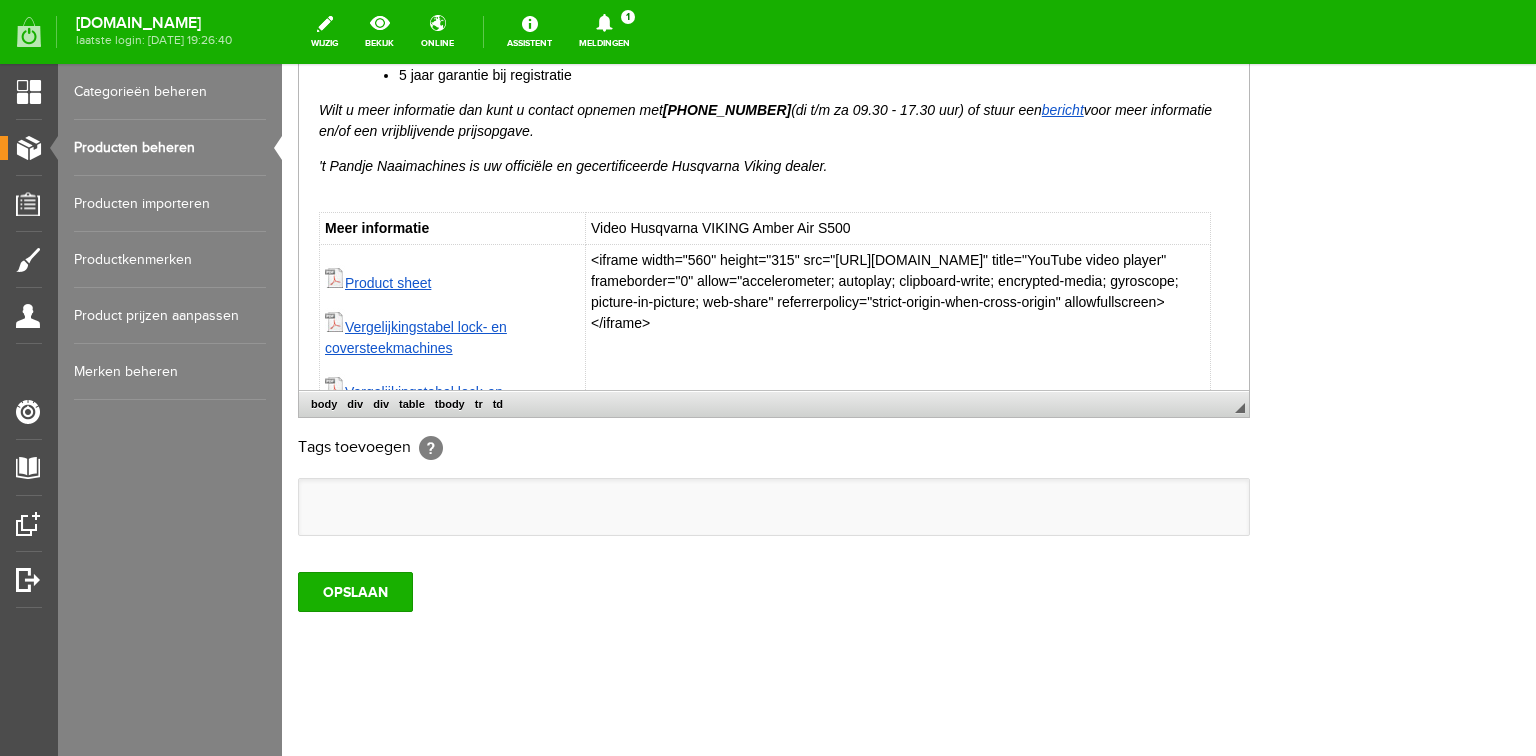 click on "<iframe width="560" height="315" src="[URL][DOMAIN_NAME]" title="YouTube video player" frameborder="0" allow="accelerometer; autoplay; clipboard-write; encrypted-media; gyroscope; picture-in-picture; web-share" referrerpolicy="strict-origin-when-cross-origin" allowfullscreen></iframe>" at bounding box center [898, 387] 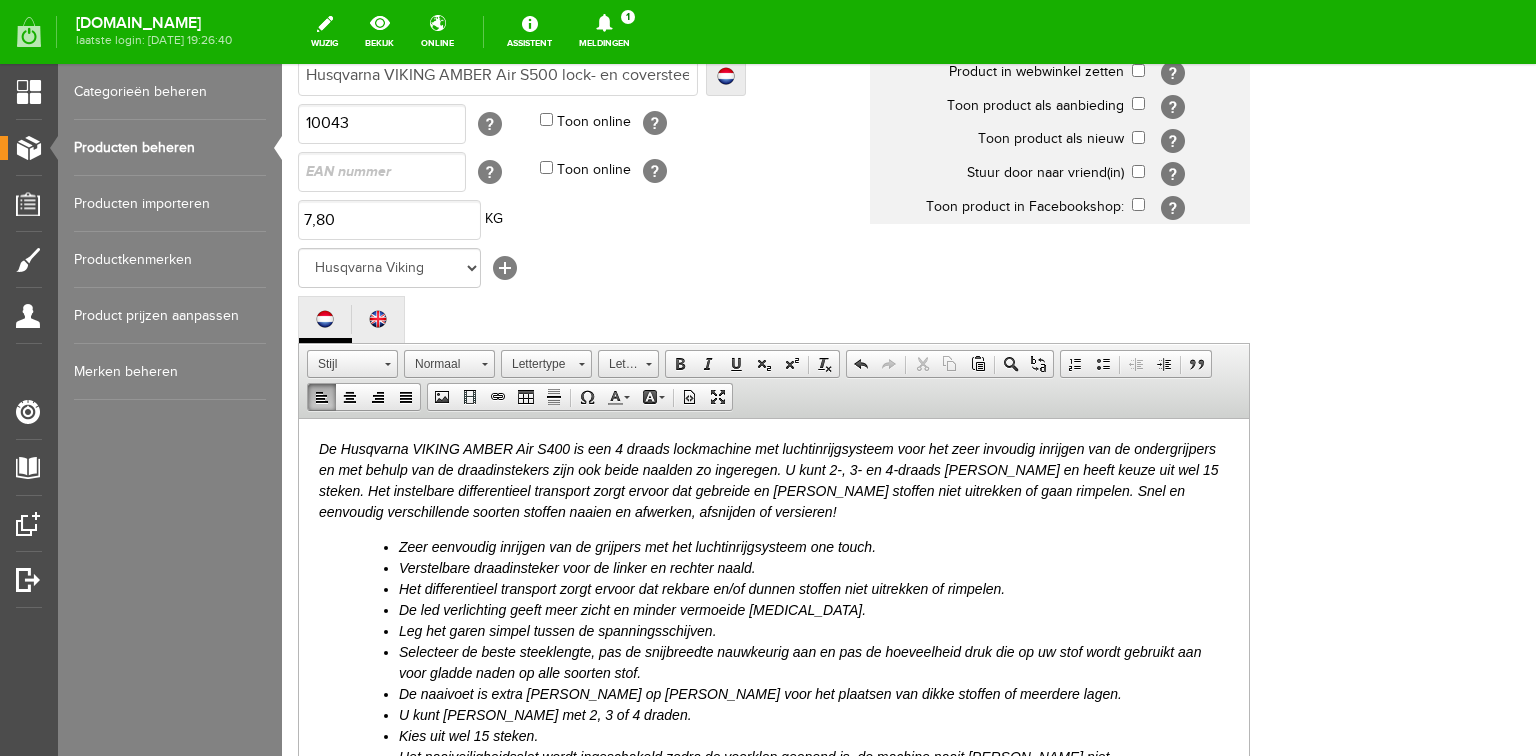 scroll, scrollTop: 192, scrollLeft: 0, axis: vertical 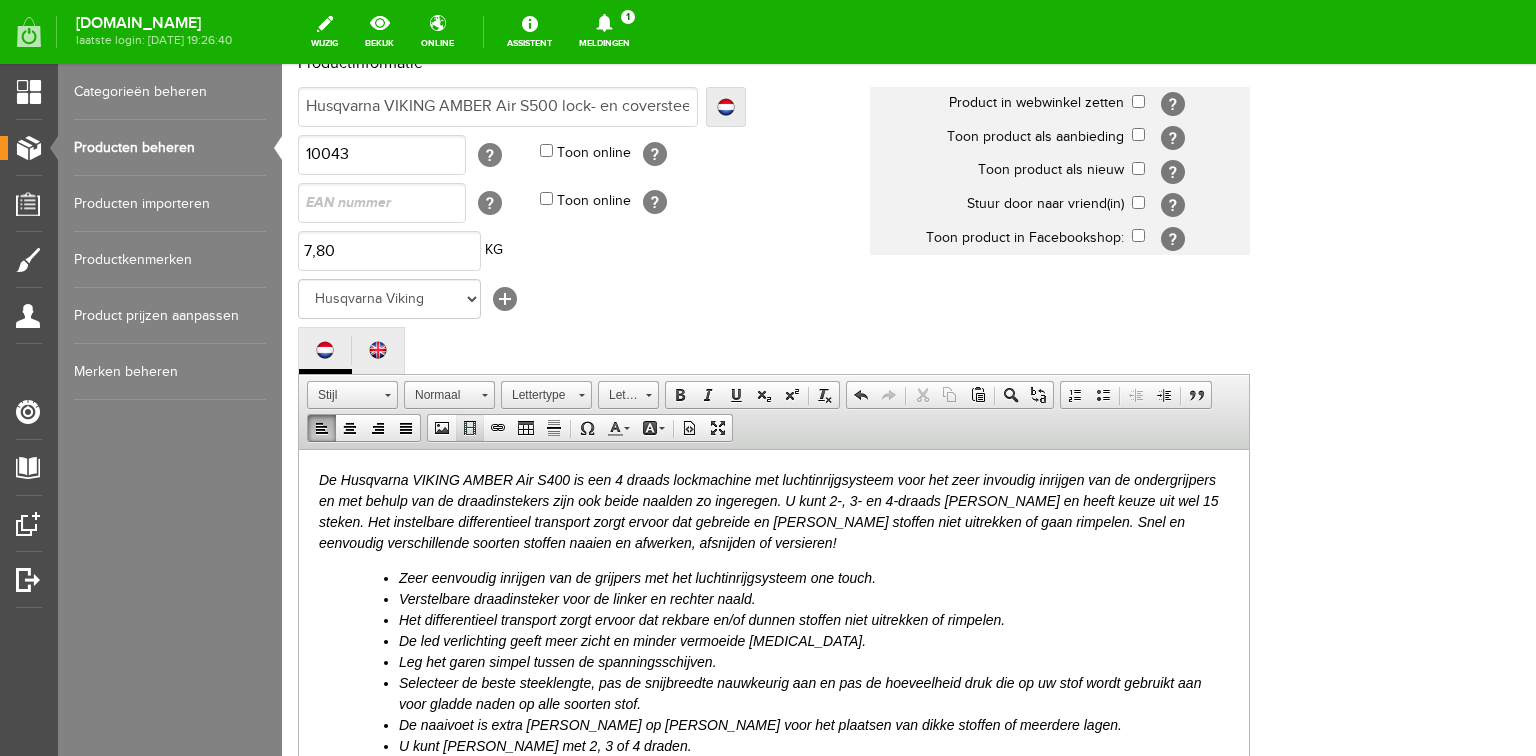 click at bounding box center [470, 428] 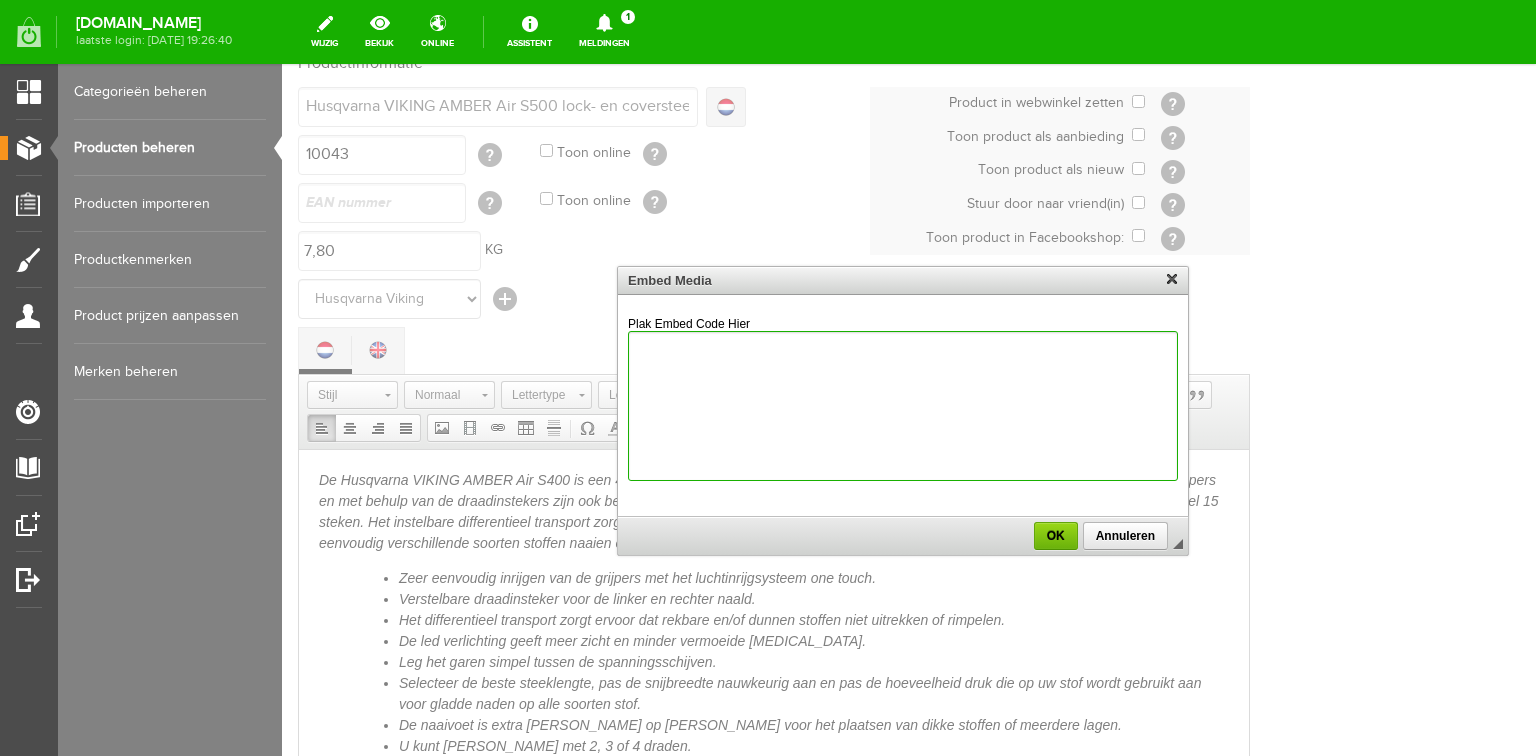 paste on "<iframe width="560" height="315" src="[URL][DOMAIN_NAME]" title="YouTube video player" frameborder="0" allow="accelerometer; autoplay; clipboard-write; encrypted-media; gyroscope; picture-in-picture; web-share" referrerpolicy="strict-origin-when-cross-origin" allowfullscreen></iframe>" 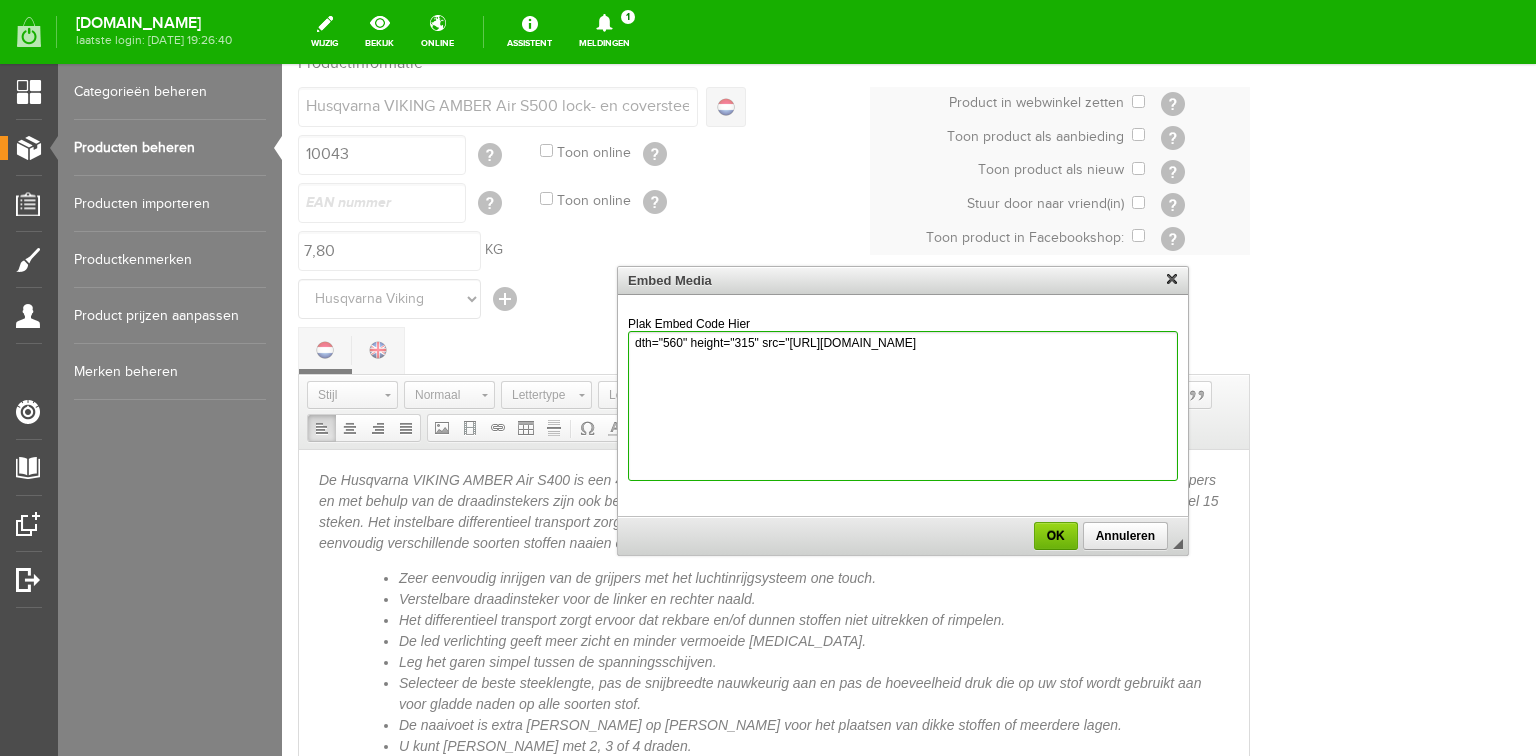 scroll, scrollTop: 0, scrollLeft: 0, axis: both 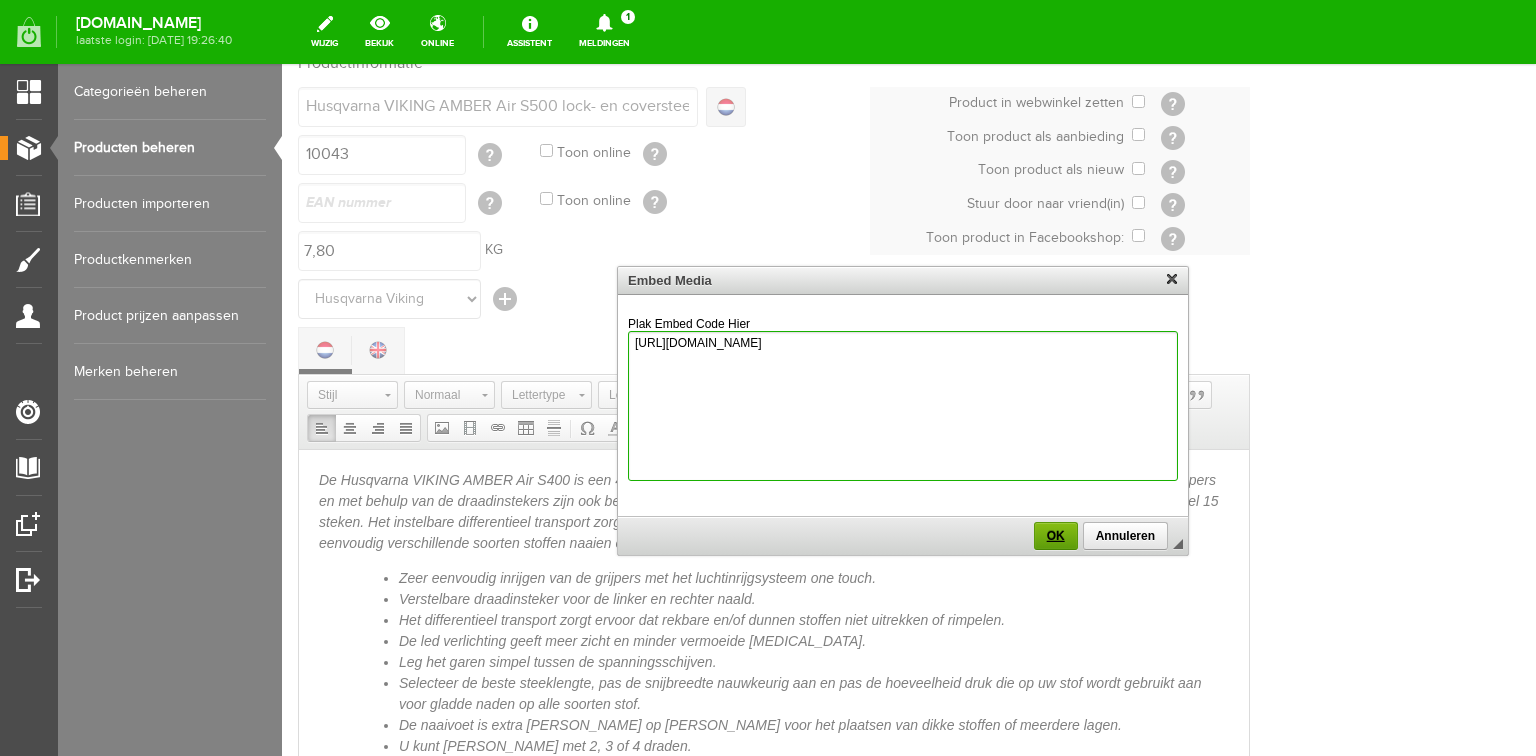 type on "[URL][DOMAIN_NAME]" 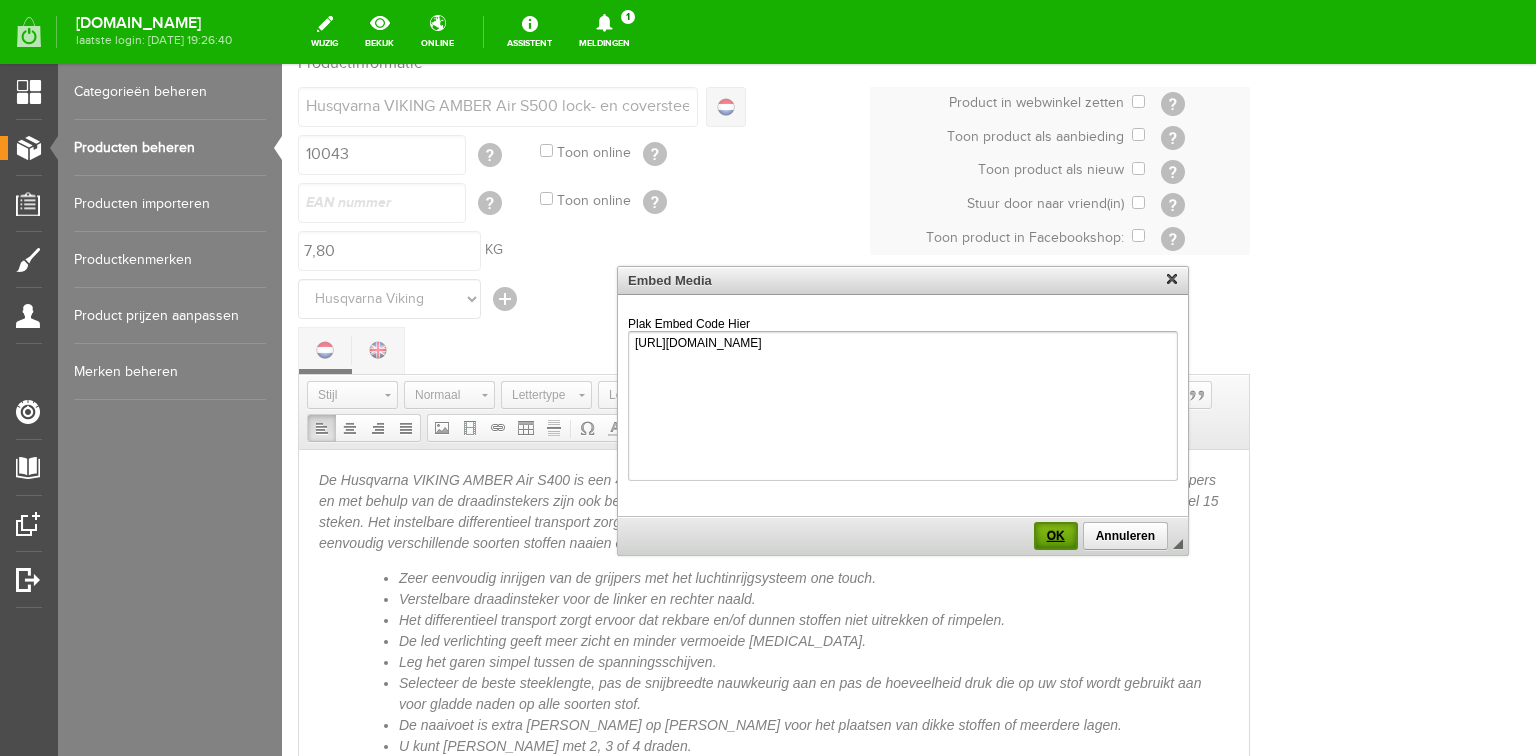 click on "OK" at bounding box center [1056, 536] 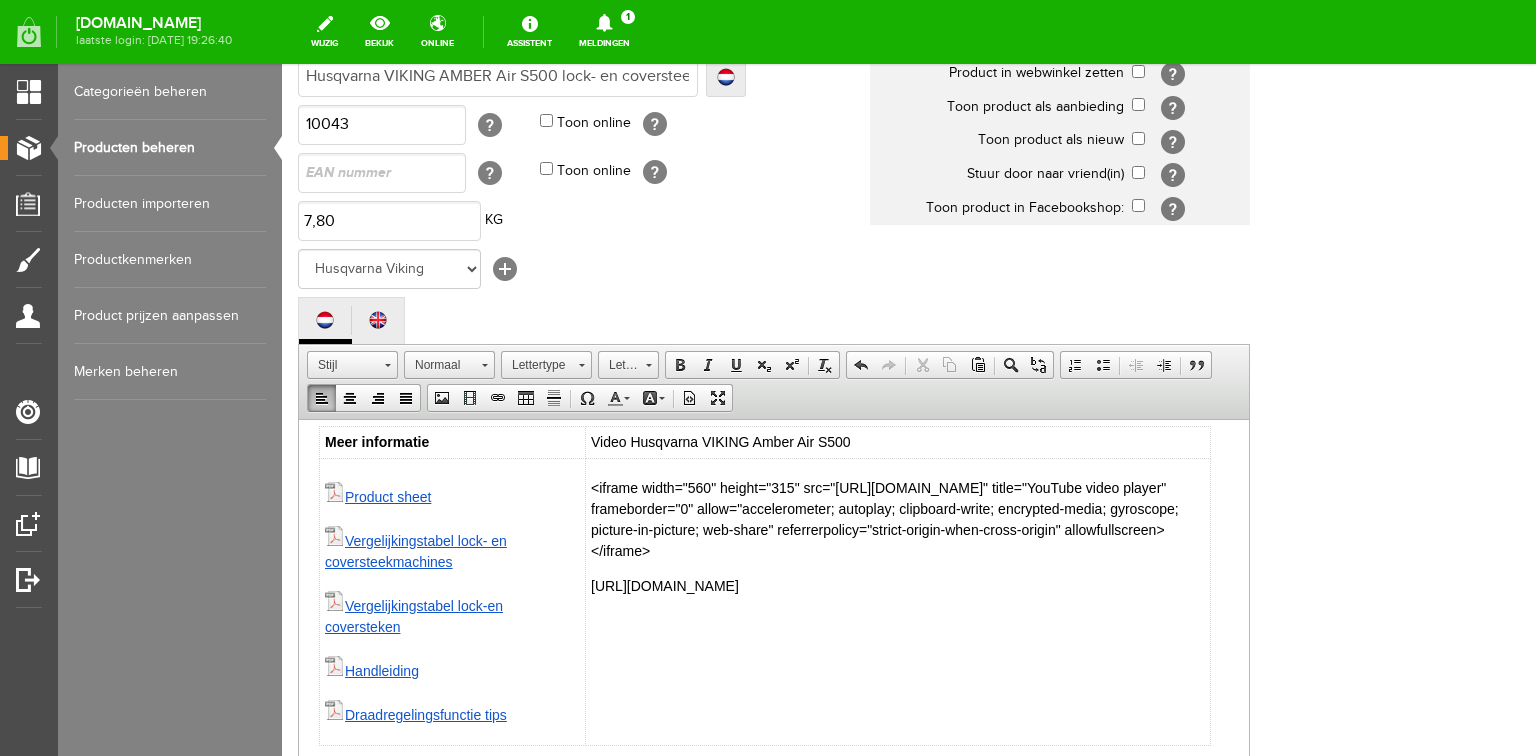 scroll, scrollTop: 725, scrollLeft: 0, axis: vertical 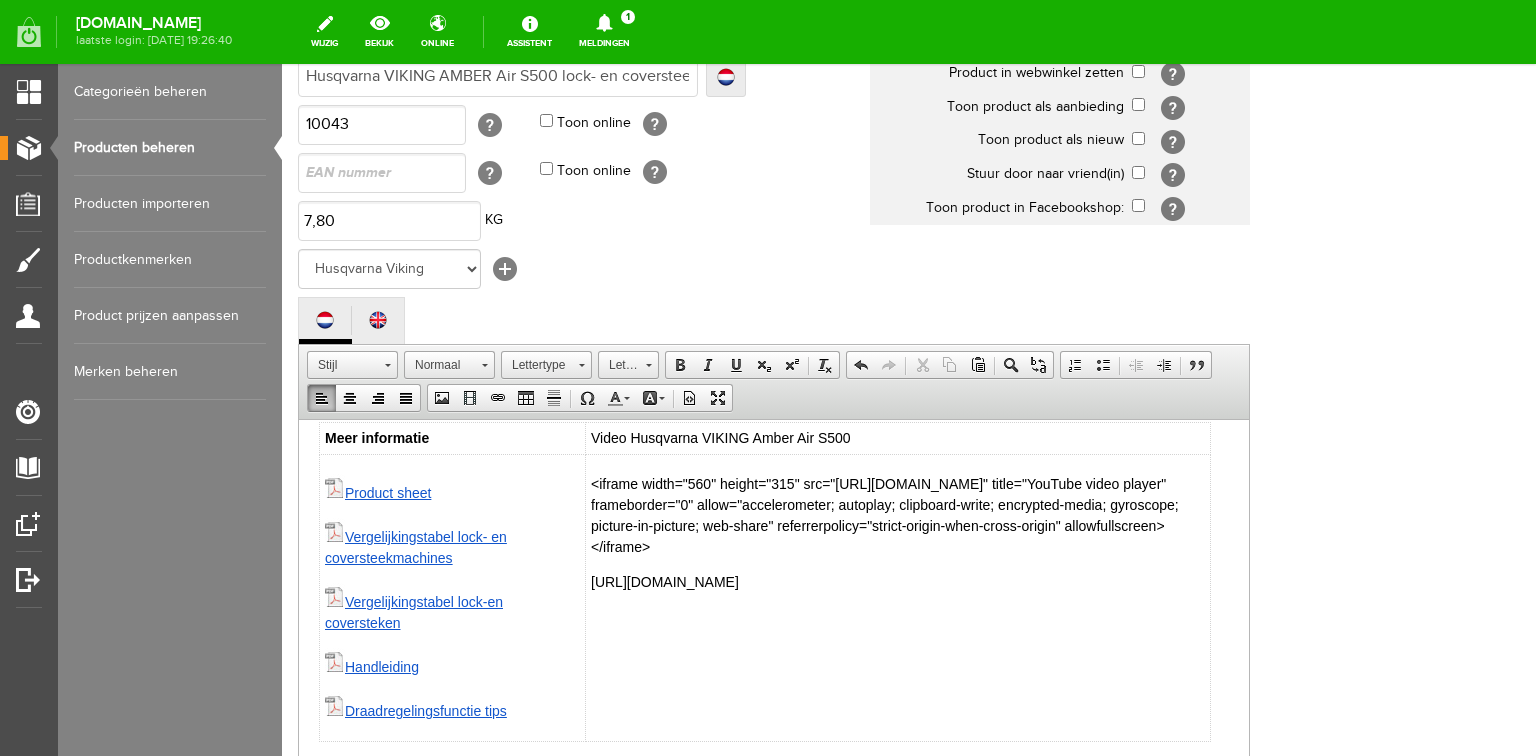 drag, startPoint x: 1042, startPoint y: 578, endPoint x: 588, endPoint y: 584, distance: 454.03964 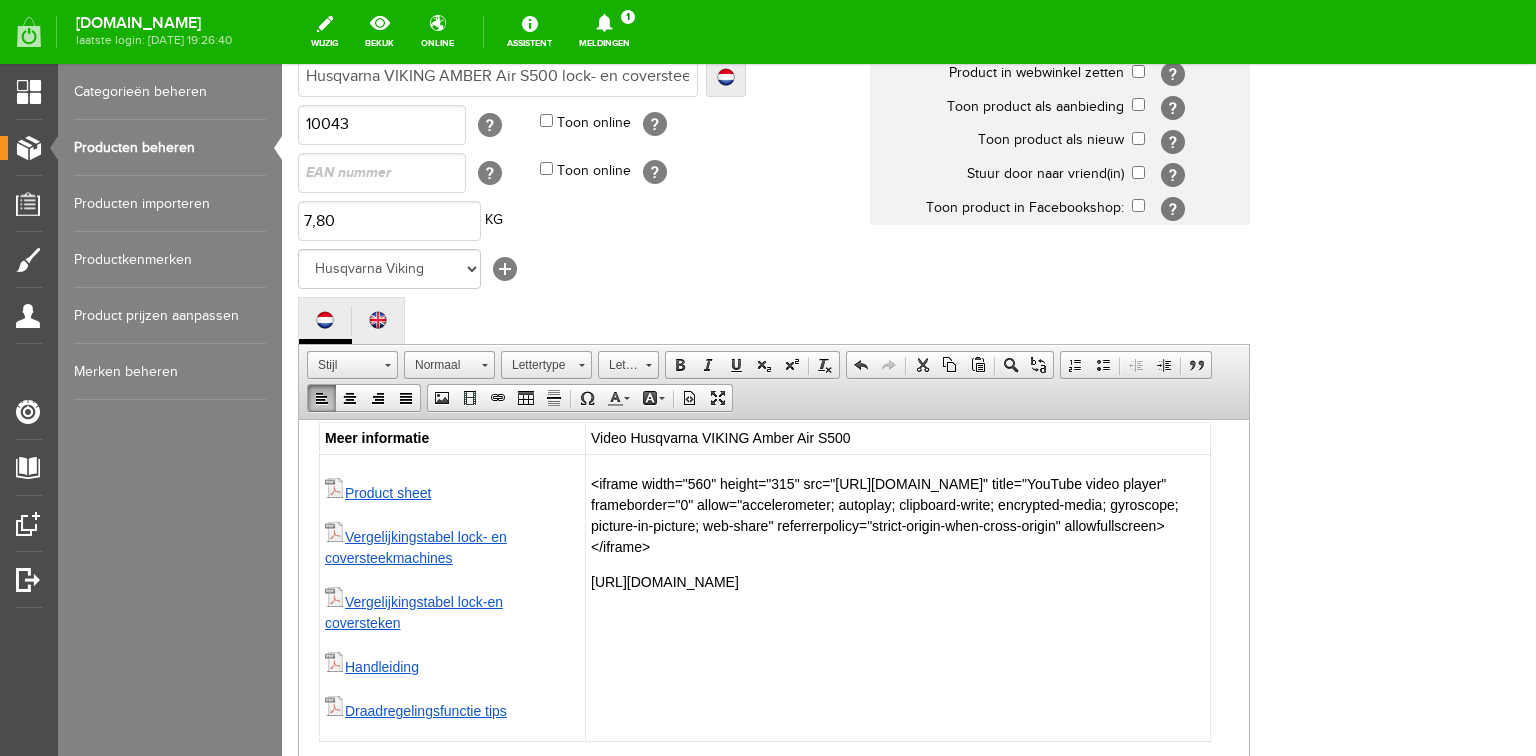click on "<iframe width="560" height="315" src="[URL][DOMAIN_NAME]" title="YouTube video player" frameborder="0" allow="accelerometer; autoplay; clipboard-write; encrypted-media; gyroscope; picture-in-picture; web-share" referrerpolicy="strict-origin-when-cross-origin" allowfullscreen></iframe> [URL][DOMAIN_NAME]" at bounding box center [898, 597] 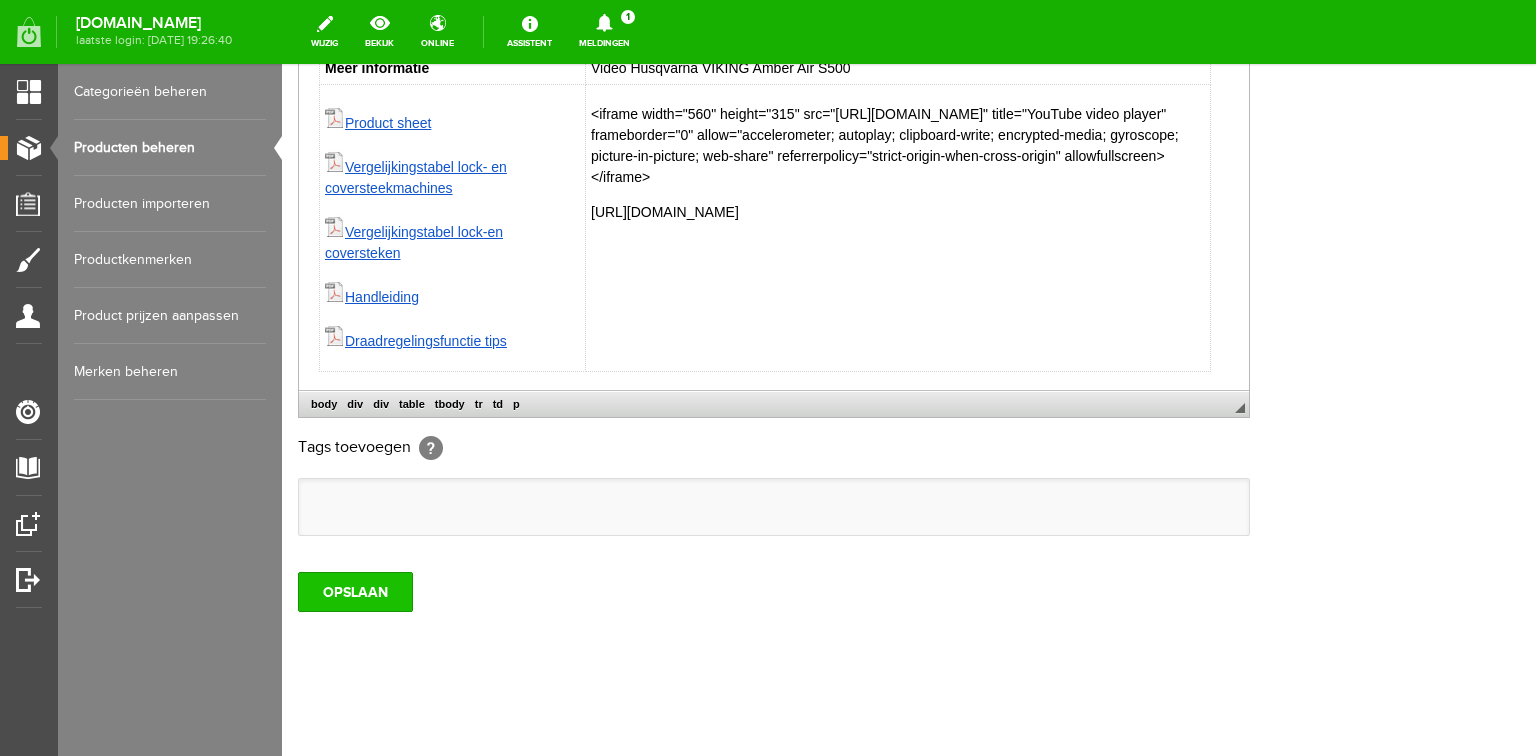 click on "OPSLAAN" at bounding box center [355, 592] 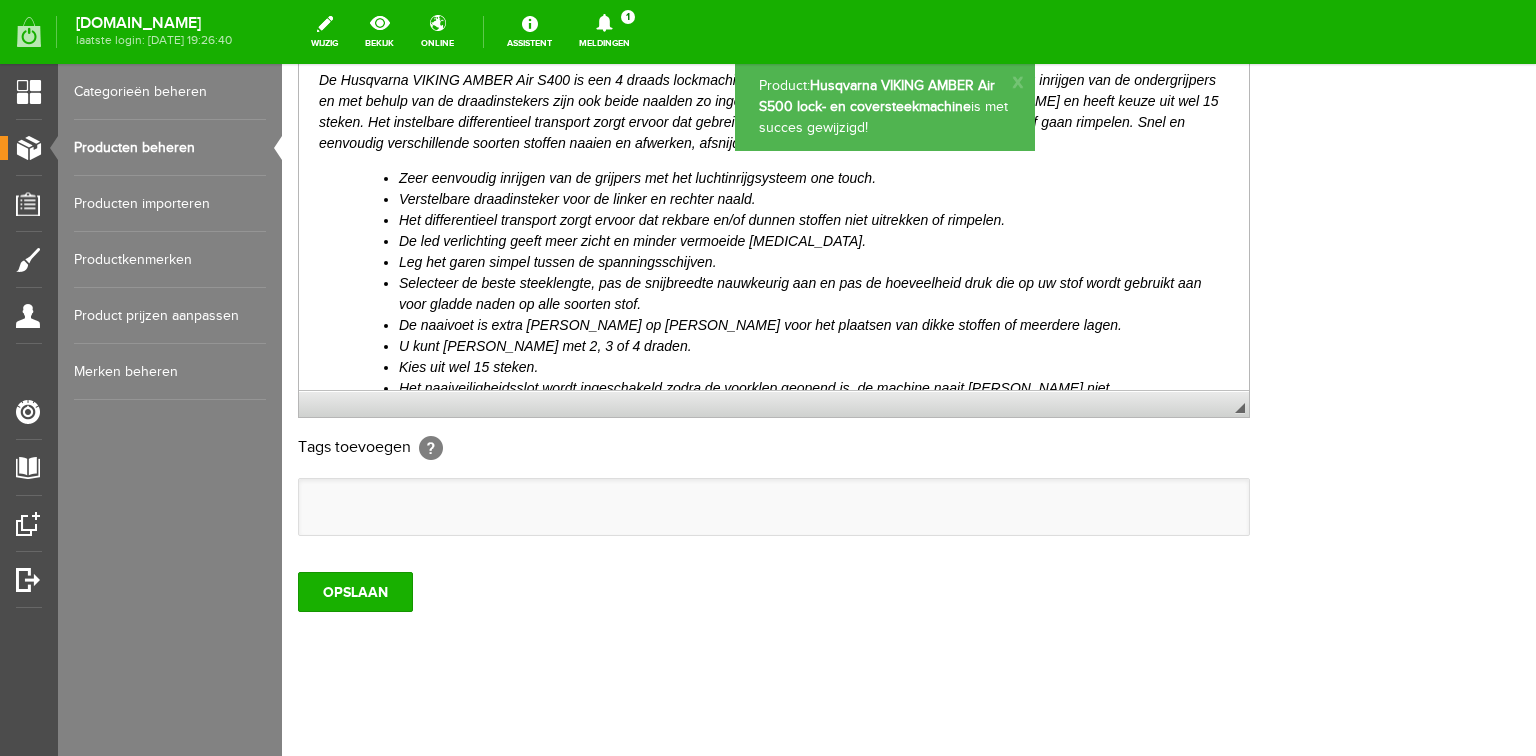 scroll, scrollTop: 0, scrollLeft: 0, axis: both 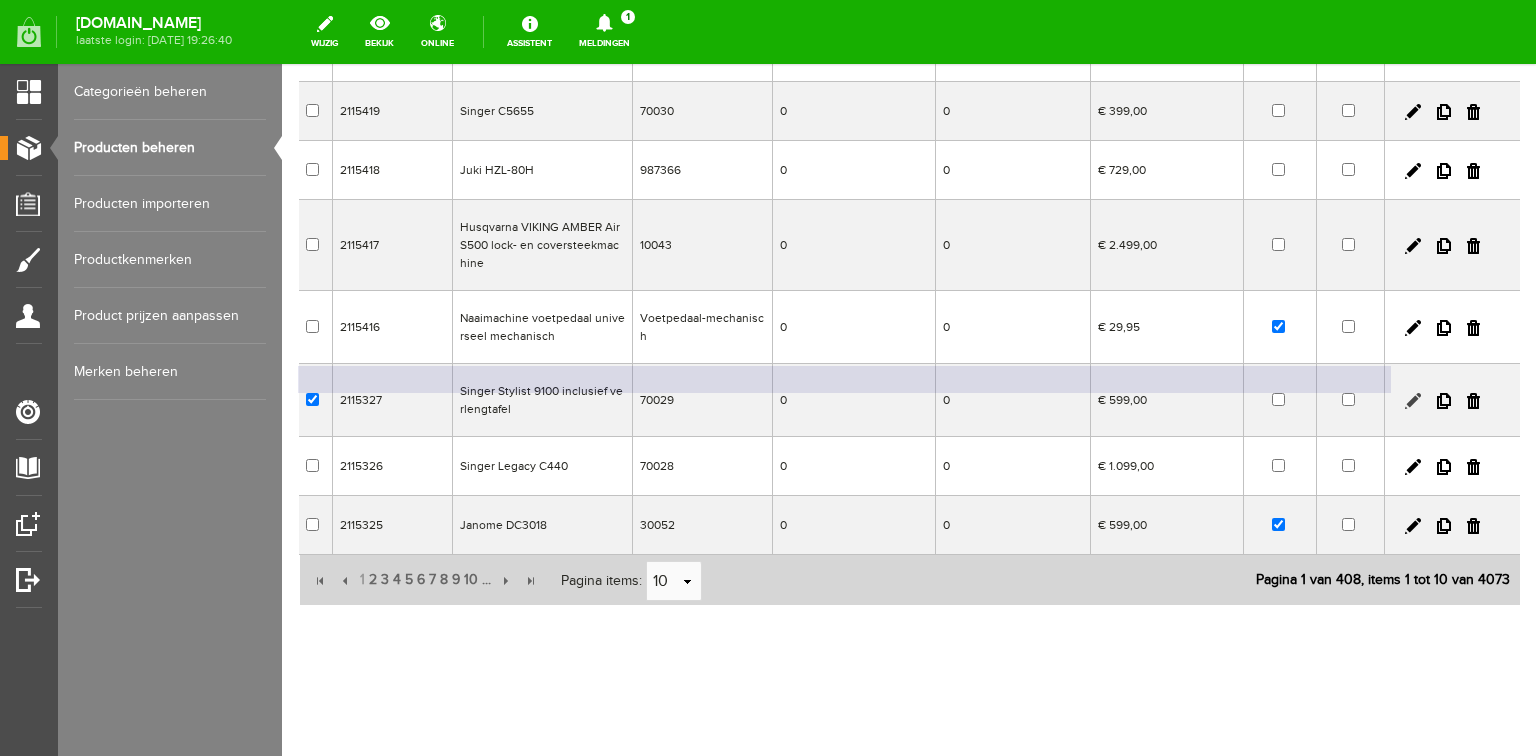 click at bounding box center [1413, 401] 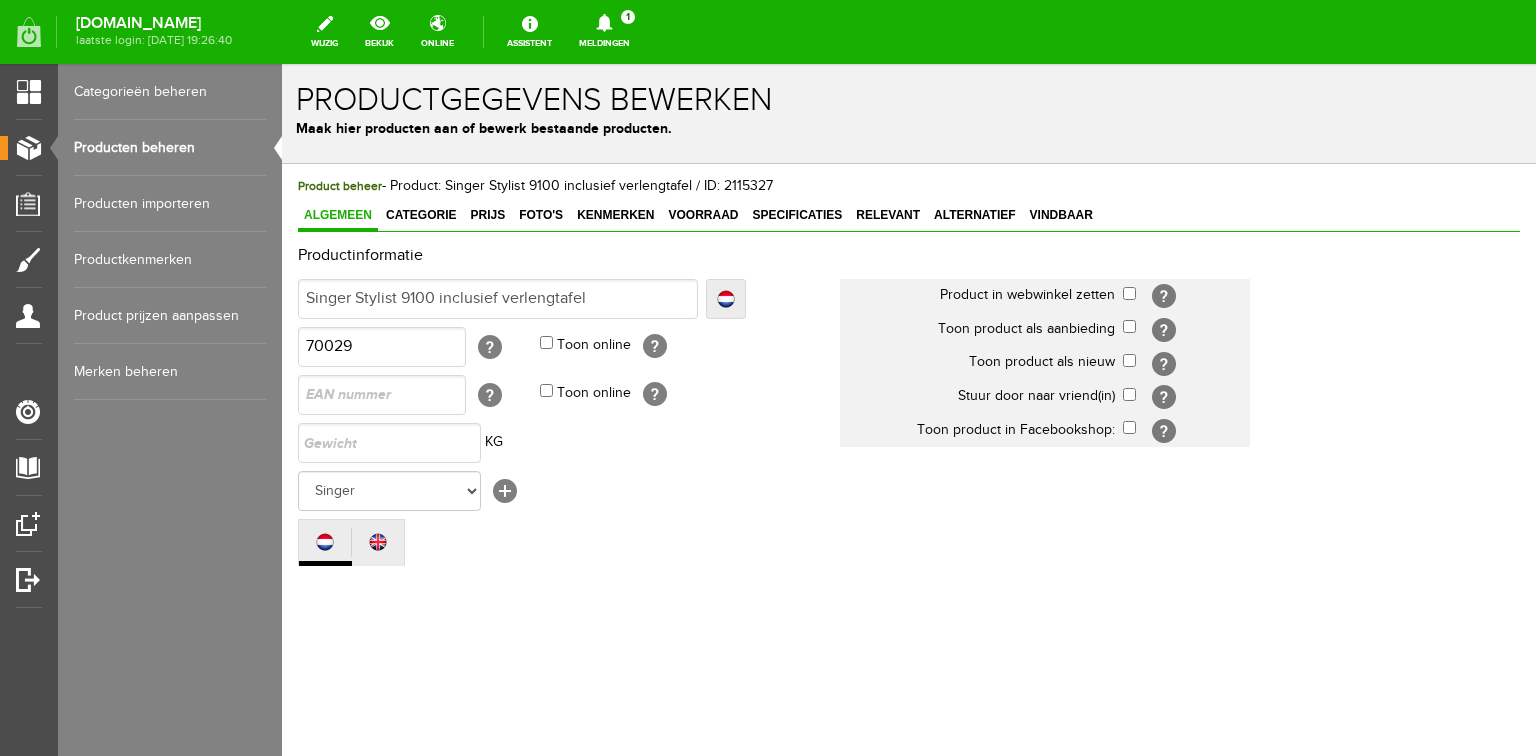 scroll, scrollTop: 0, scrollLeft: 0, axis: both 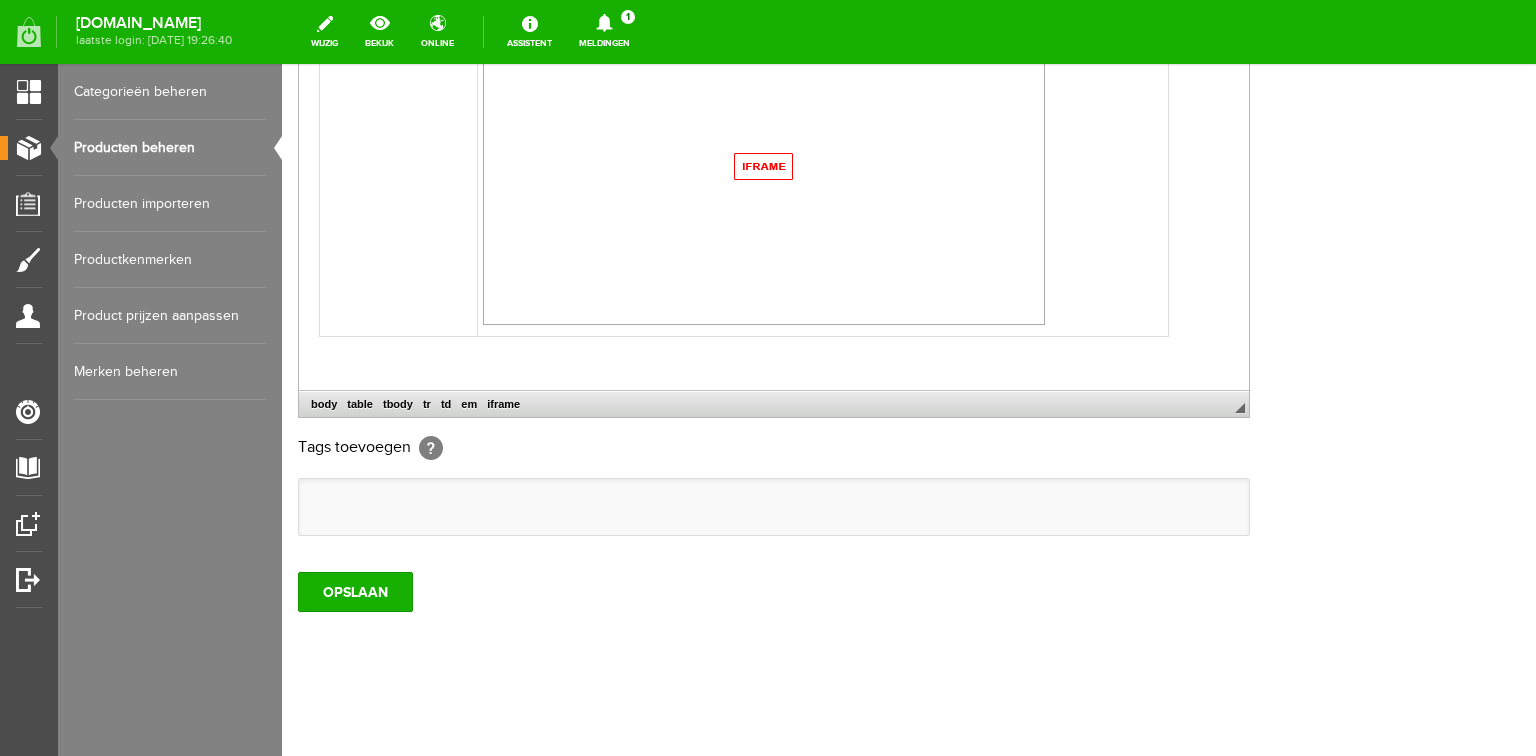 click at bounding box center (764, 165) 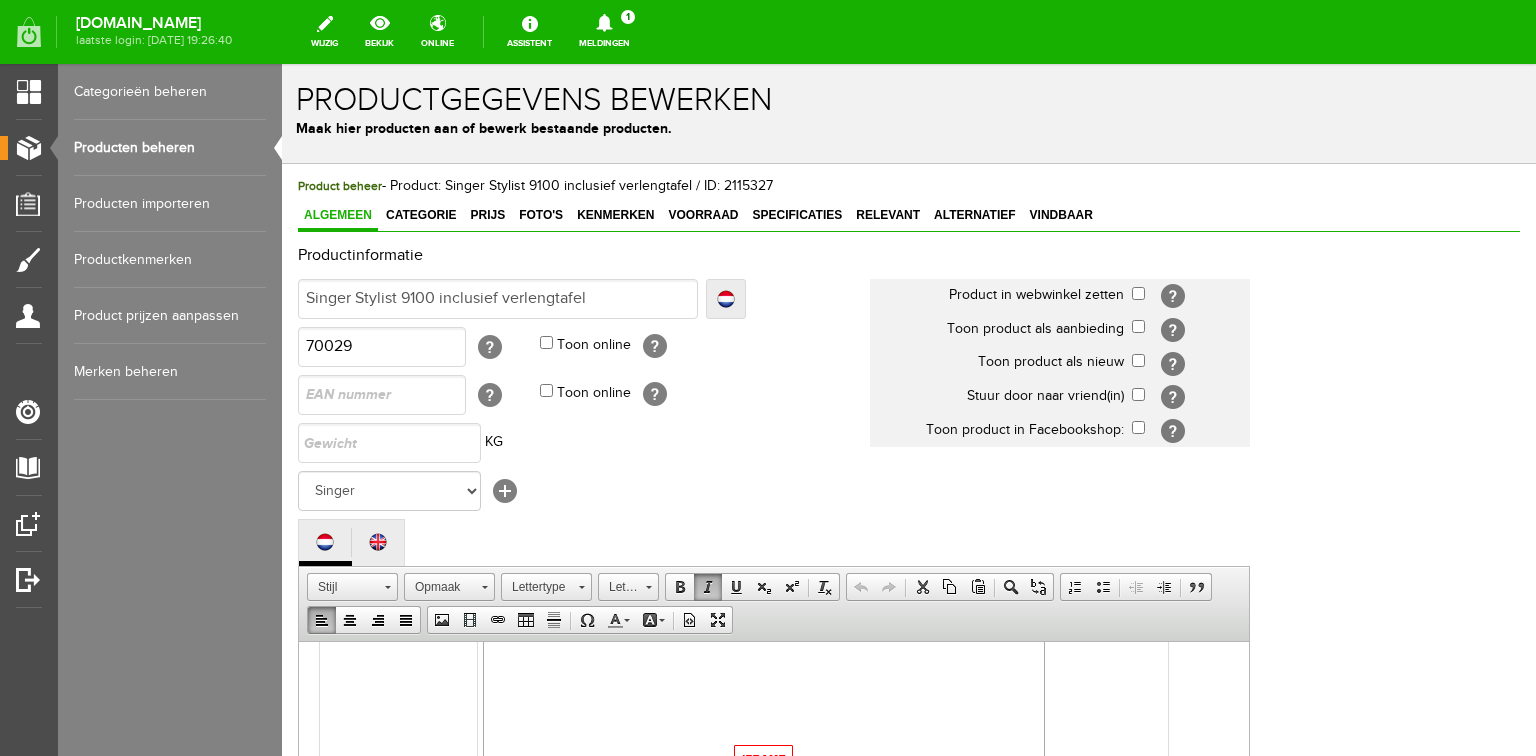scroll, scrollTop: 0, scrollLeft: 0, axis: both 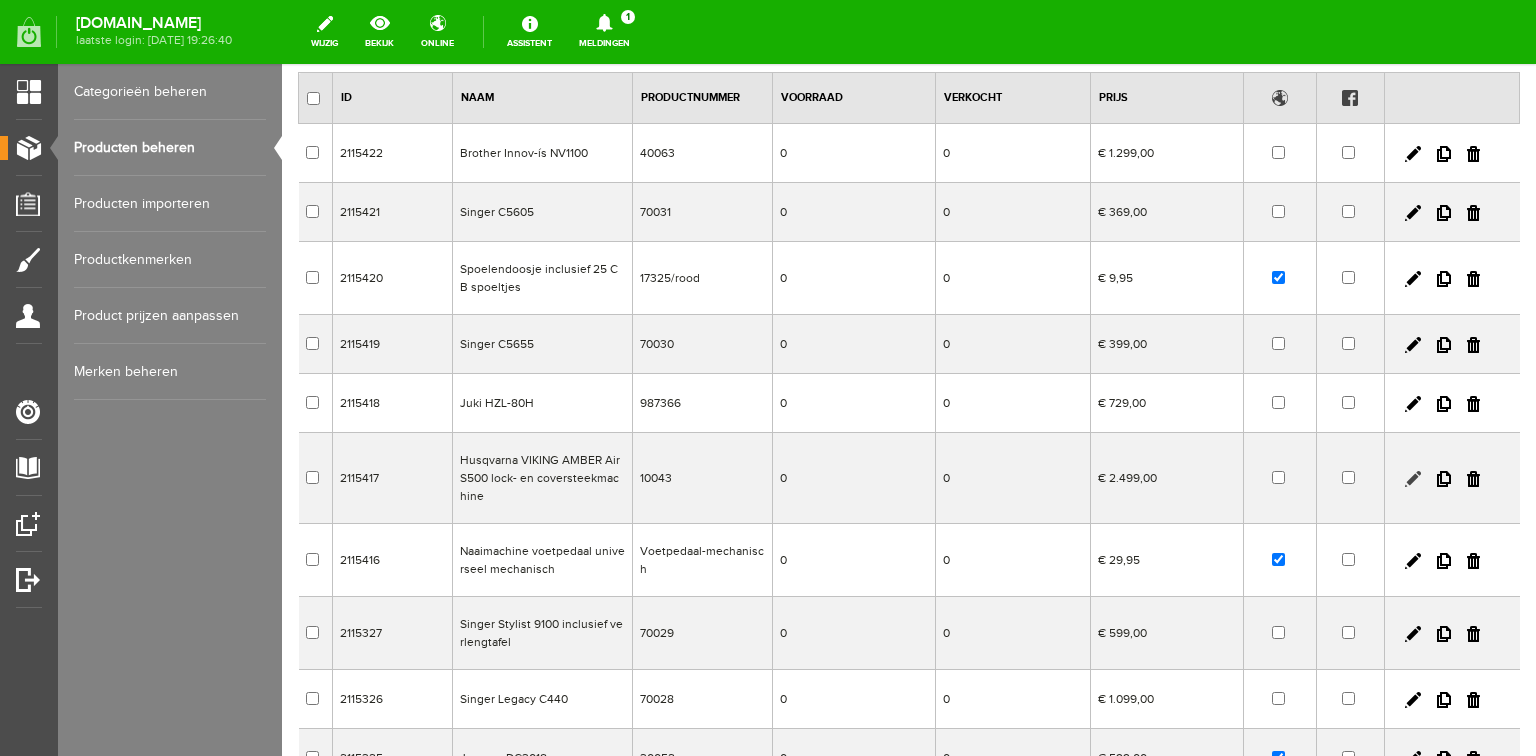 click at bounding box center [1413, 479] 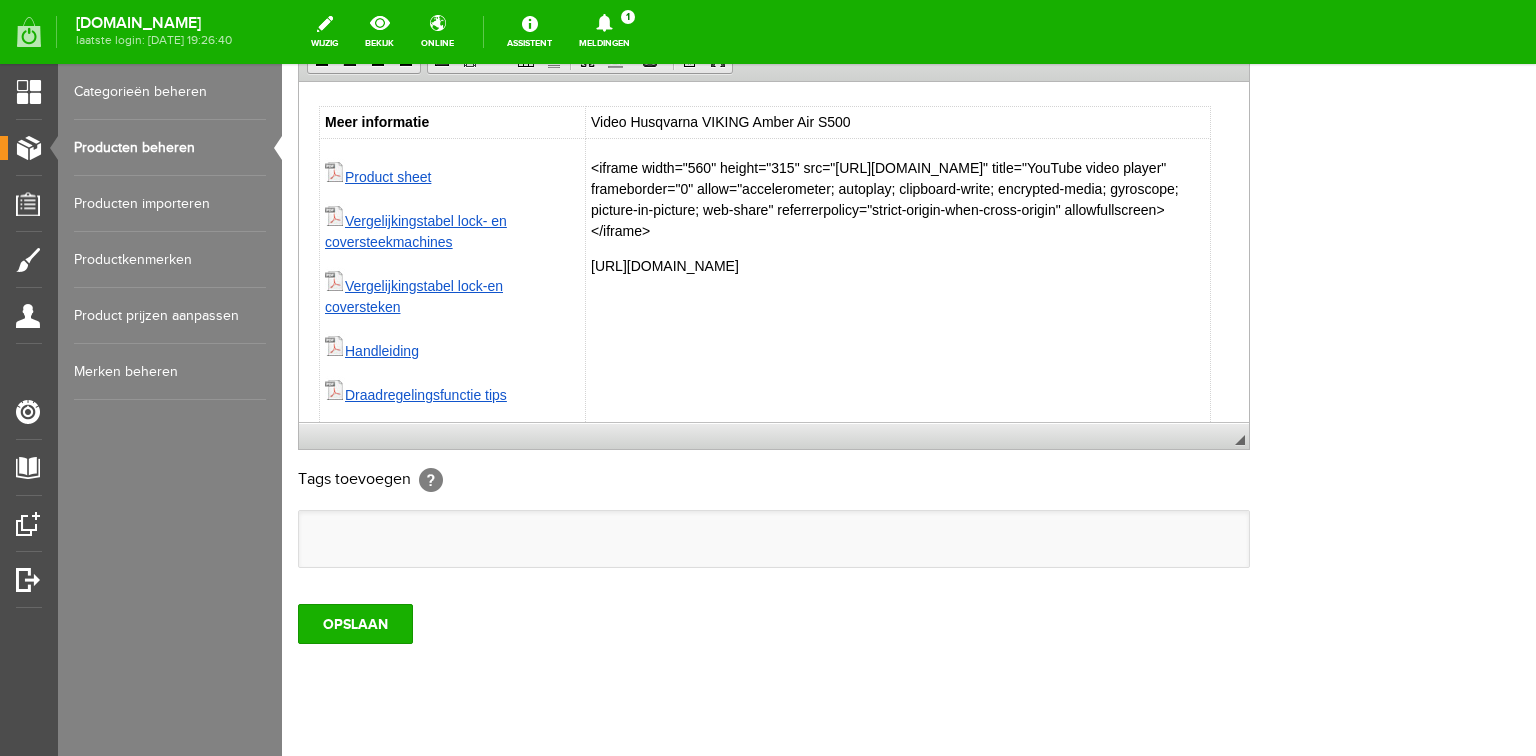 scroll, scrollTop: 725, scrollLeft: 0, axis: vertical 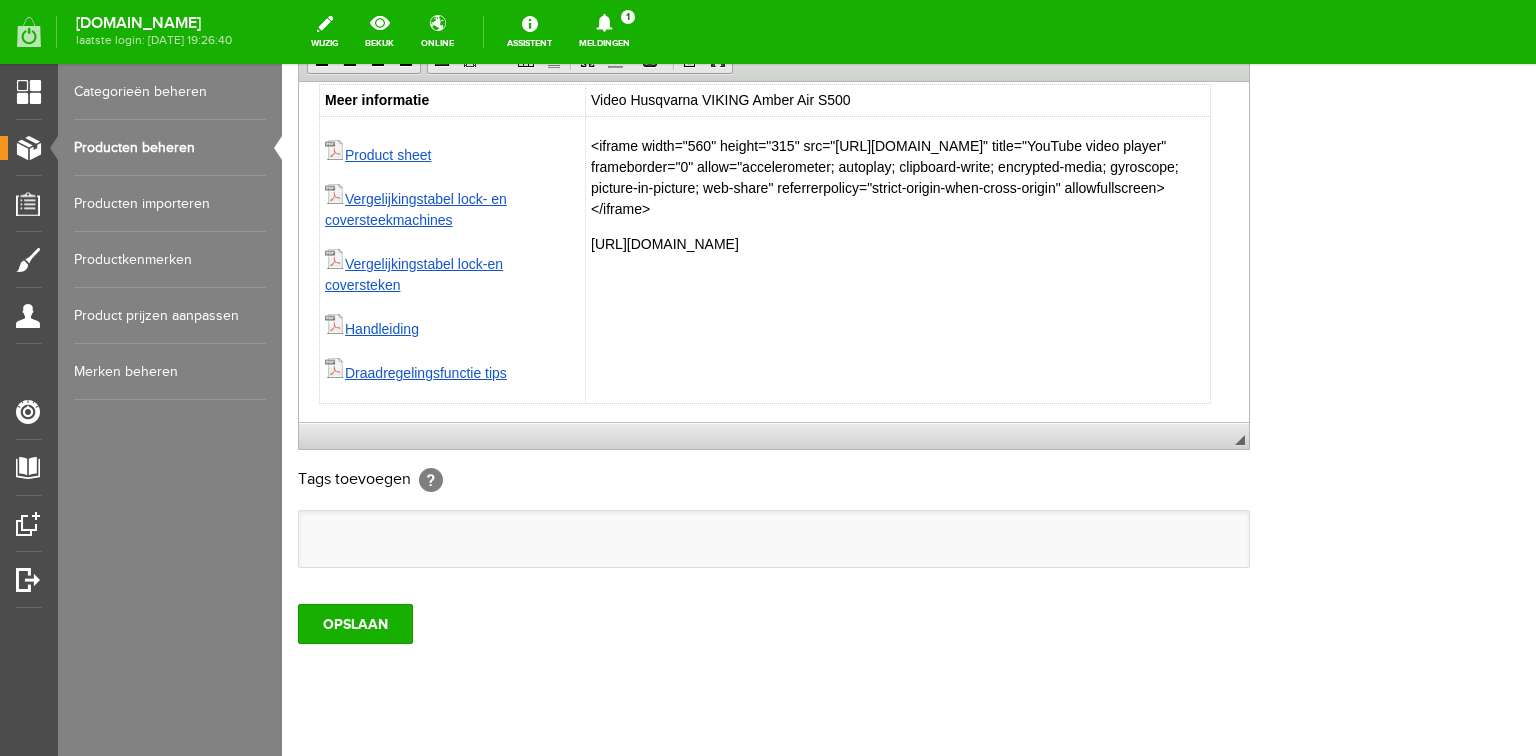 click on "<iframe width="560" height="315" src="[URL][DOMAIN_NAME]" title="YouTube video player" frameborder="0" allow="accelerometer; autoplay; clipboard-write; encrypted-media; gyroscope; picture-in-picture; web-share" referrerpolicy="strict-origin-when-cross-origin" allowfullscreen></iframe> [URL][DOMAIN_NAME]" at bounding box center [898, 259] 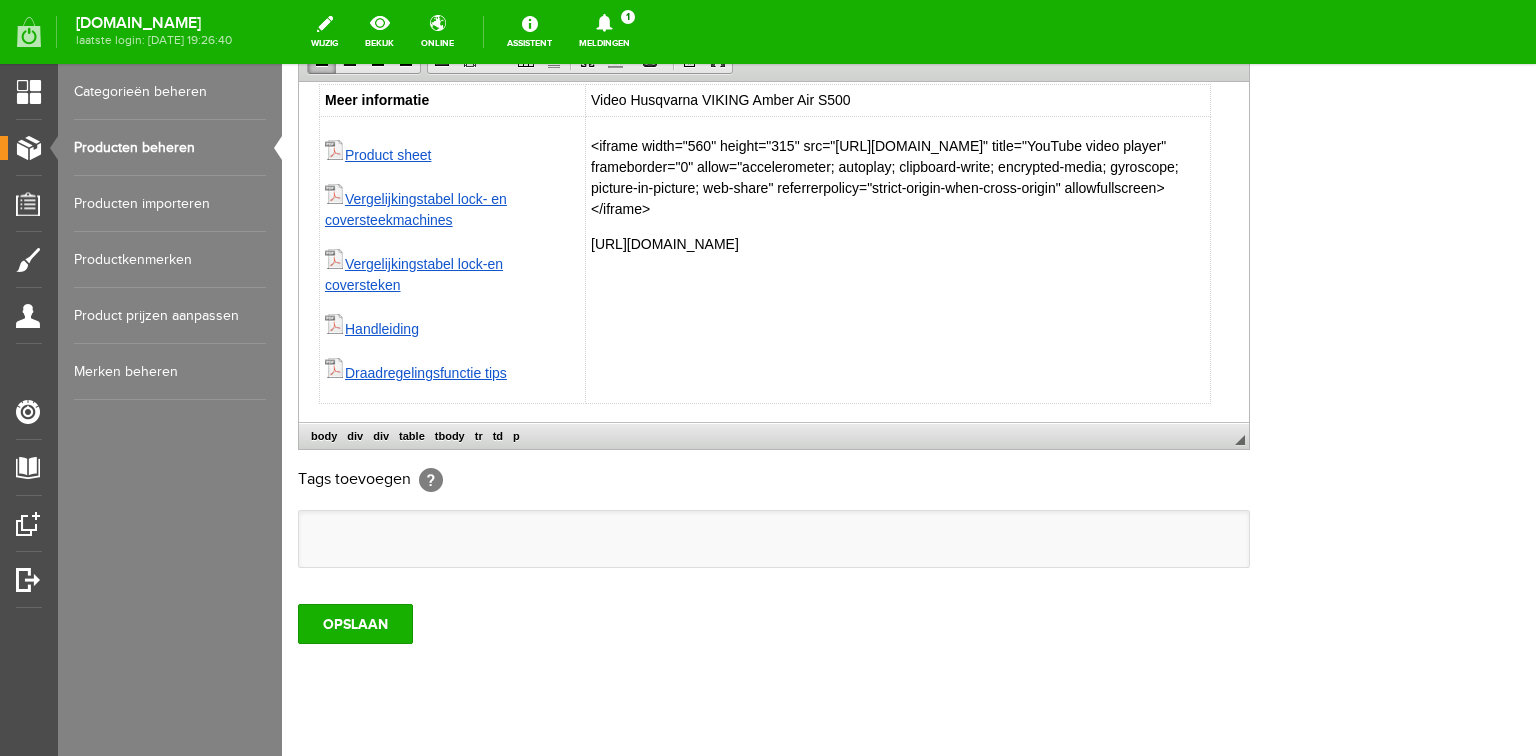 drag, startPoint x: 1043, startPoint y: 237, endPoint x: 1053, endPoint y: 235, distance: 10.198039 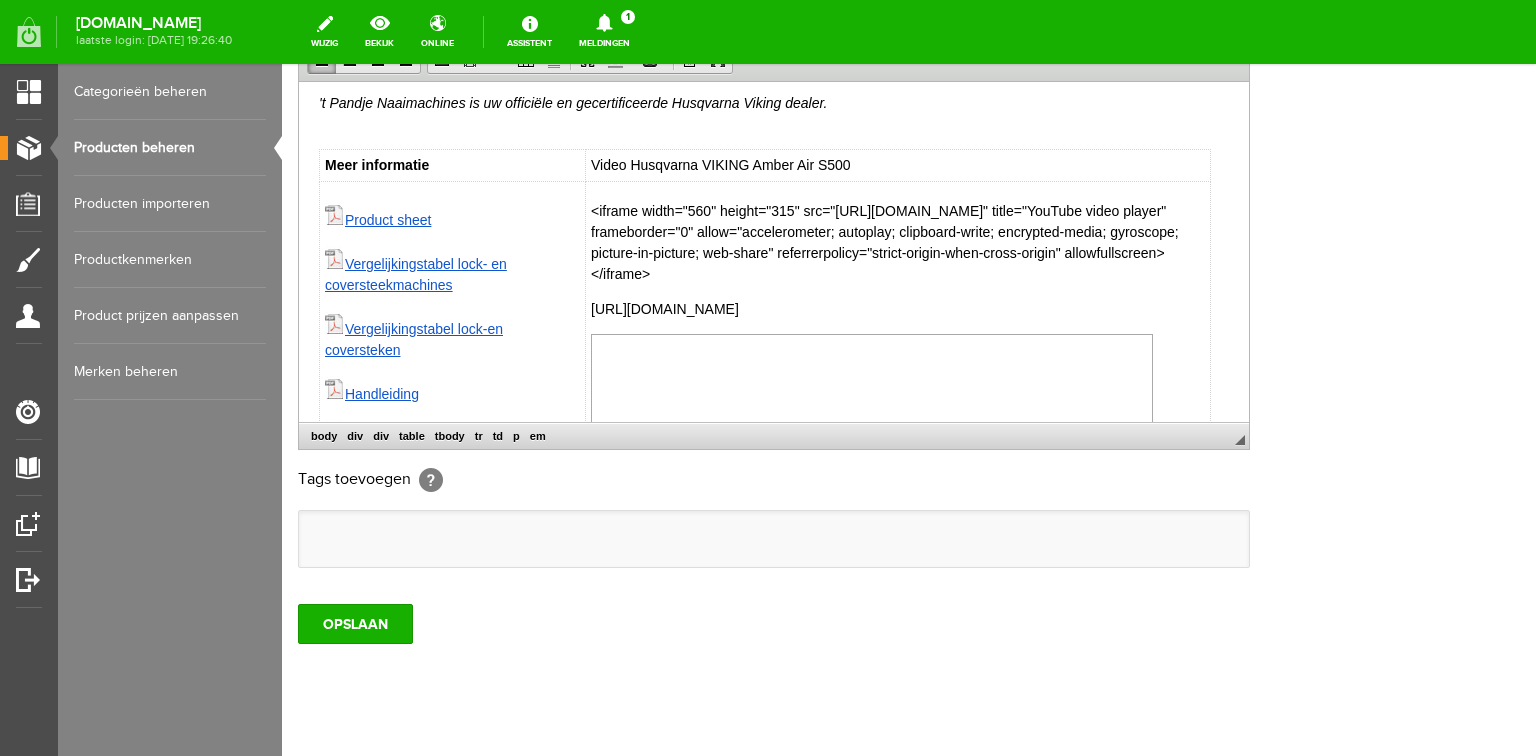 scroll, scrollTop: 651, scrollLeft: 0, axis: vertical 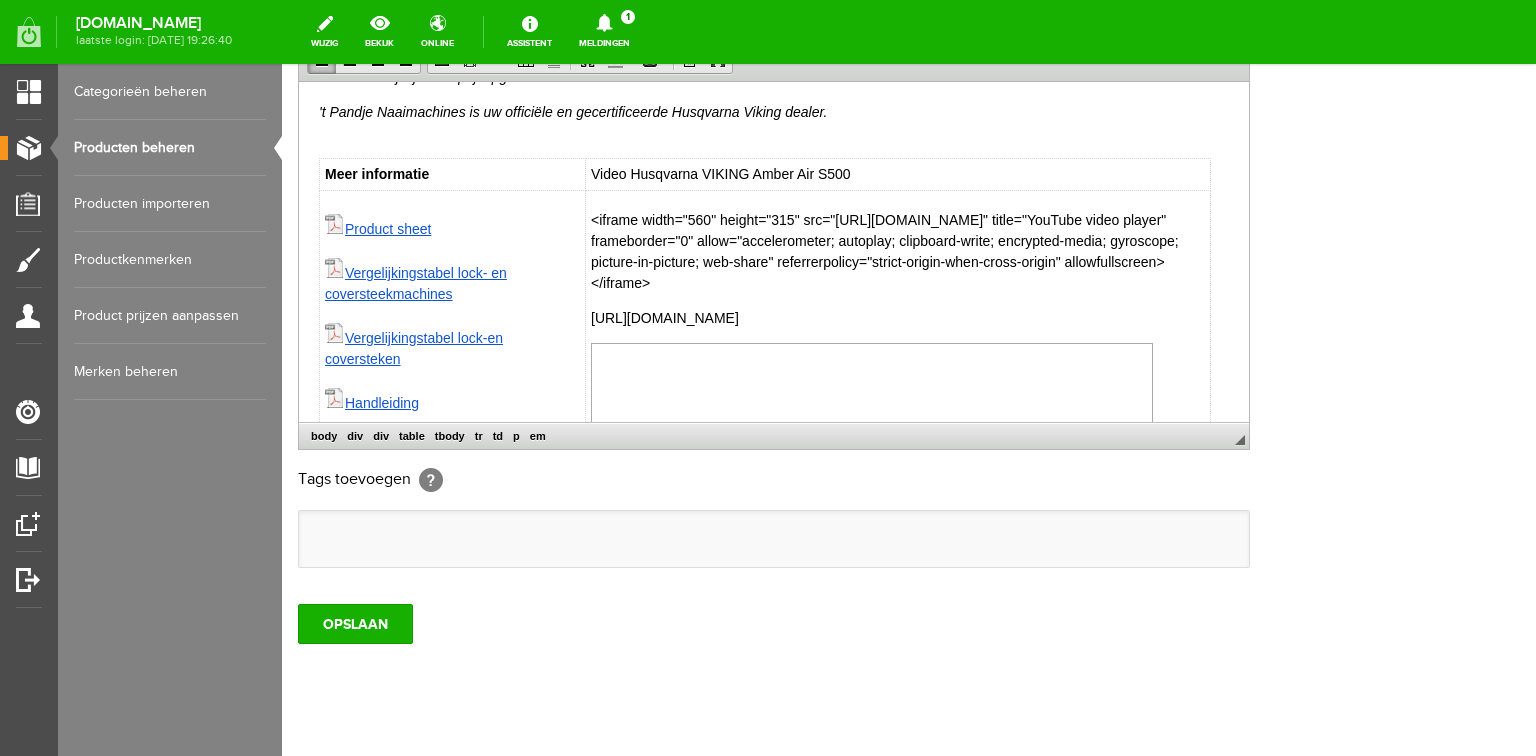 drag, startPoint x: 1044, startPoint y: 318, endPoint x: 589, endPoint y: 314, distance: 455.01758 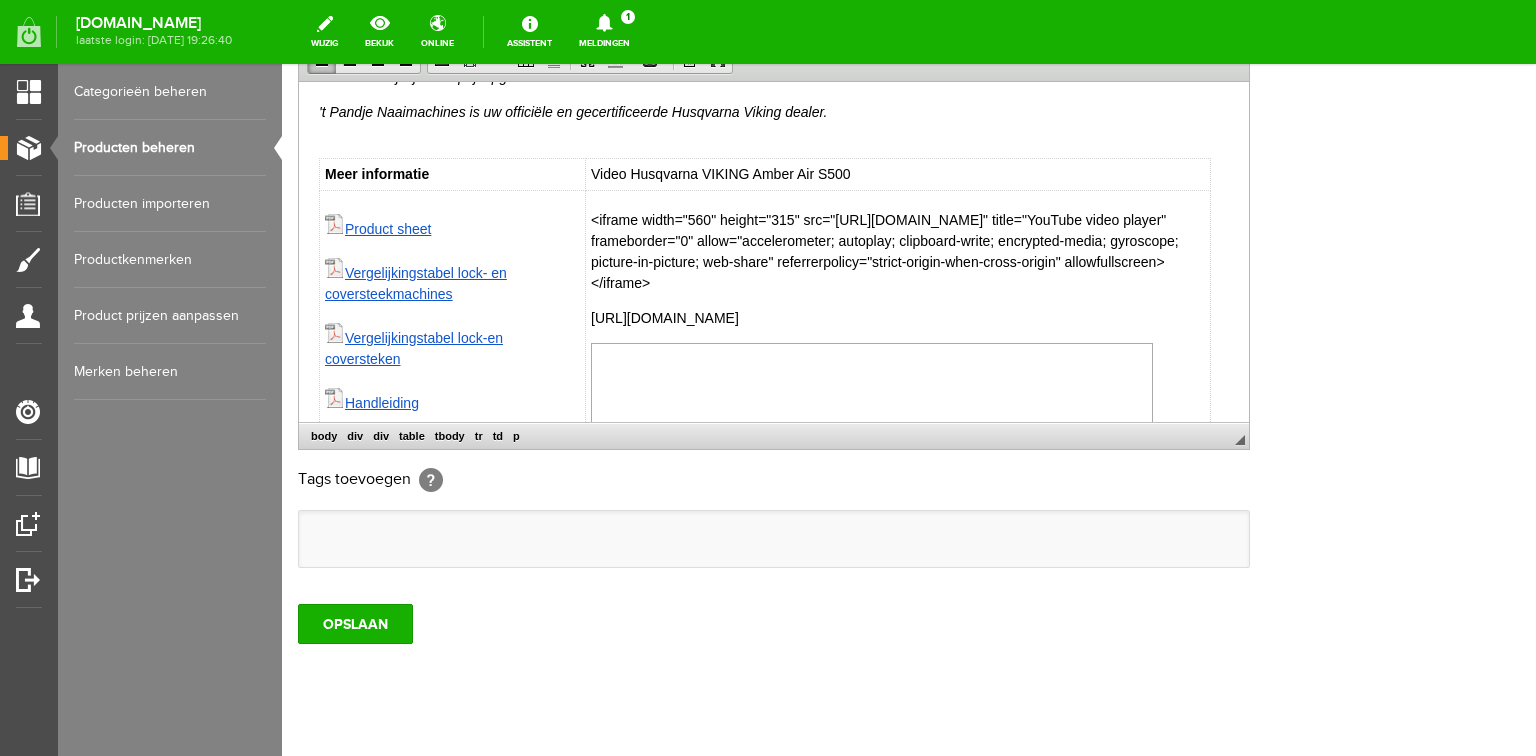 copy on "[URL][DOMAIN_NAME]" 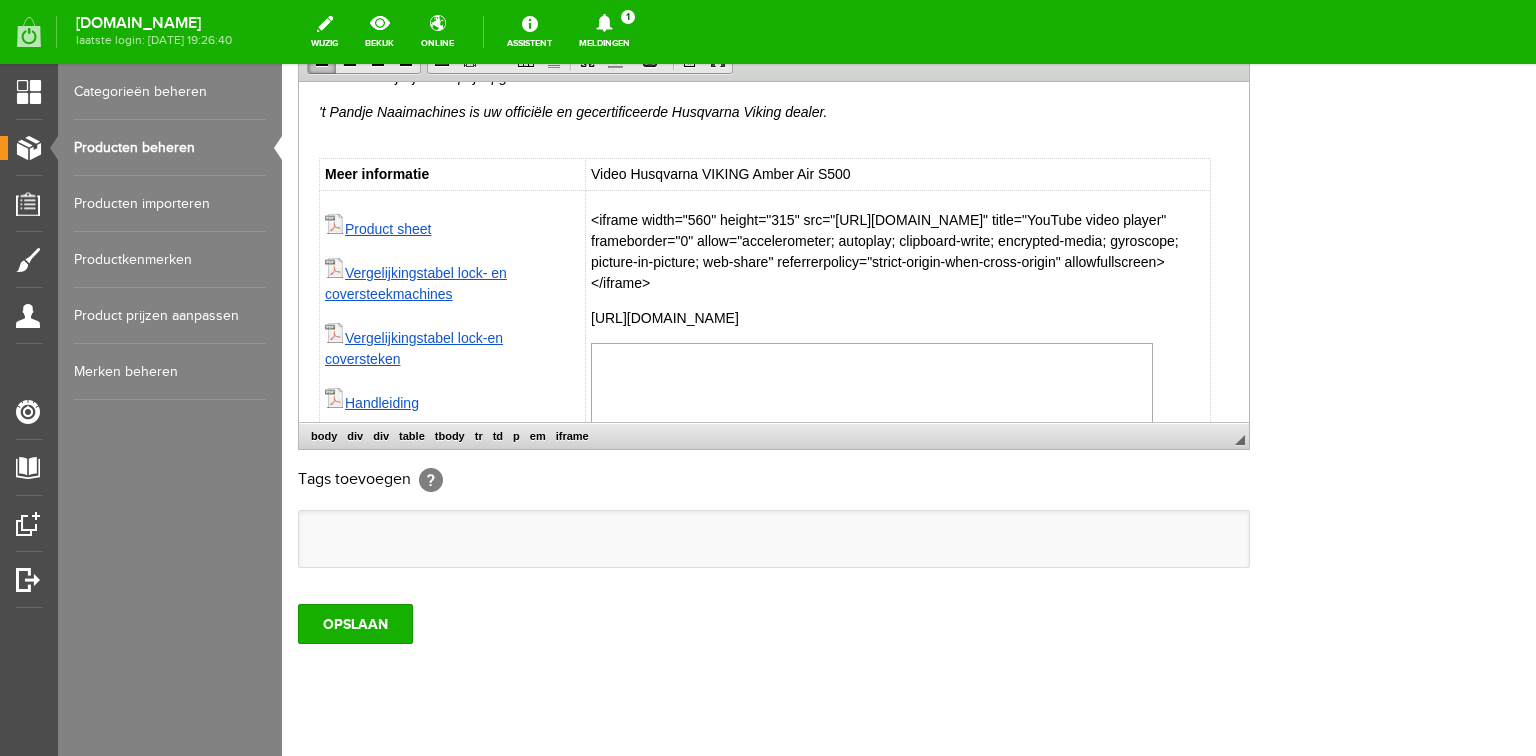 click at bounding box center (872, 500) 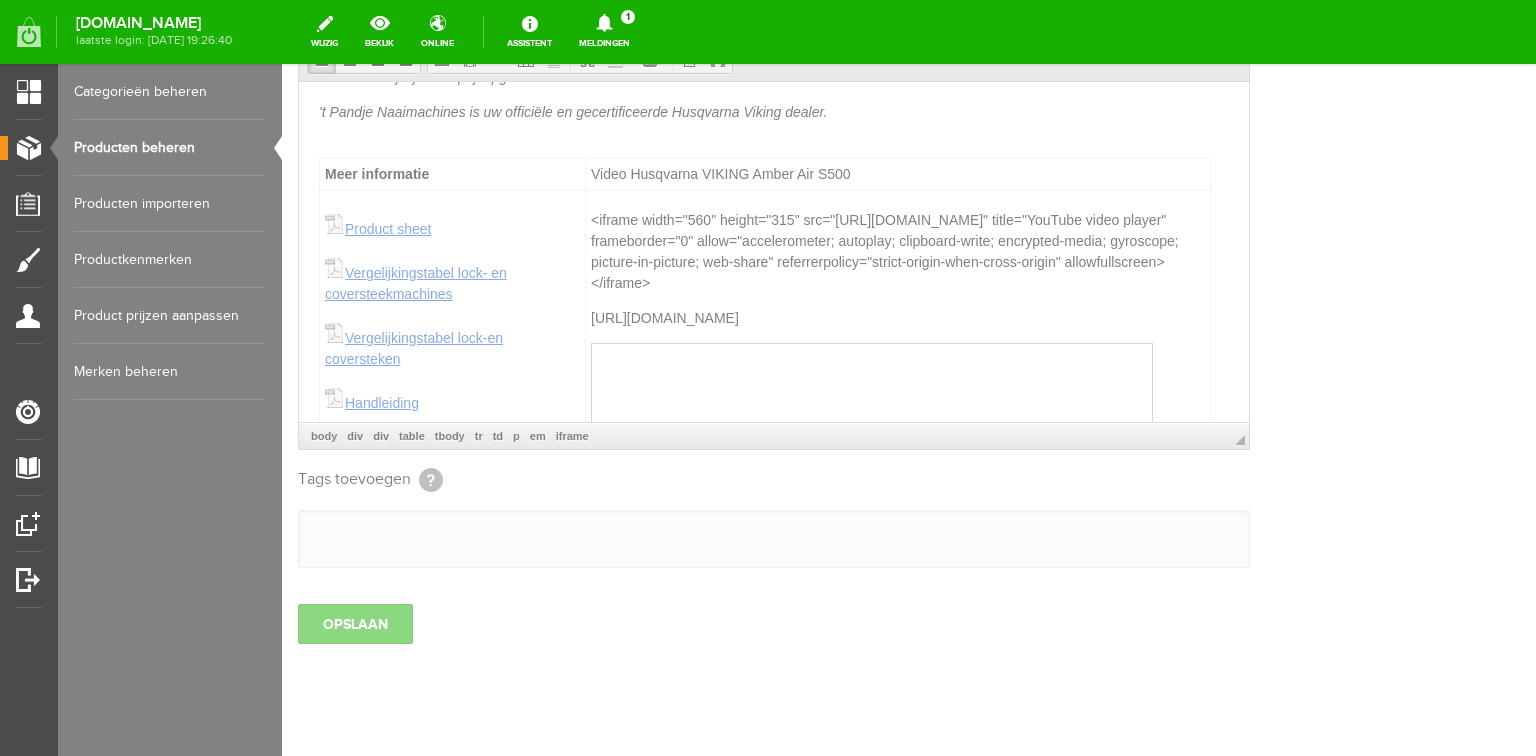 type on "[URL][DOMAIN_NAME]" 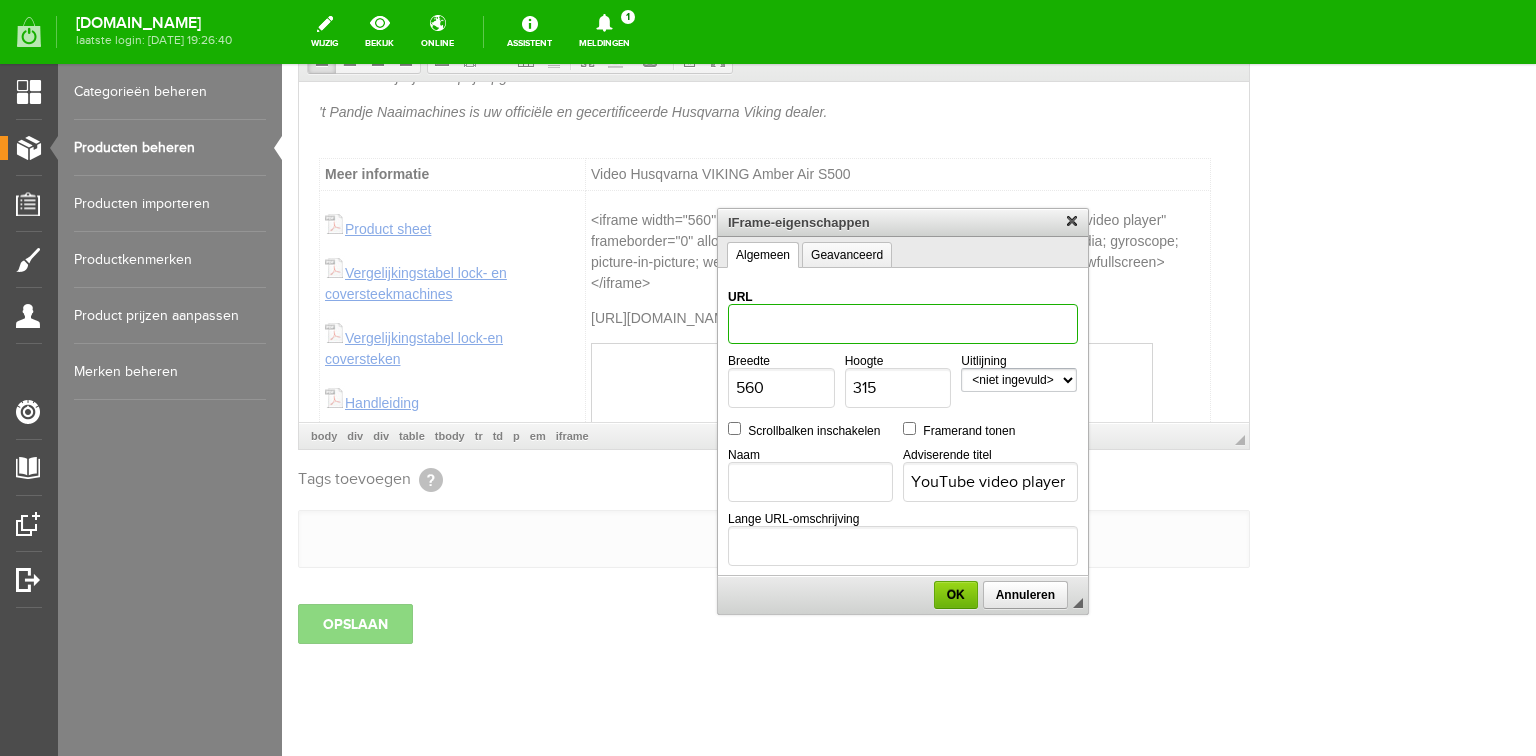 scroll, scrollTop: 0, scrollLeft: 0, axis: both 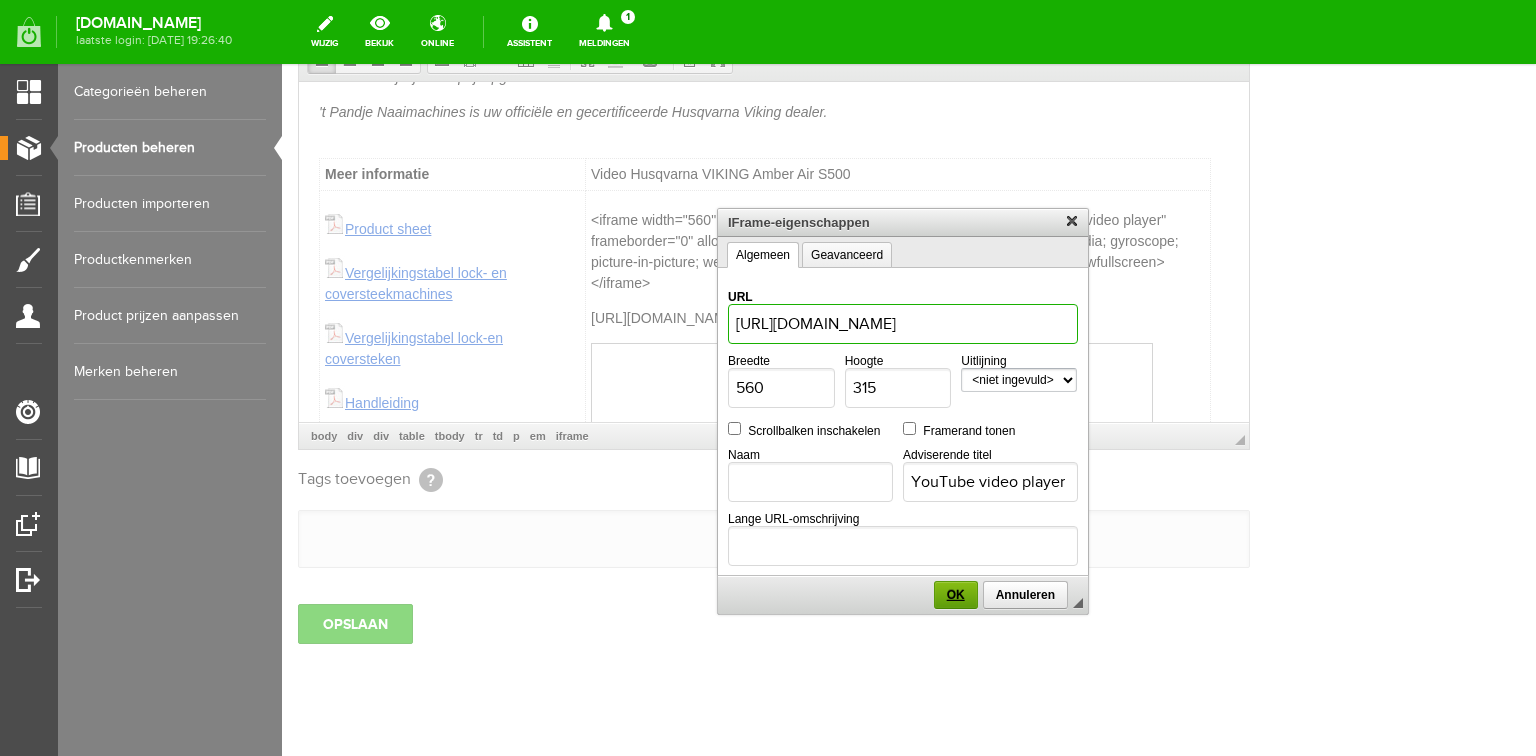 type on "[URL][DOMAIN_NAME]" 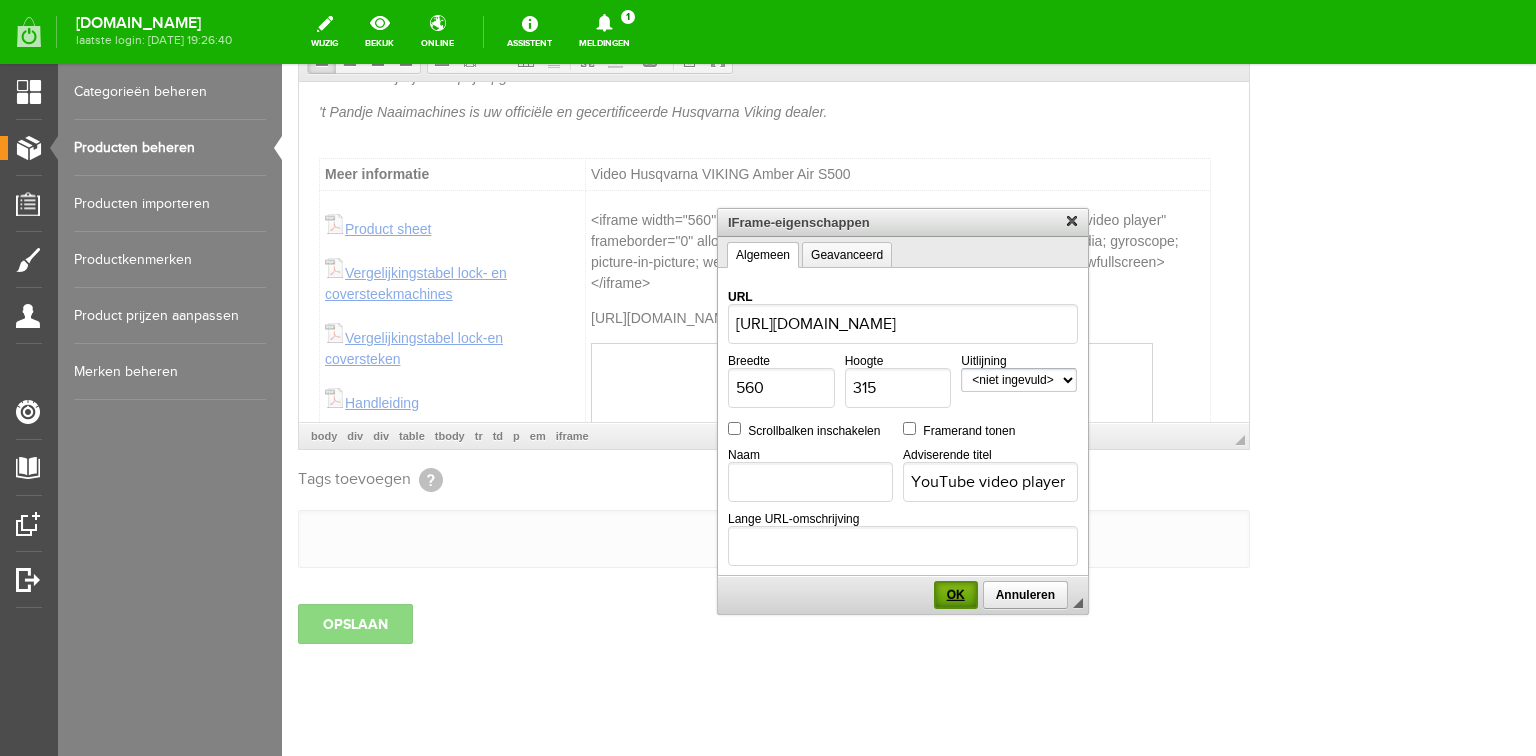 scroll, scrollTop: 0, scrollLeft: 0, axis: both 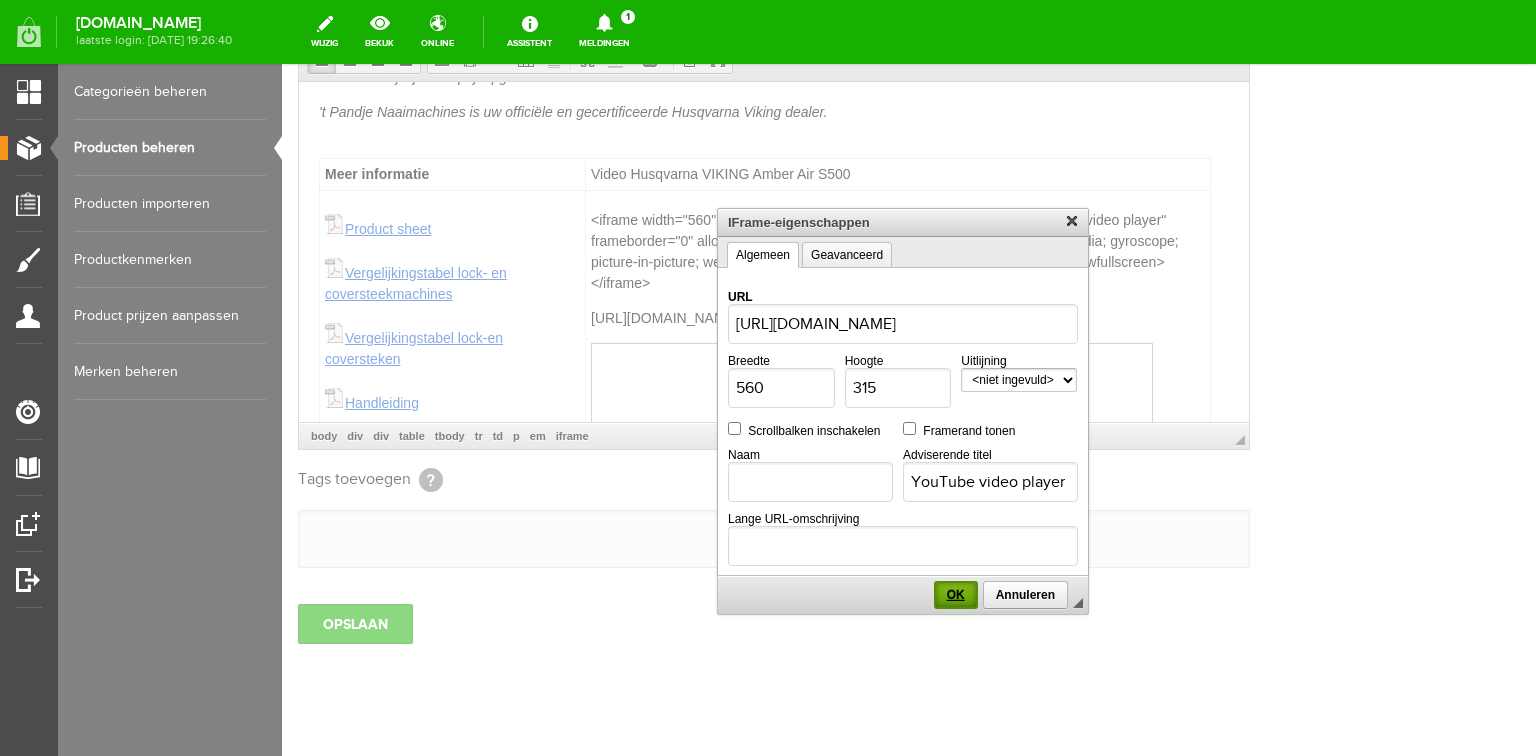 click on "OK" at bounding box center (956, 595) 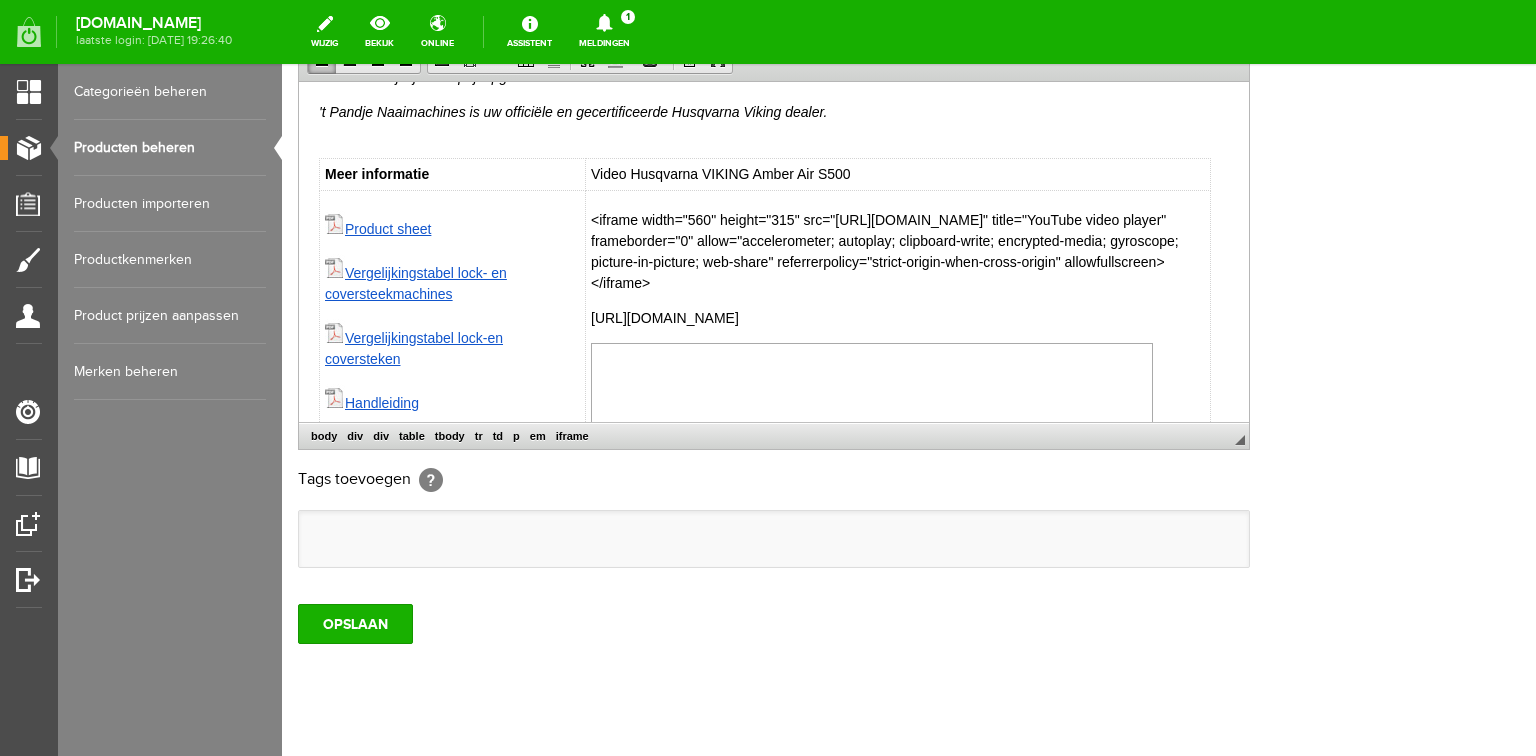 drag, startPoint x: 1038, startPoint y: 283, endPoint x: 593, endPoint y: 206, distance: 451.61267 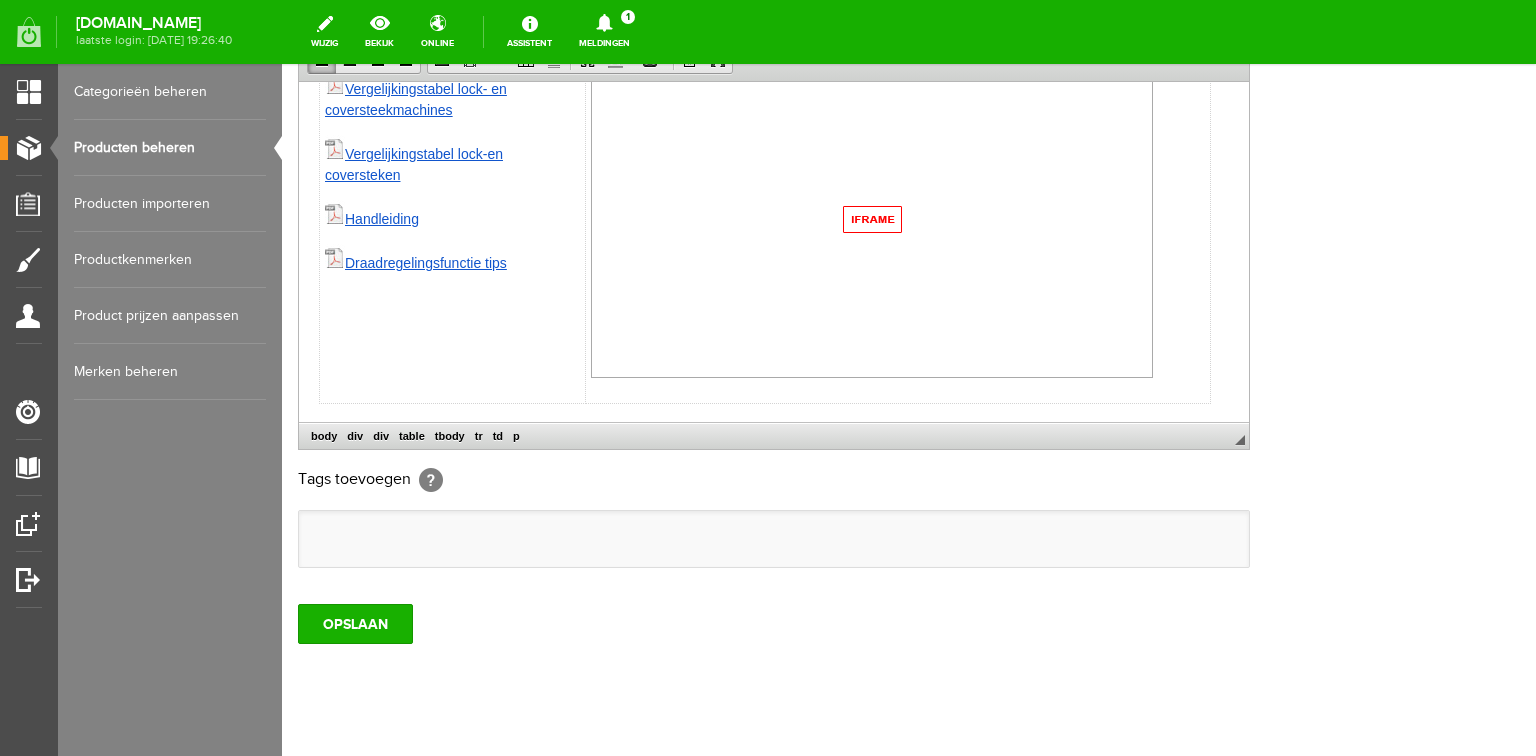 scroll, scrollTop: 836, scrollLeft: 0, axis: vertical 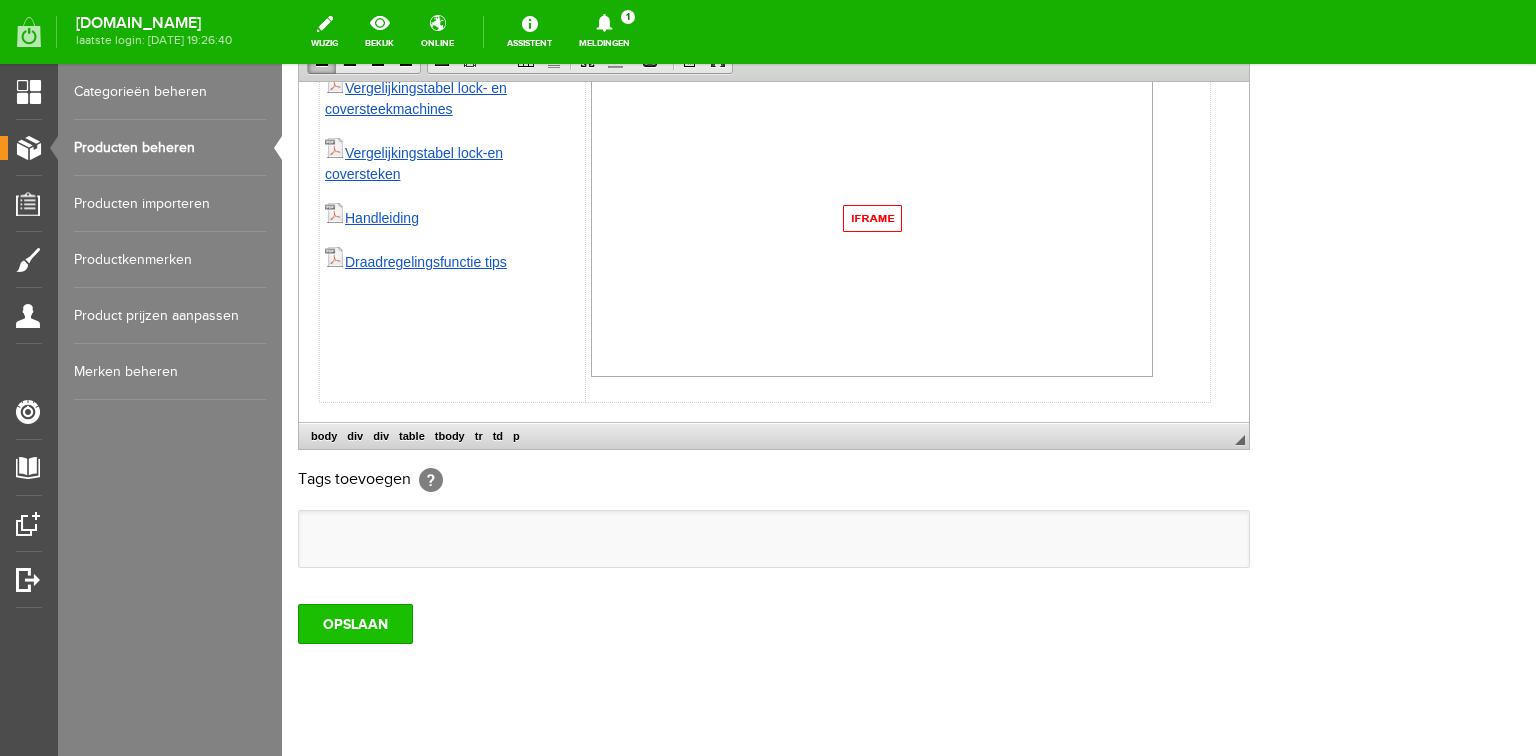 click on "OPSLAAN" at bounding box center (355, 624) 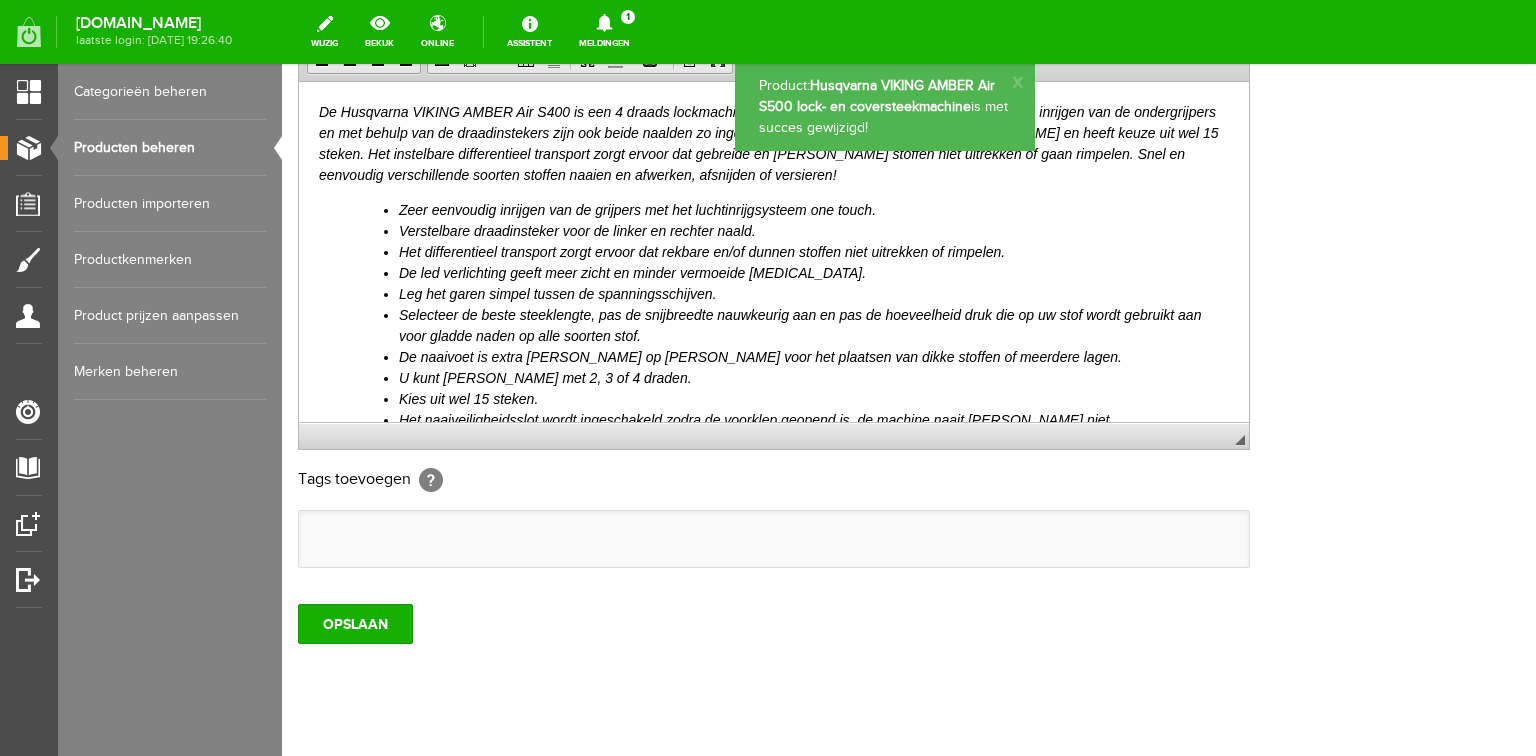 scroll, scrollTop: 0, scrollLeft: 0, axis: both 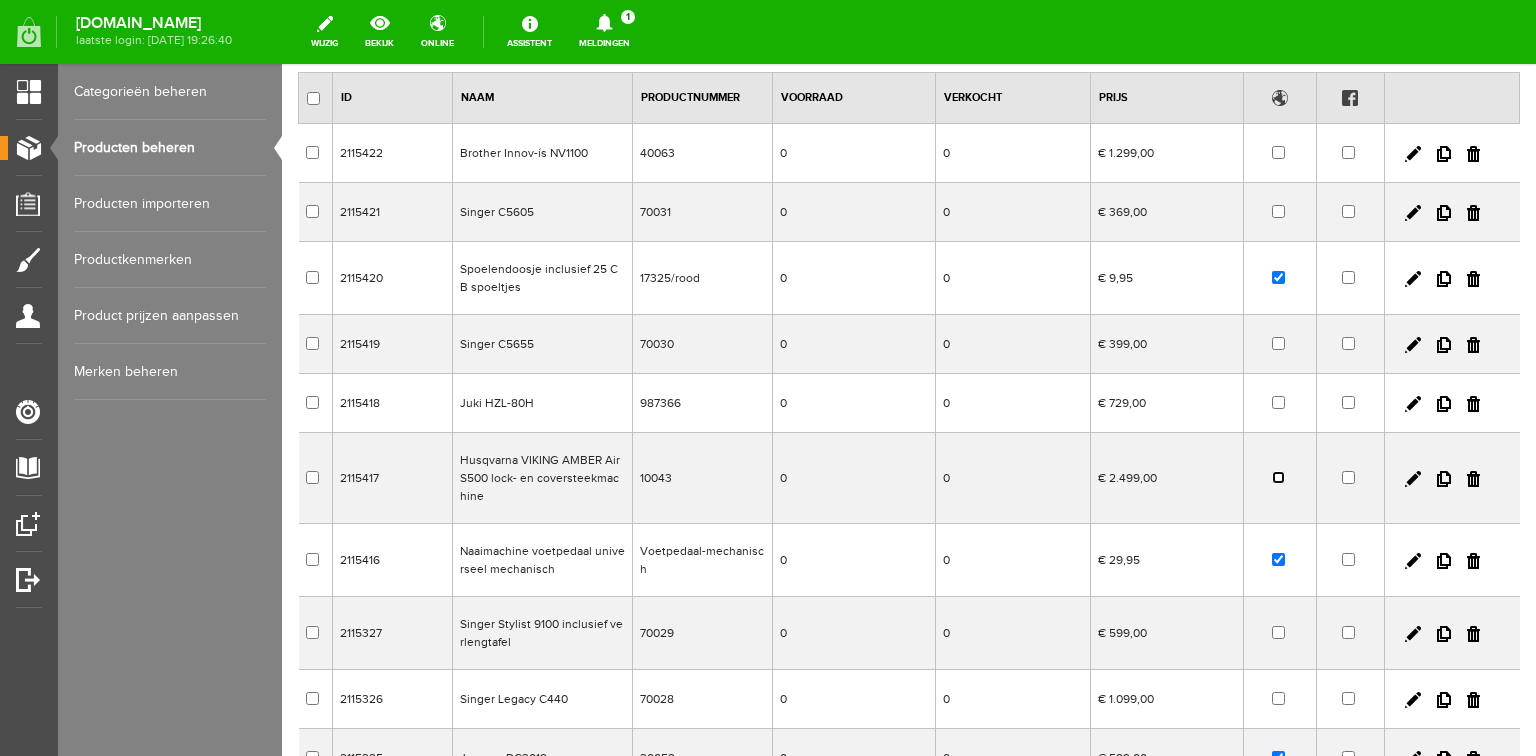 click at bounding box center (1278, 477) 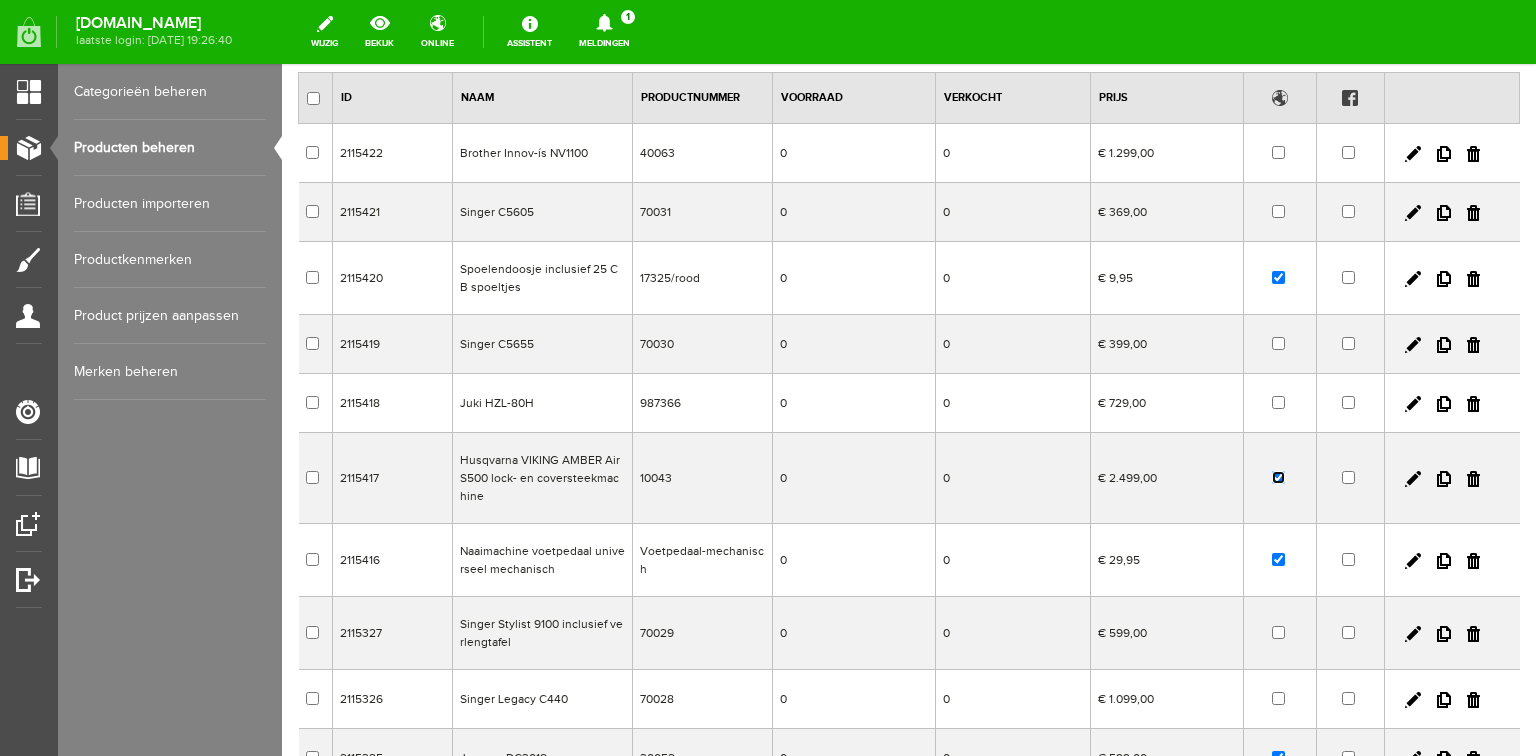 click at bounding box center [1278, 477] 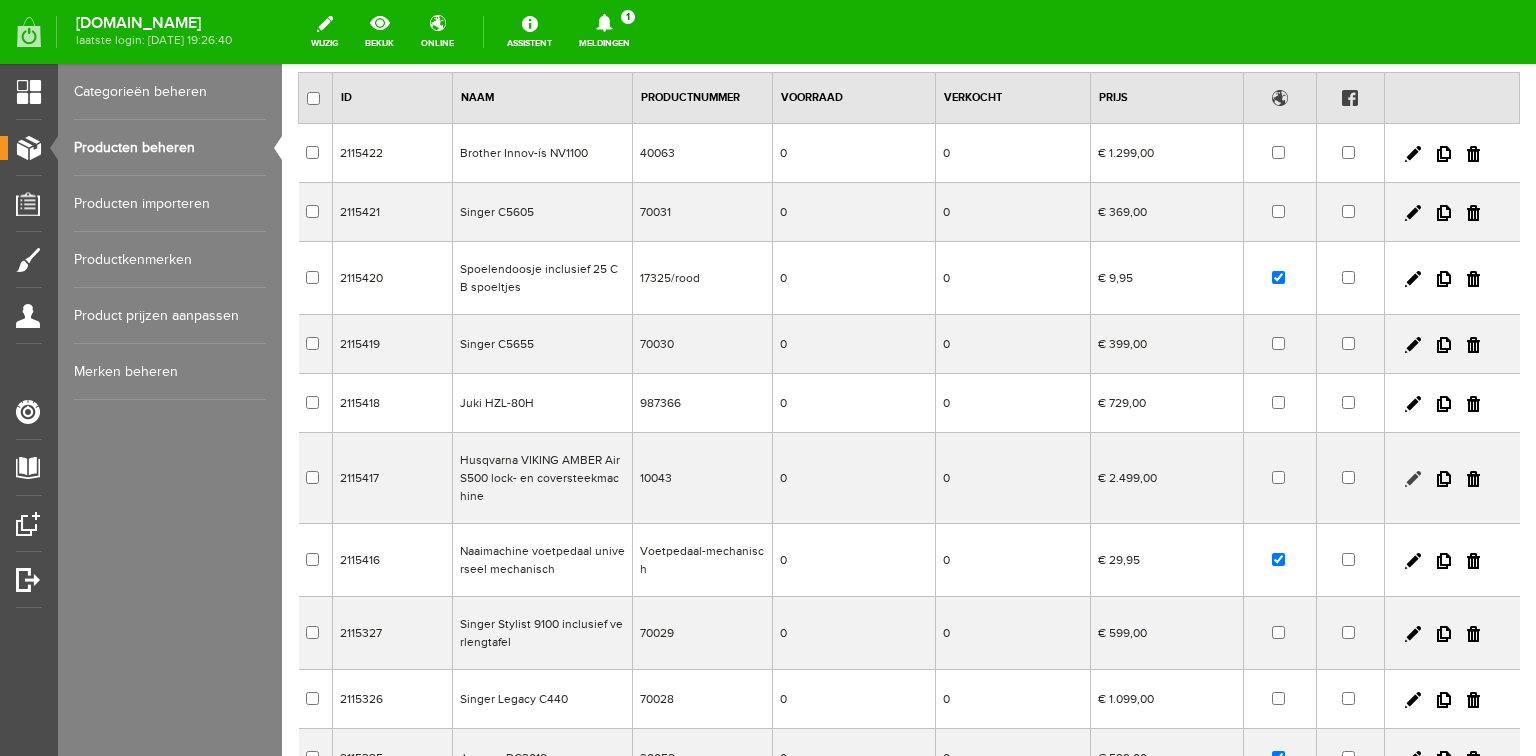 click at bounding box center [1413, 479] 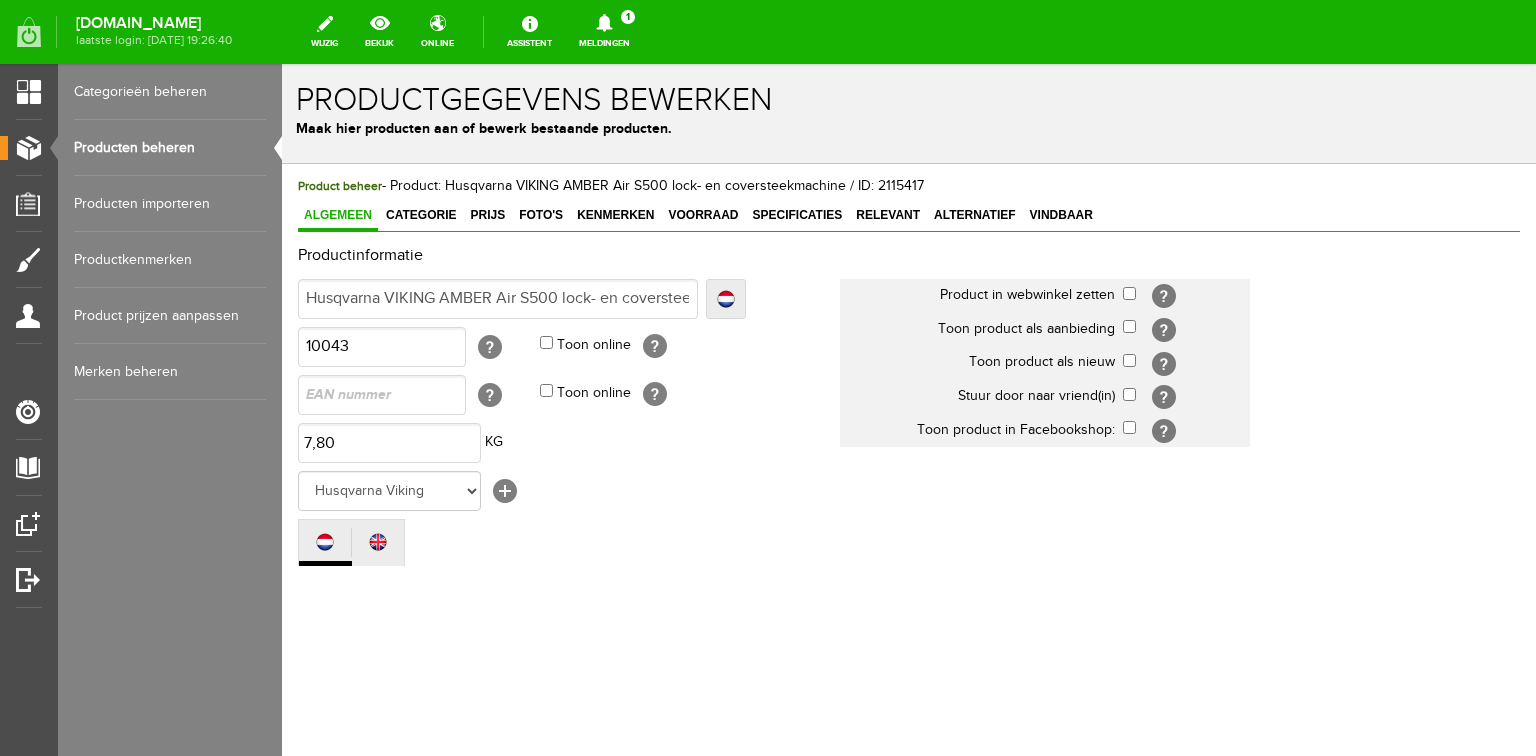 scroll, scrollTop: 0, scrollLeft: 0, axis: both 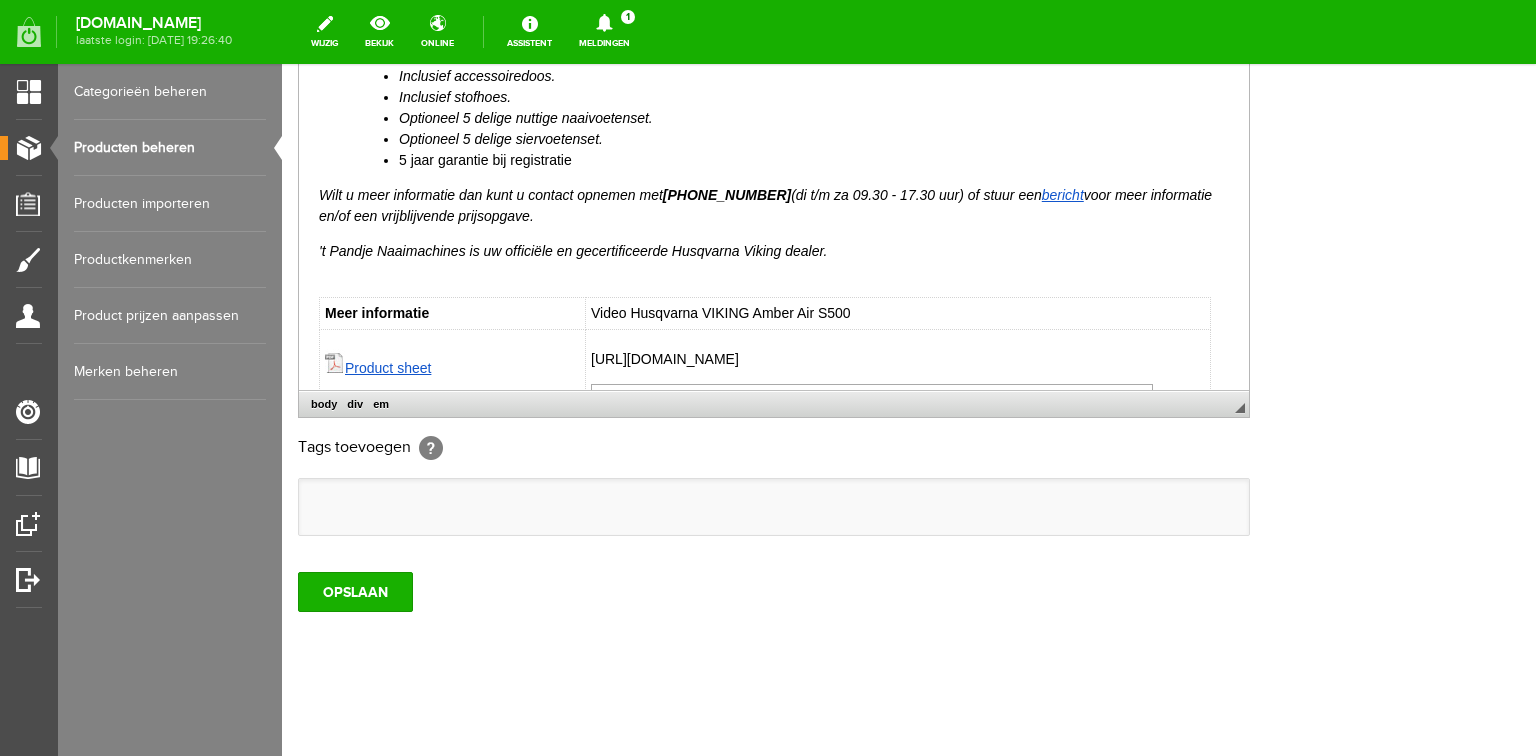 drag, startPoint x: 594, startPoint y: 354, endPoint x: 1076, endPoint y: 351, distance: 482.00934 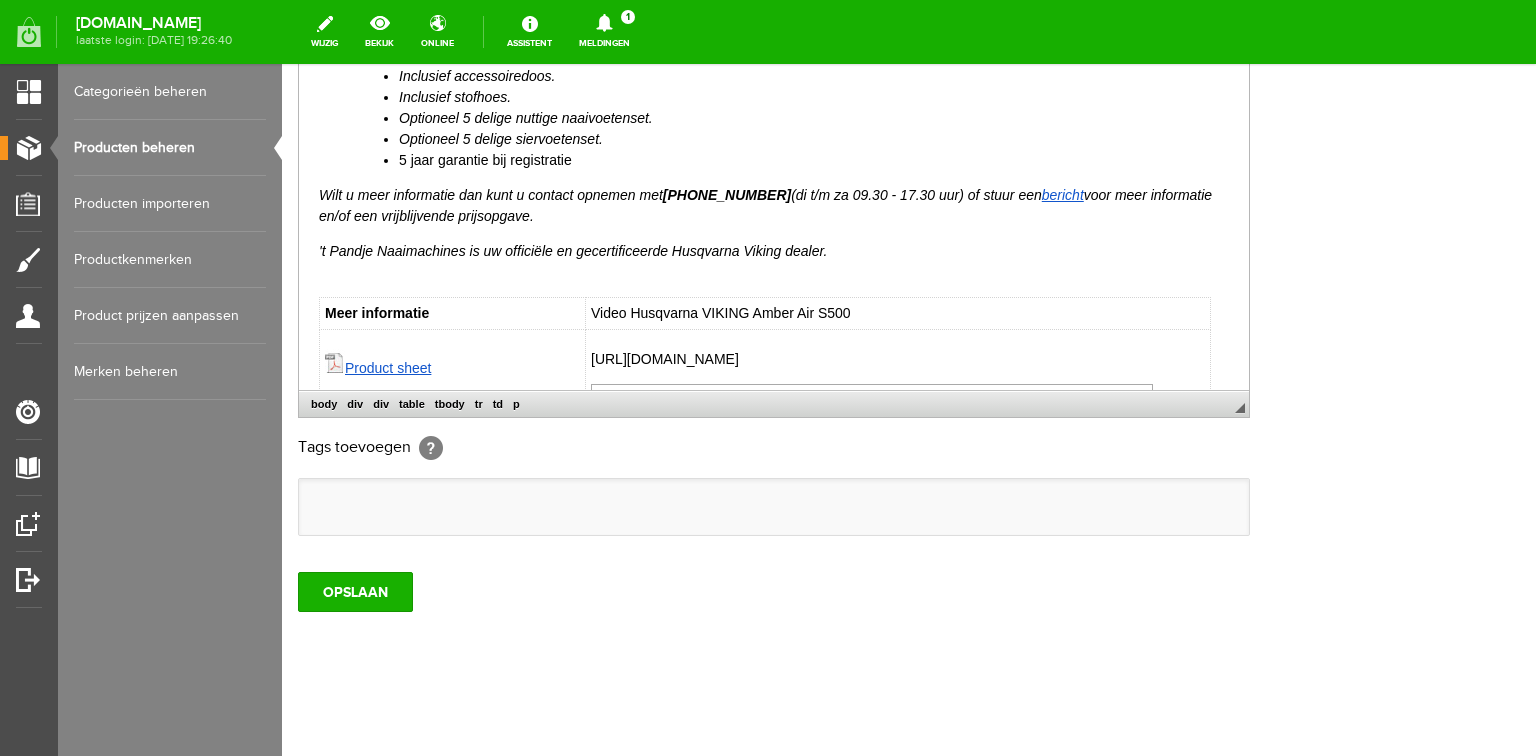 type 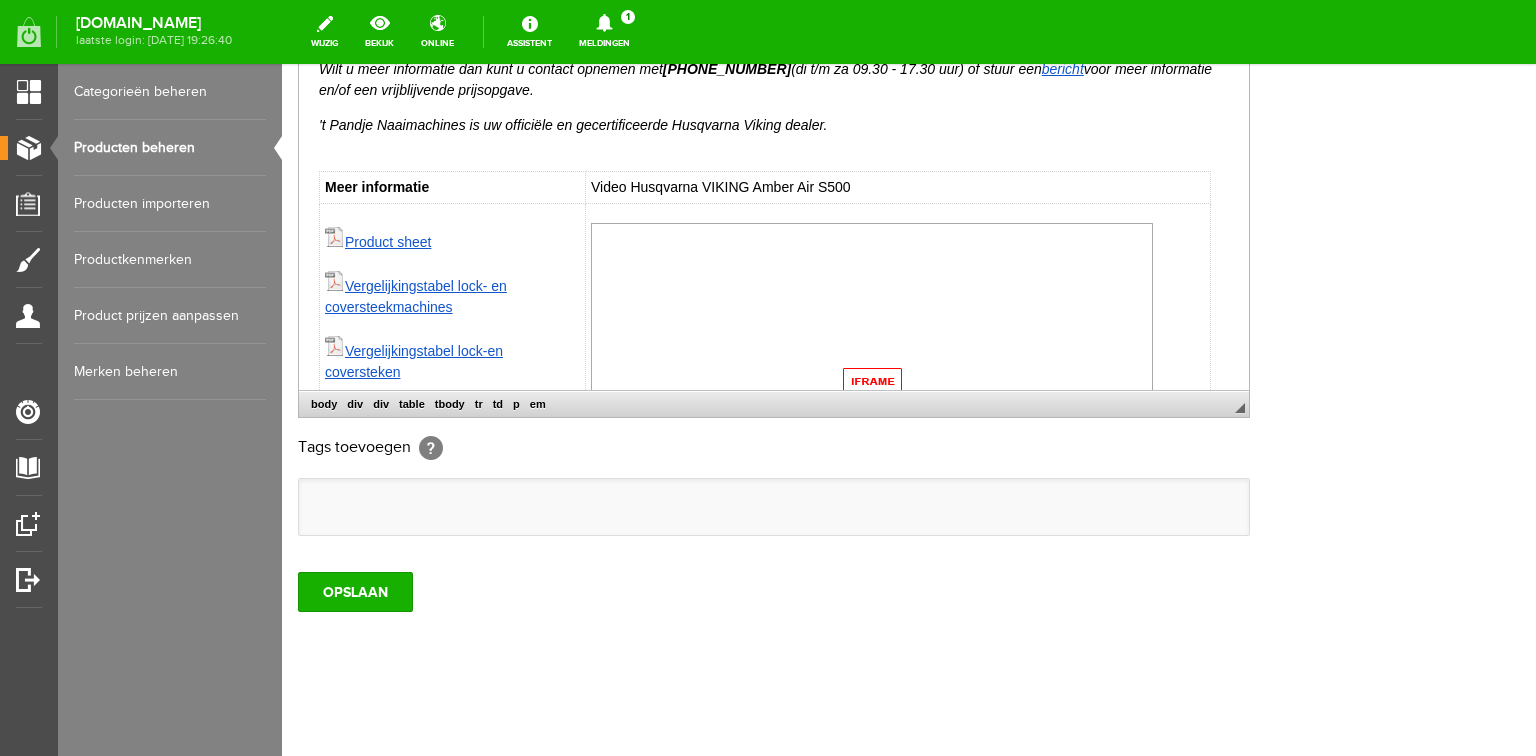scroll, scrollTop: 521, scrollLeft: 0, axis: vertical 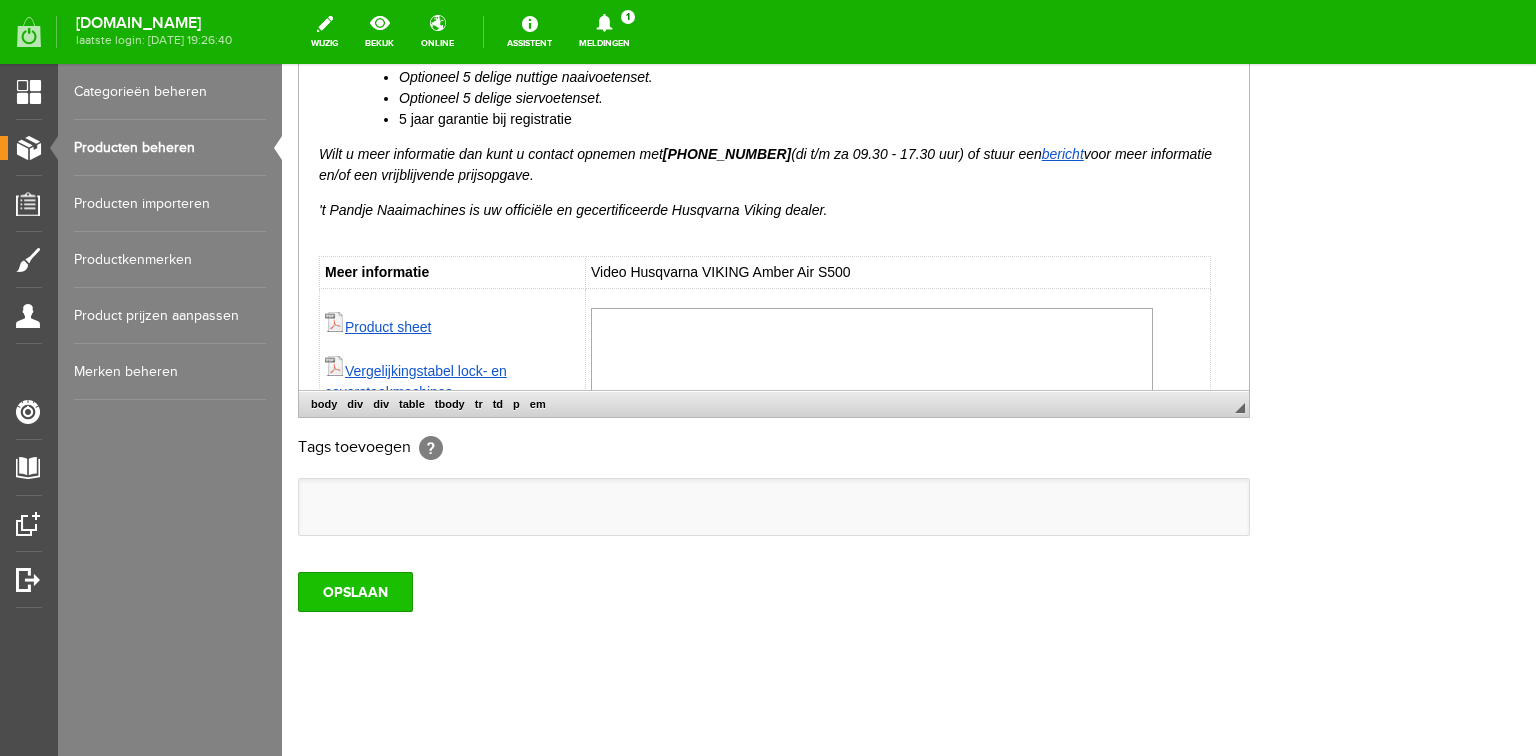 click on "OPSLAAN" at bounding box center [355, 592] 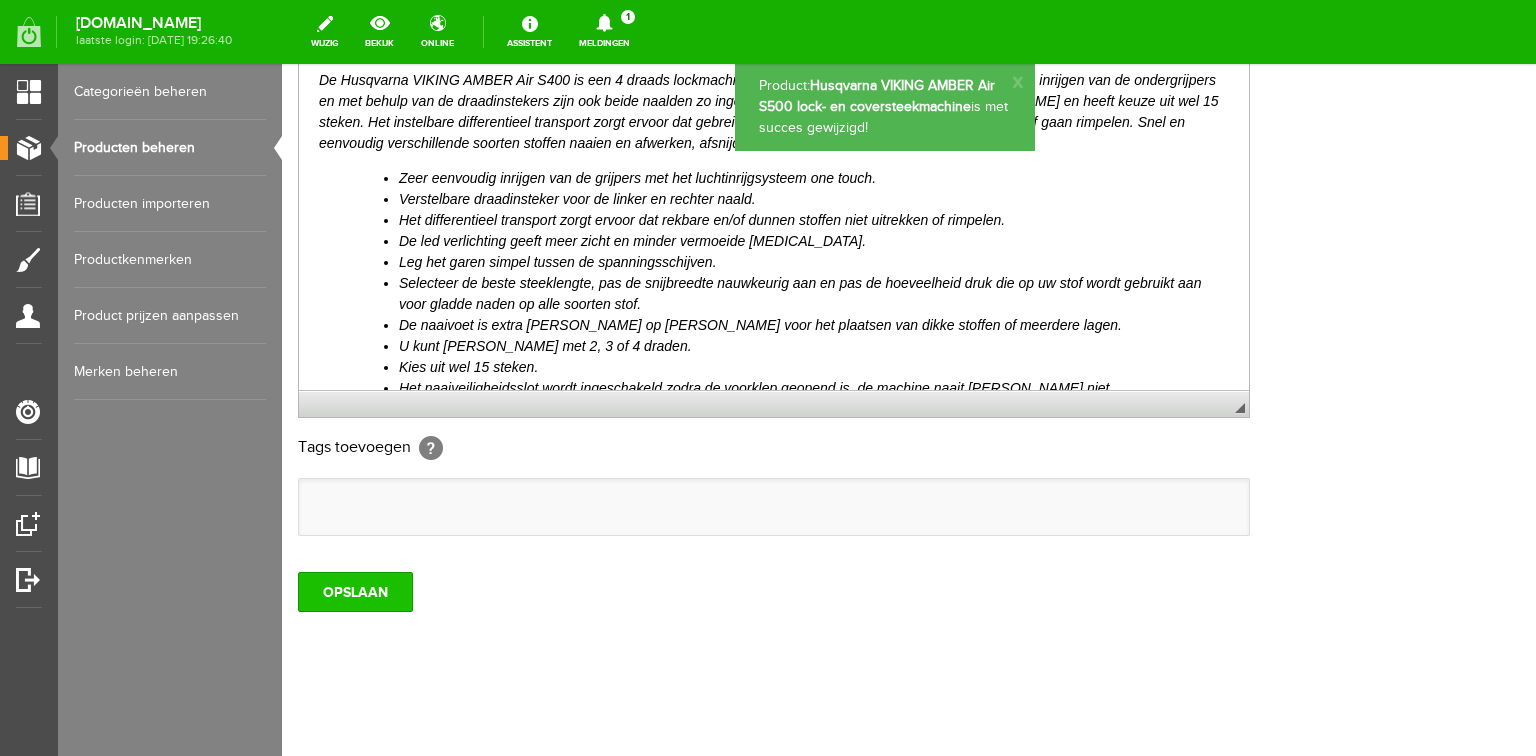 scroll, scrollTop: 0, scrollLeft: 0, axis: both 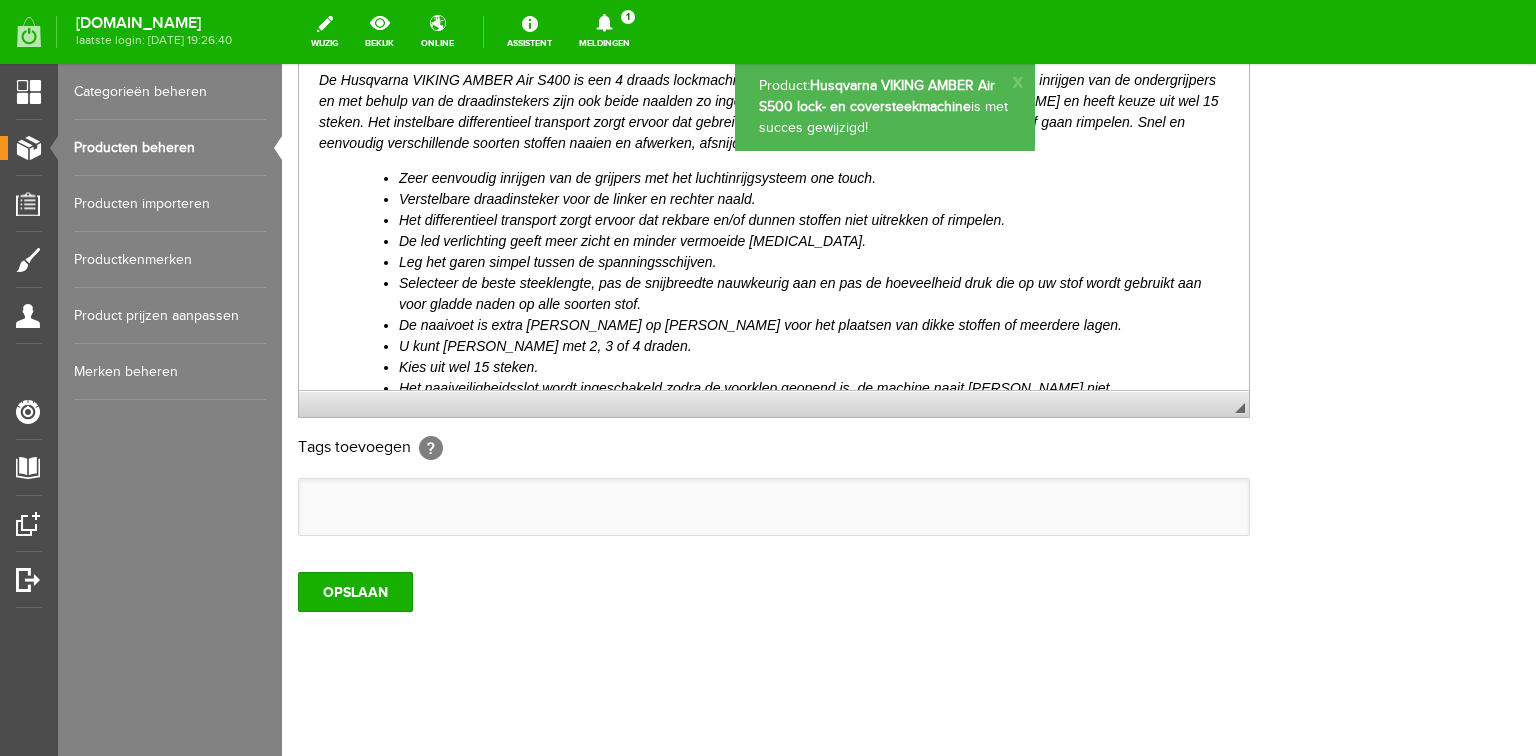 click on "Producten beheren" at bounding box center (170, 148) 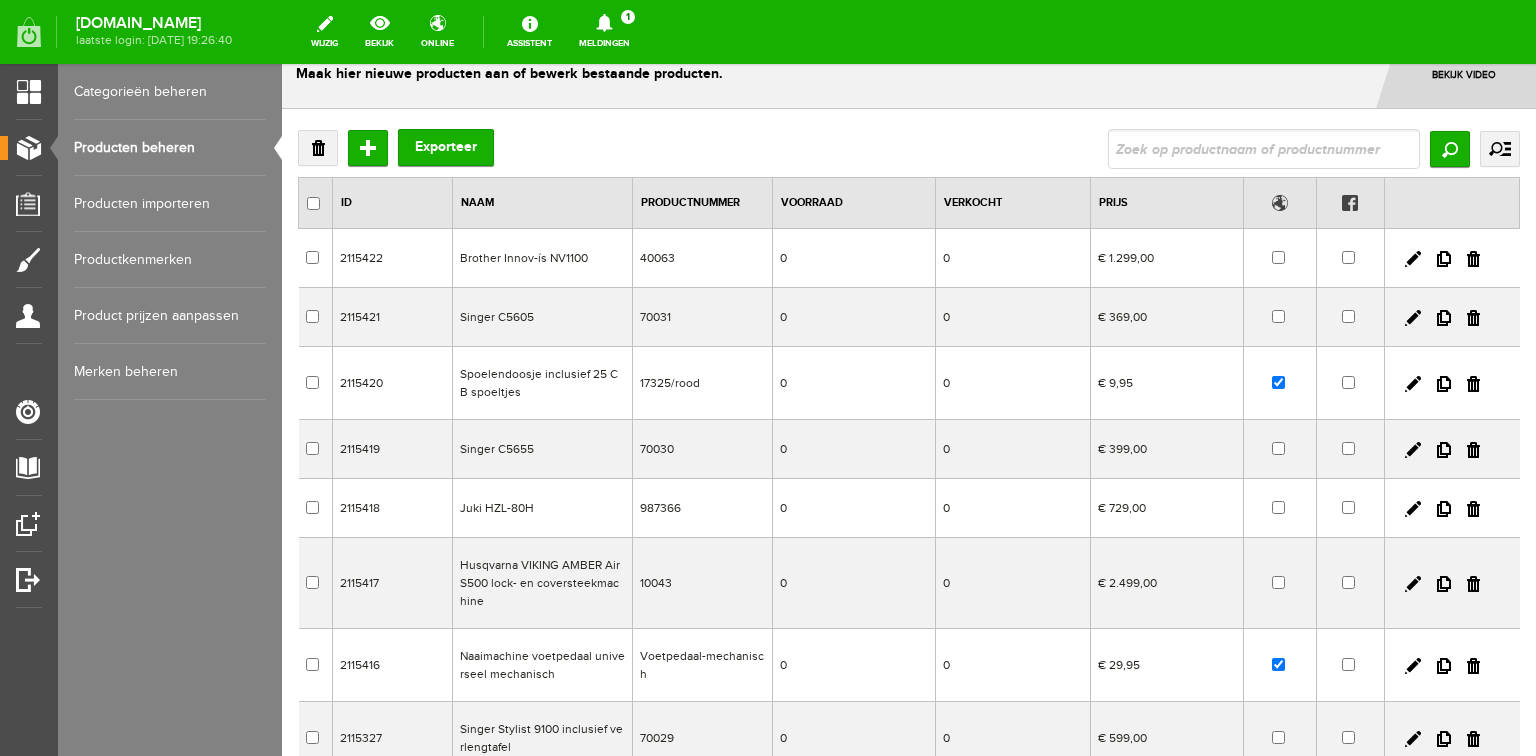 scroll, scrollTop: 80, scrollLeft: 0, axis: vertical 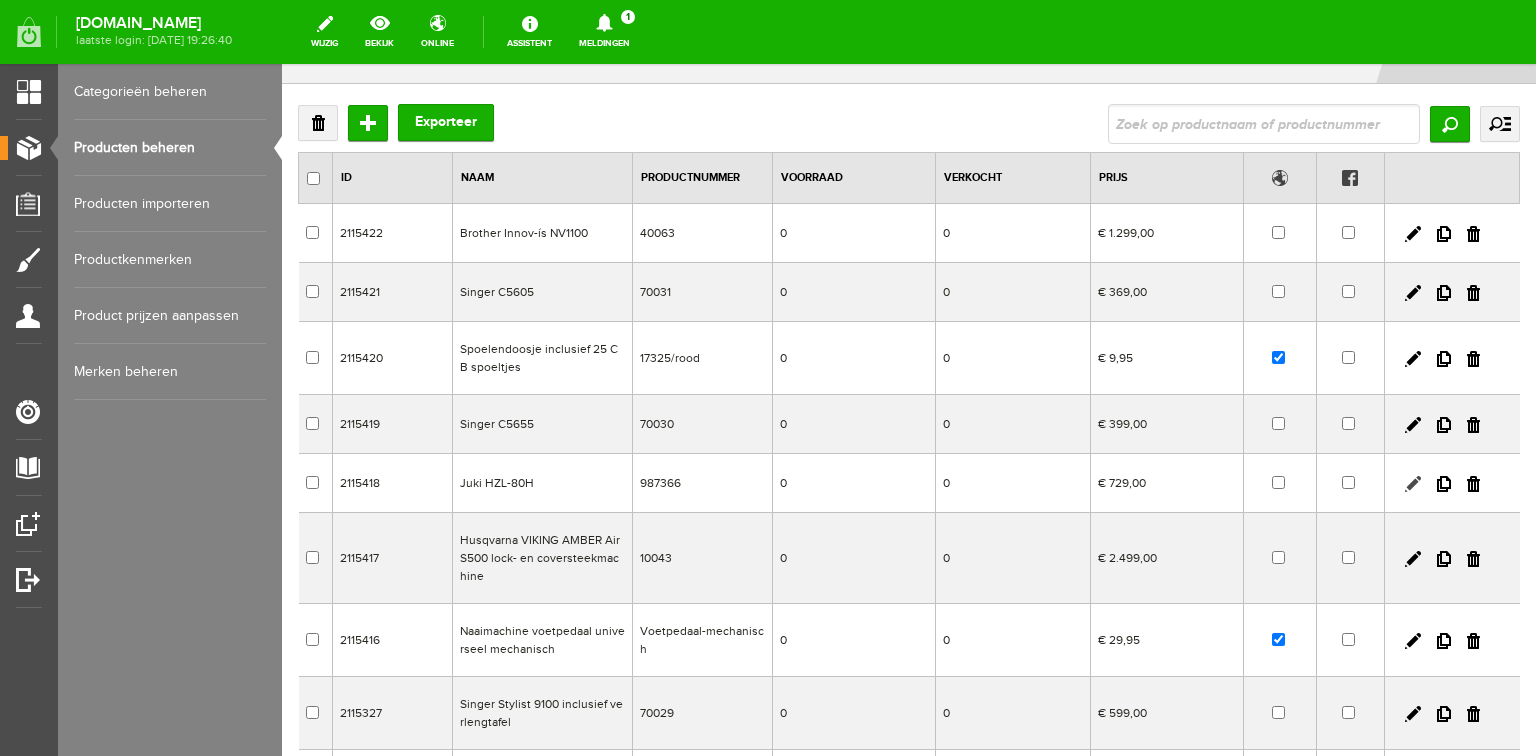 click at bounding box center [1413, 484] 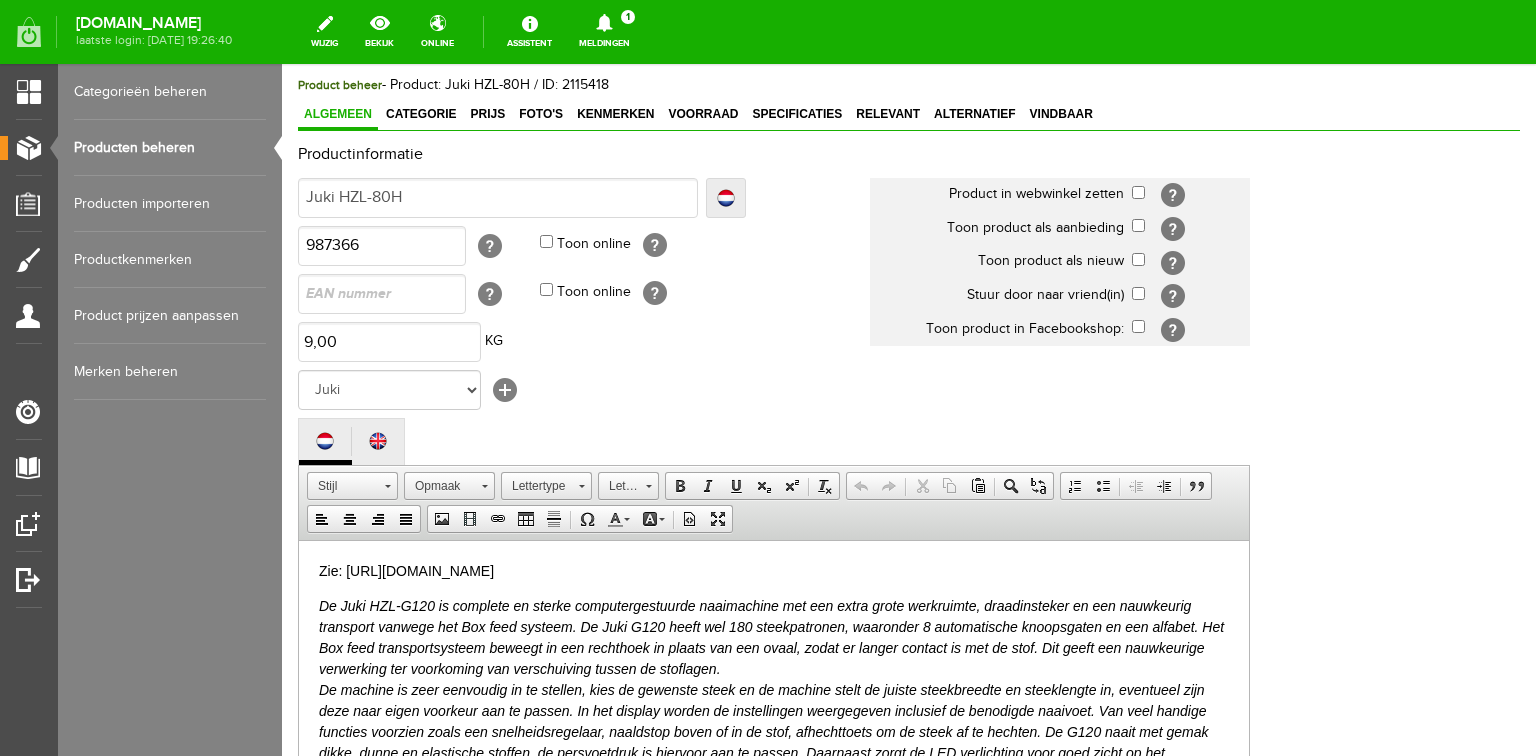 scroll, scrollTop: 320, scrollLeft: 0, axis: vertical 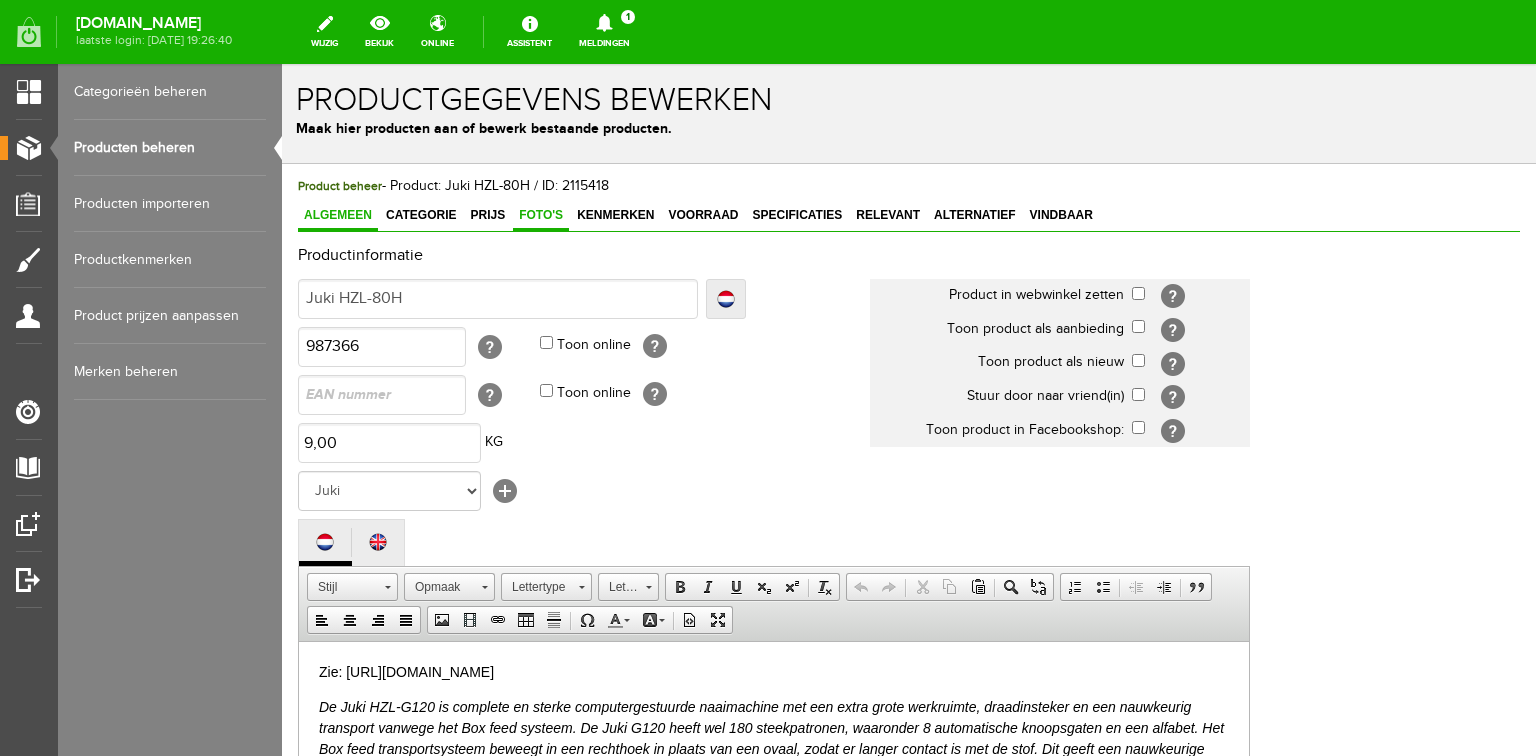 click on "Foto's" at bounding box center [541, 215] 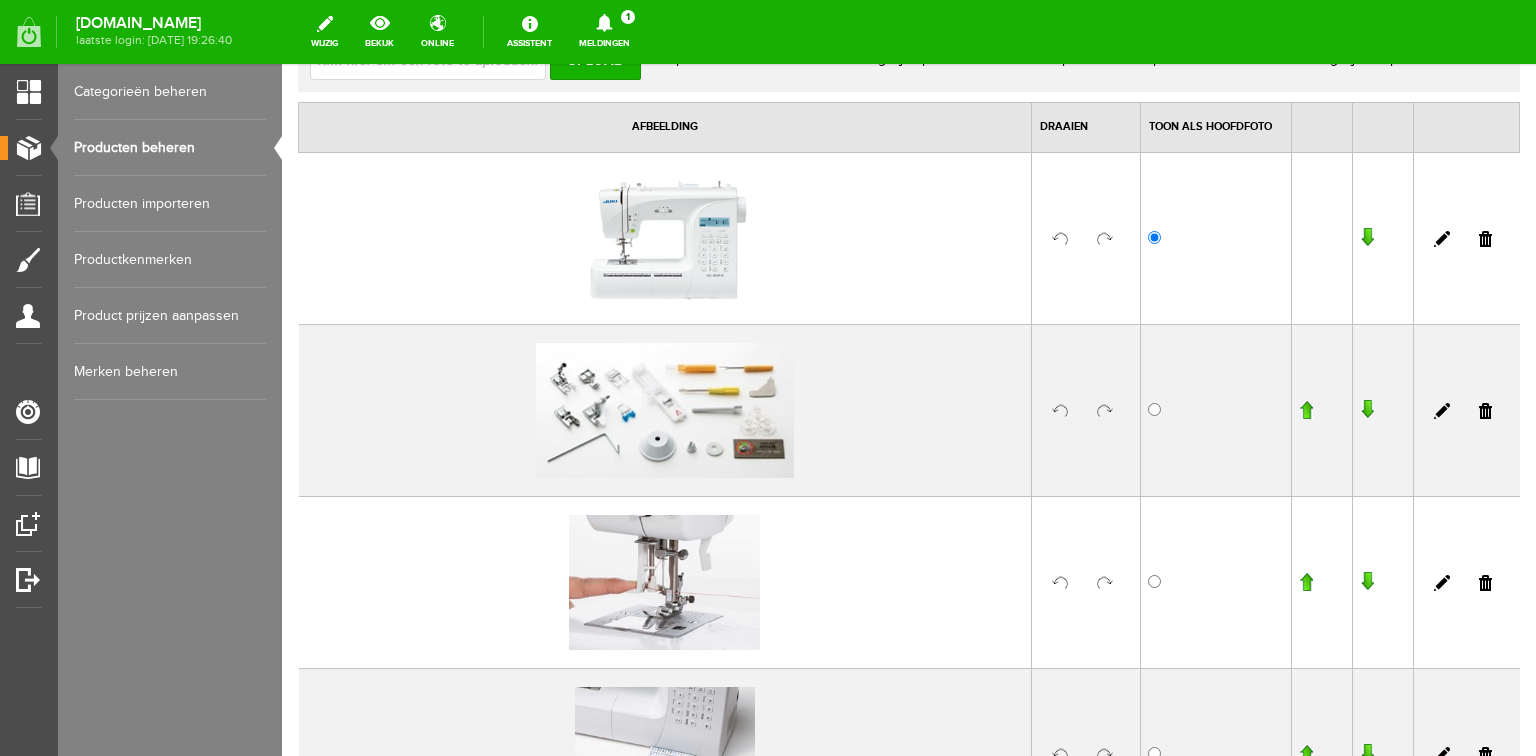 scroll, scrollTop: 400, scrollLeft: 0, axis: vertical 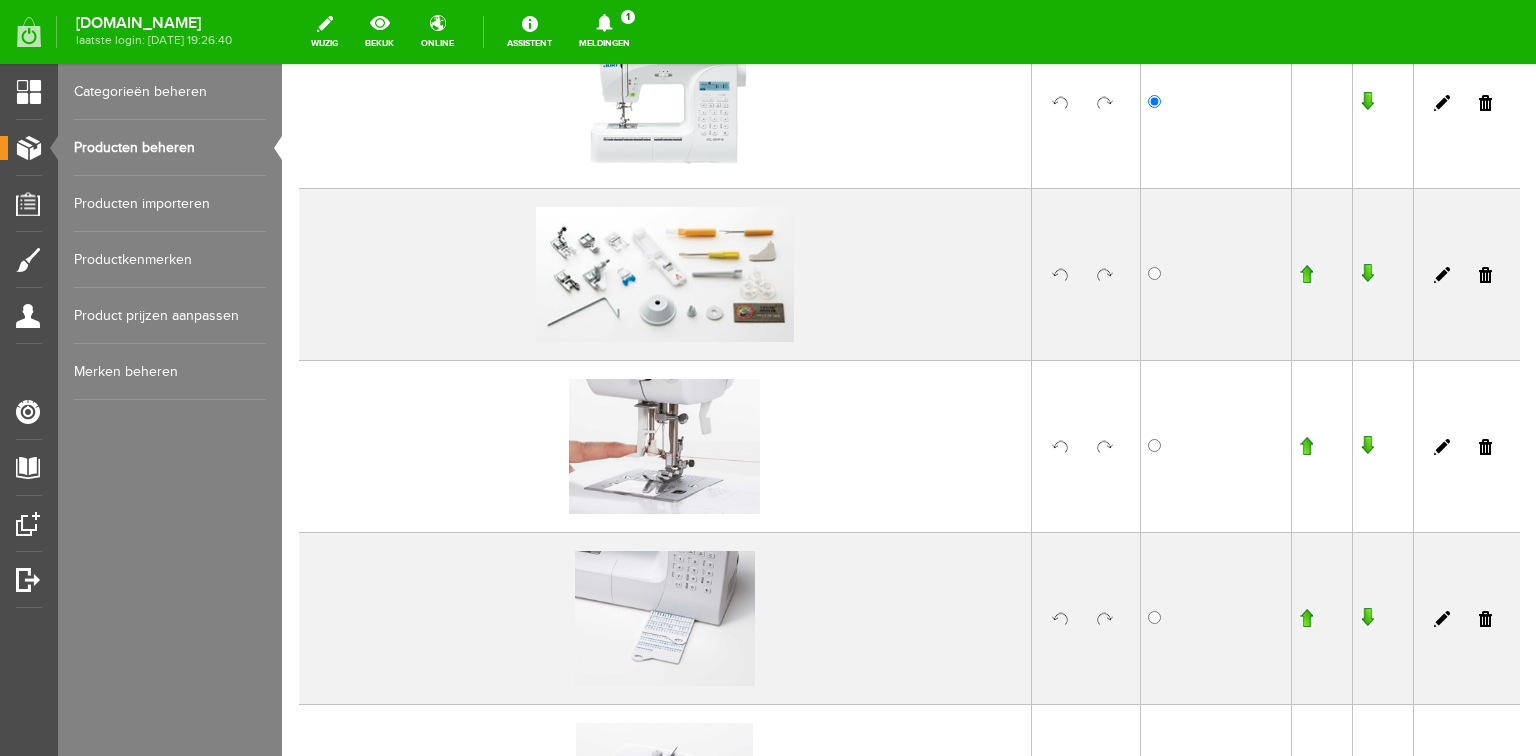 click at bounding box center [1367, 274] 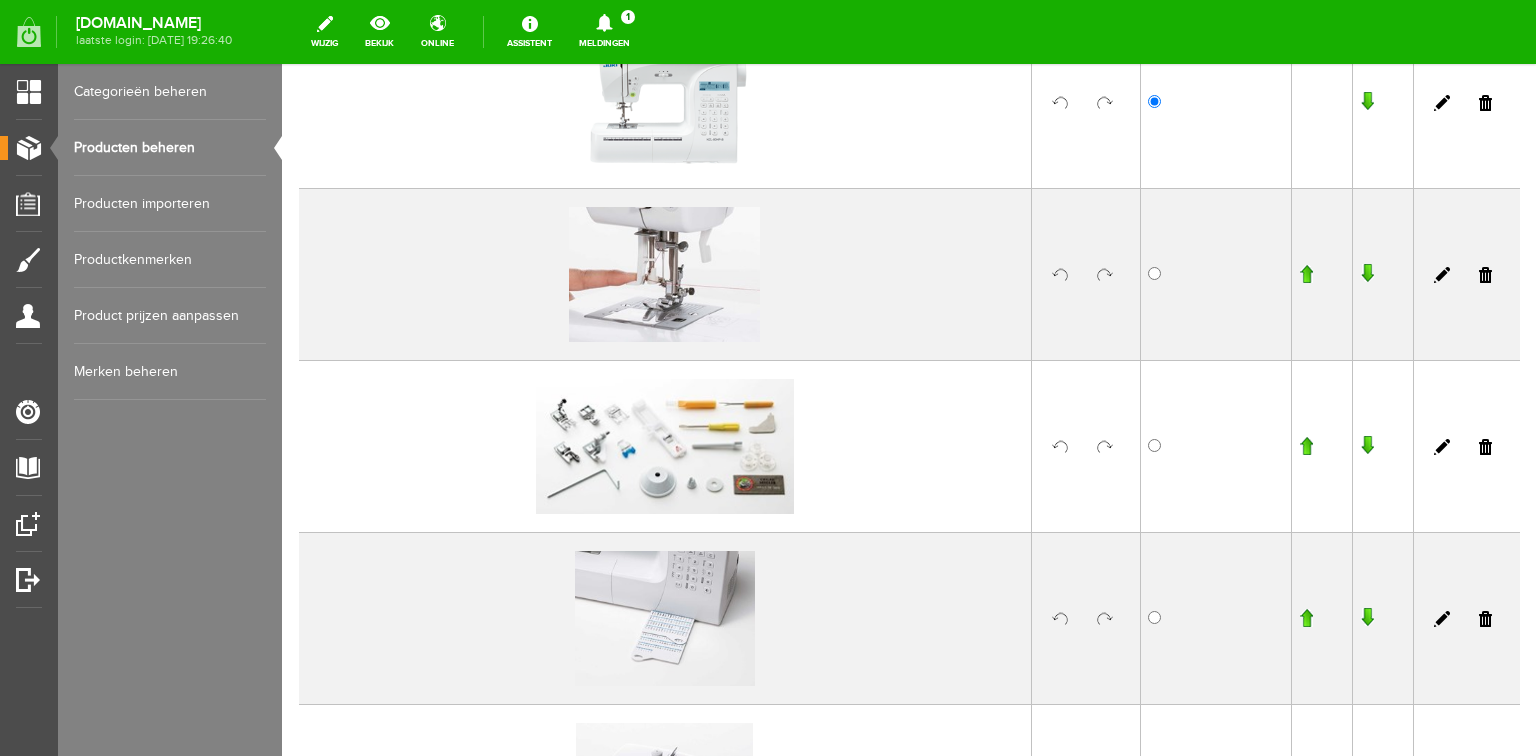 click at bounding box center (1367, 446) 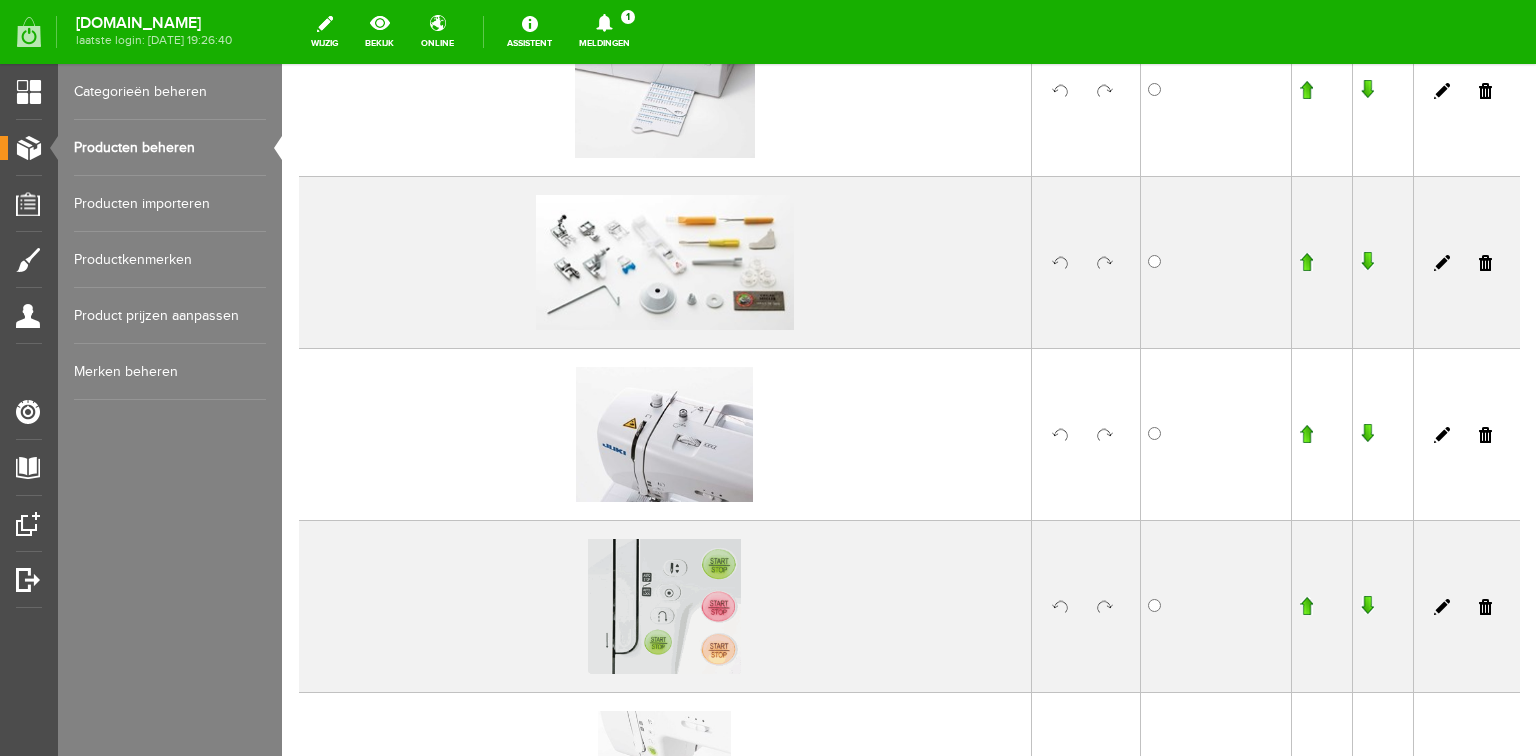 scroll, scrollTop: 800, scrollLeft: 0, axis: vertical 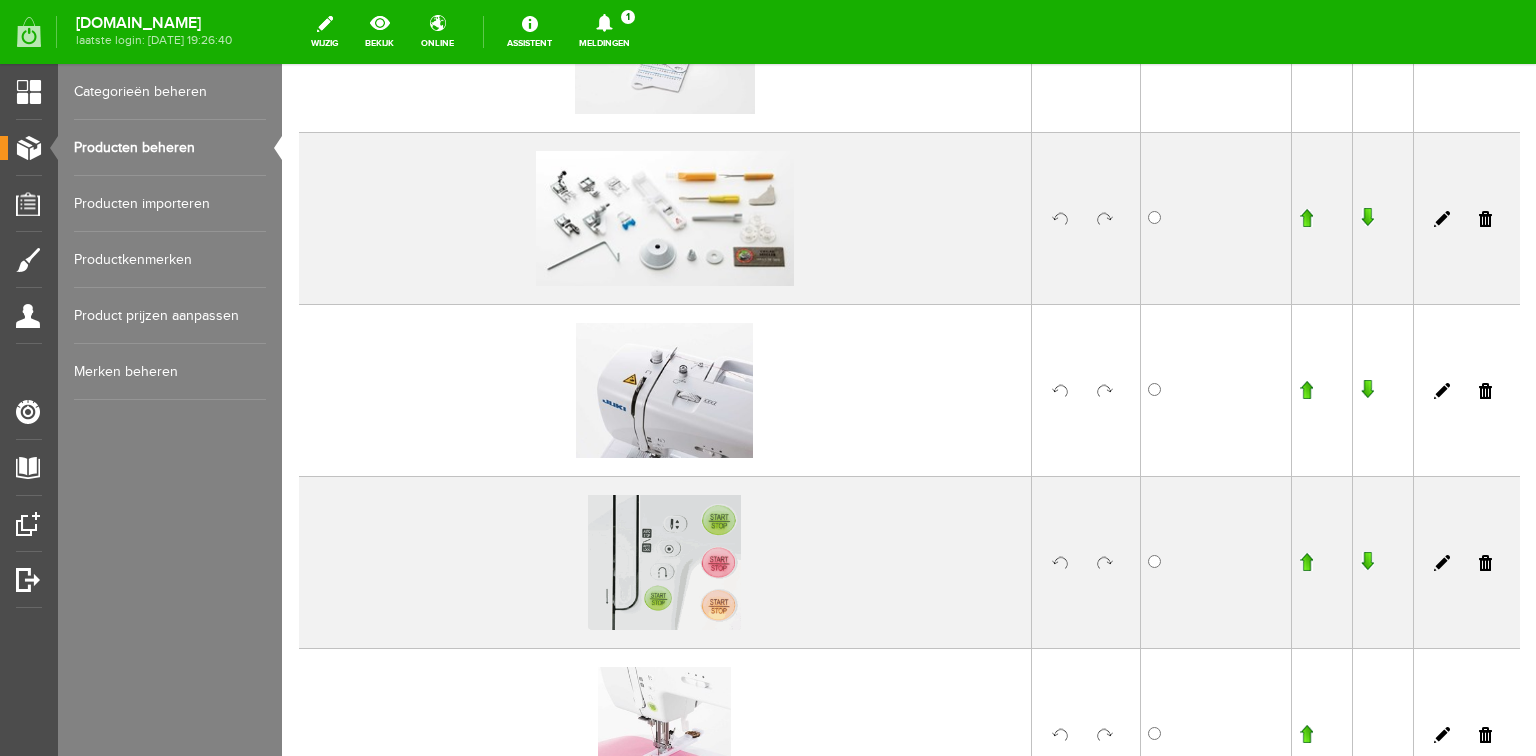 click at bounding box center [1367, 218] 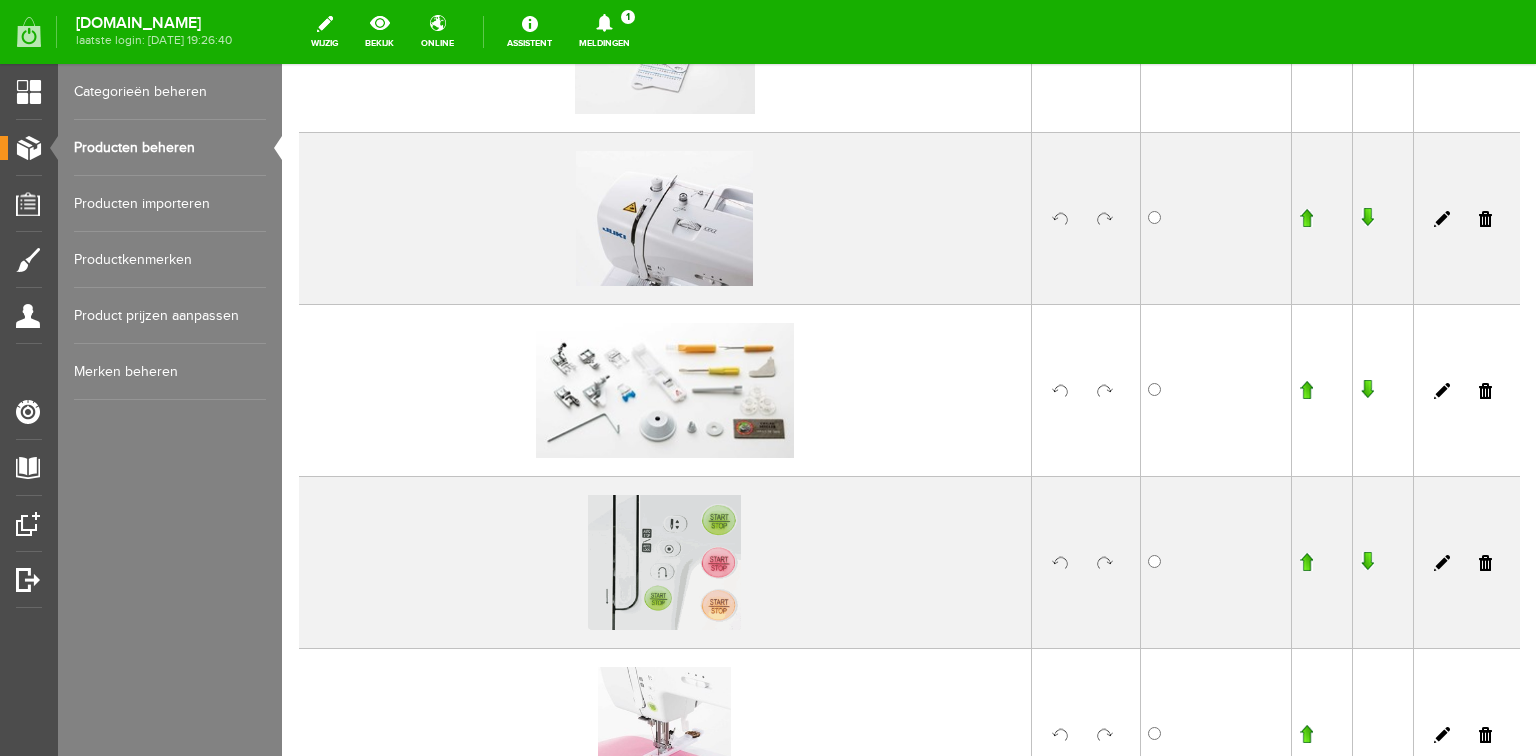 click at bounding box center (1367, 390) 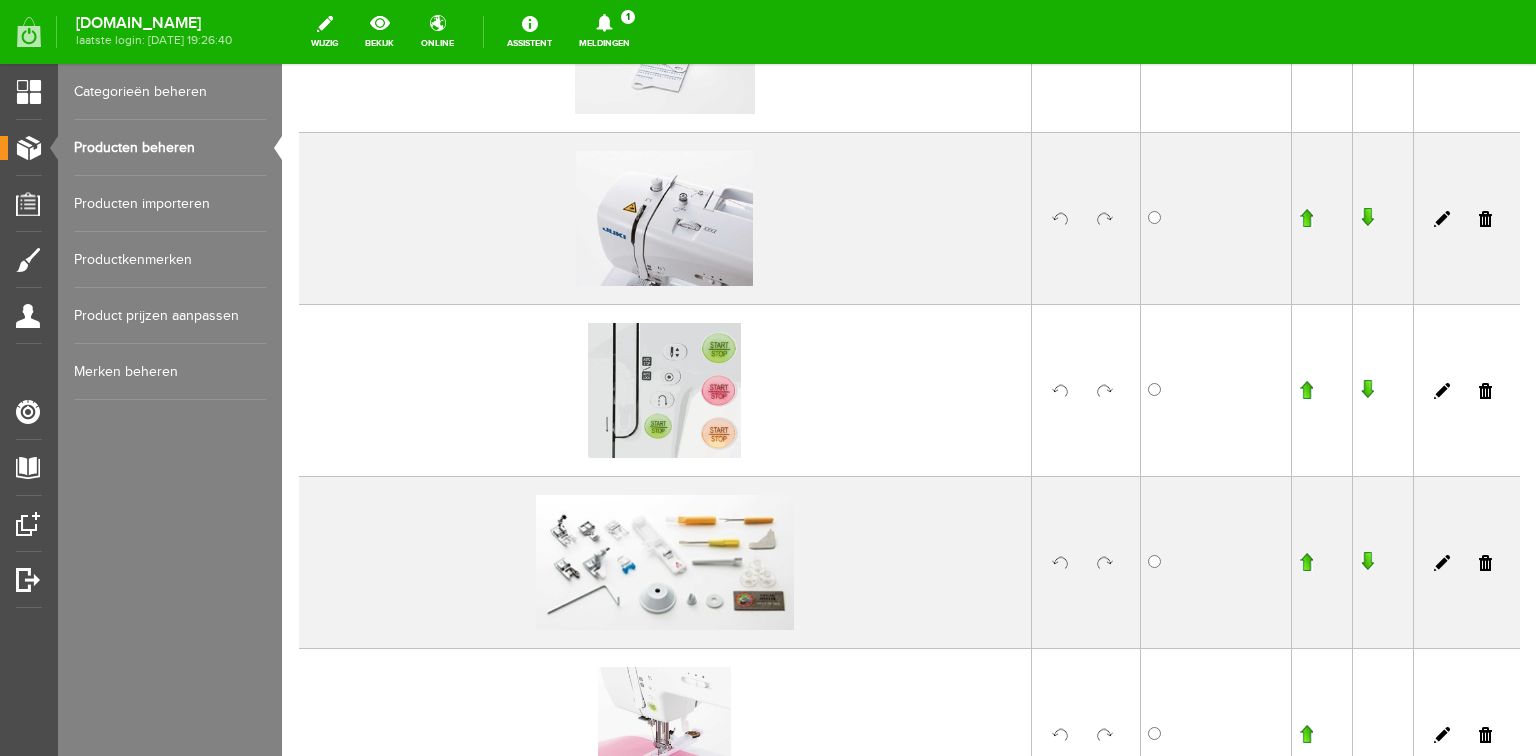 click at bounding box center [1367, 562] 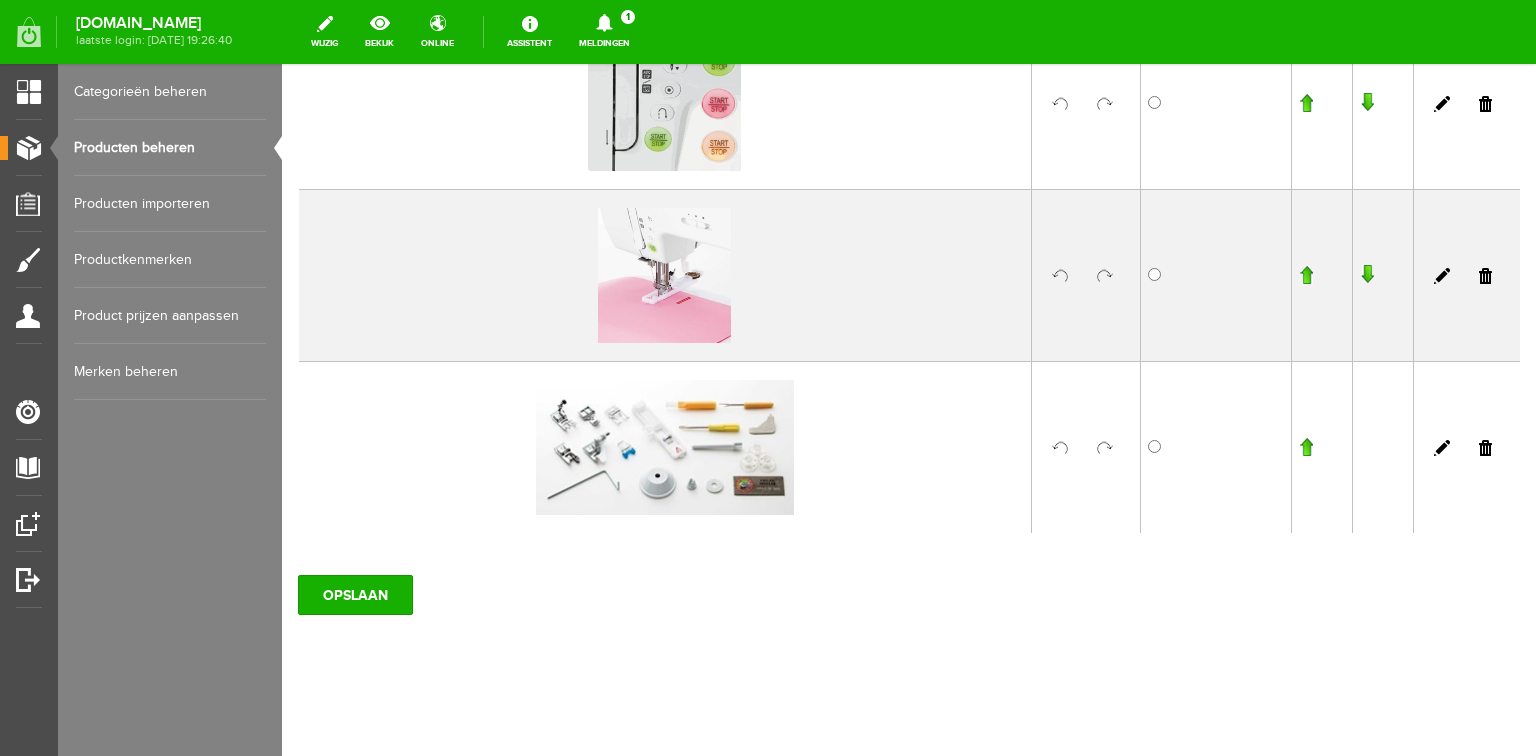 scroll, scrollTop: 1090, scrollLeft: 0, axis: vertical 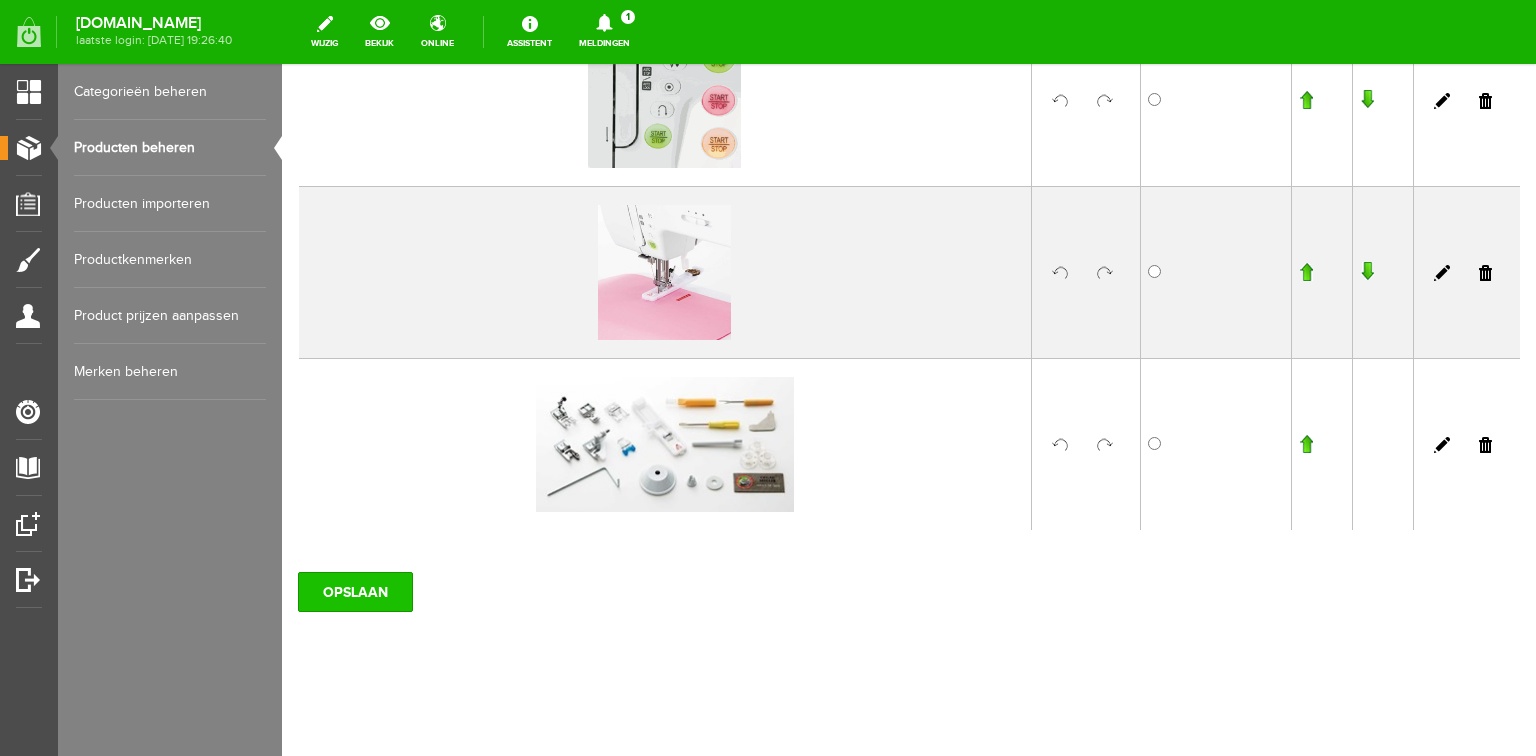 click on "OPSLAAN" at bounding box center [355, 592] 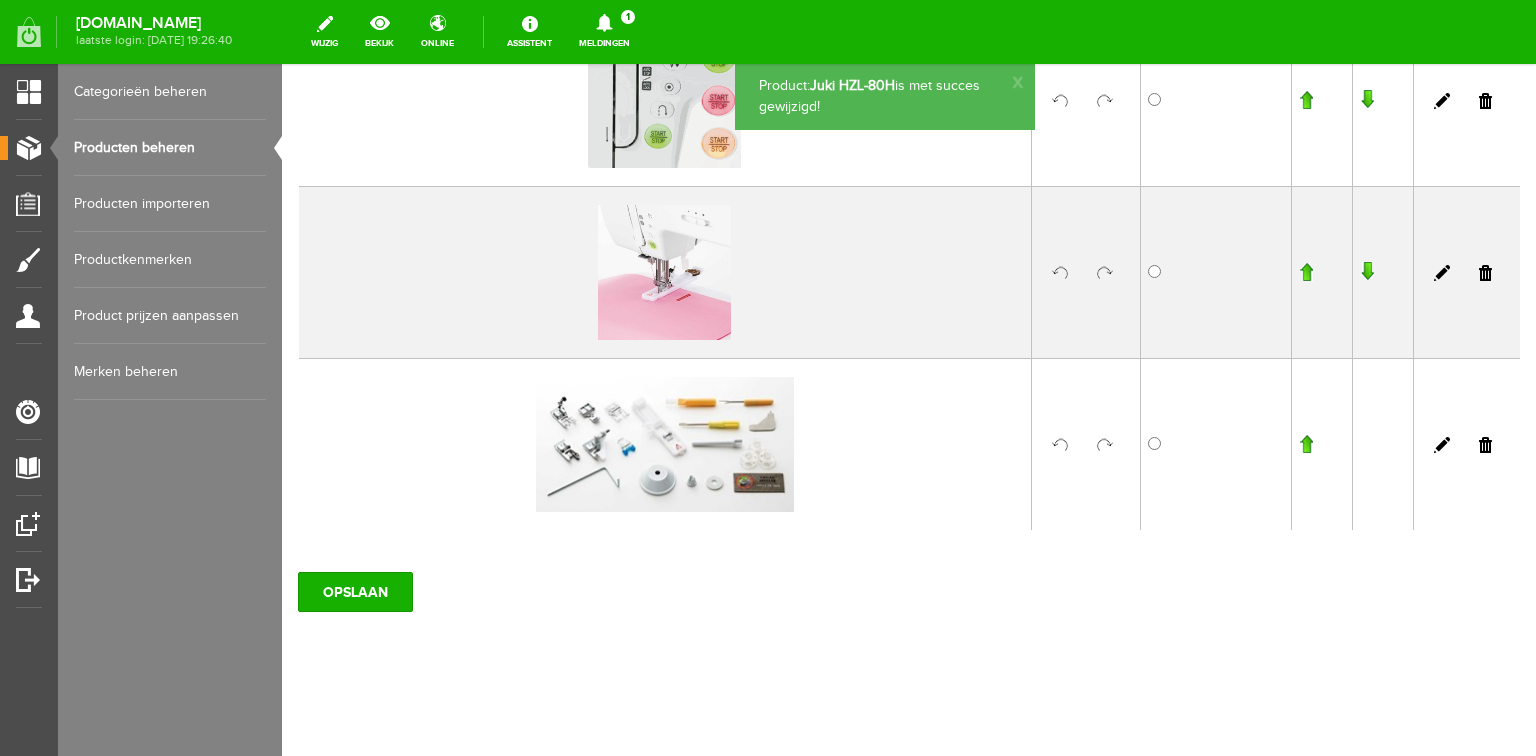 scroll, scrollTop: 0, scrollLeft: 0, axis: both 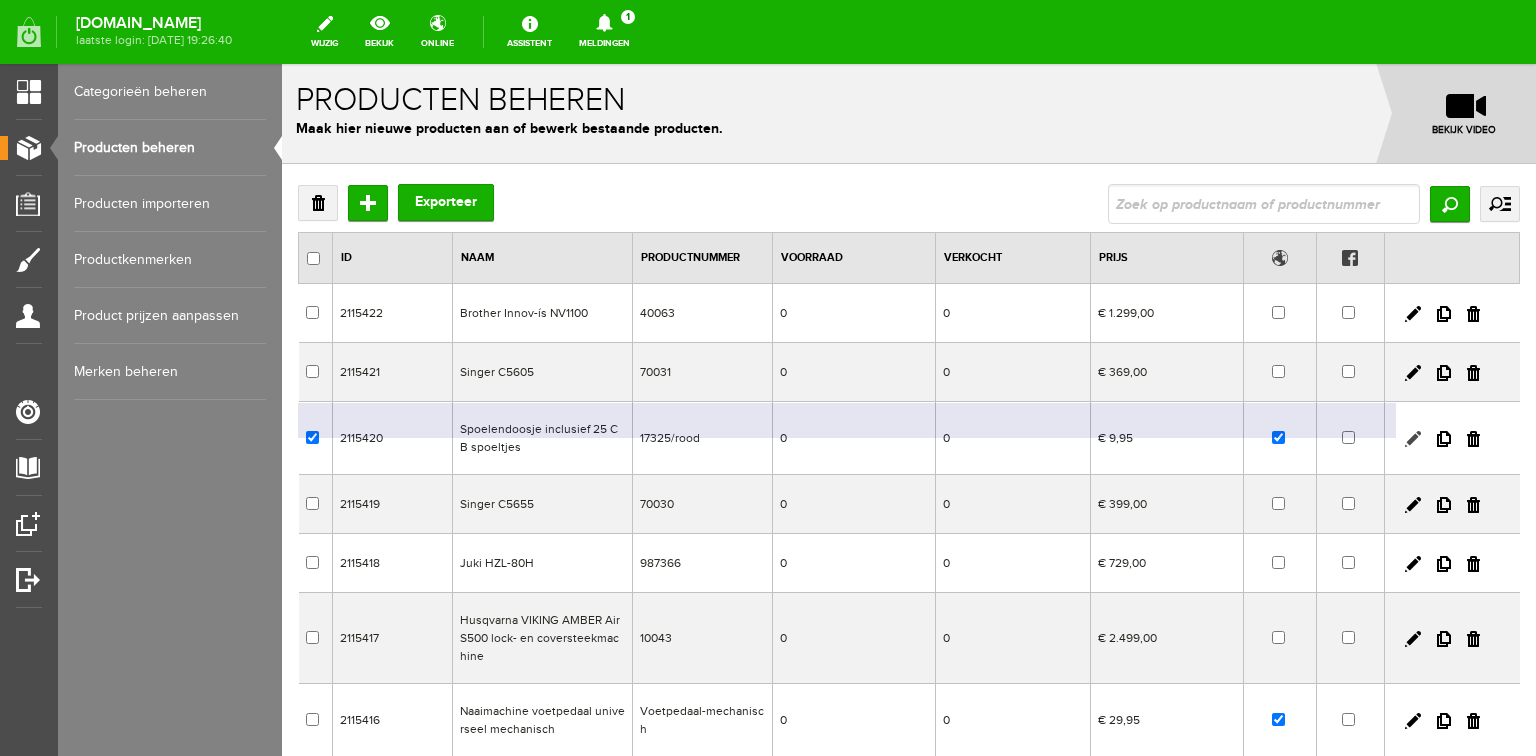 click at bounding box center (1413, 439) 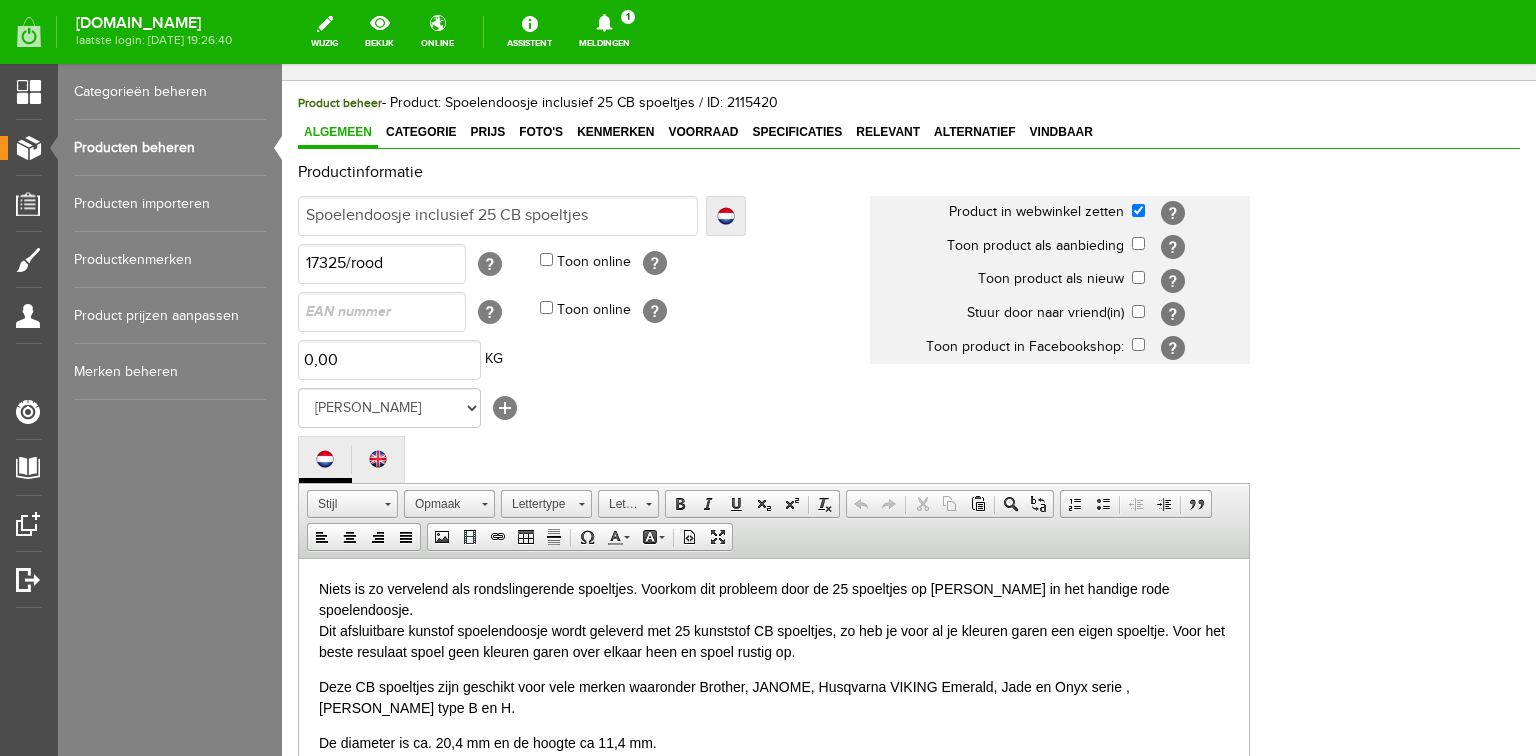 scroll, scrollTop: 0, scrollLeft: 0, axis: both 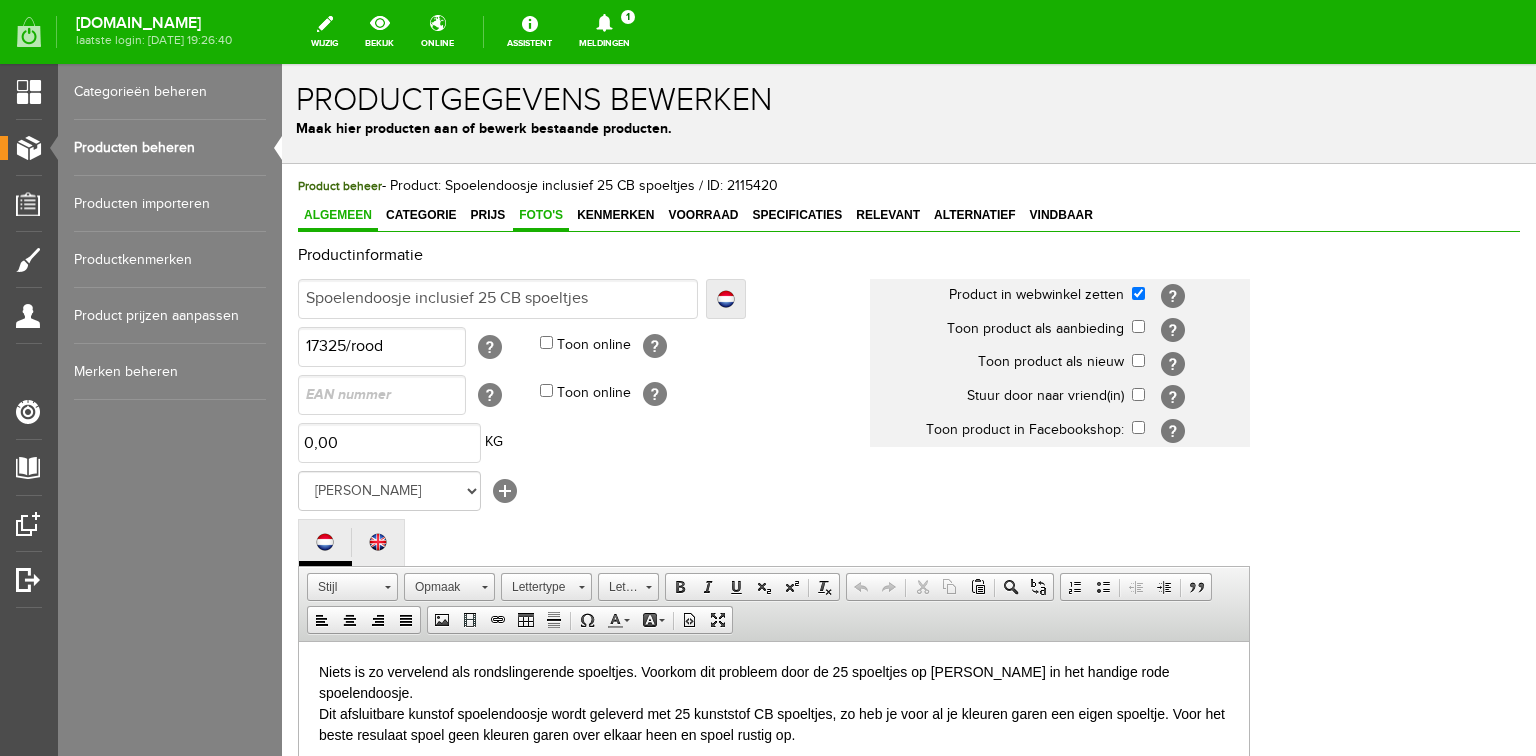 click on "Foto's" at bounding box center [541, 215] 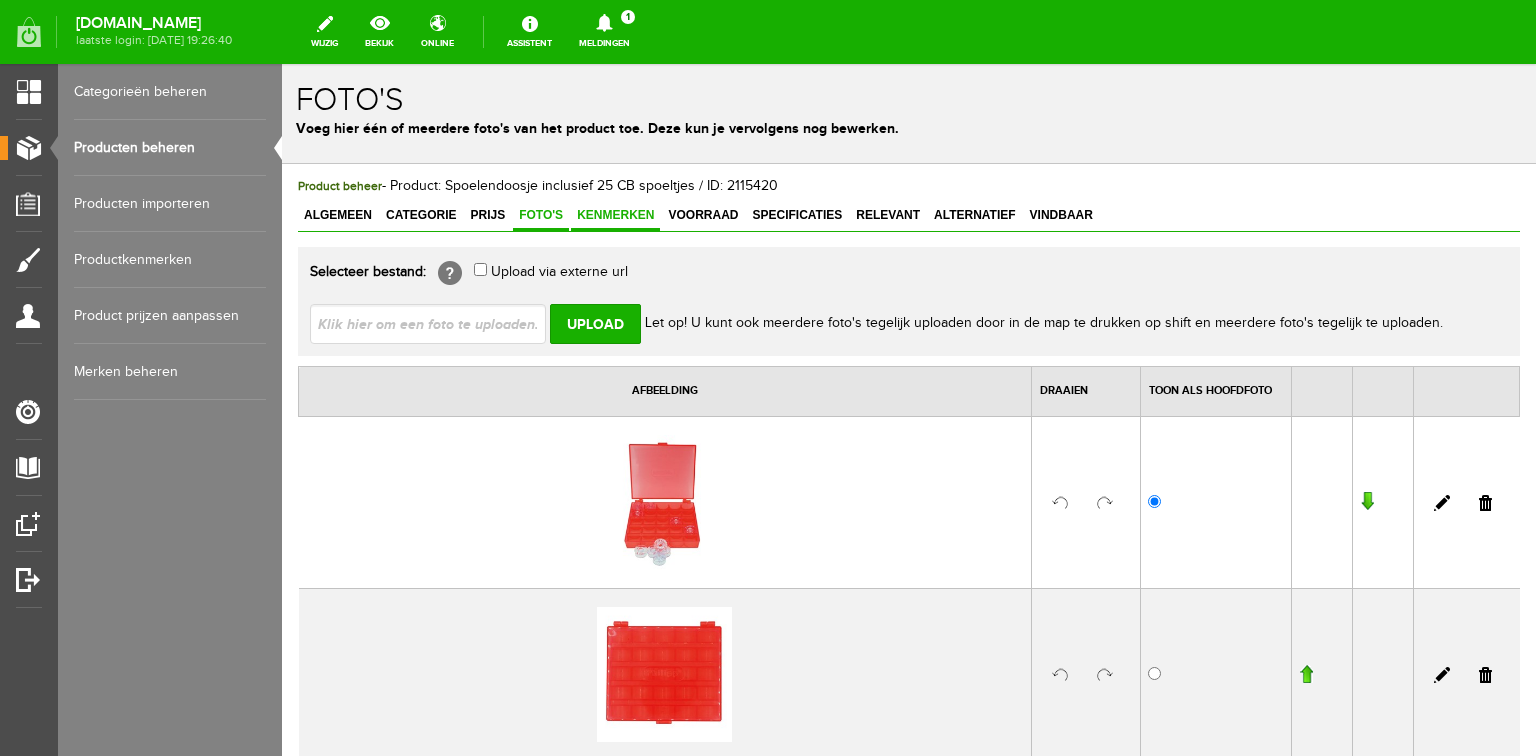 click on "Kenmerken" at bounding box center [615, 215] 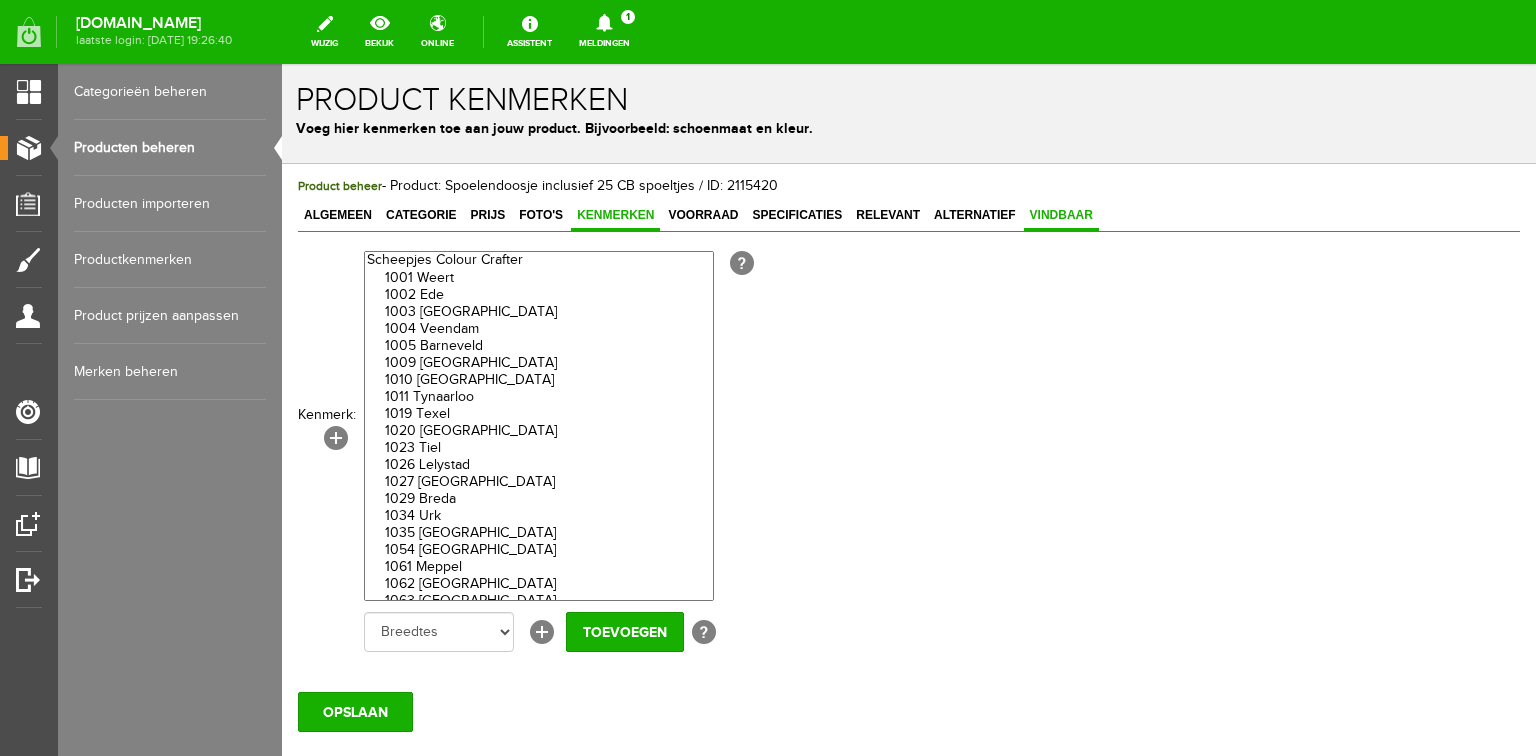click on "Vindbaar" at bounding box center (1061, 215) 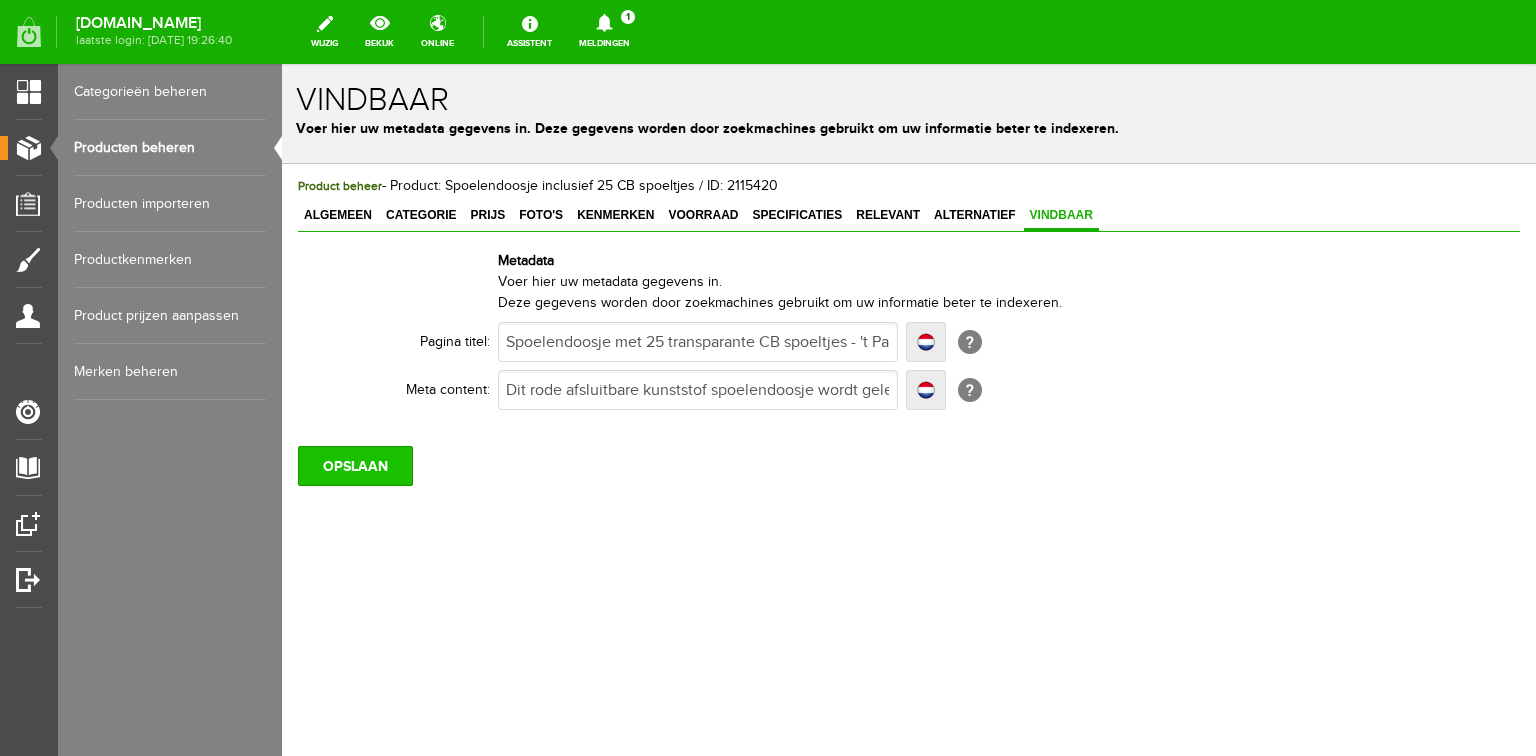 click on "OPSLAAN" at bounding box center (355, 466) 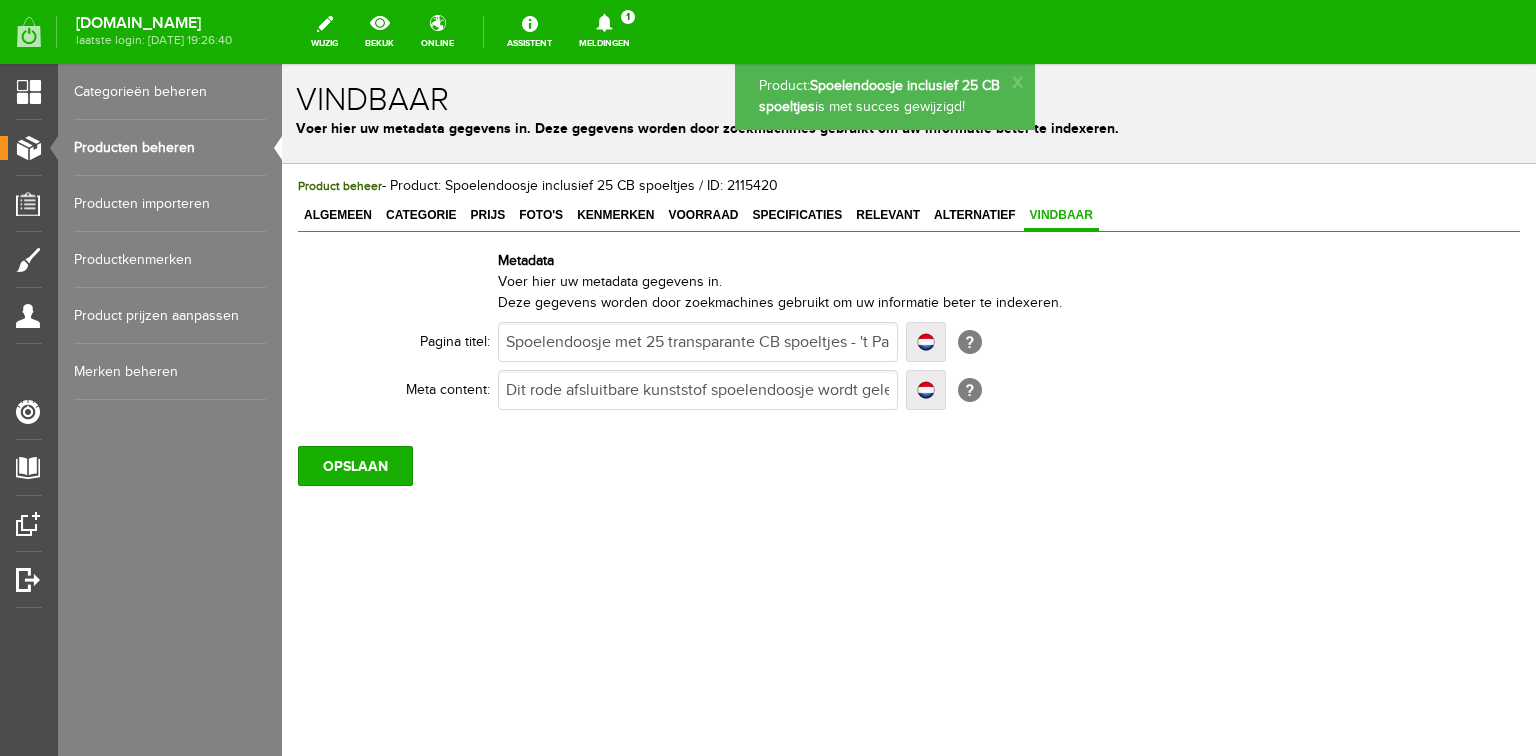 scroll, scrollTop: 0, scrollLeft: 0, axis: both 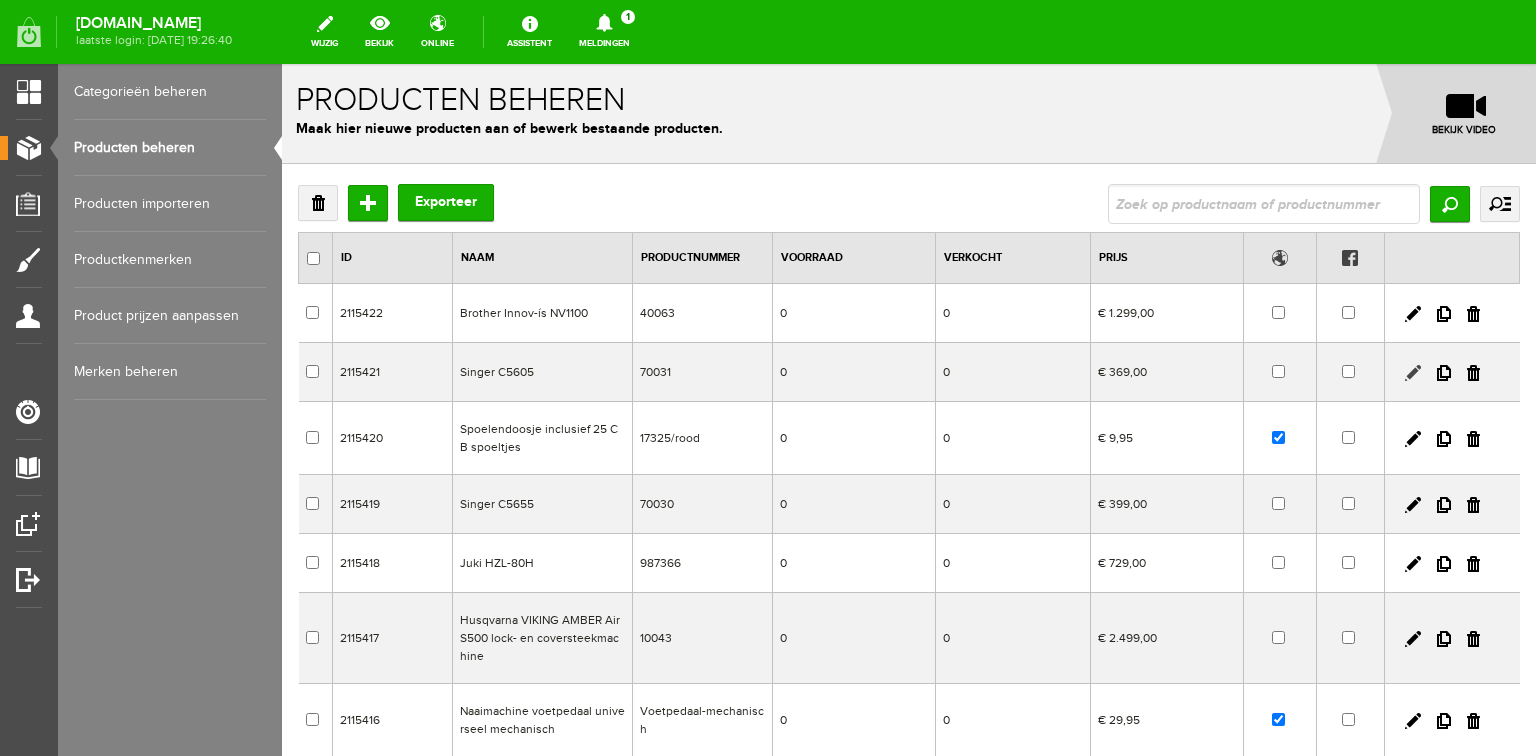 click at bounding box center (1413, 373) 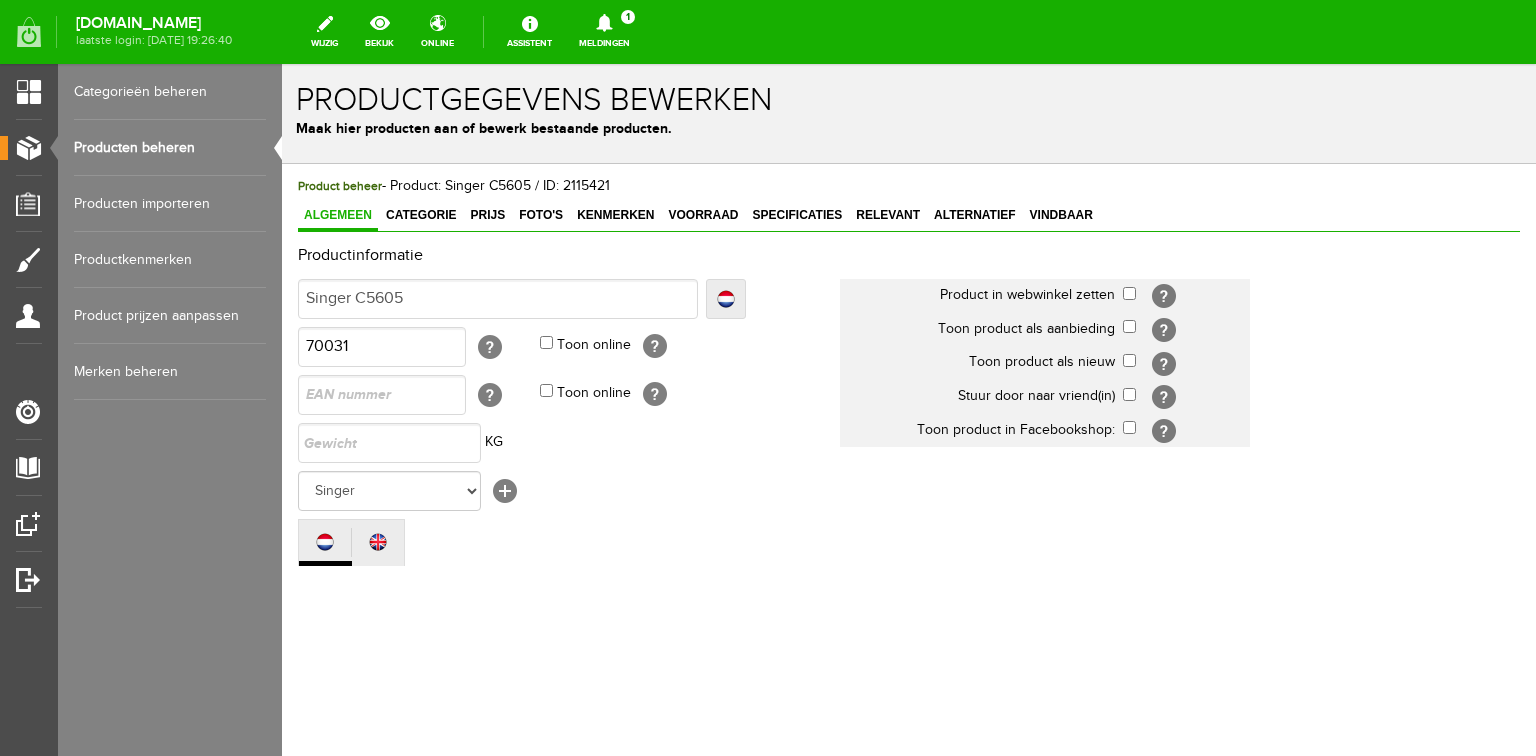 scroll, scrollTop: 0, scrollLeft: 0, axis: both 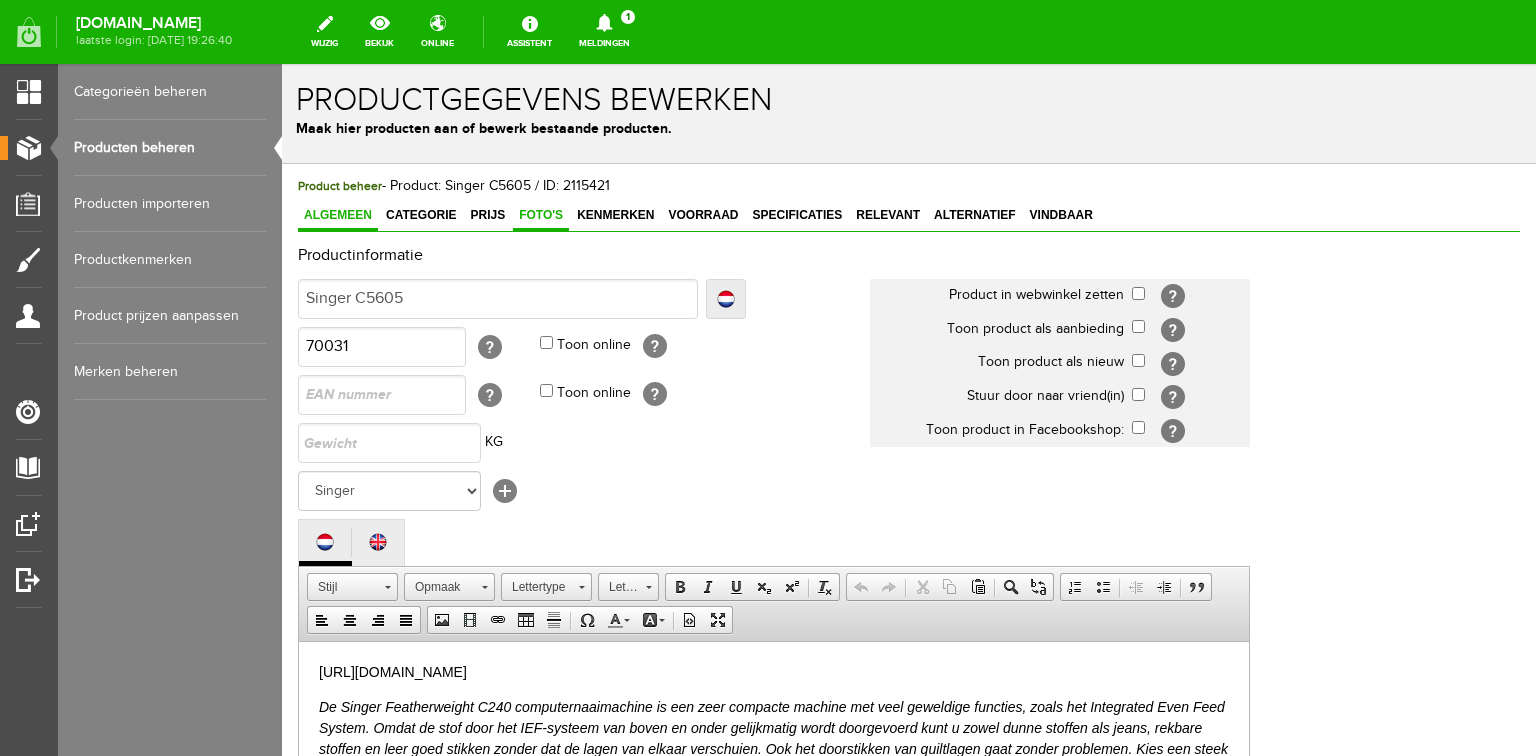 click on "Foto's" at bounding box center [541, 215] 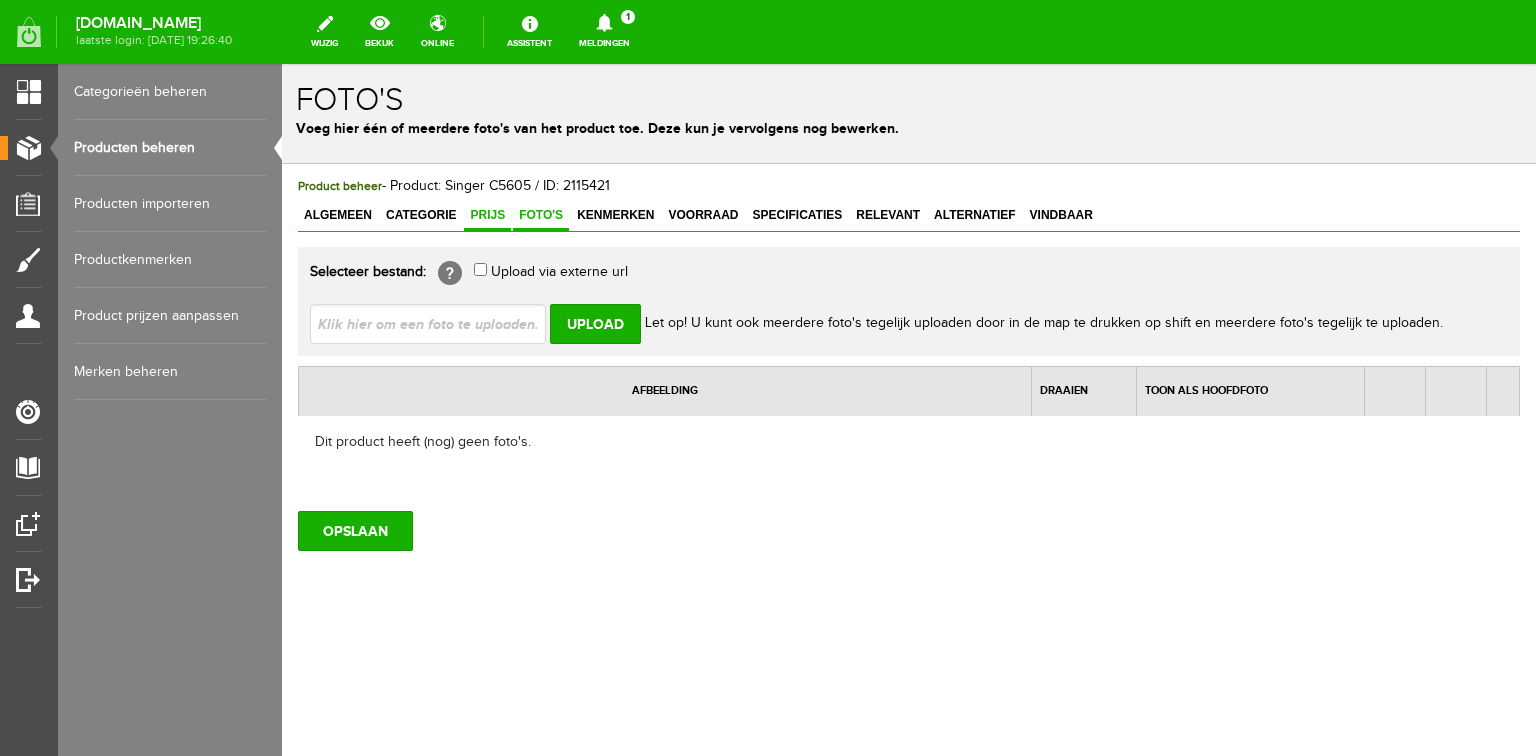 click on "Prijs" at bounding box center (487, 215) 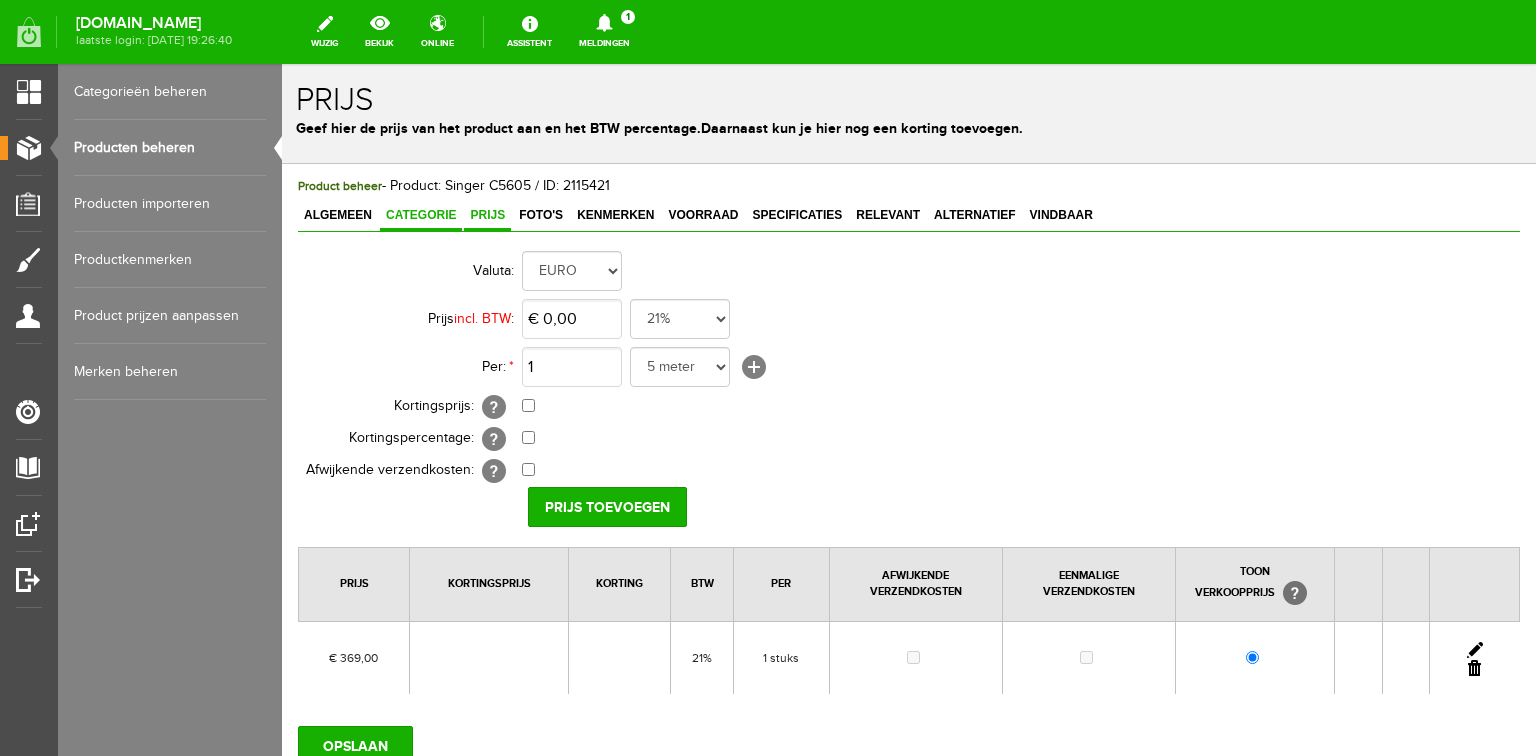 click on "Categorie" at bounding box center (421, 215) 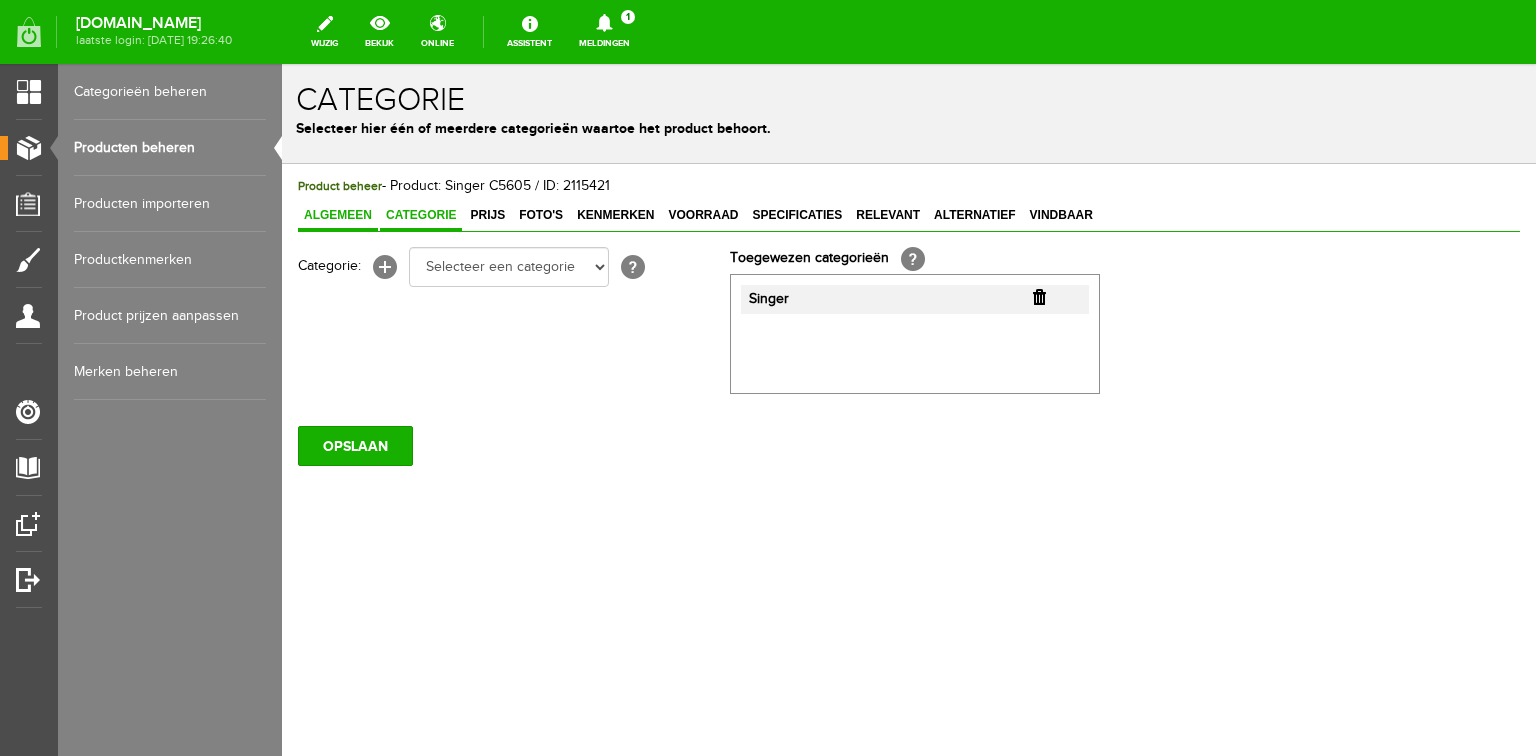 click on "Algemeen" at bounding box center [338, 215] 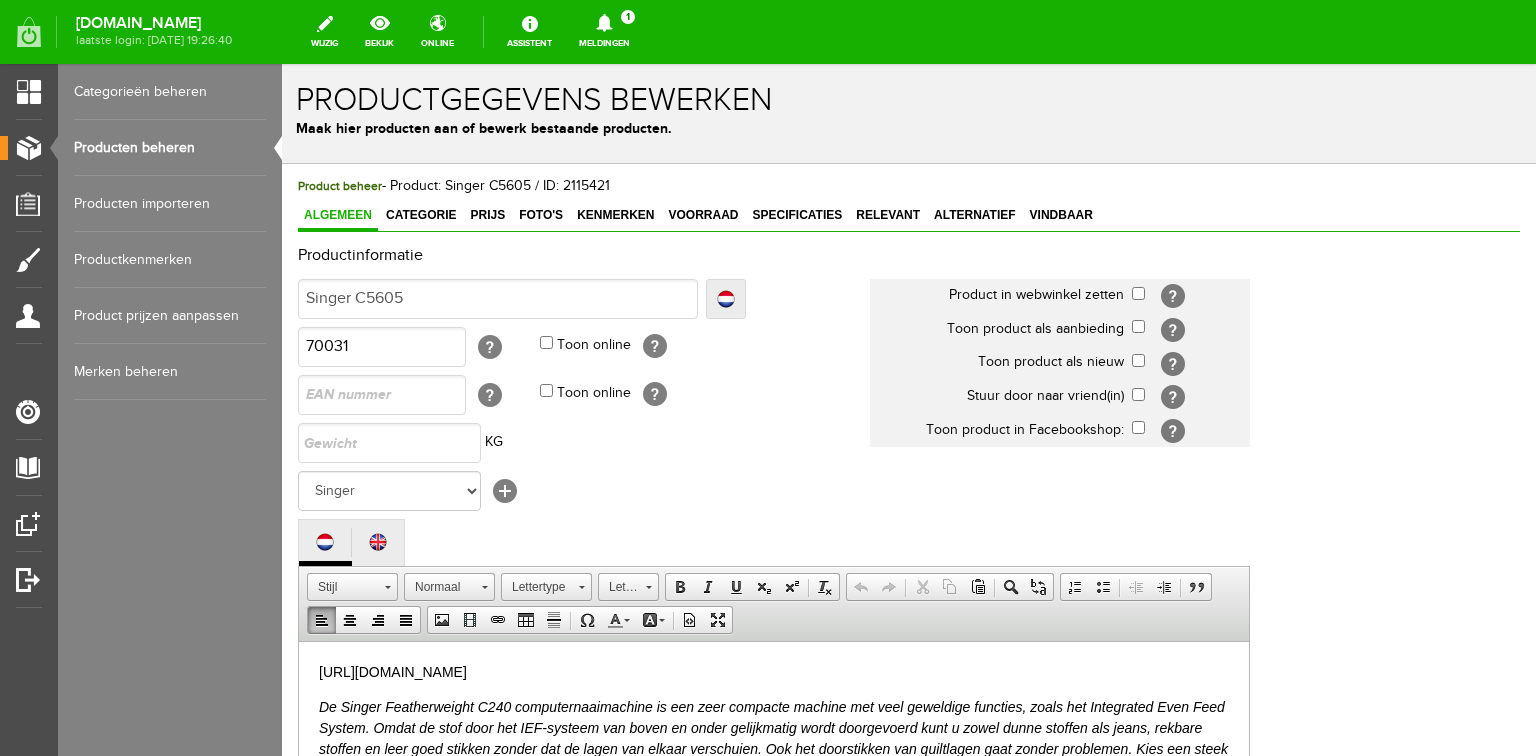 drag, startPoint x: 599, startPoint y: 668, endPoint x: 307, endPoint y: 660, distance: 292.10956 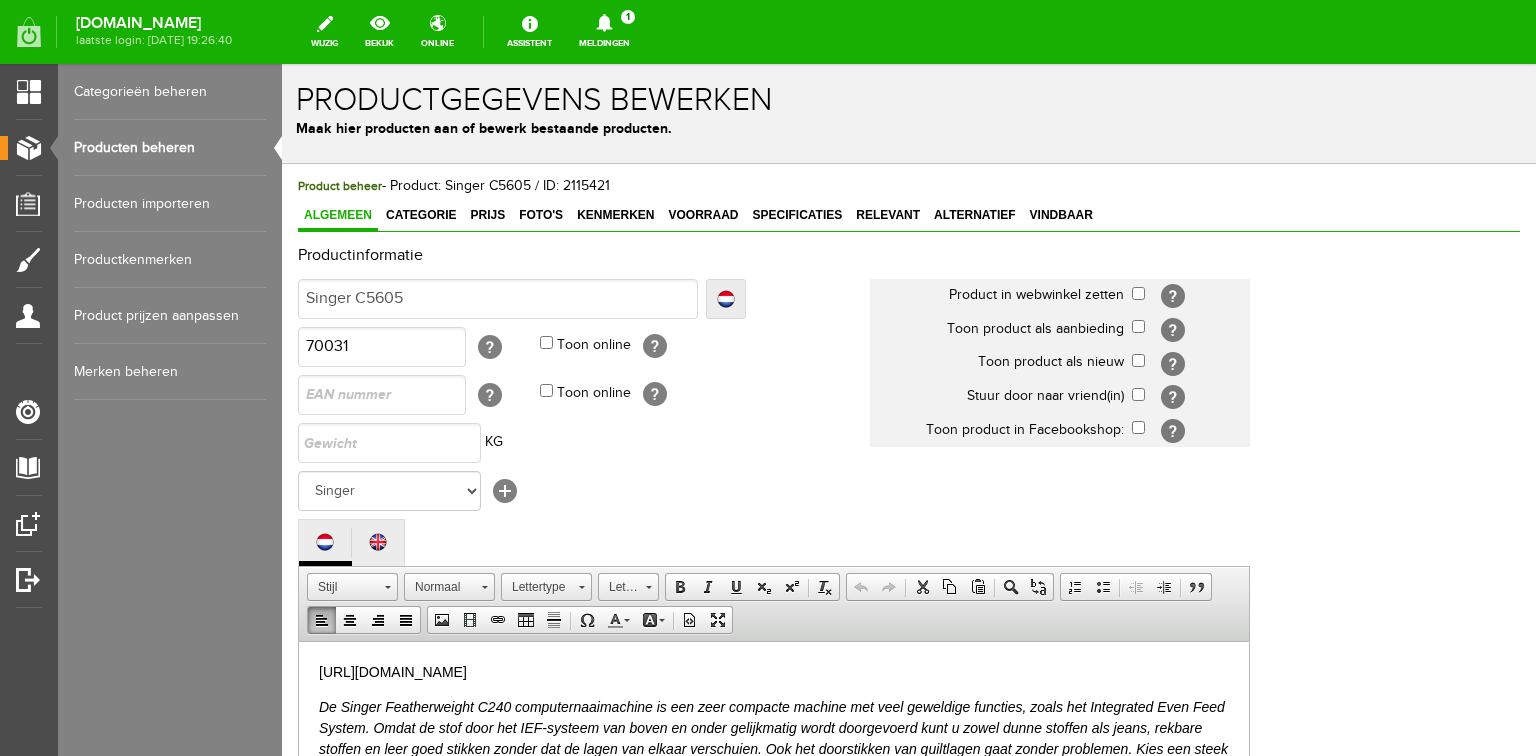 copy on "[URL][DOMAIN_NAME]" 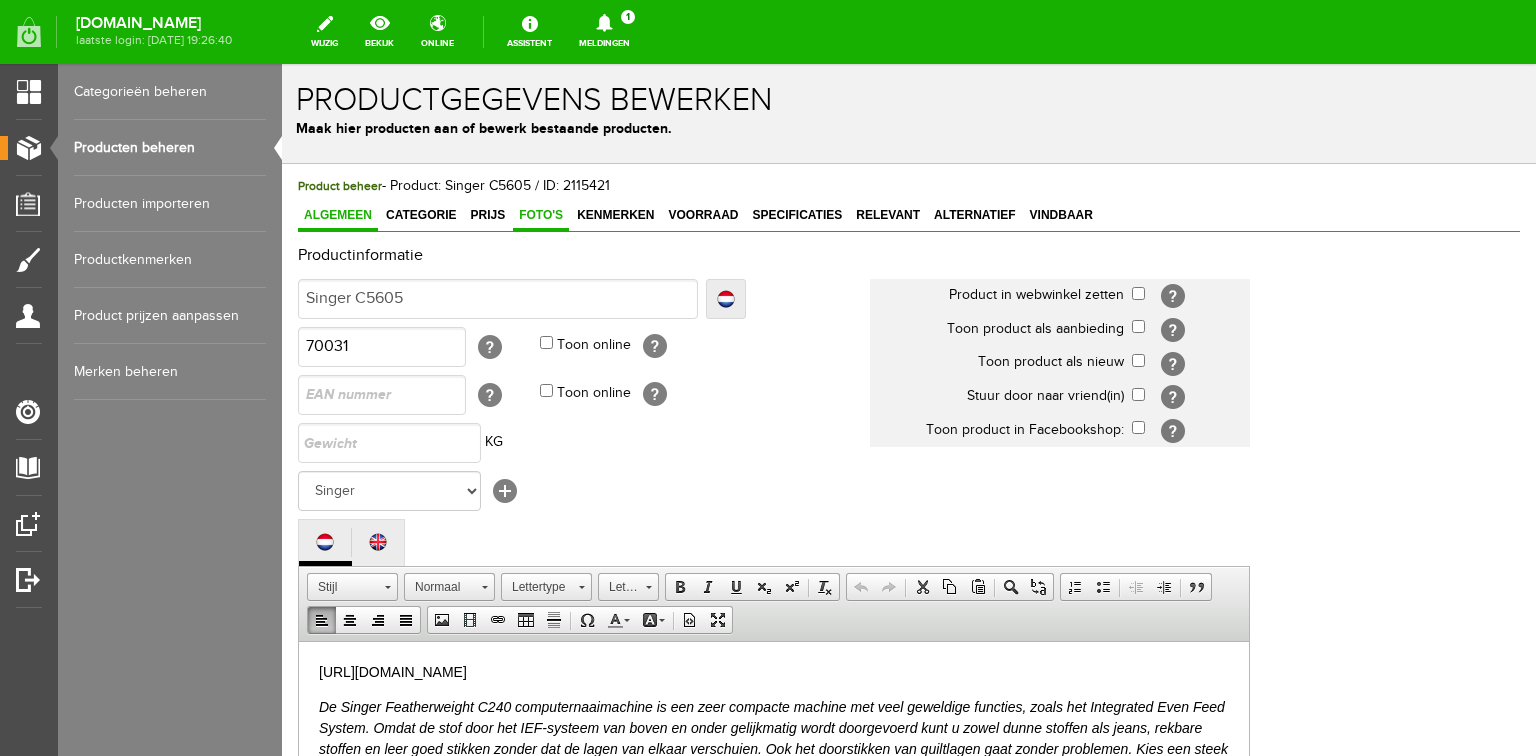 click on "Foto's" at bounding box center [541, 215] 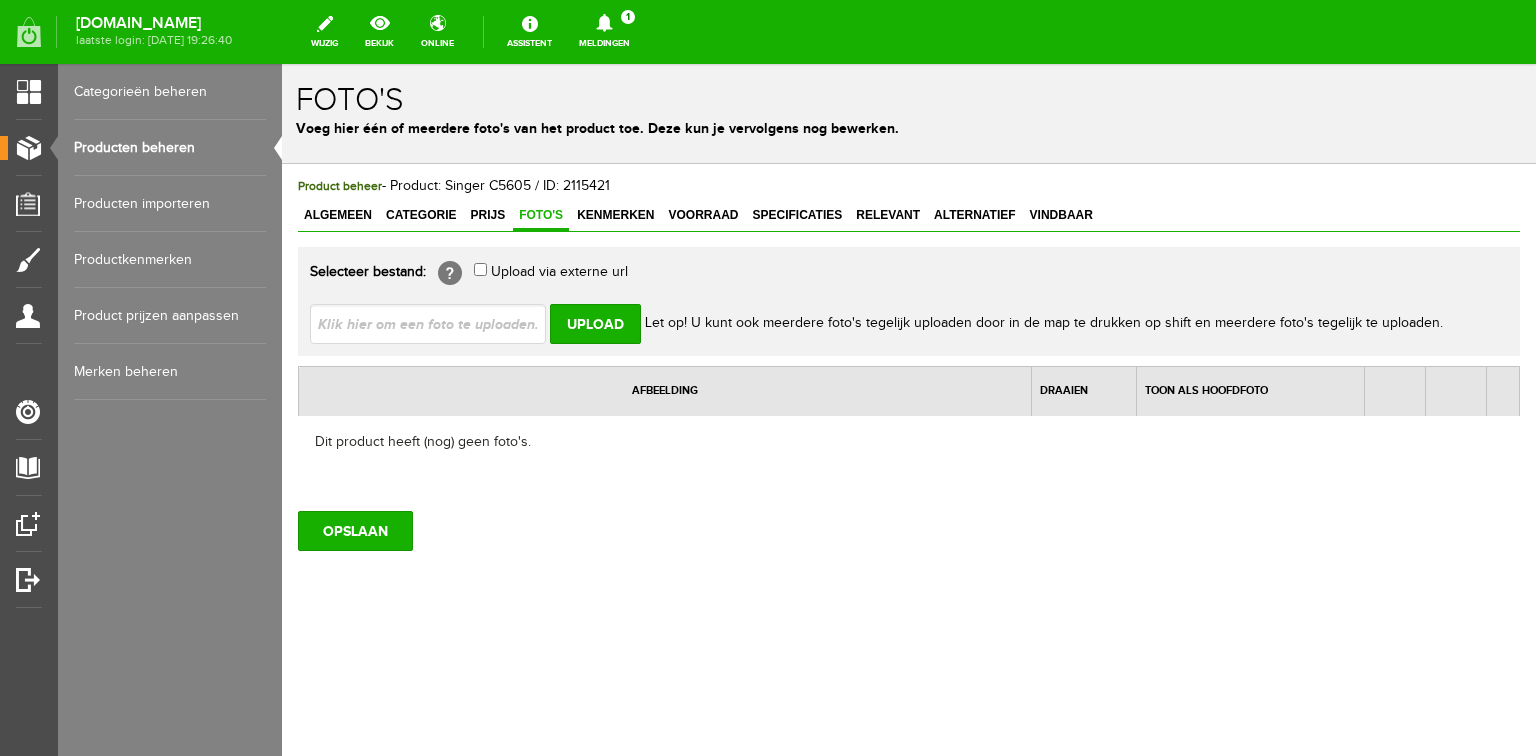 click at bounding box center (436, 323) 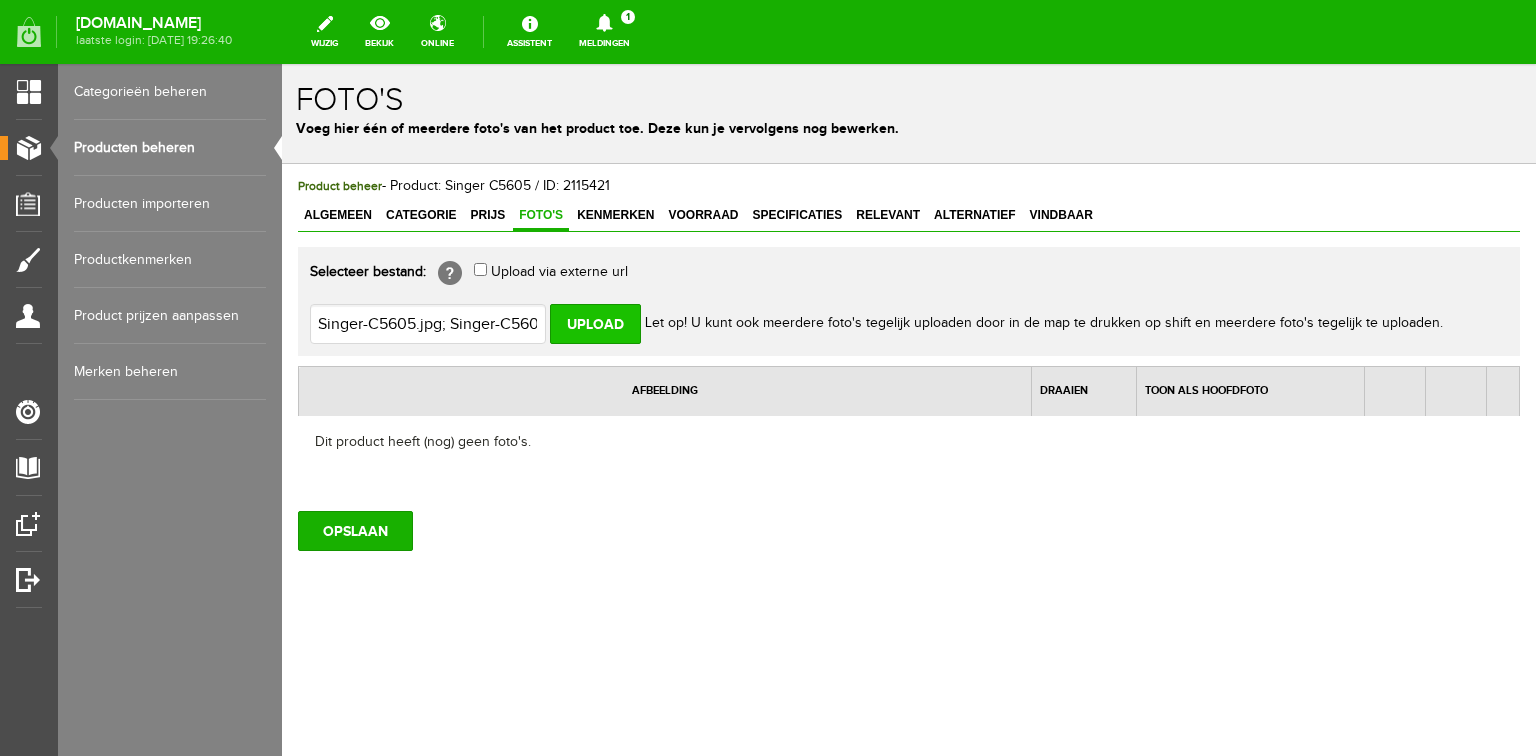 click on "Upload" at bounding box center [595, 324] 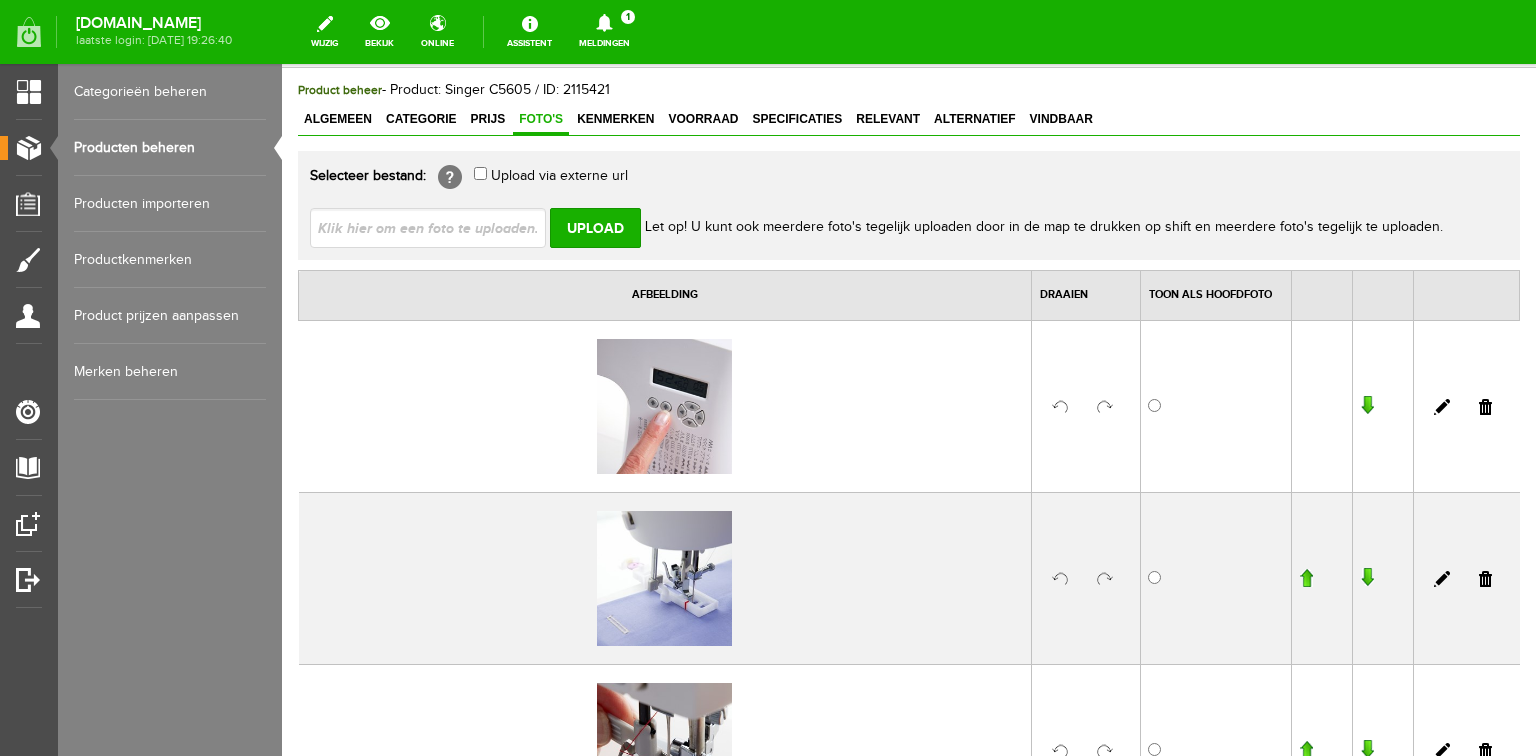 scroll, scrollTop: 400, scrollLeft: 0, axis: vertical 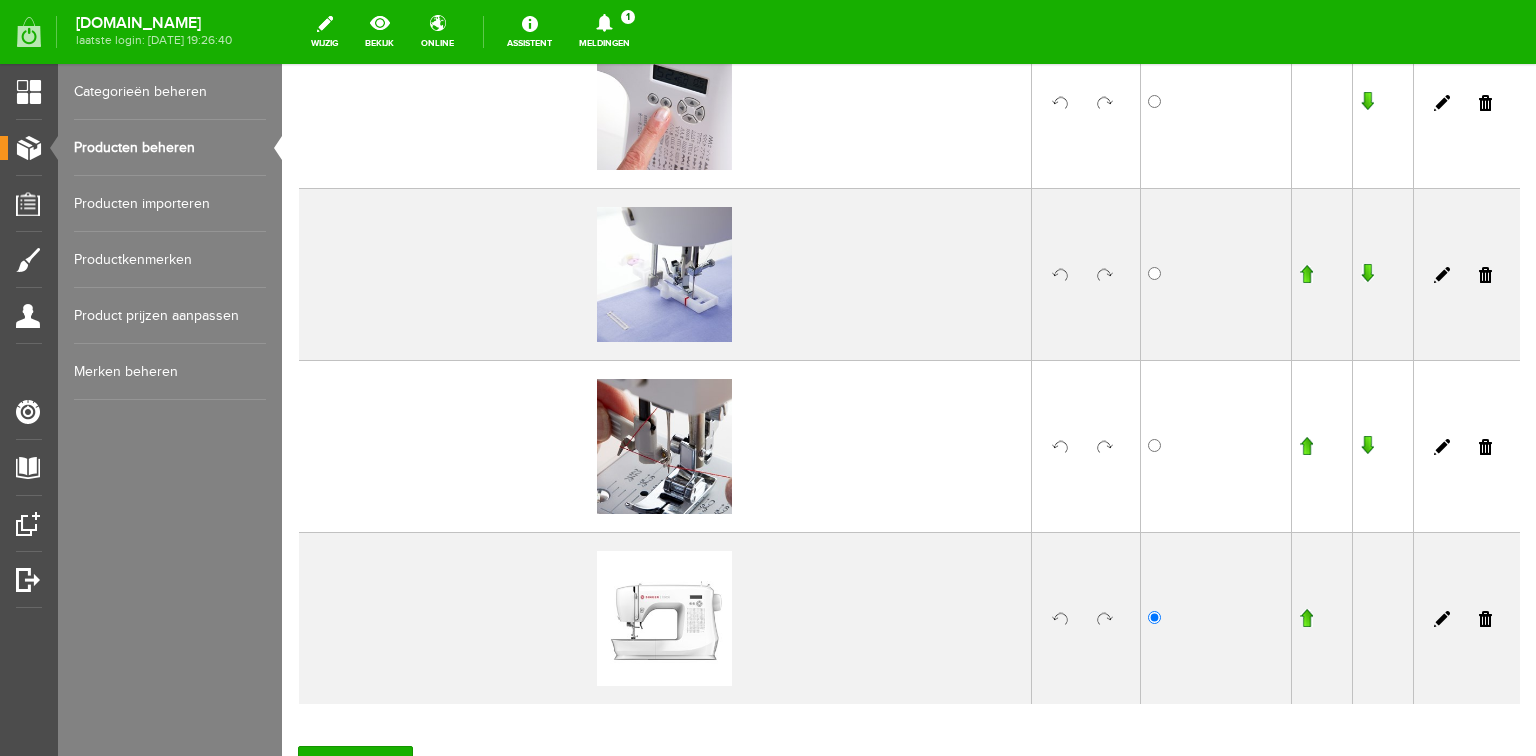 click at bounding box center (1306, 618) 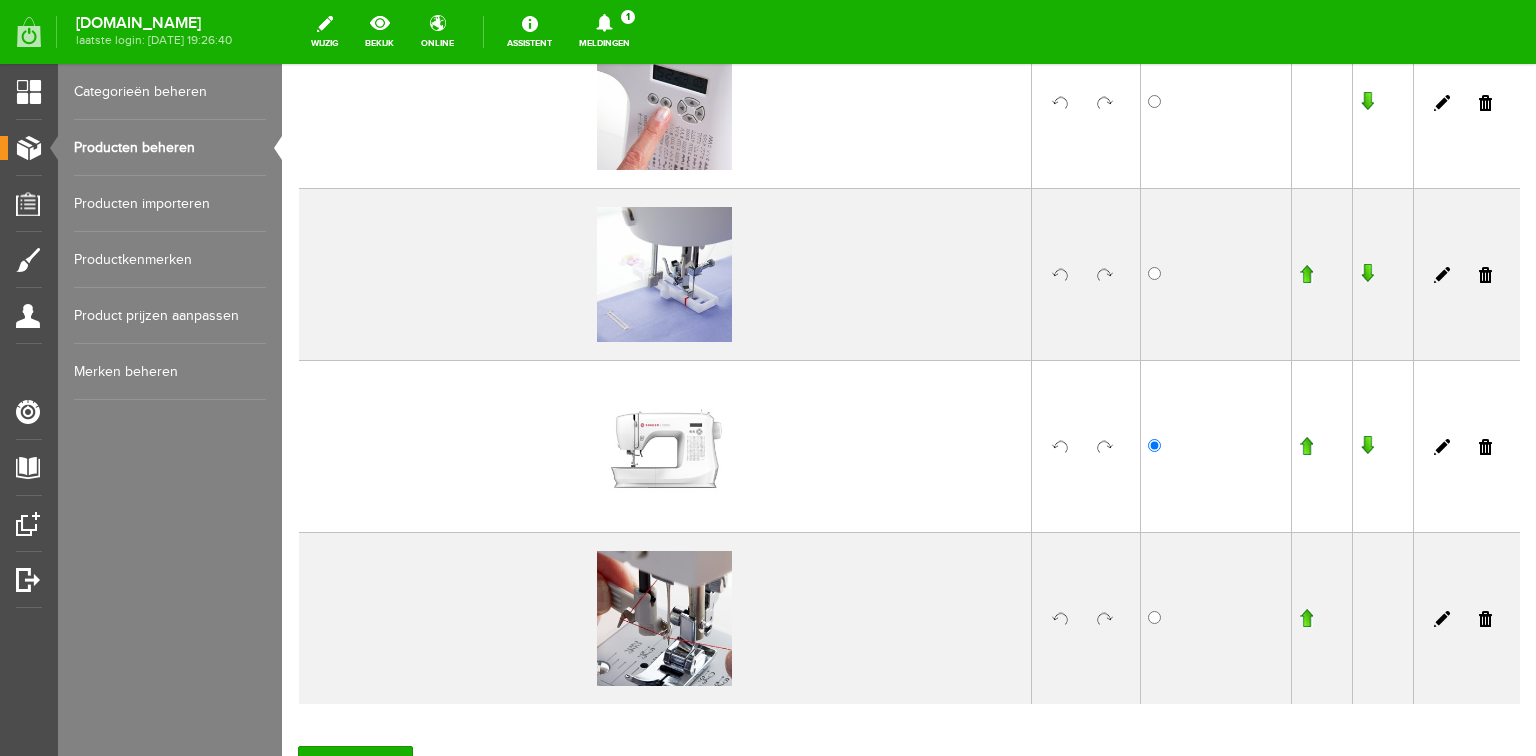 click at bounding box center (1306, 446) 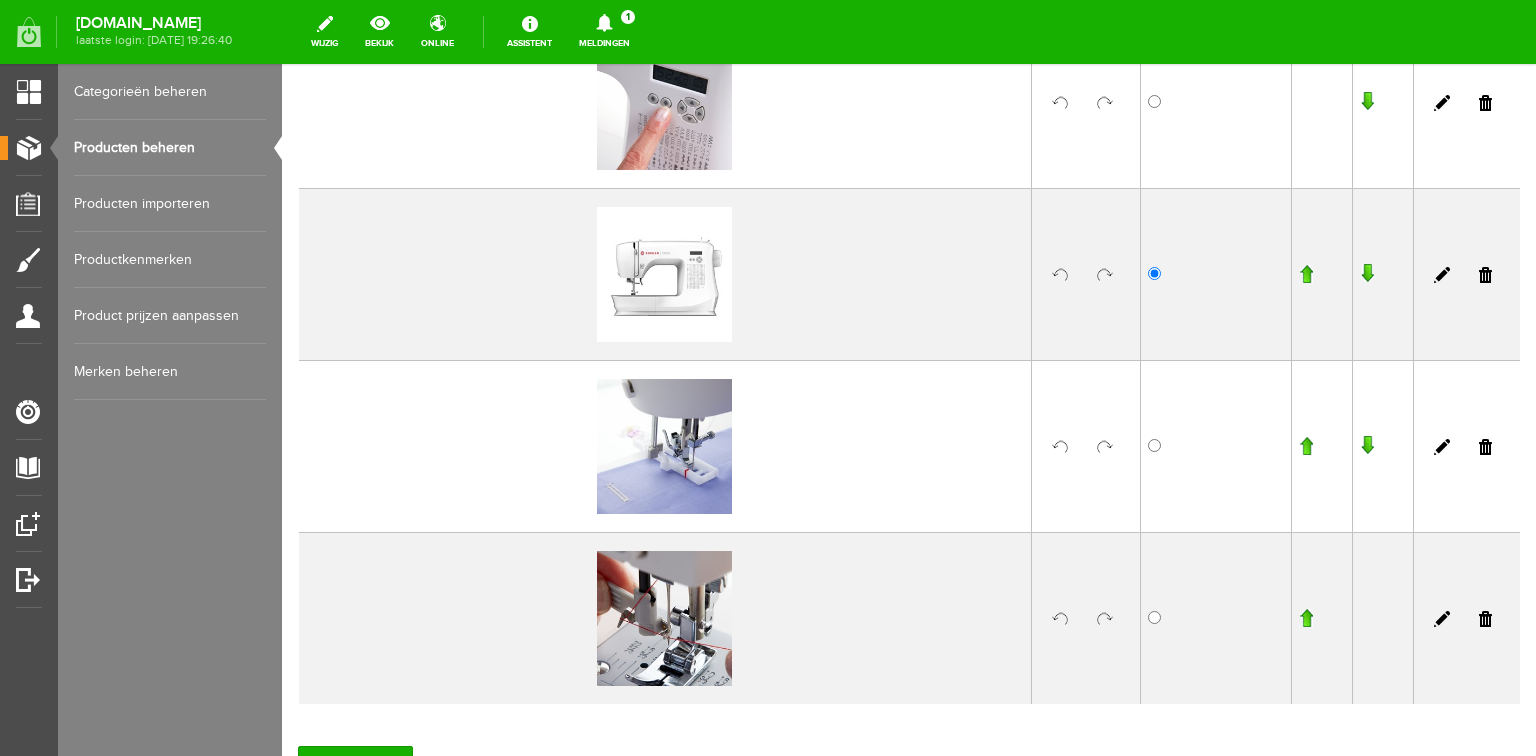 click at bounding box center (1306, 274) 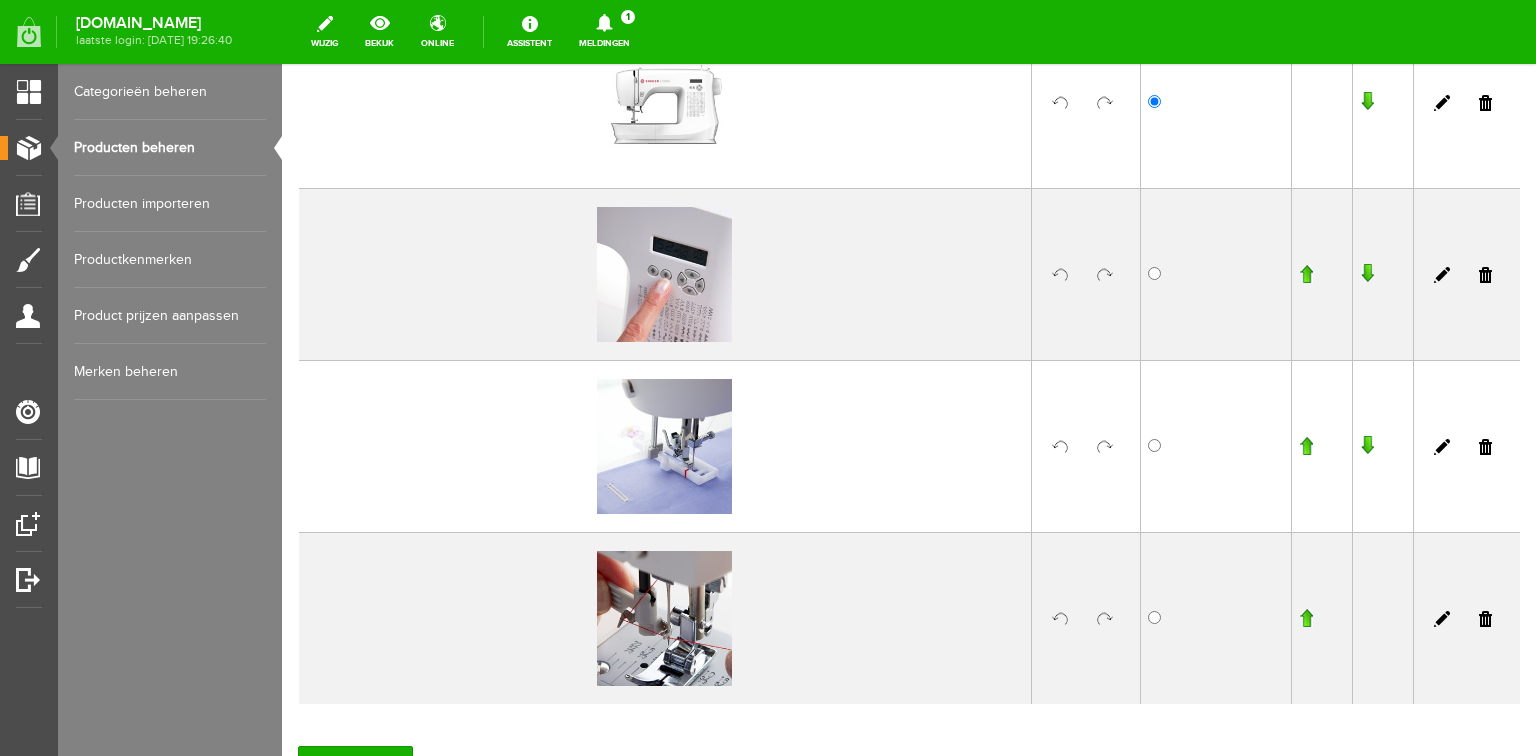 click at bounding box center [1306, 618] 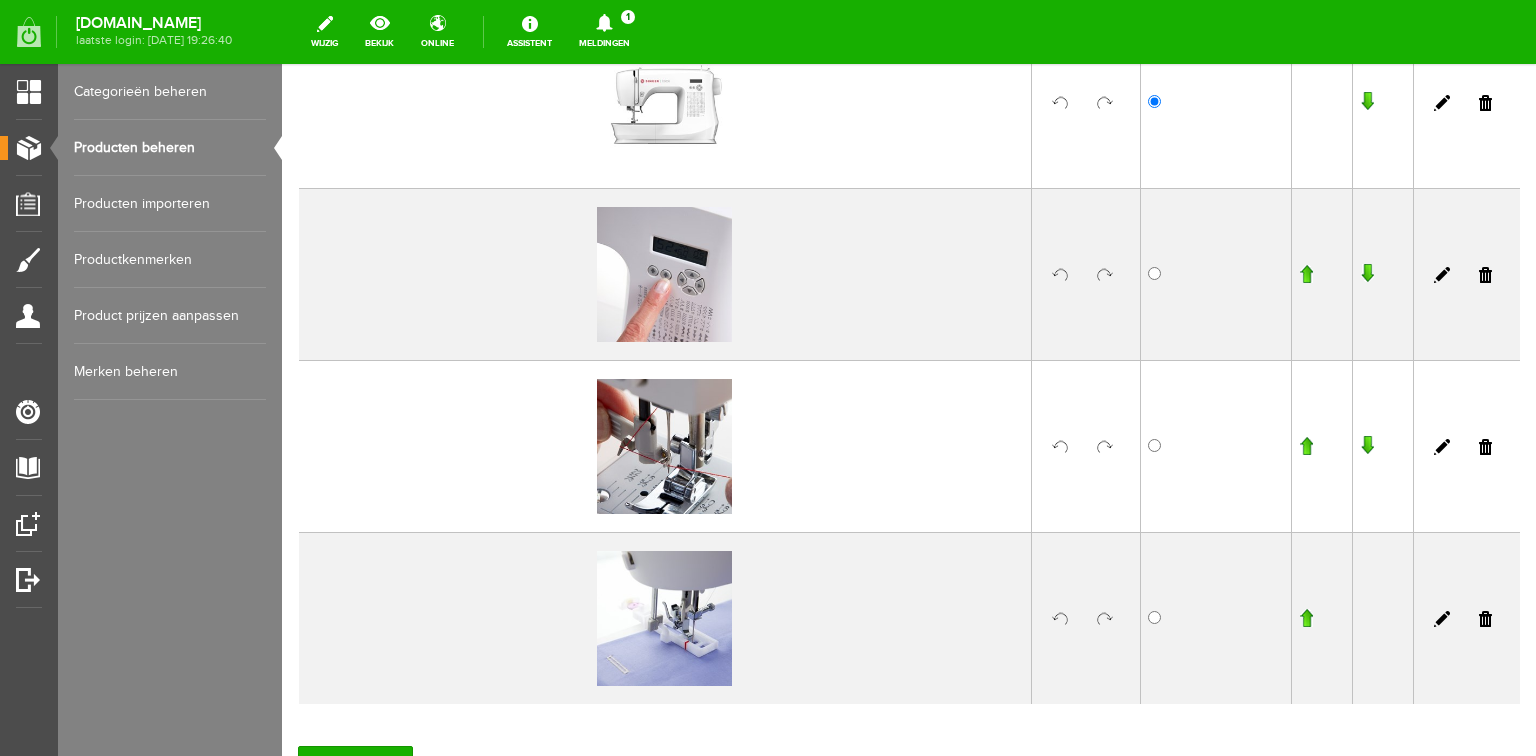 click at bounding box center [1306, 446] 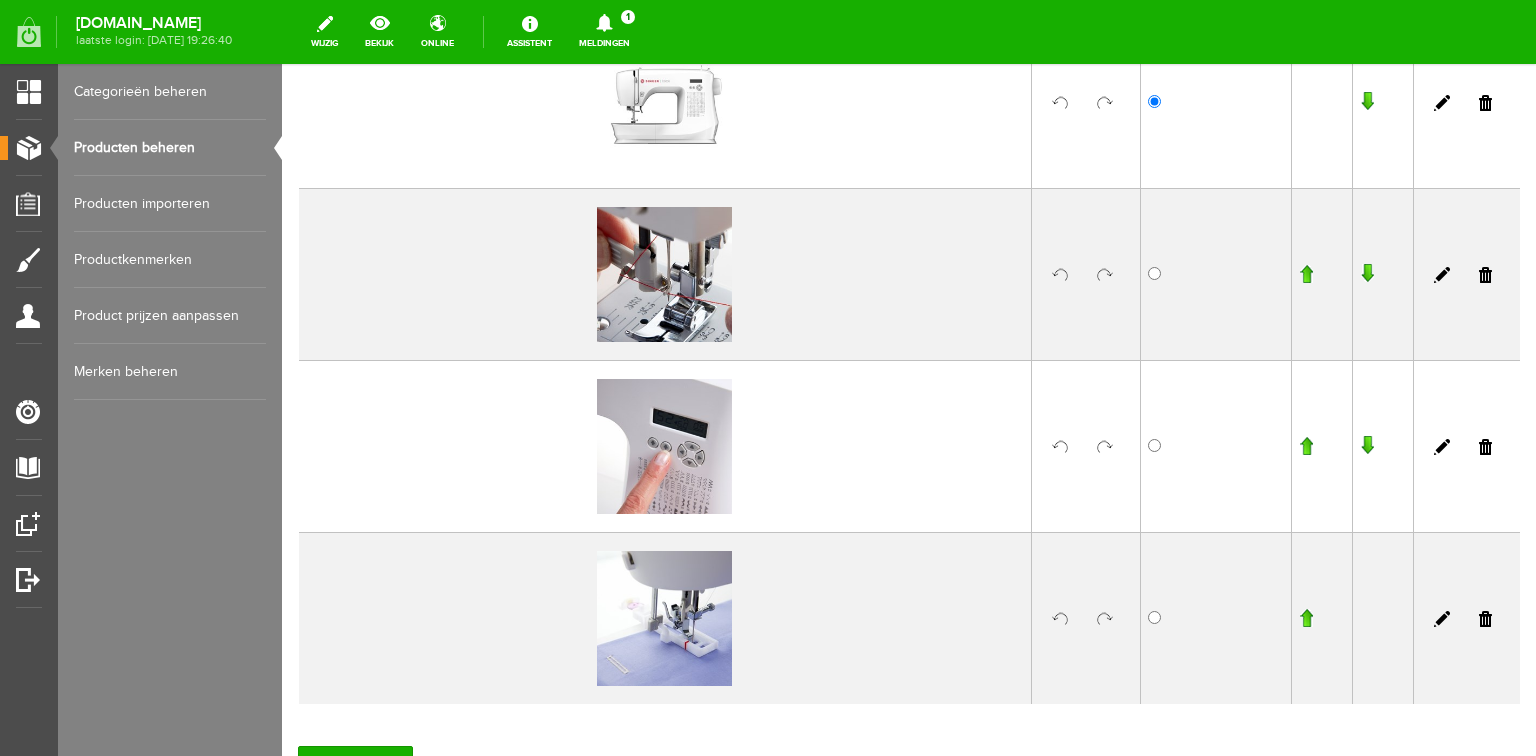 click at bounding box center [1306, 446] 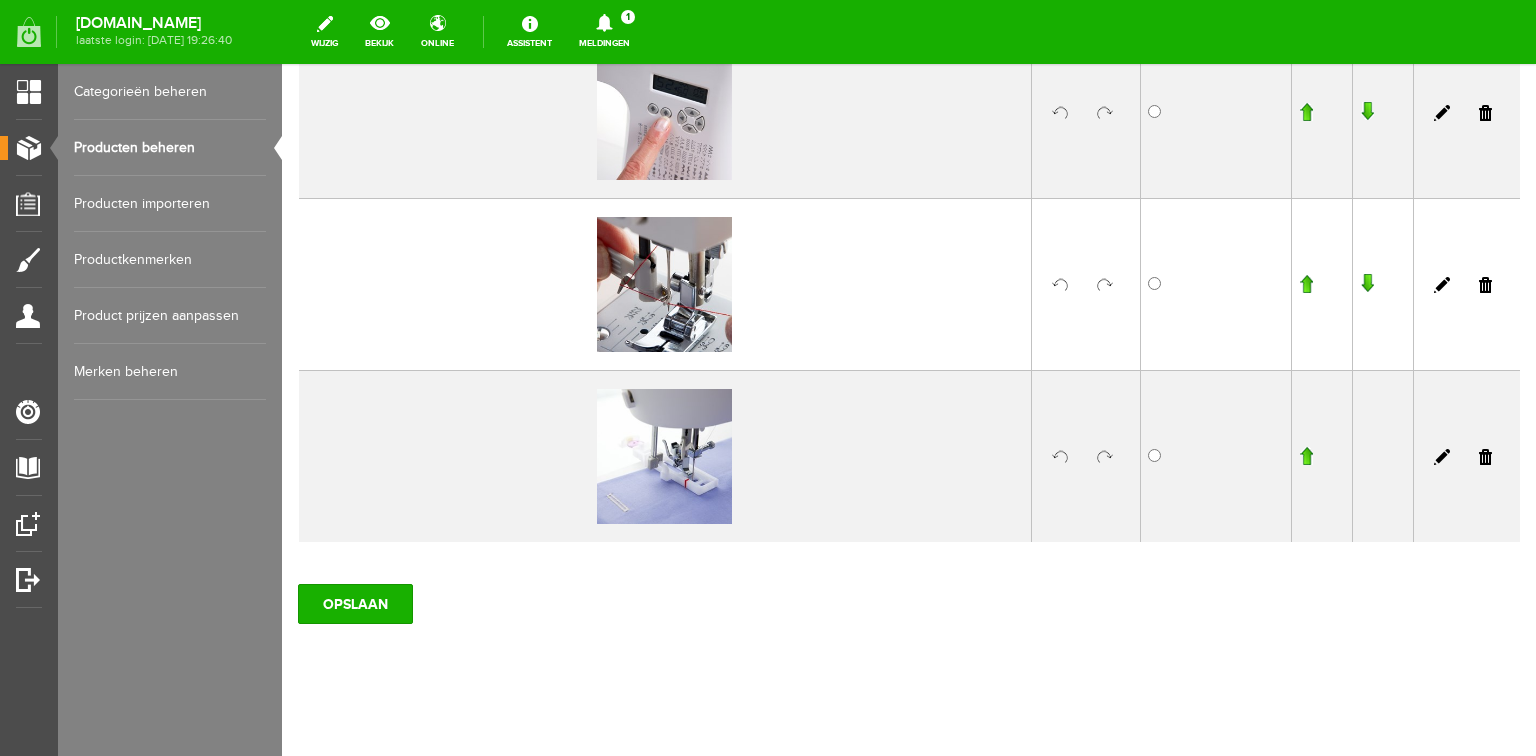 scroll, scrollTop: 575, scrollLeft: 0, axis: vertical 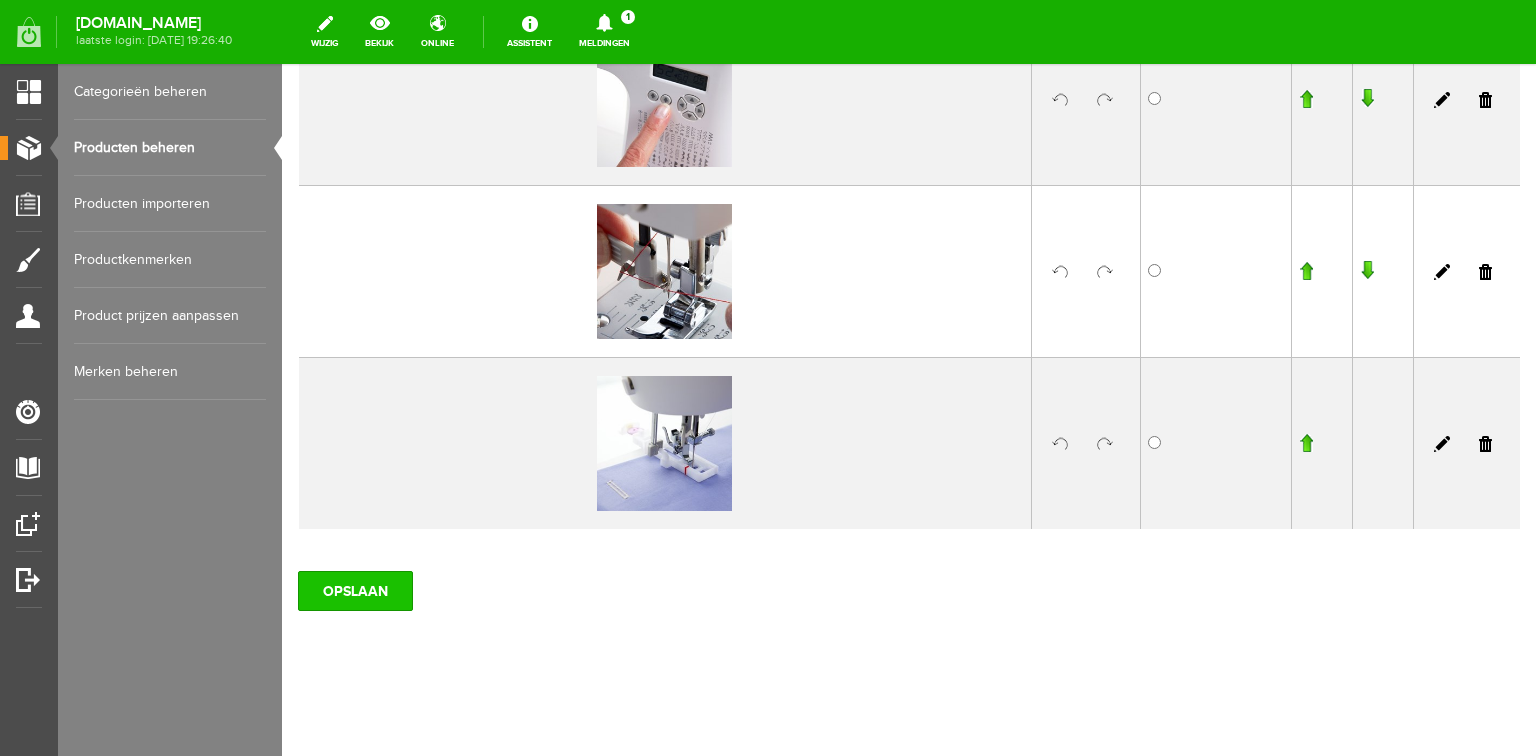 click on "OPSLAAN" at bounding box center [355, 591] 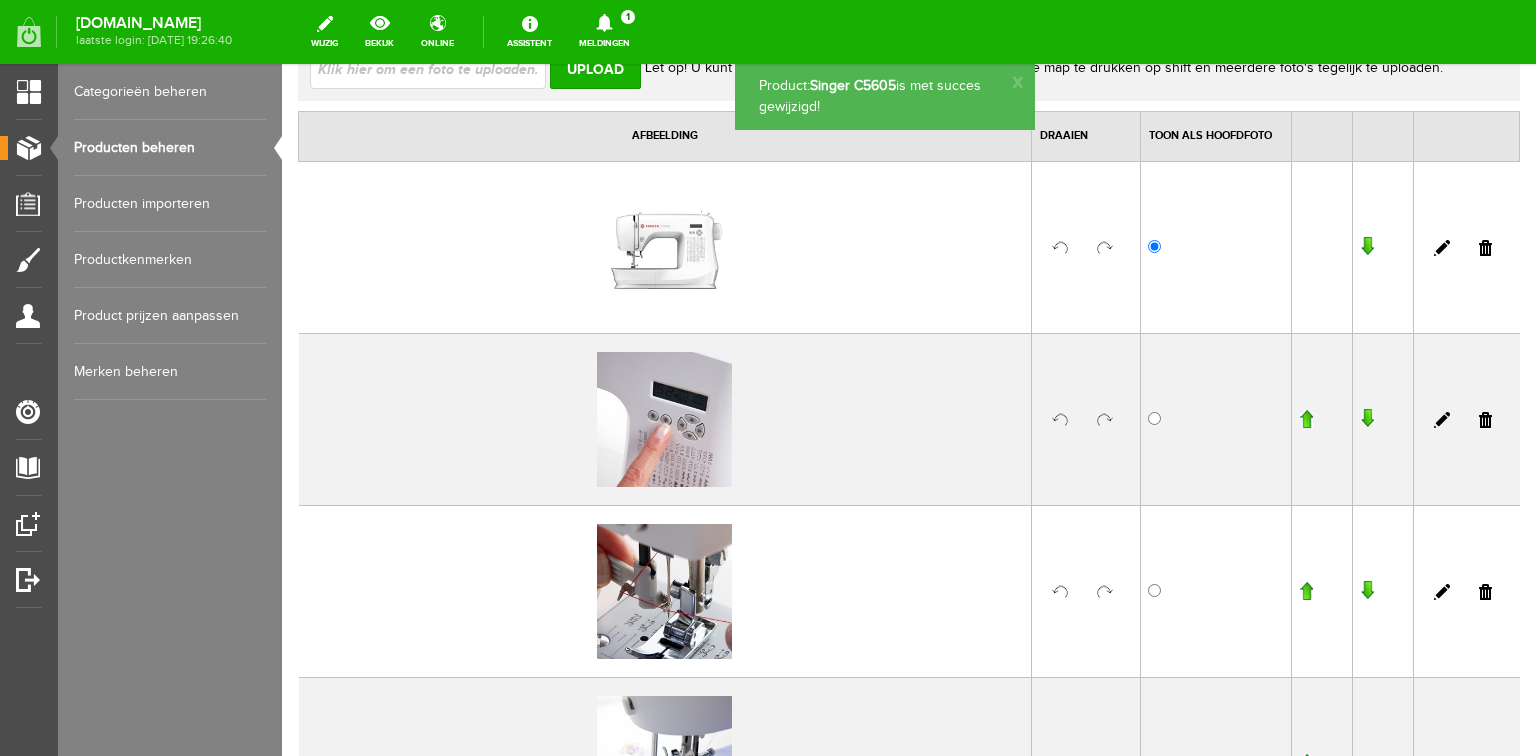 scroll, scrollTop: 0, scrollLeft: 0, axis: both 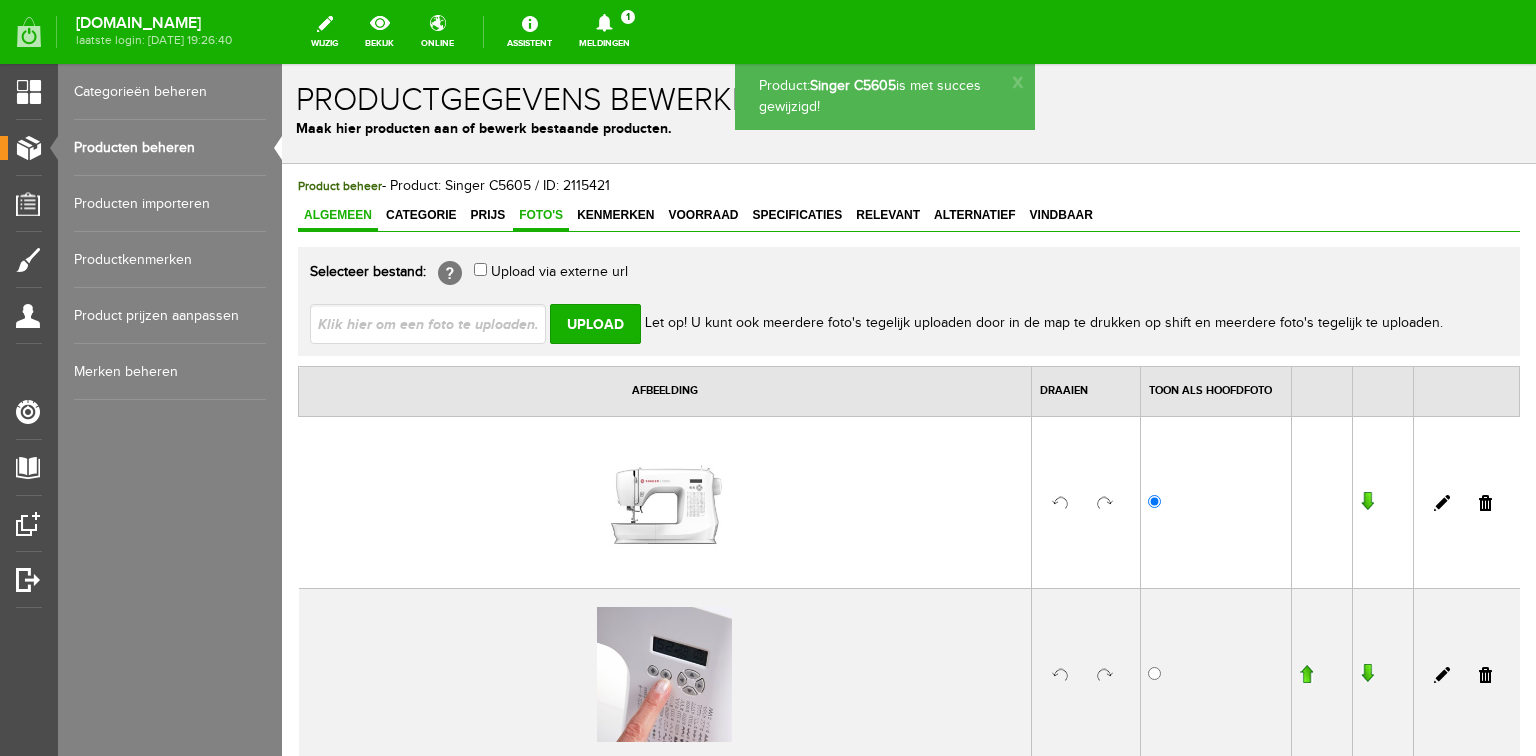 click on "Algemeen" at bounding box center [338, 215] 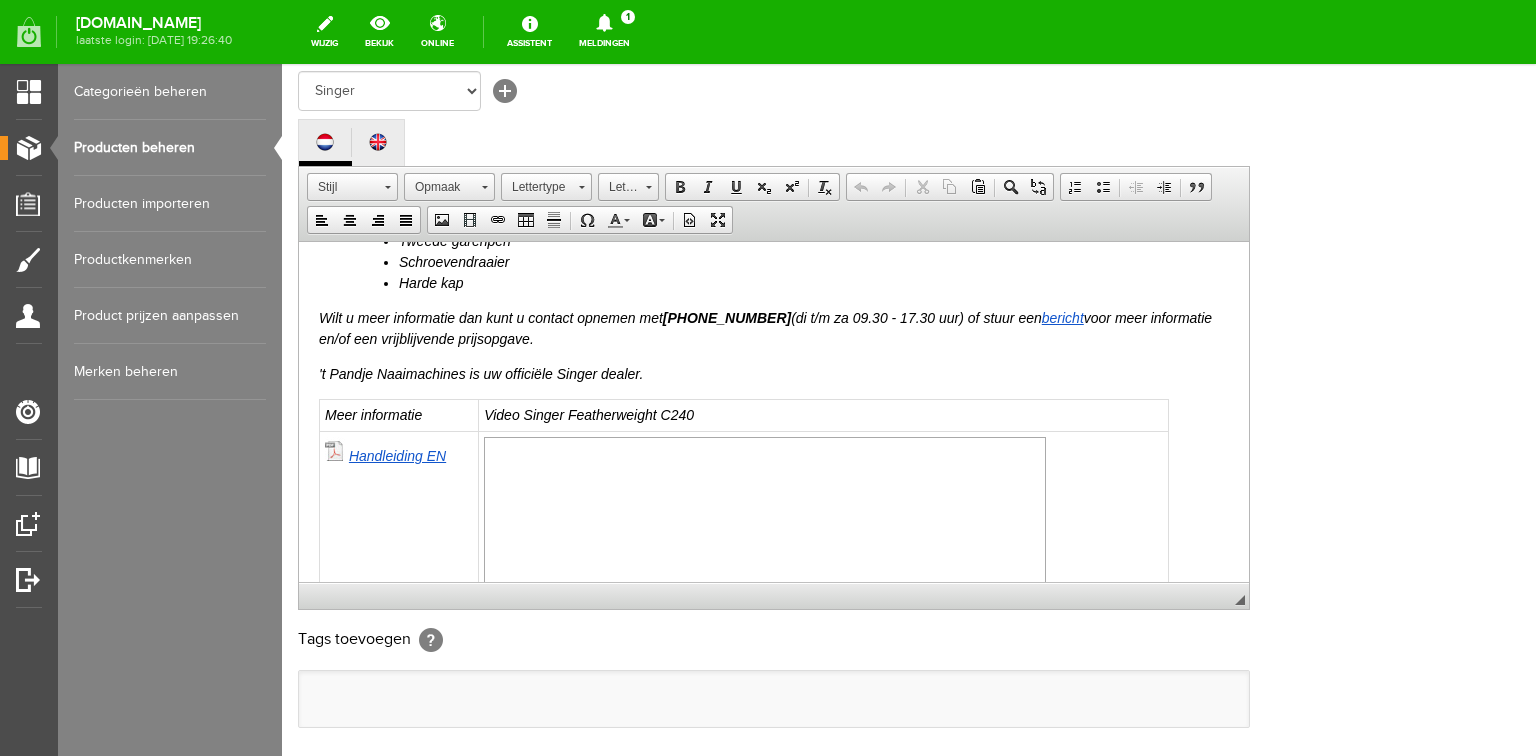 scroll, scrollTop: 1200, scrollLeft: 0, axis: vertical 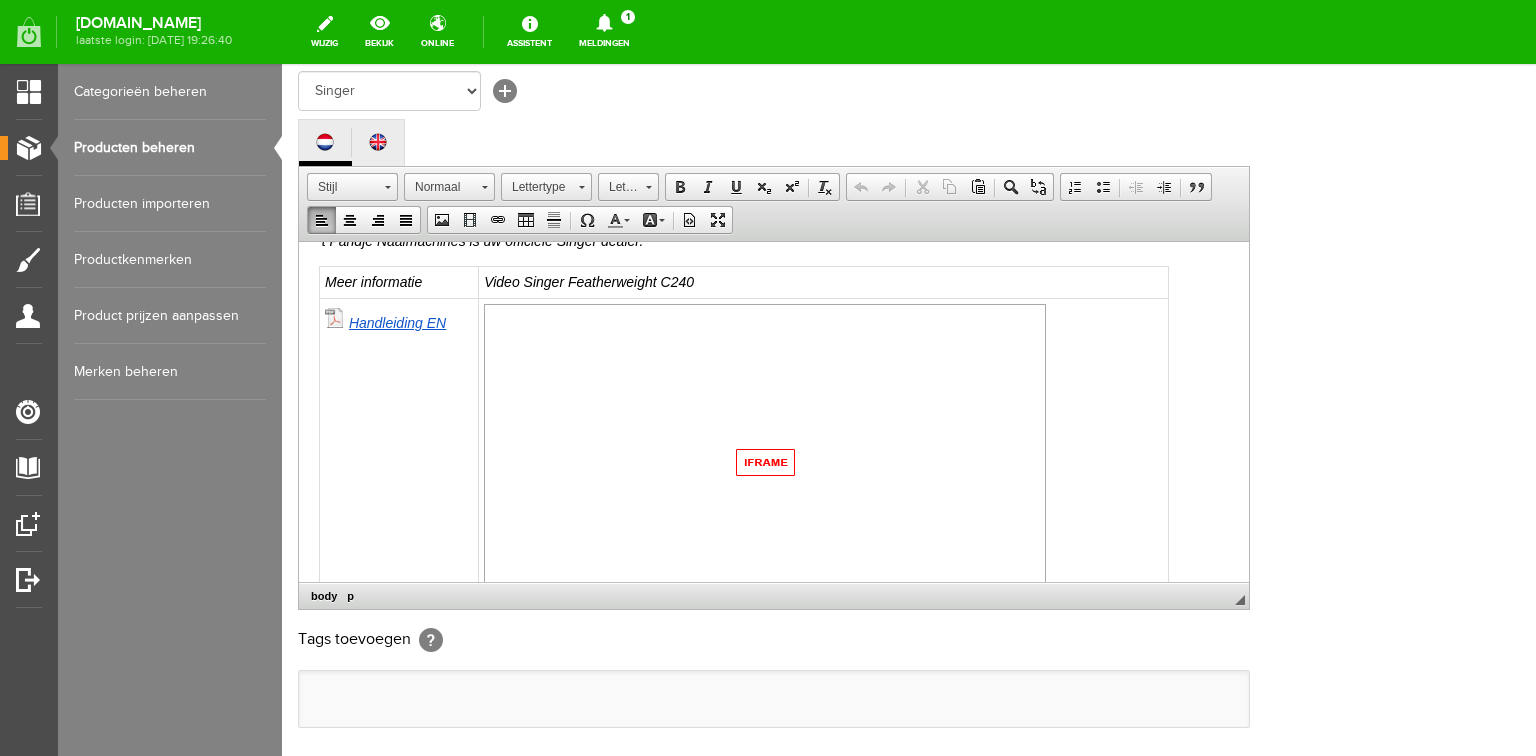 click on "Handleiding EN" at bounding box center [397, 322] 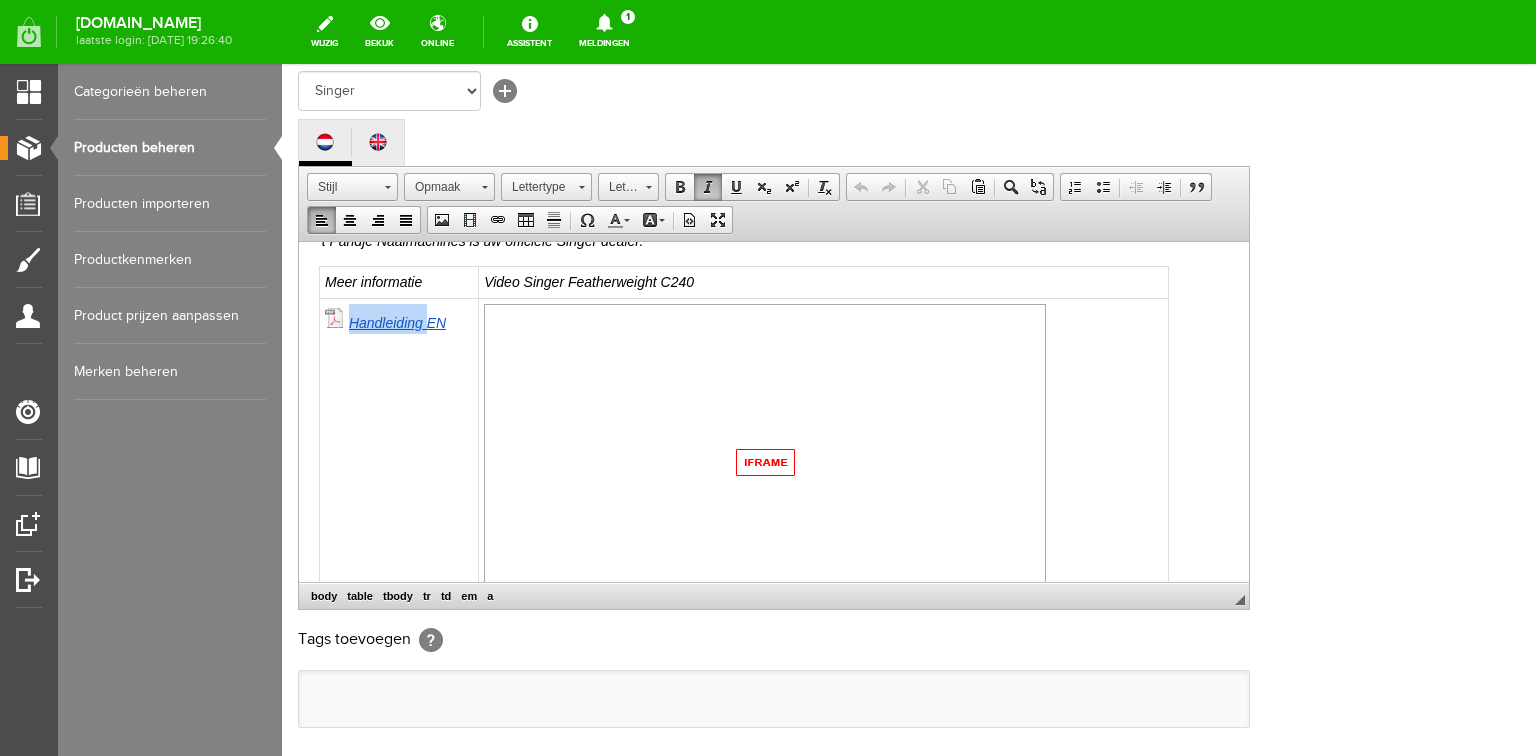 click on "Handleiding EN" at bounding box center [397, 322] 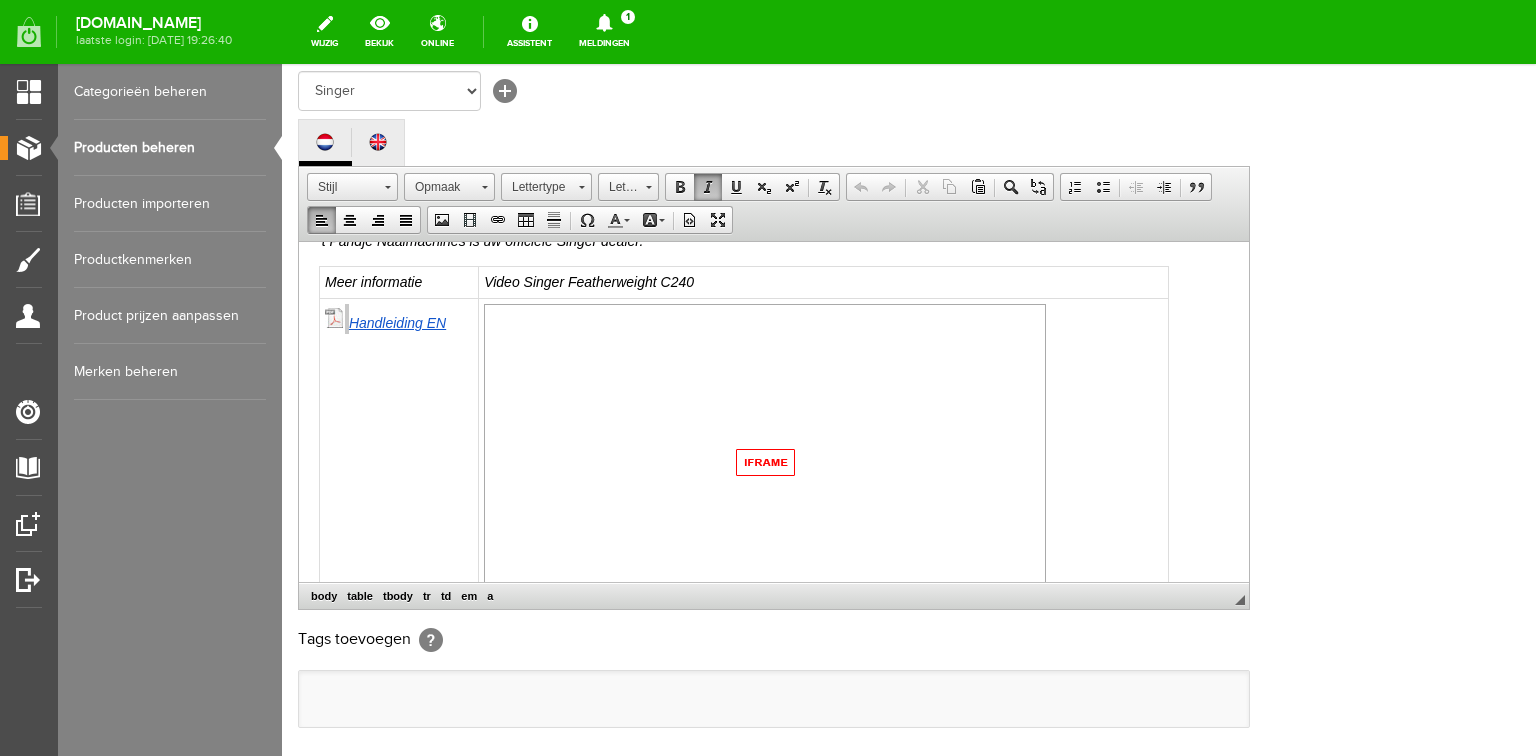 select 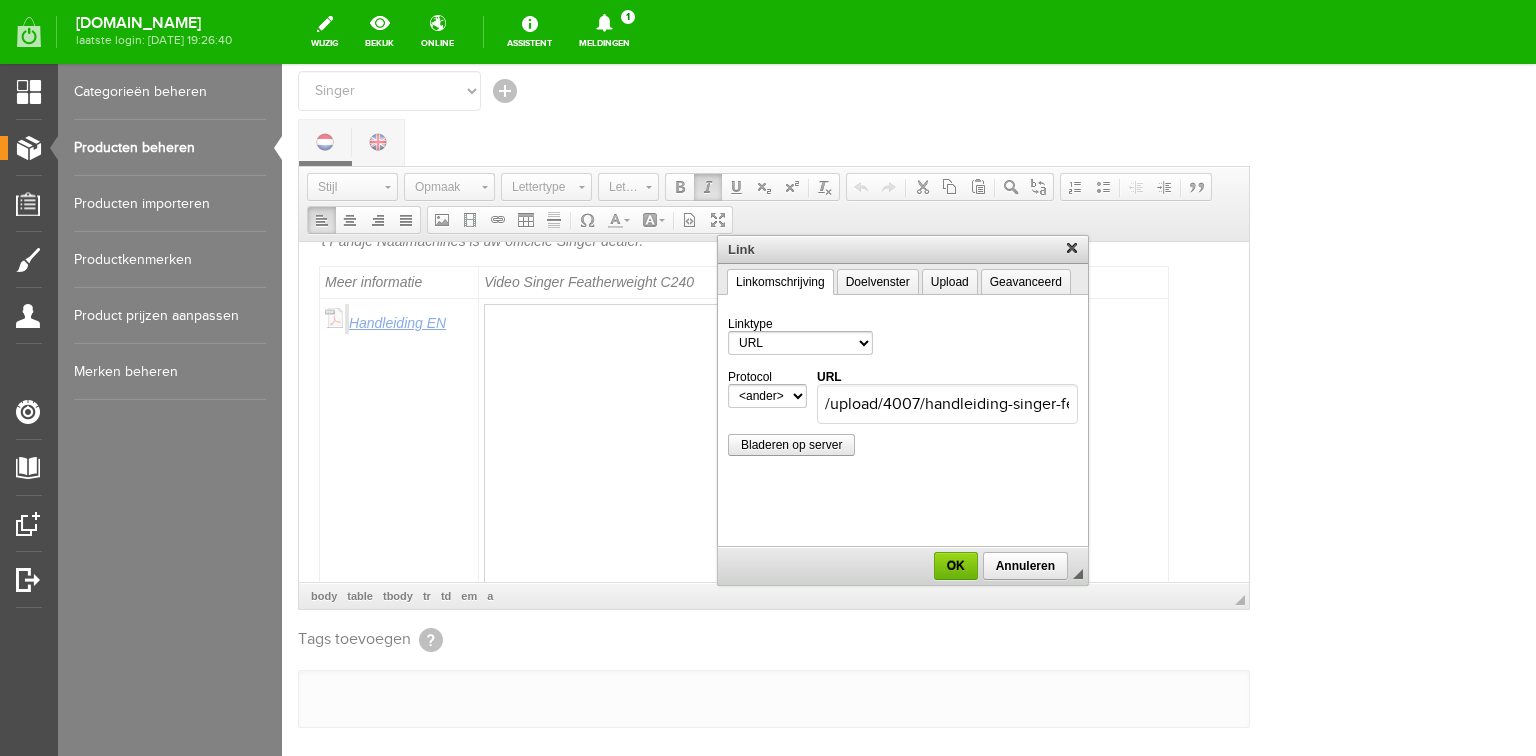 scroll, scrollTop: 0, scrollLeft: 0, axis: both 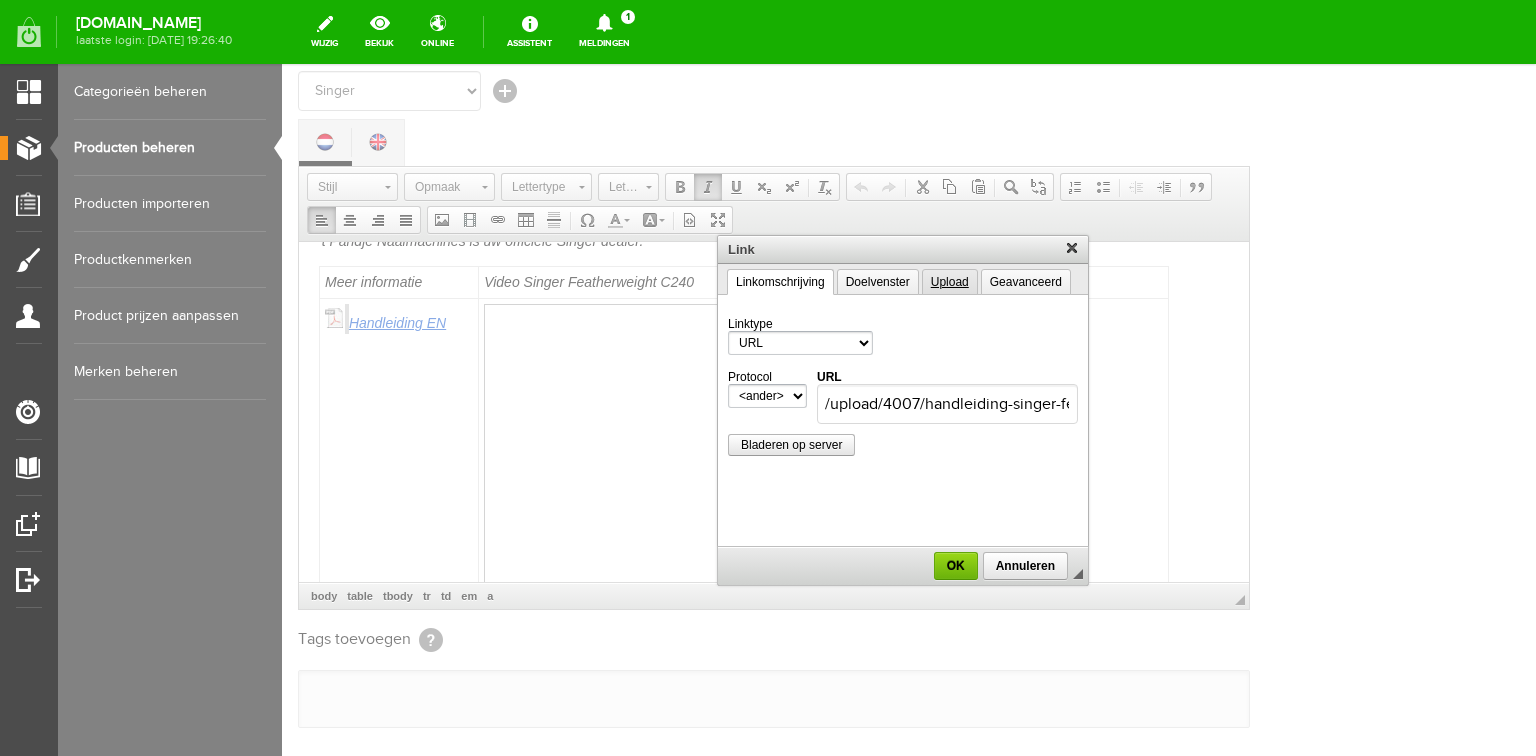 click on "Upload" at bounding box center (950, 282) 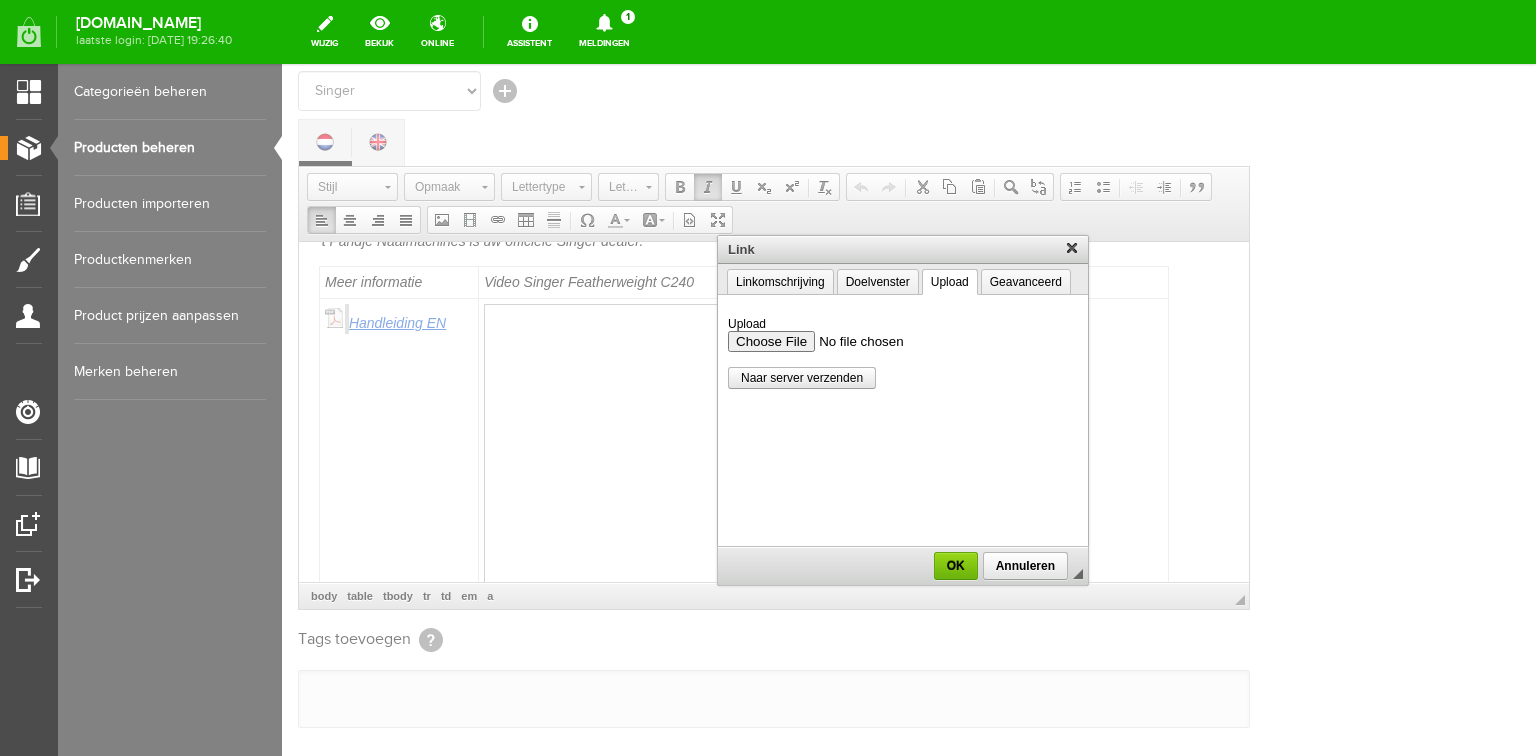 click on "Upload" at bounding box center [903, 341] 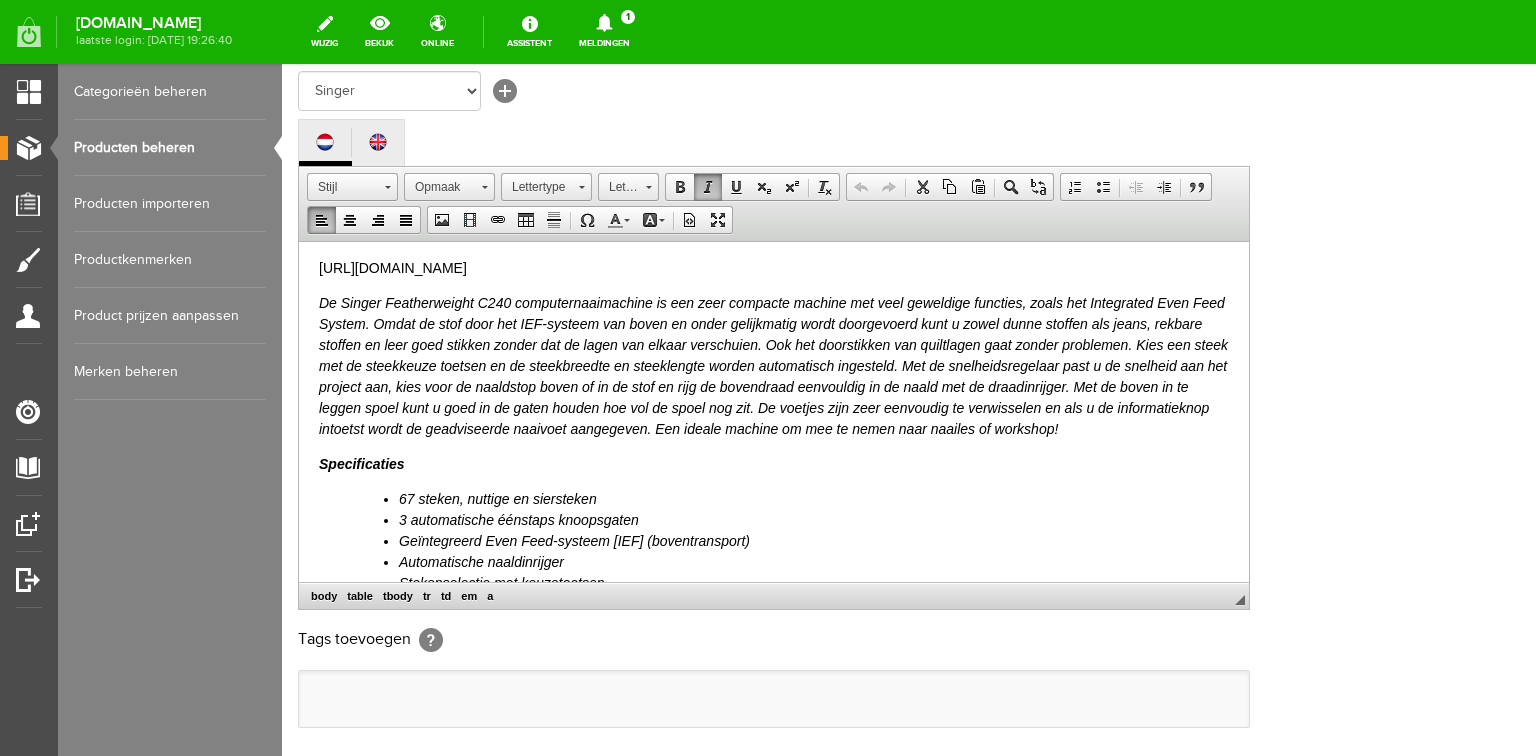 scroll, scrollTop: 0, scrollLeft: 0, axis: both 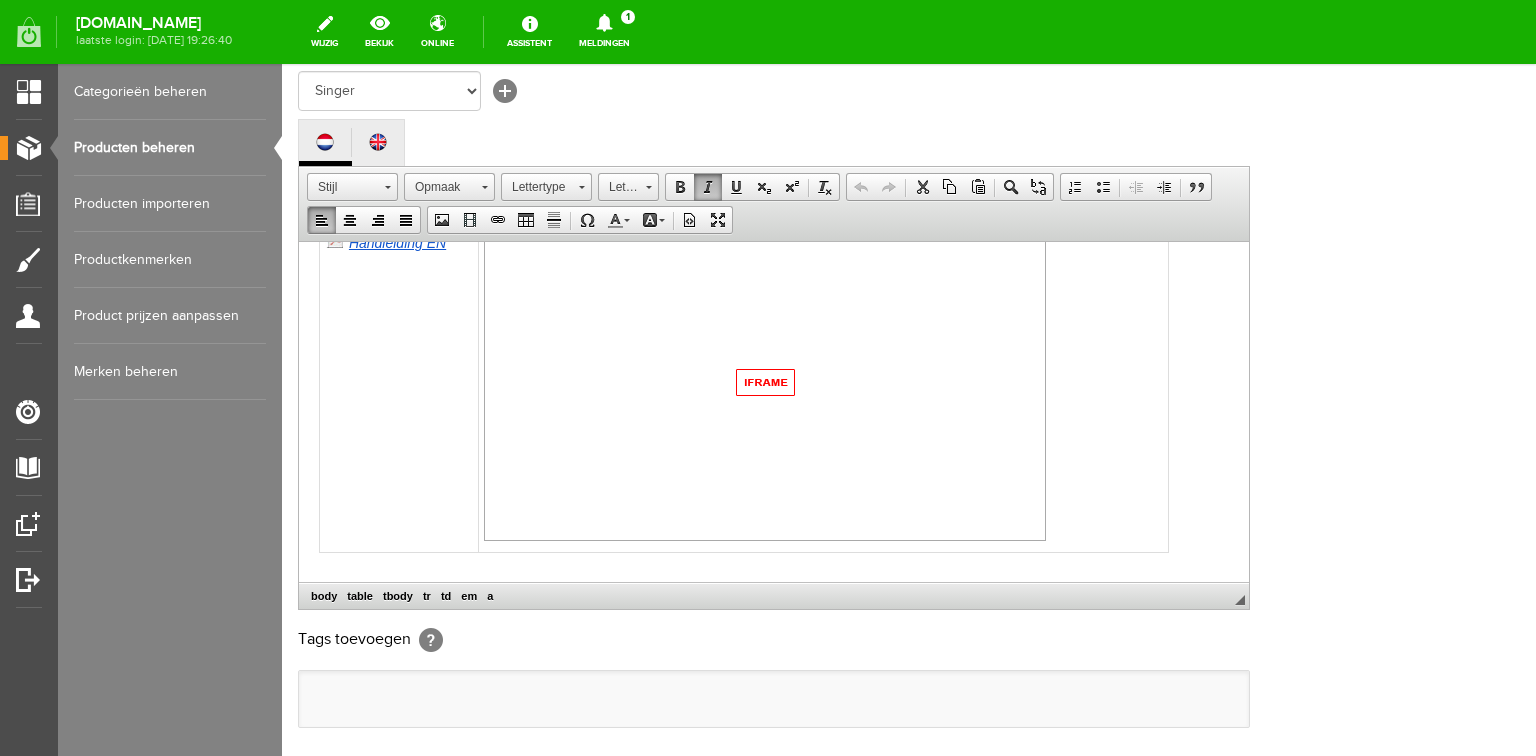 click on "Handleiding EN" at bounding box center (399, 385) 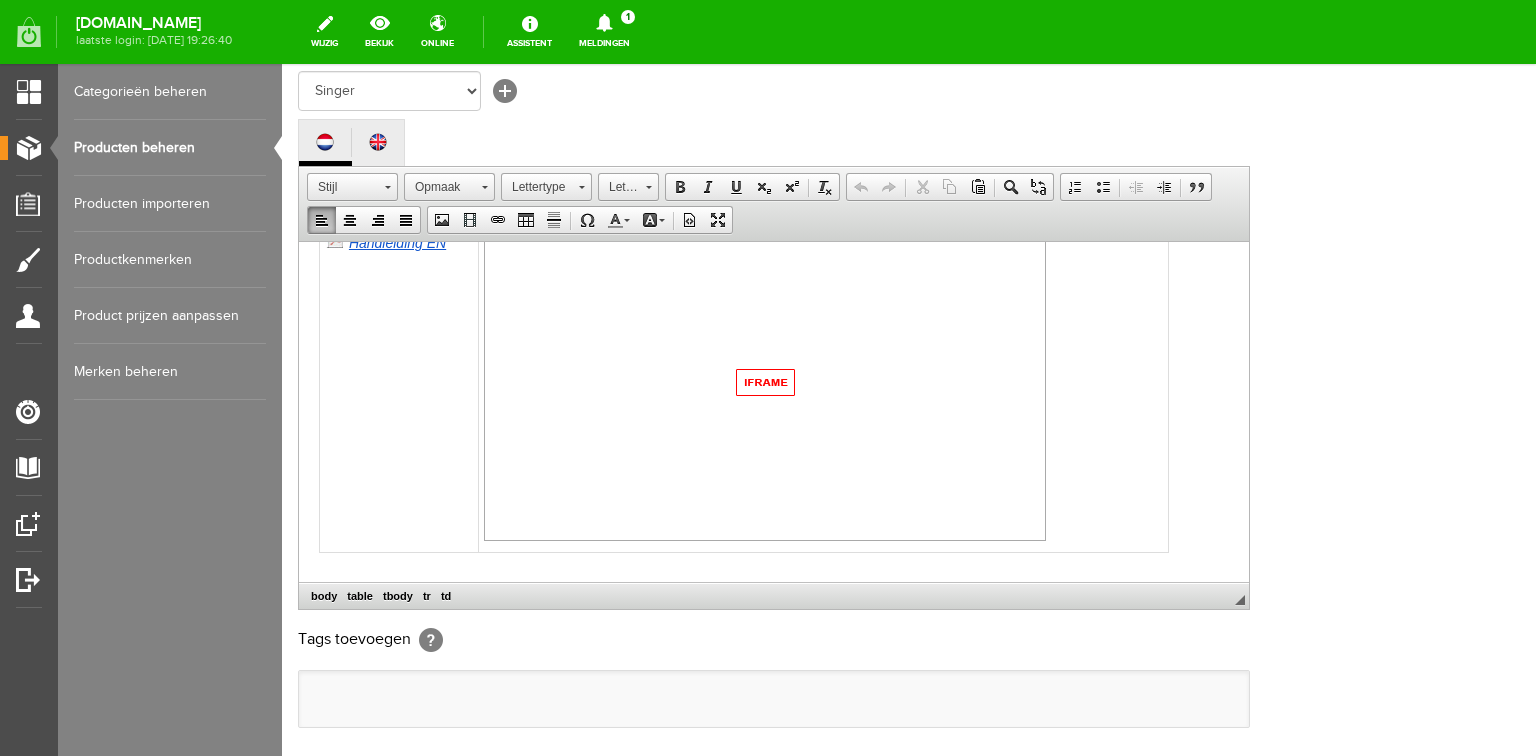 click on "Handleiding EN" at bounding box center [397, 242] 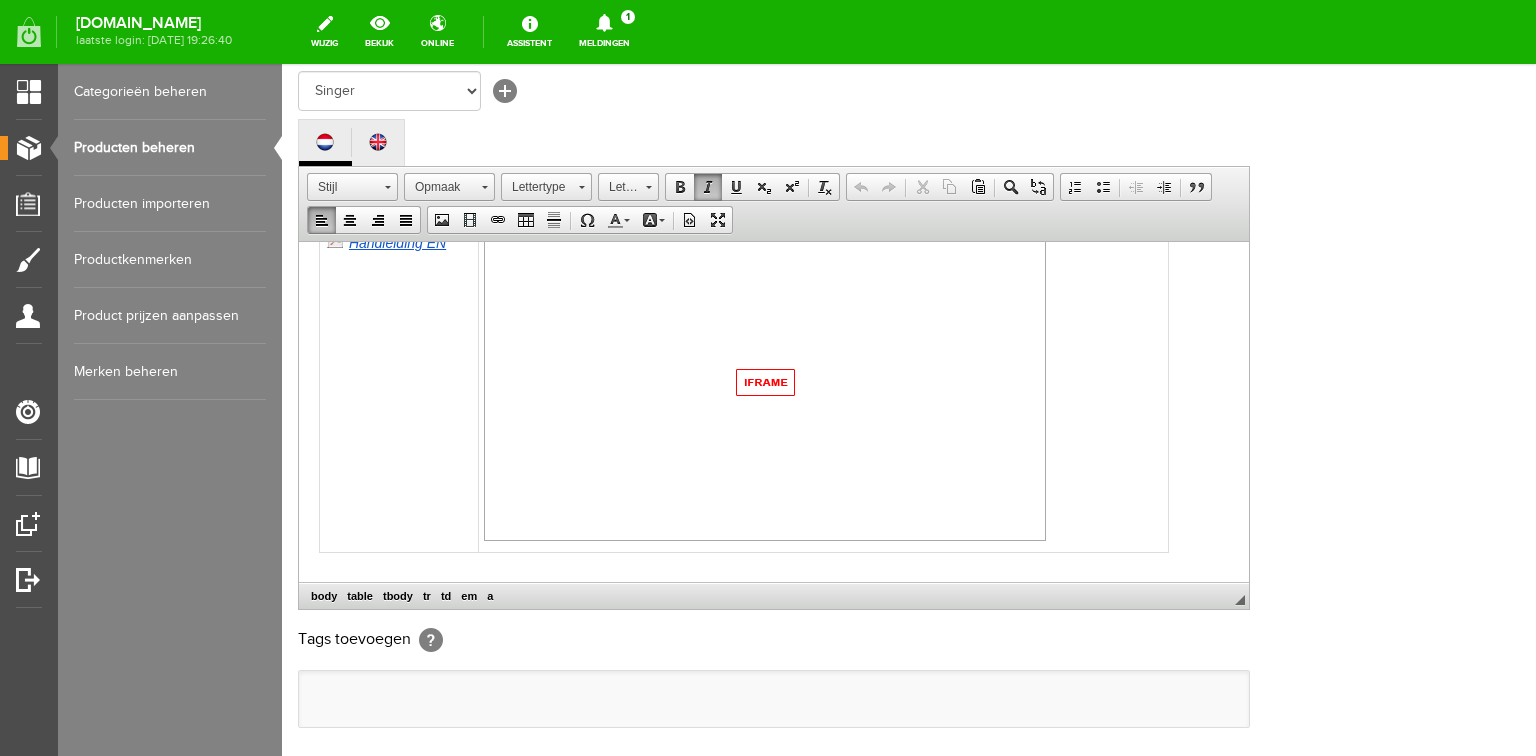 type 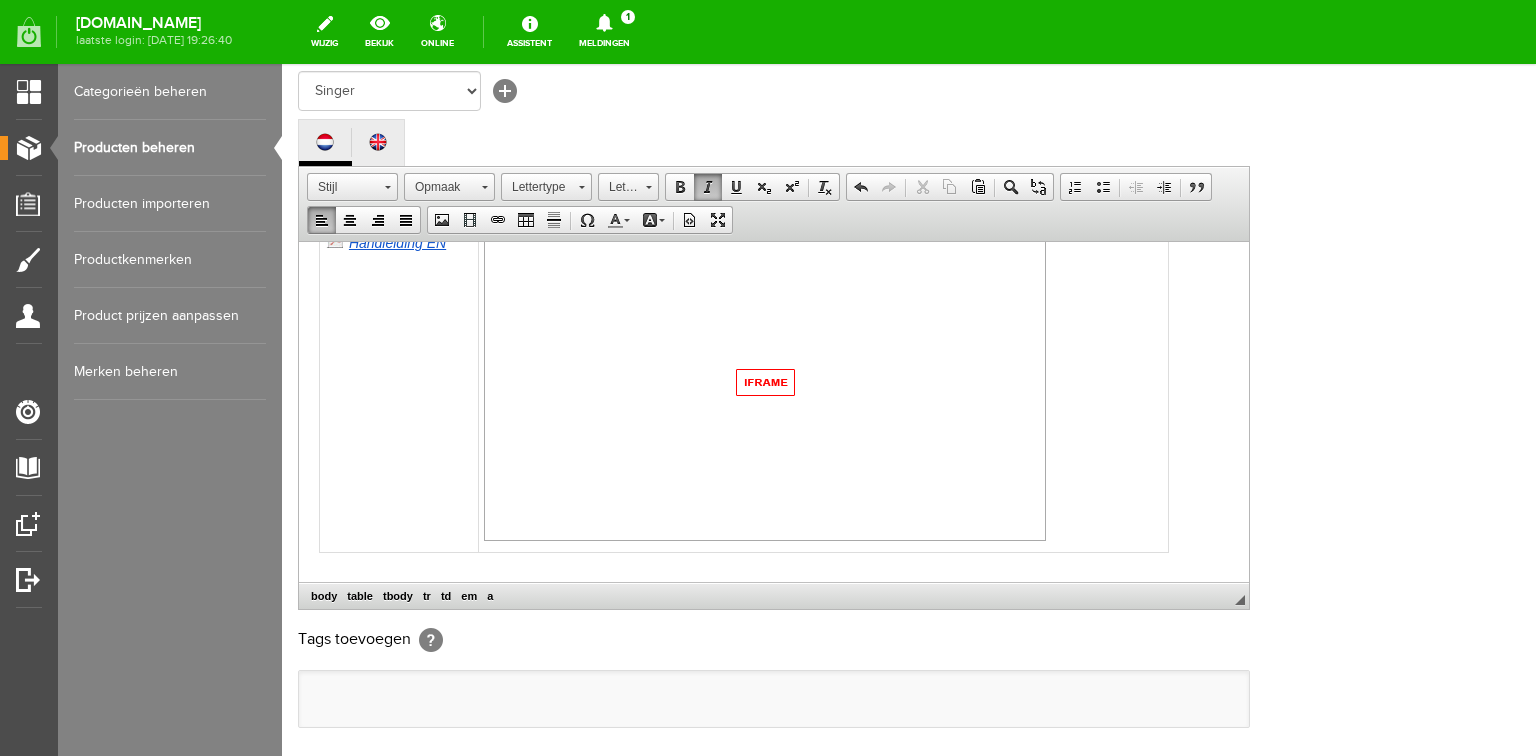 scroll, scrollTop: 1272, scrollLeft: 0, axis: vertical 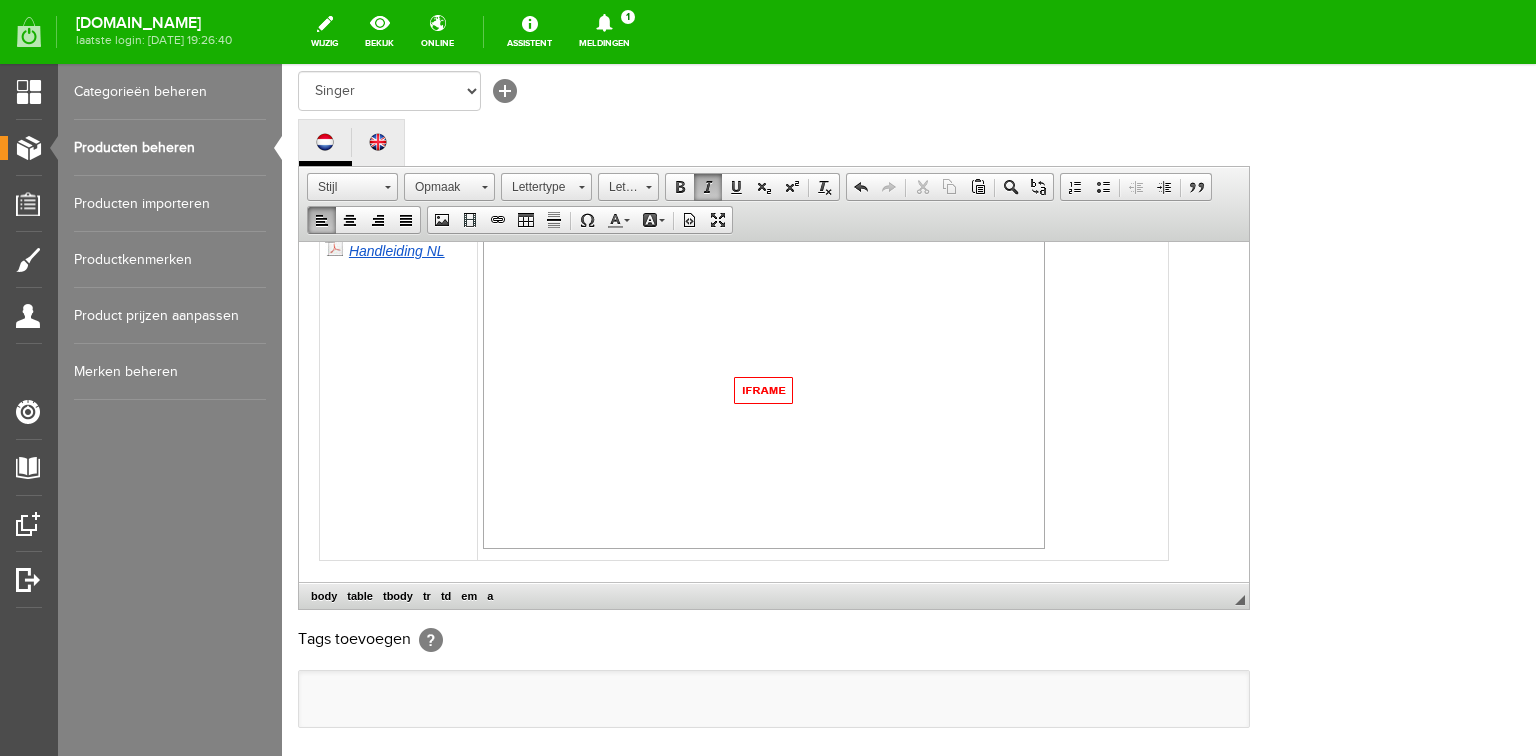 click on "Handleiding NL" at bounding box center [399, 393] 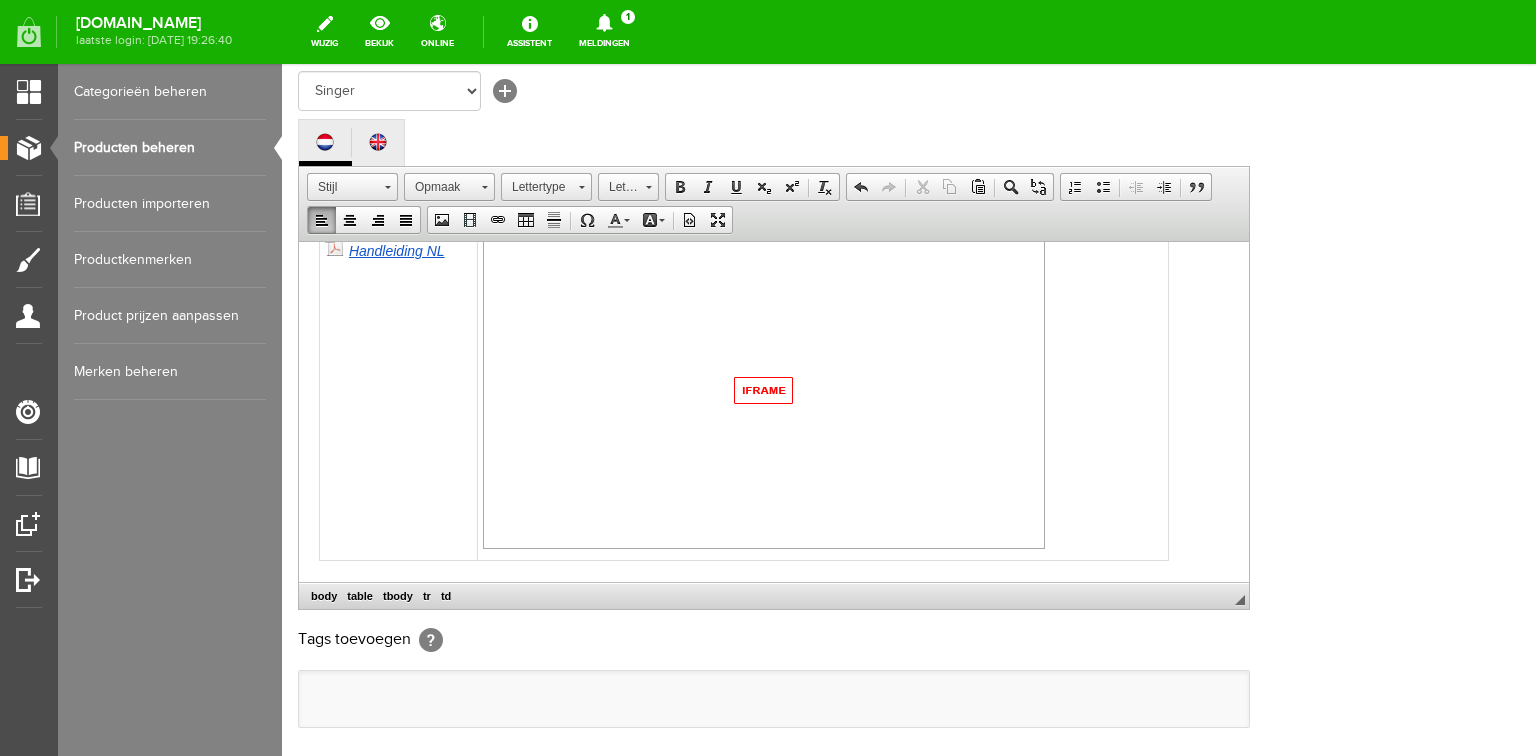 click on "Handleiding NL" at bounding box center (397, 250) 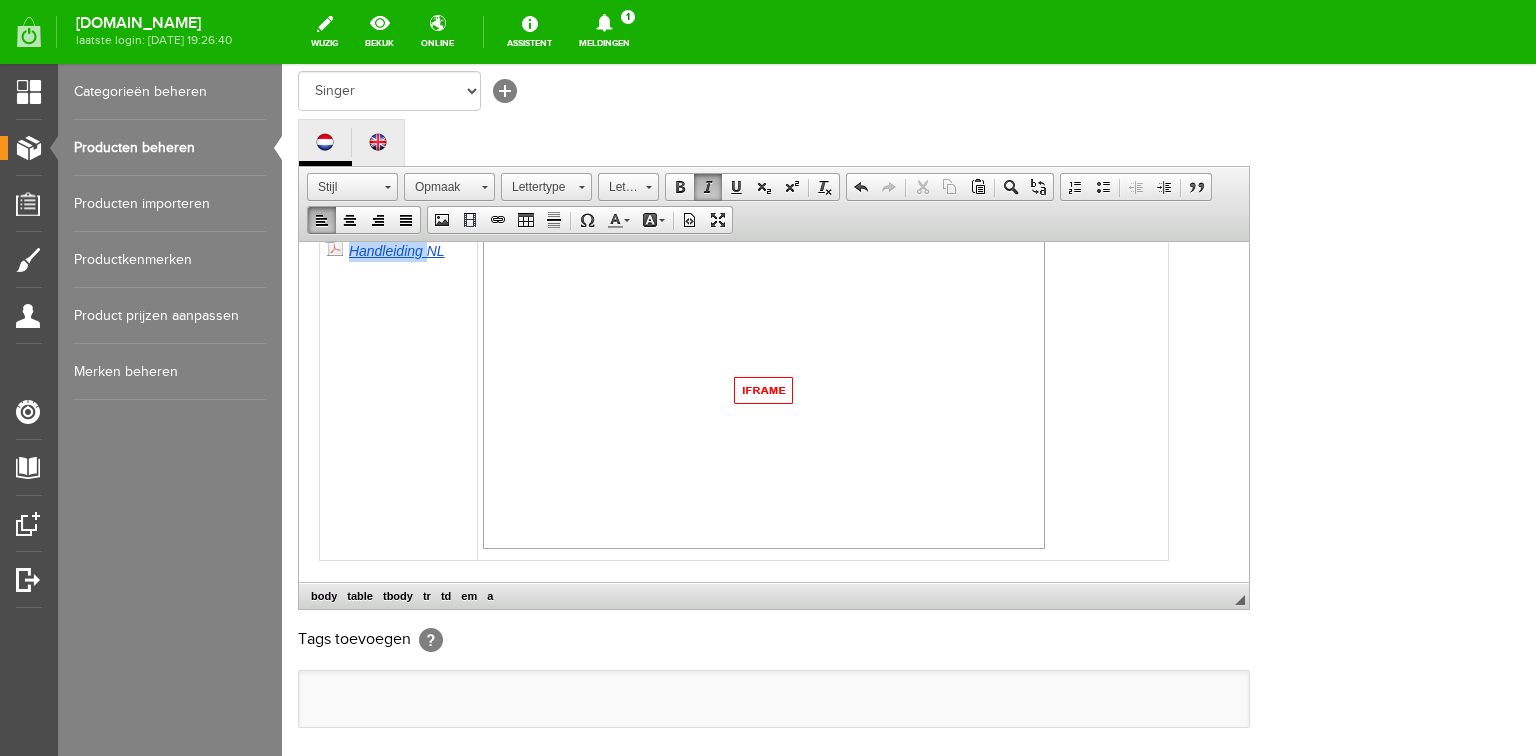 click on "Handleiding NL" at bounding box center [397, 250] 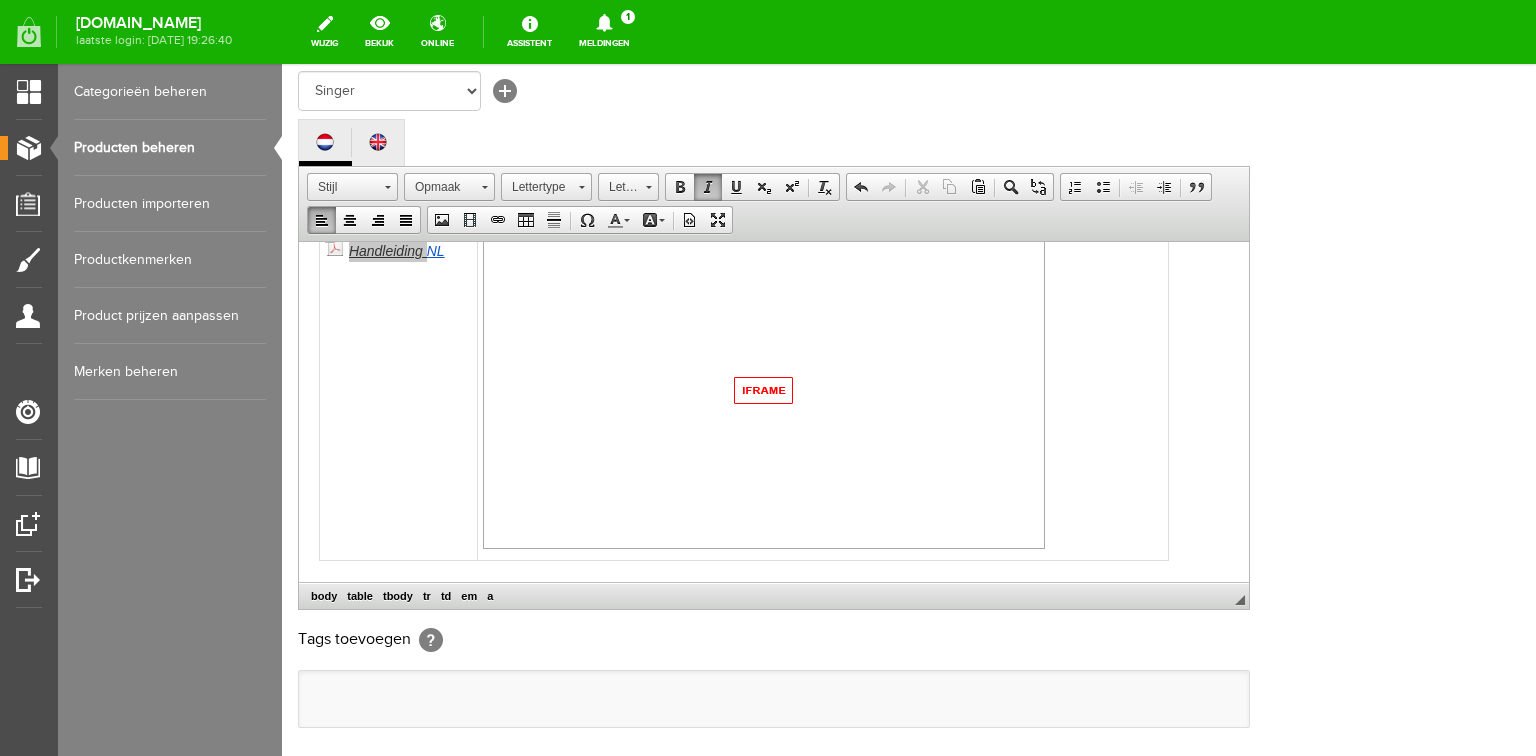 select on "http://" 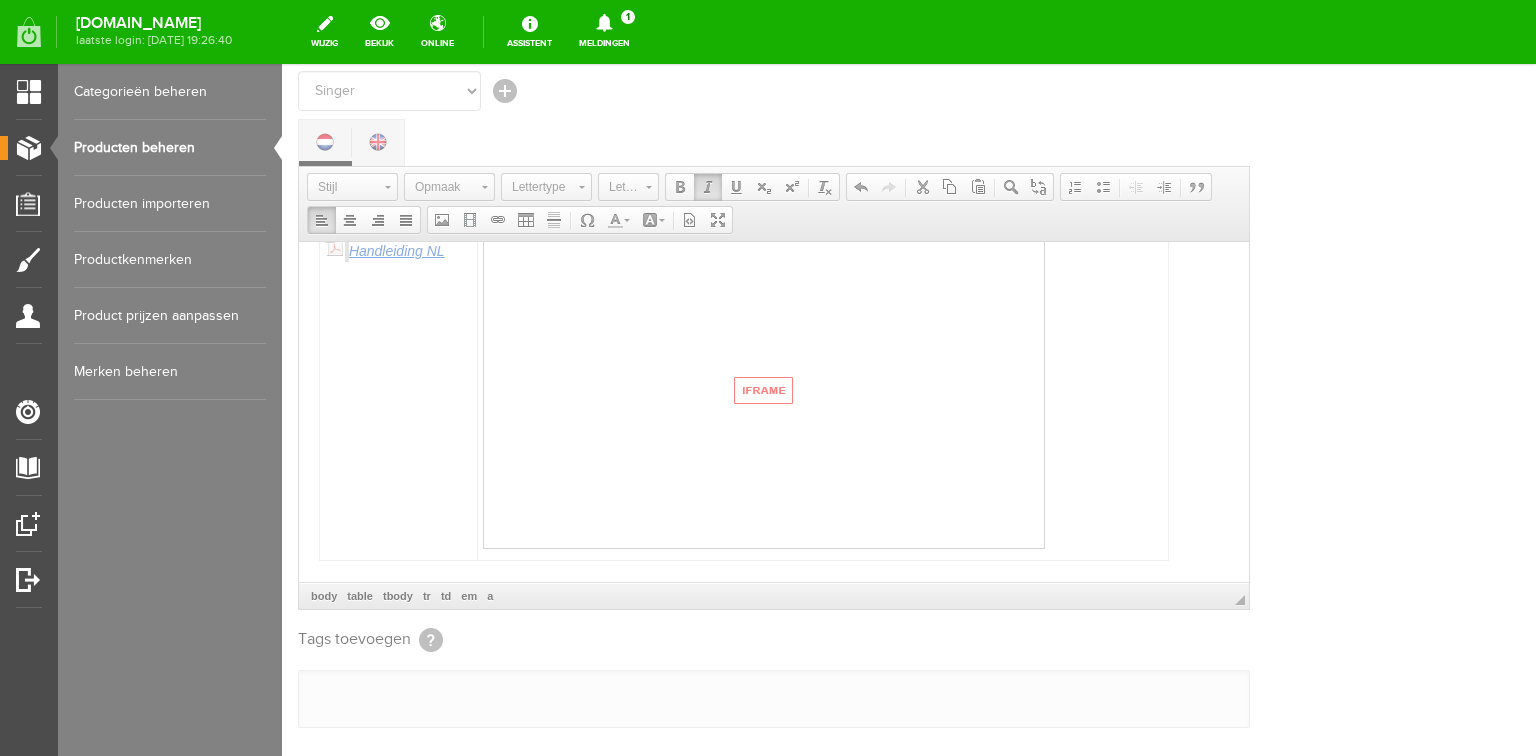 select 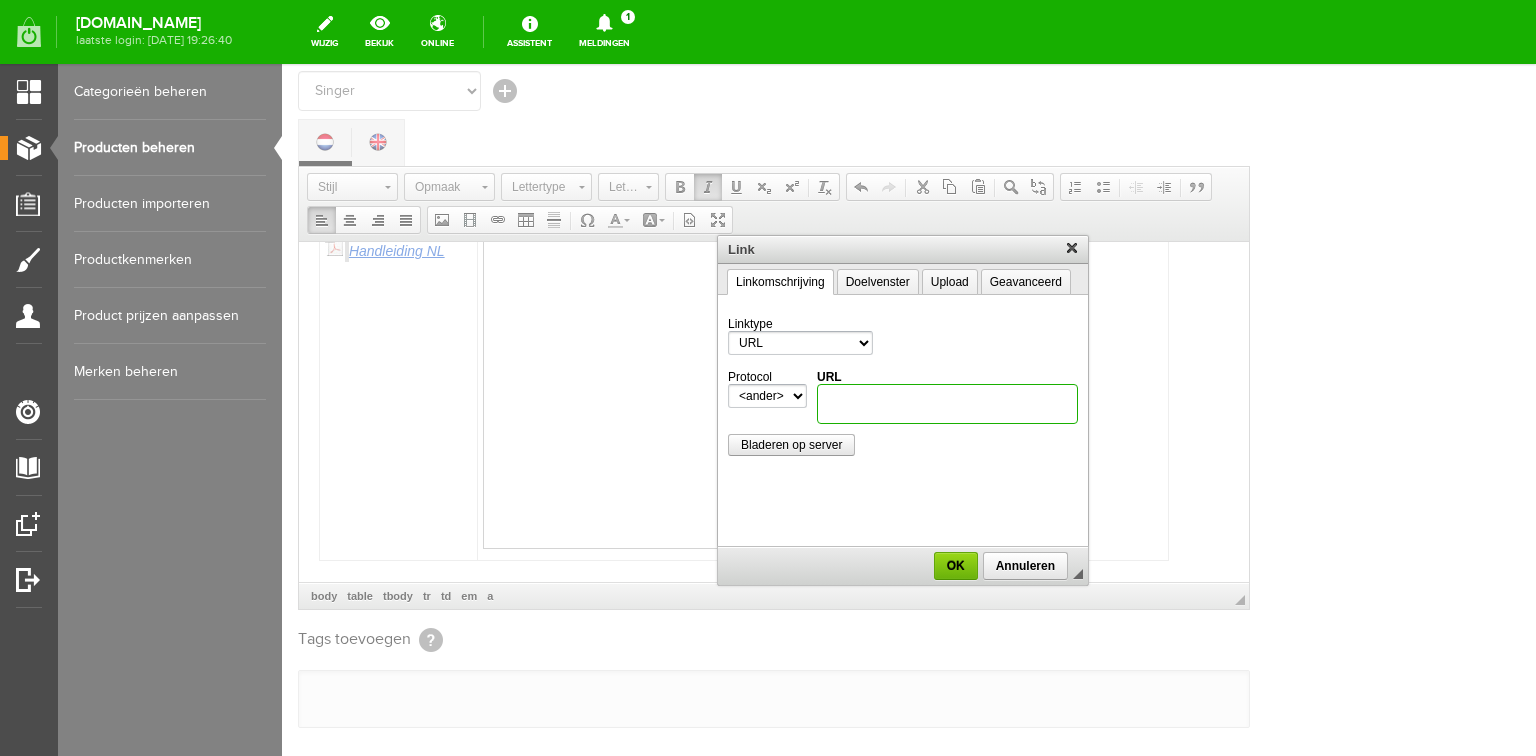 scroll, scrollTop: 0, scrollLeft: 0, axis: both 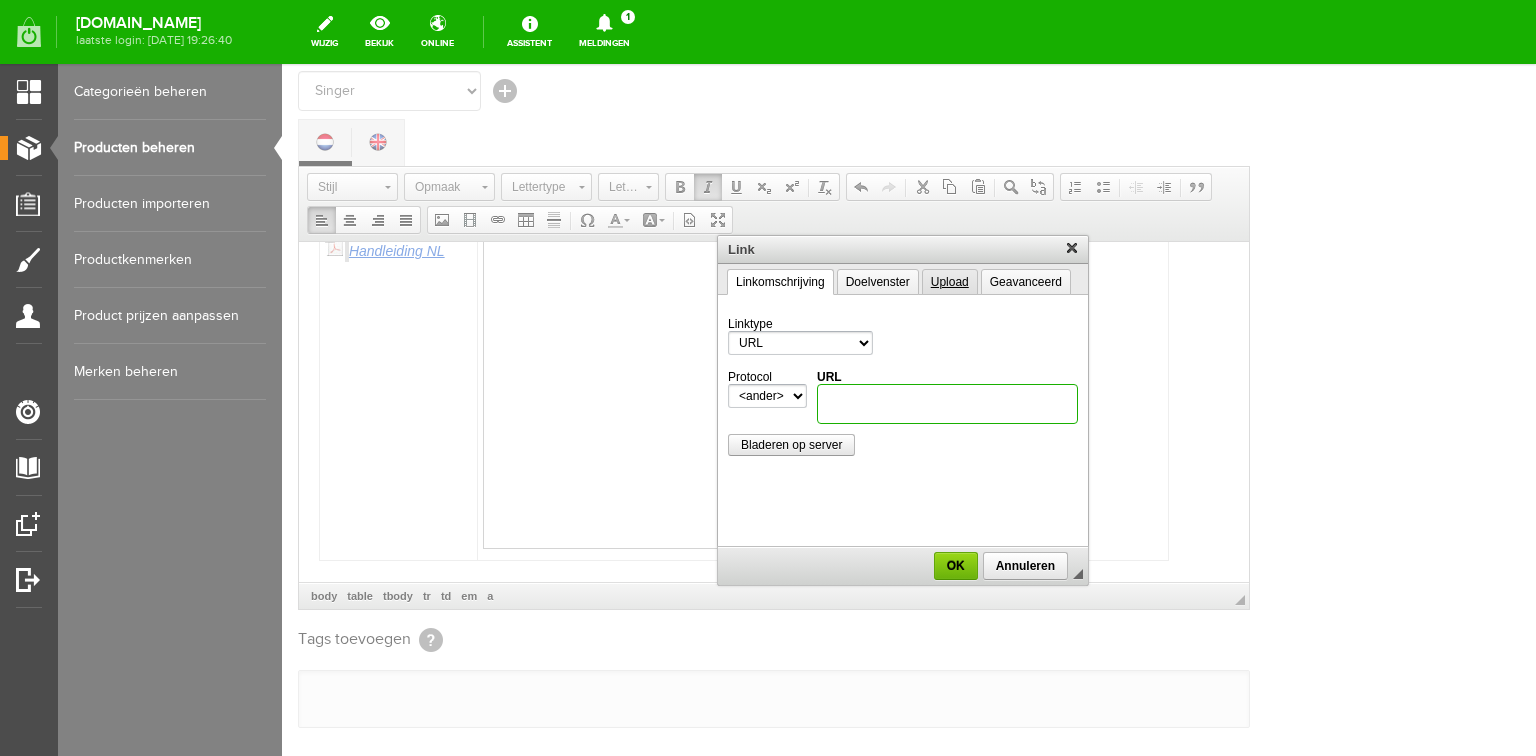 type 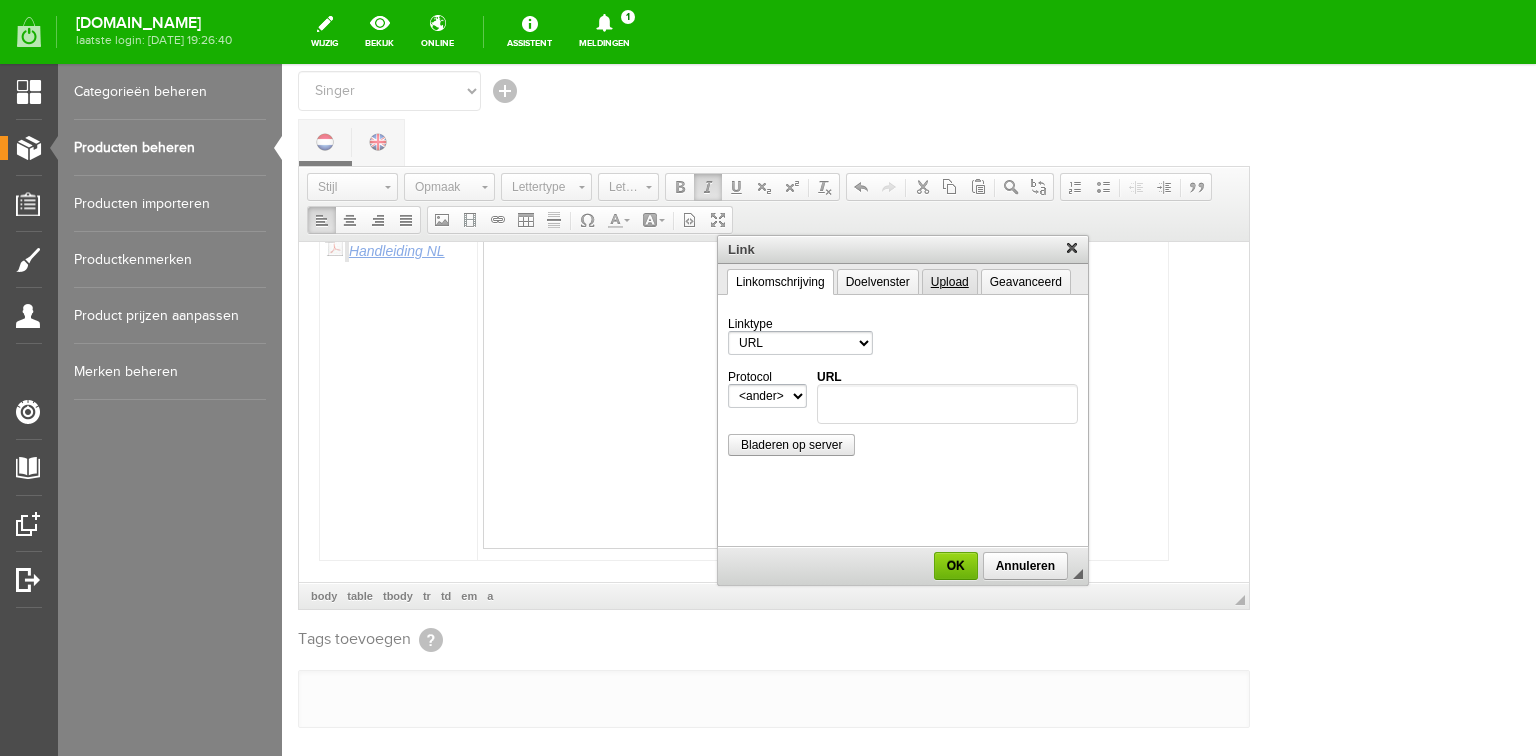 click on "Upload" at bounding box center [950, 282] 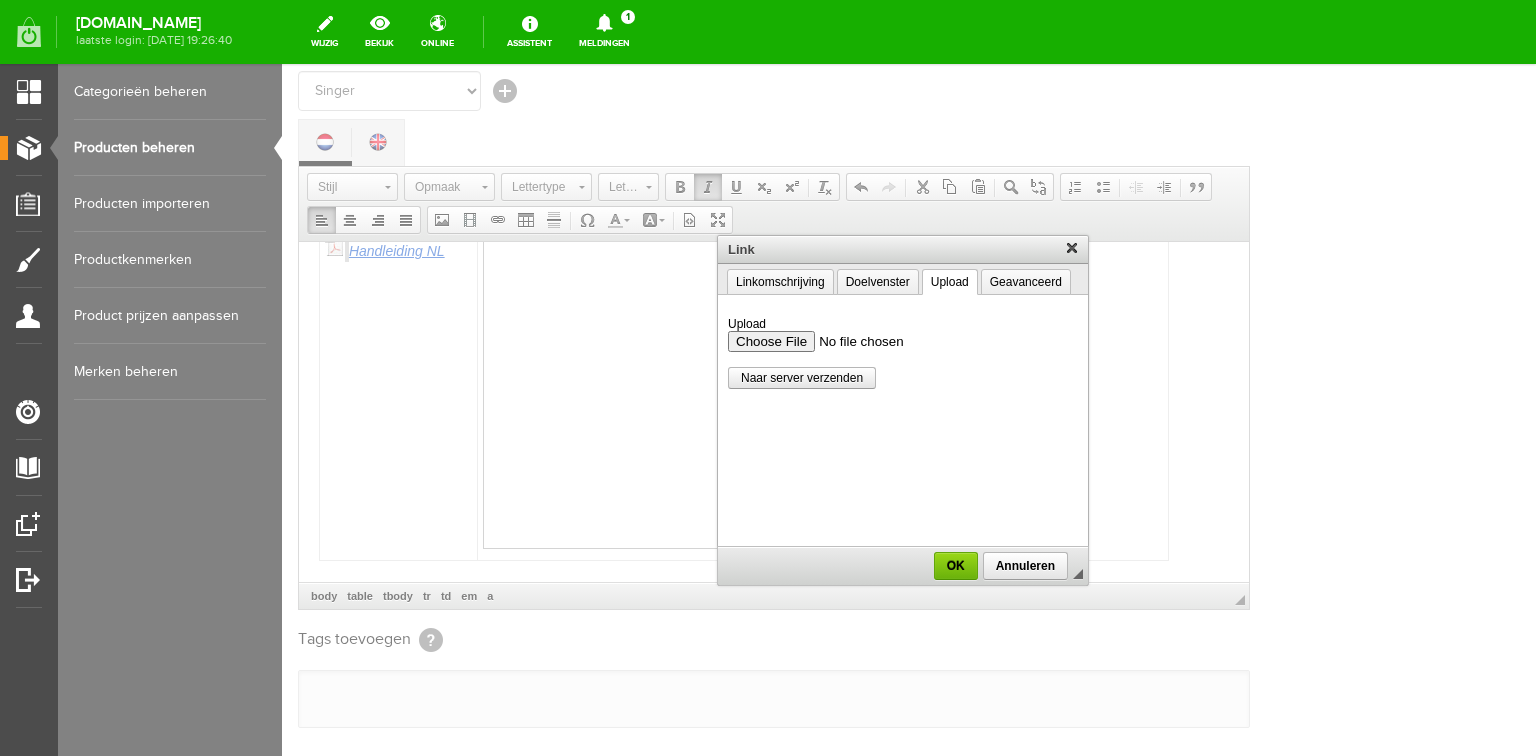 click on "Upload" at bounding box center (903, 341) 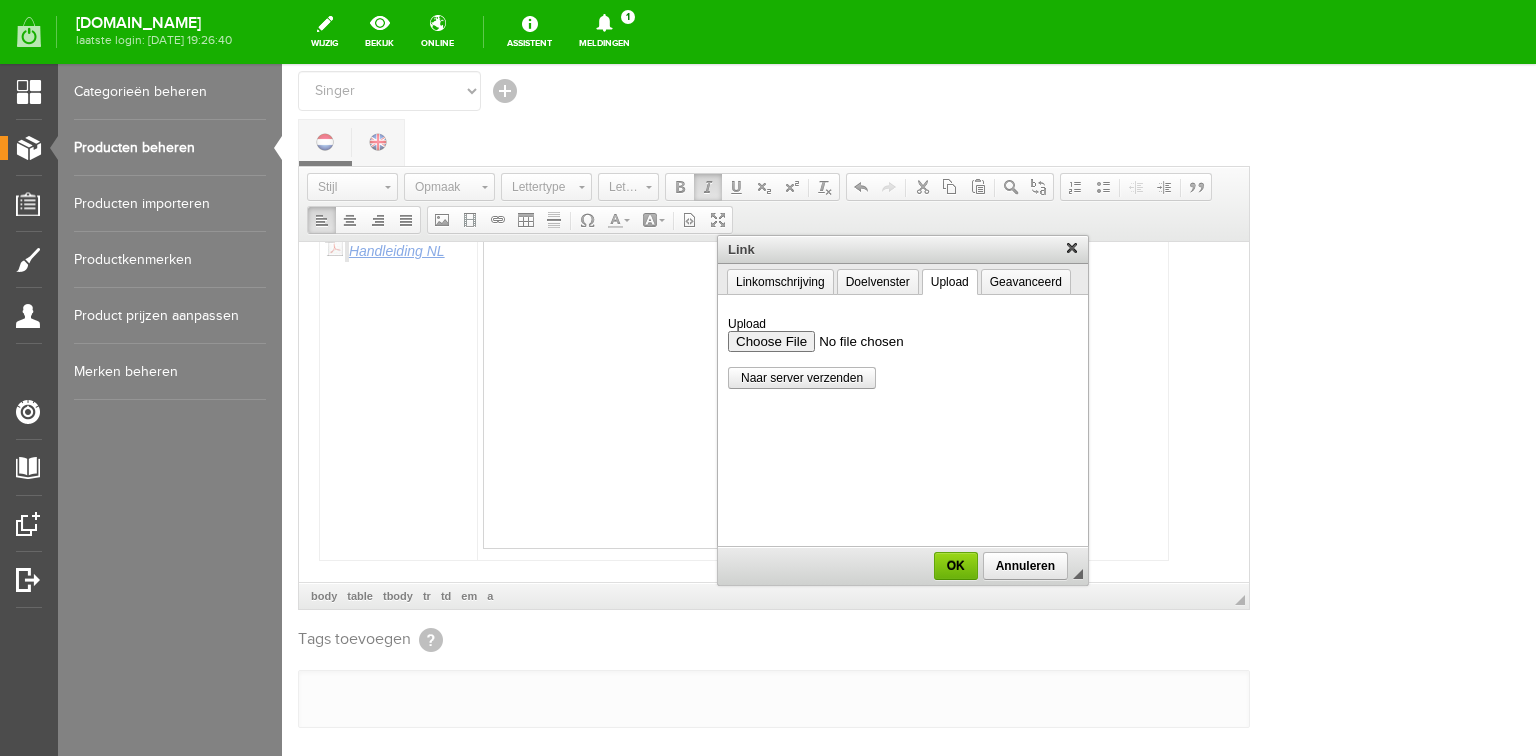 type on "C:\fakepath\Handleiding-SINGER-C5605-C5655-NL.pdf" 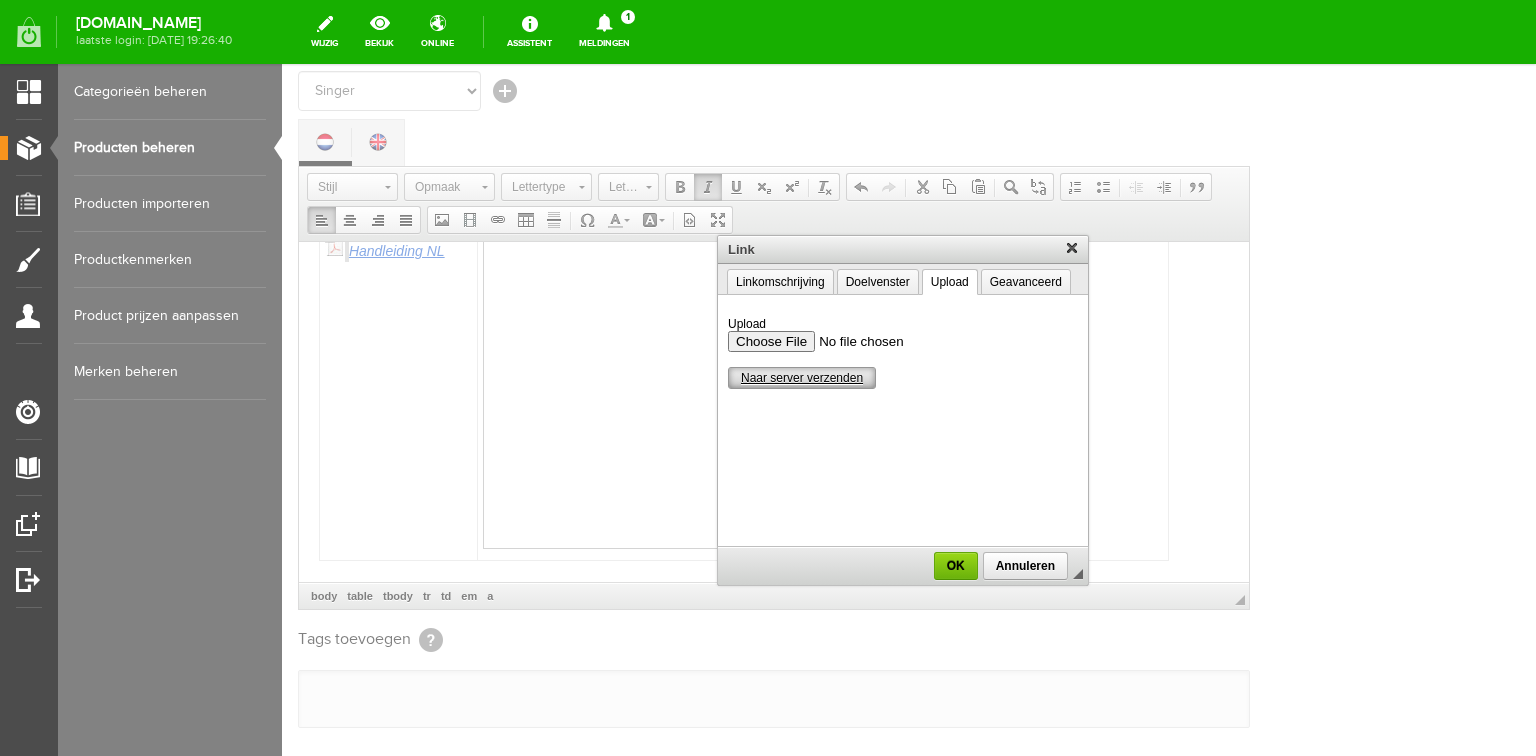click on "Naar server verzenden" at bounding box center (802, 378) 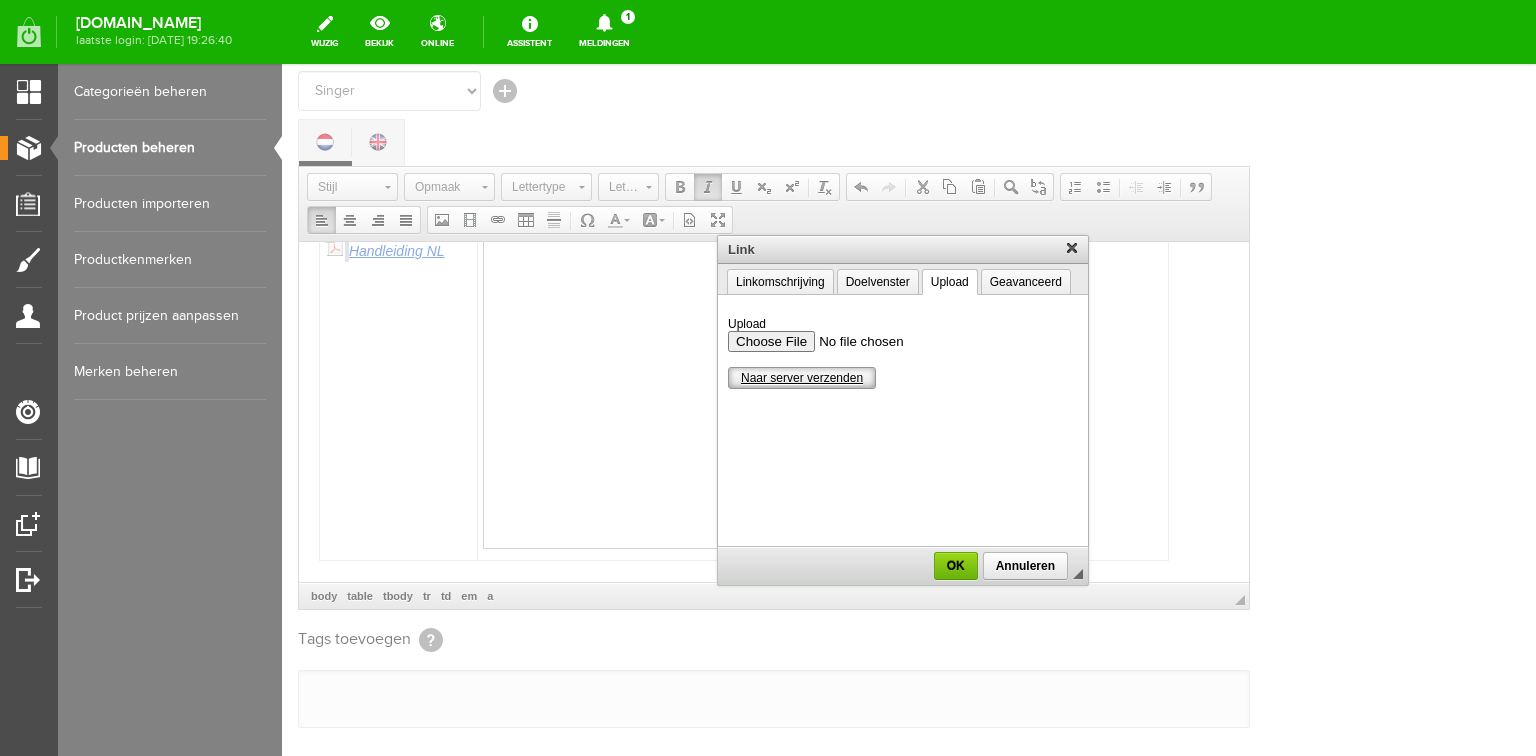 type on "/upload/4007/handleiding-singer-c5605-c5655-nl.pdf" 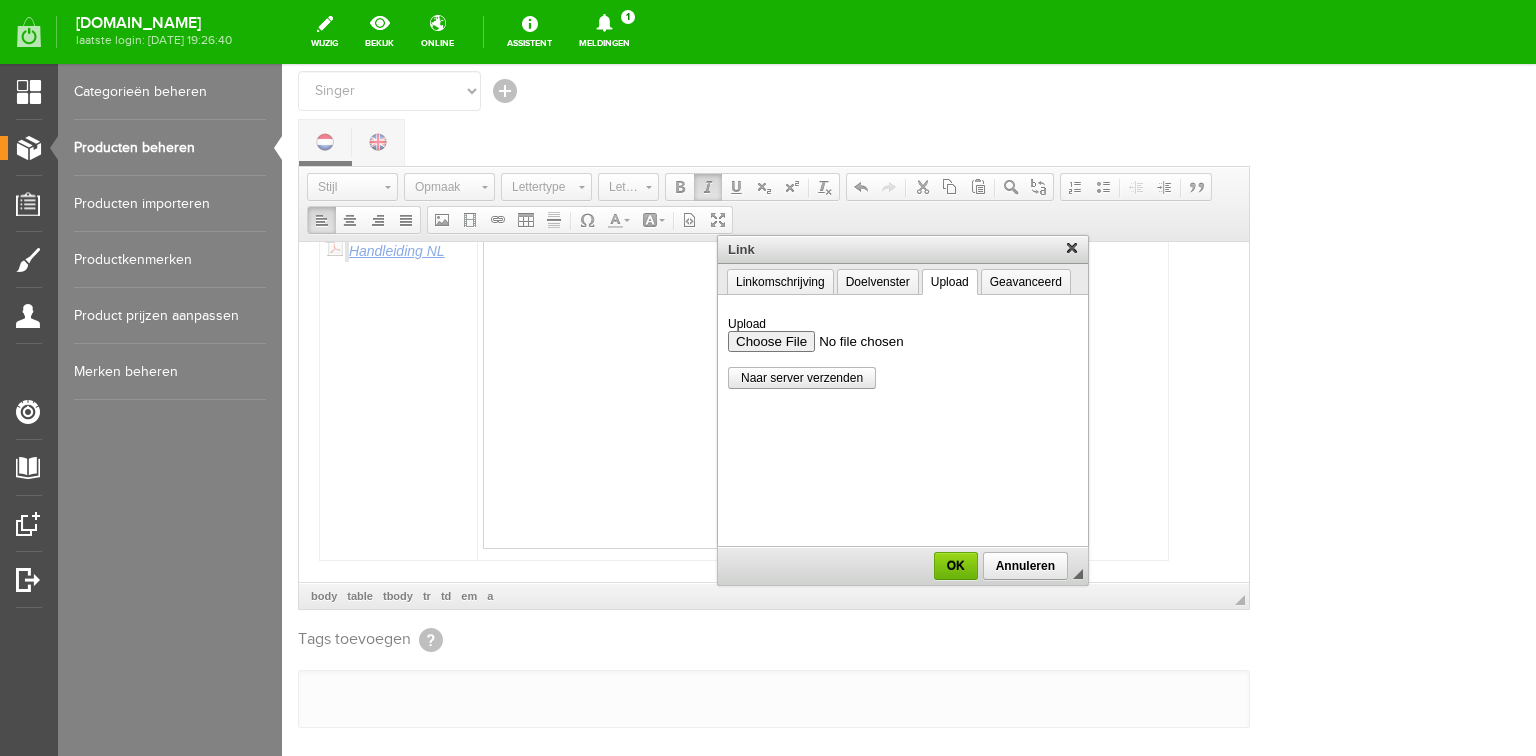 scroll, scrollTop: 0, scrollLeft: 0, axis: both 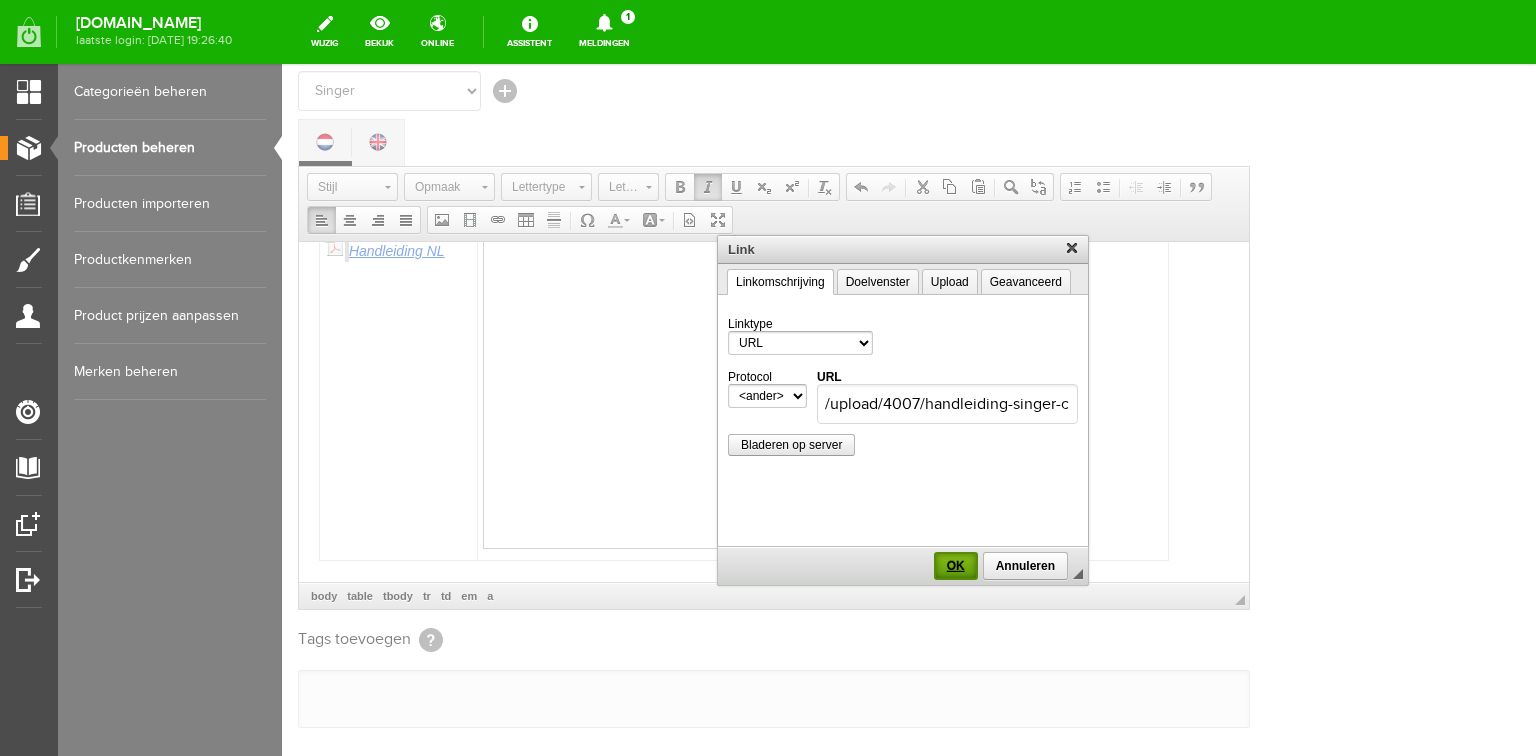 click on "OK" at bounding box center [956, 566] 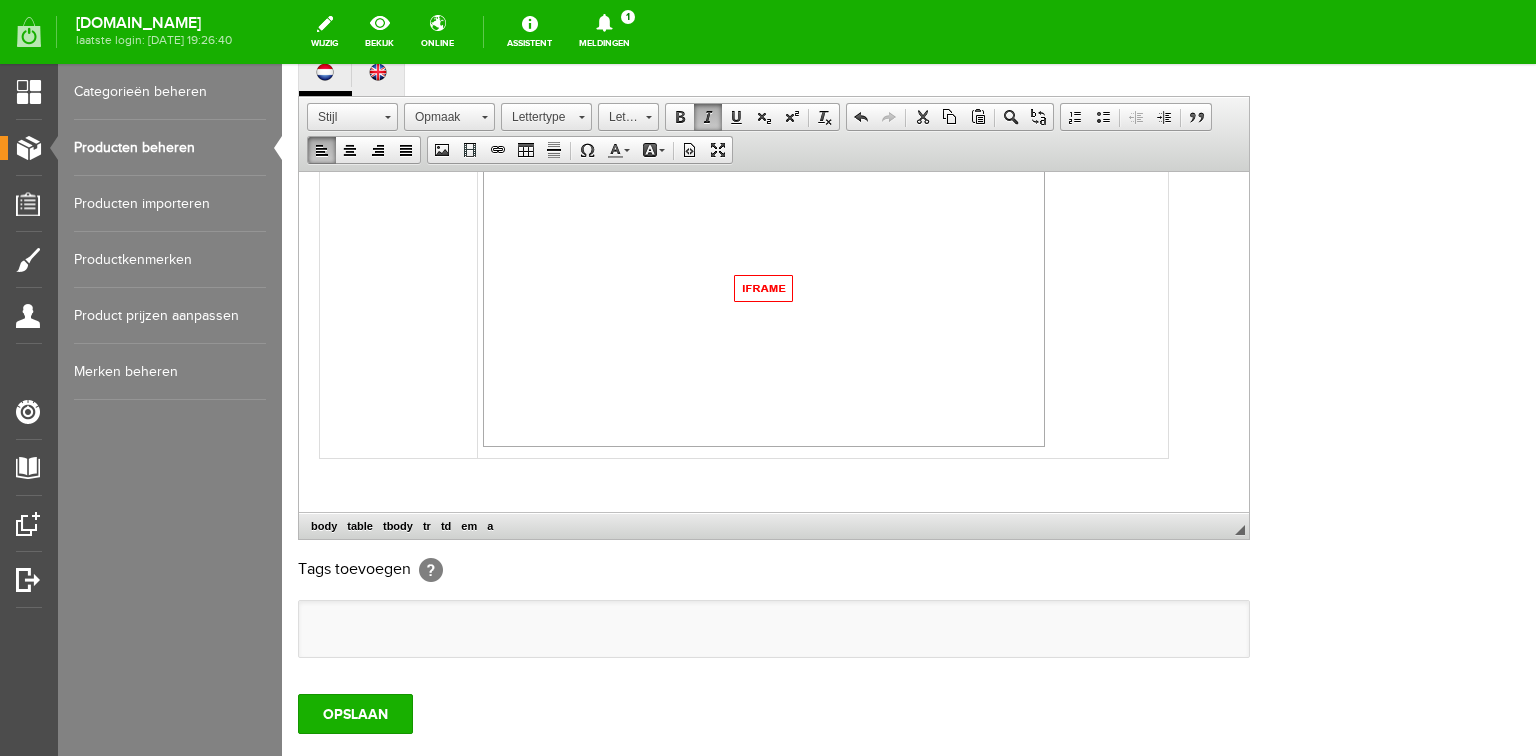 scroll, scrollTop: 592, scrollLeft: 0, axis: vertical 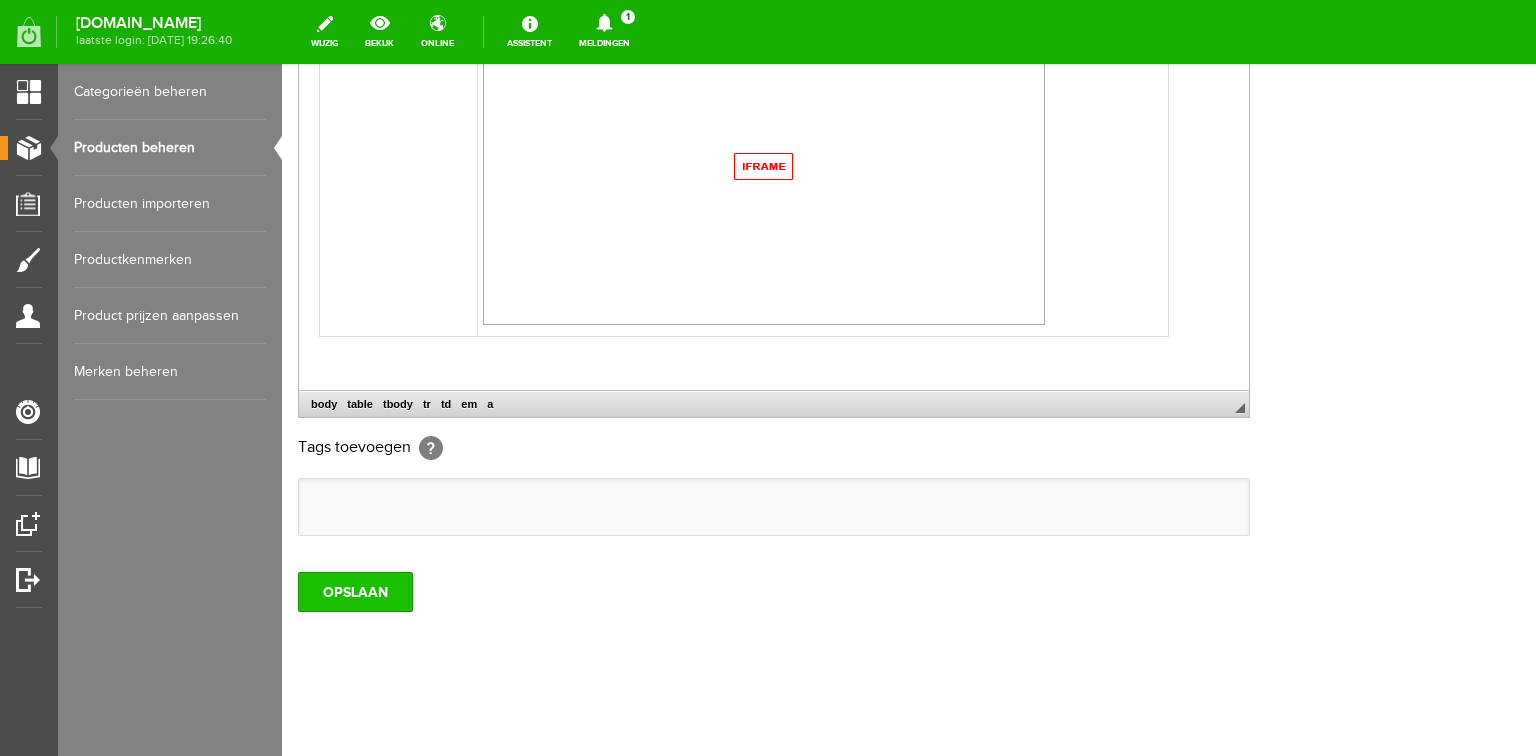 click on "OPSLAAN" at bounding box center [355, 592] 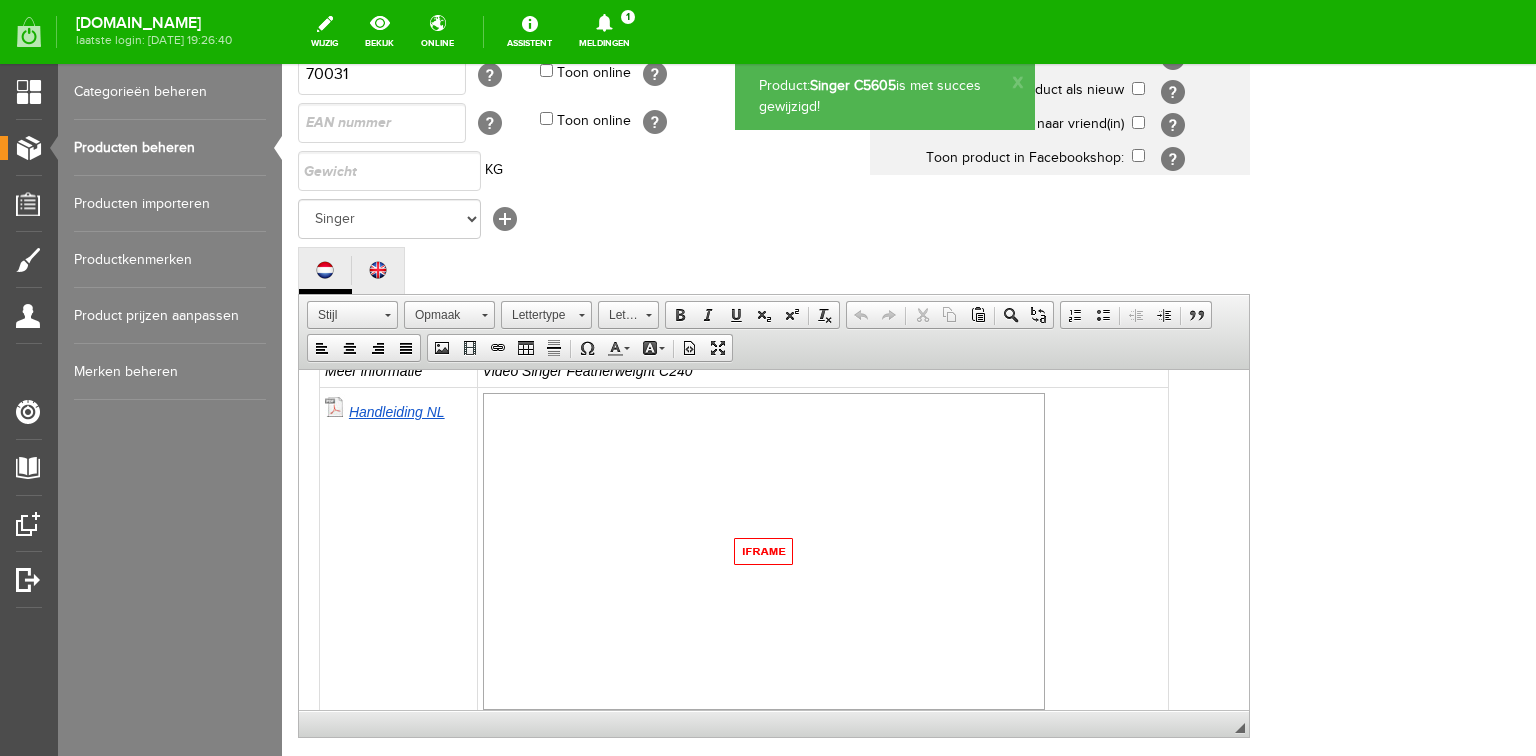 scroll, scrollTop: 1144, scrollLeft: 0, axis: vertical 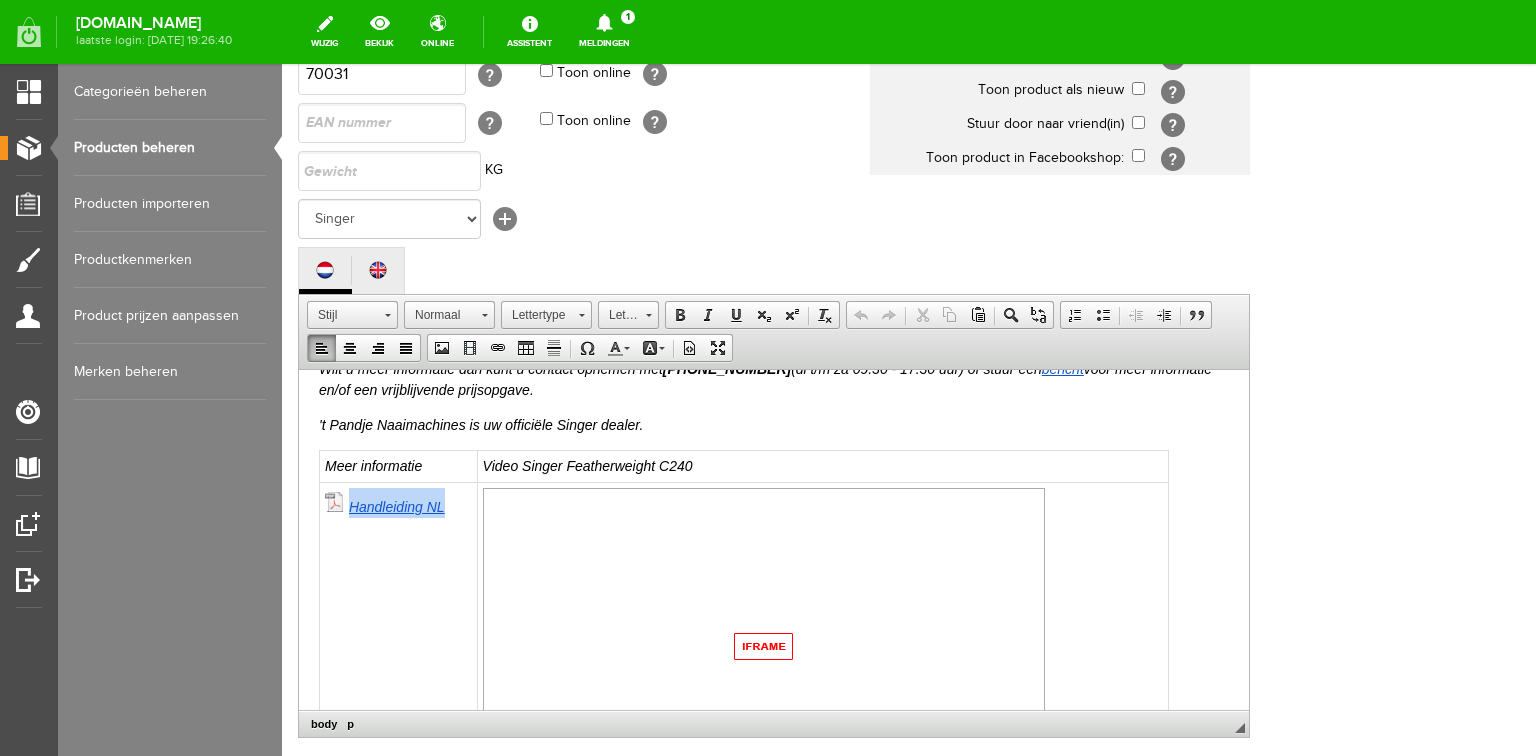 drag, startPoint x: 449, startPoint y: 503, endPoint x: 345, endPoint y: 483, distance: 105.90562 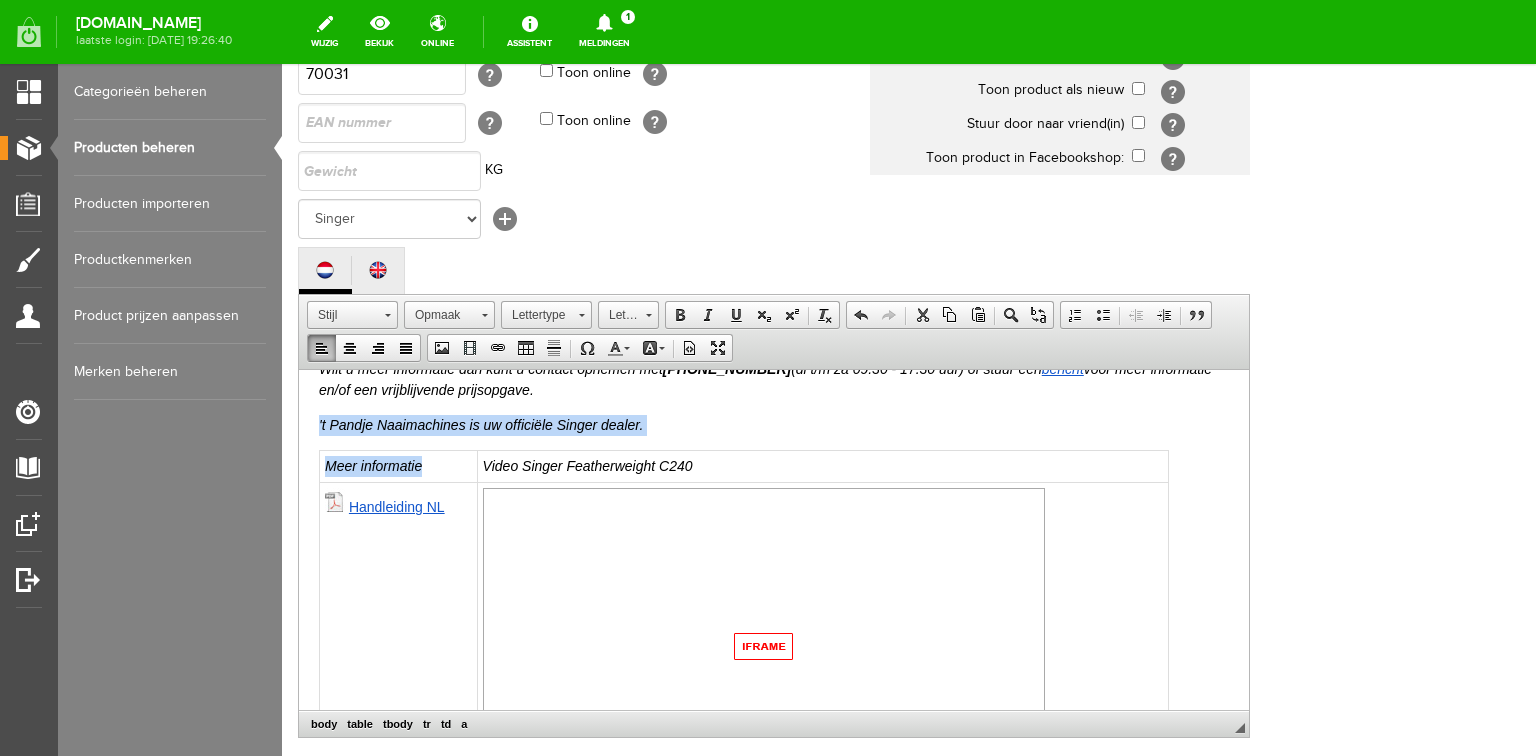 drag, startPoint x: 437, startPoint y: 462, endPoint x: 315, endPoint y: 456, distance: 122.14745 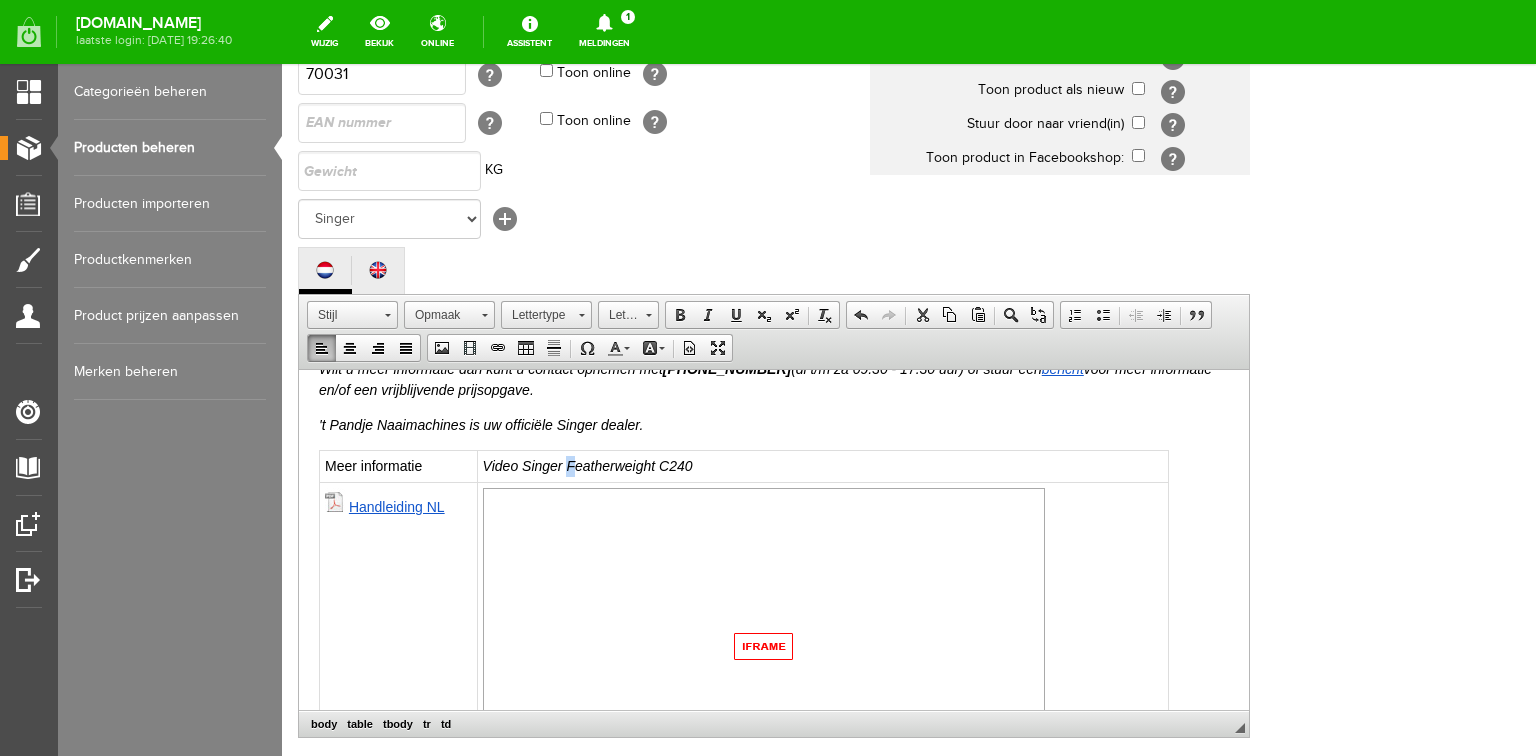 click on "Video Singer Featherweight C240" at bounding box center (588, 465) 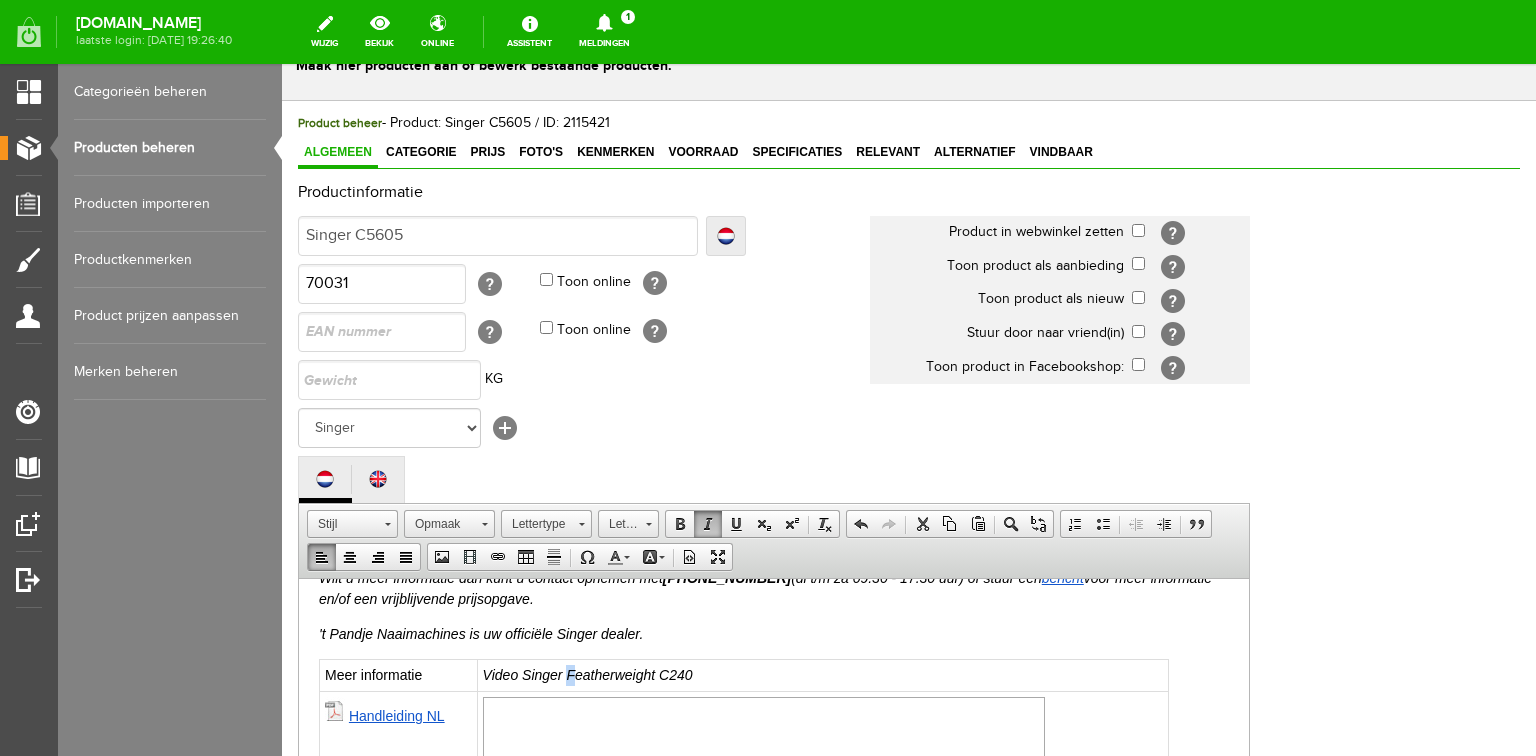 scroll, scrollTop: 320, scrollLeft: 0, axis: vertical 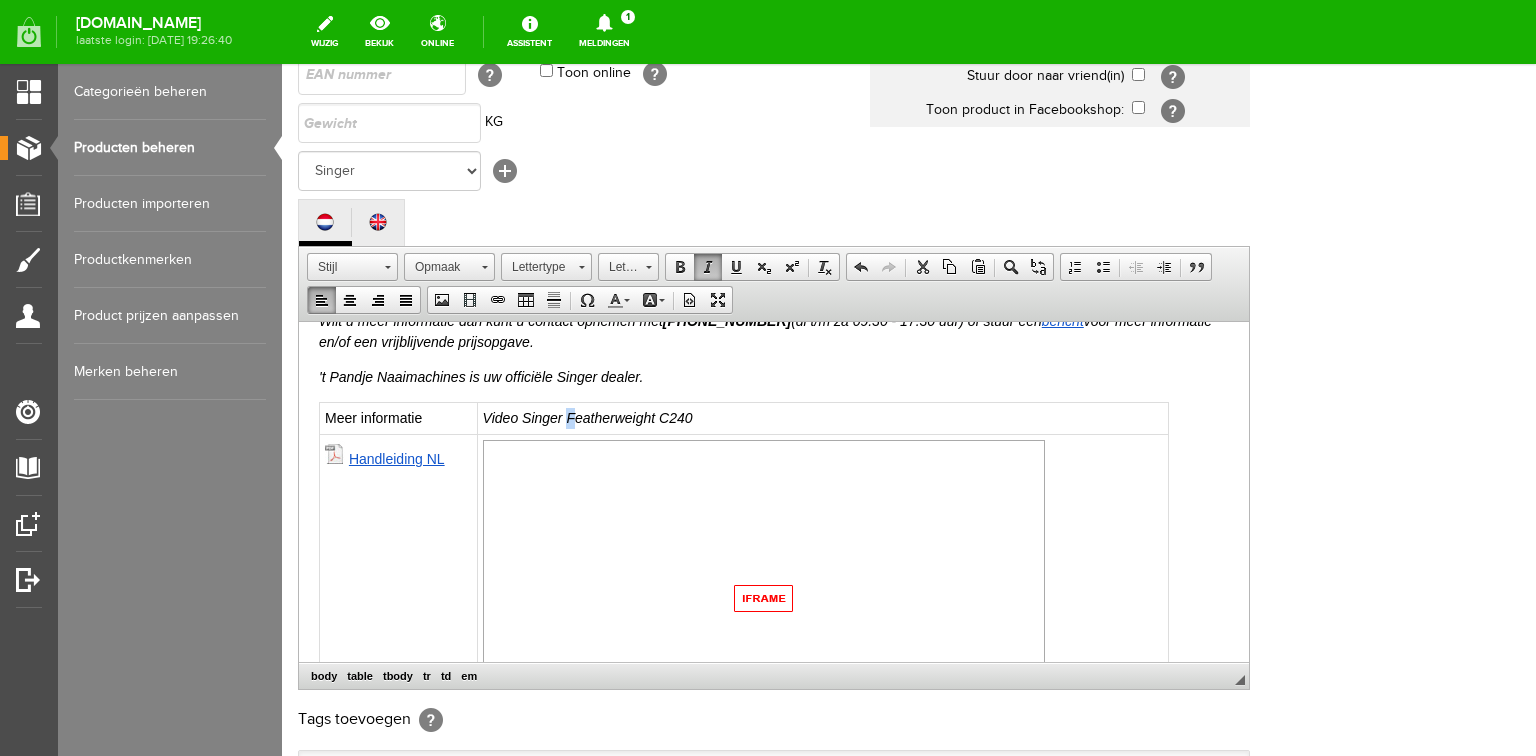 type 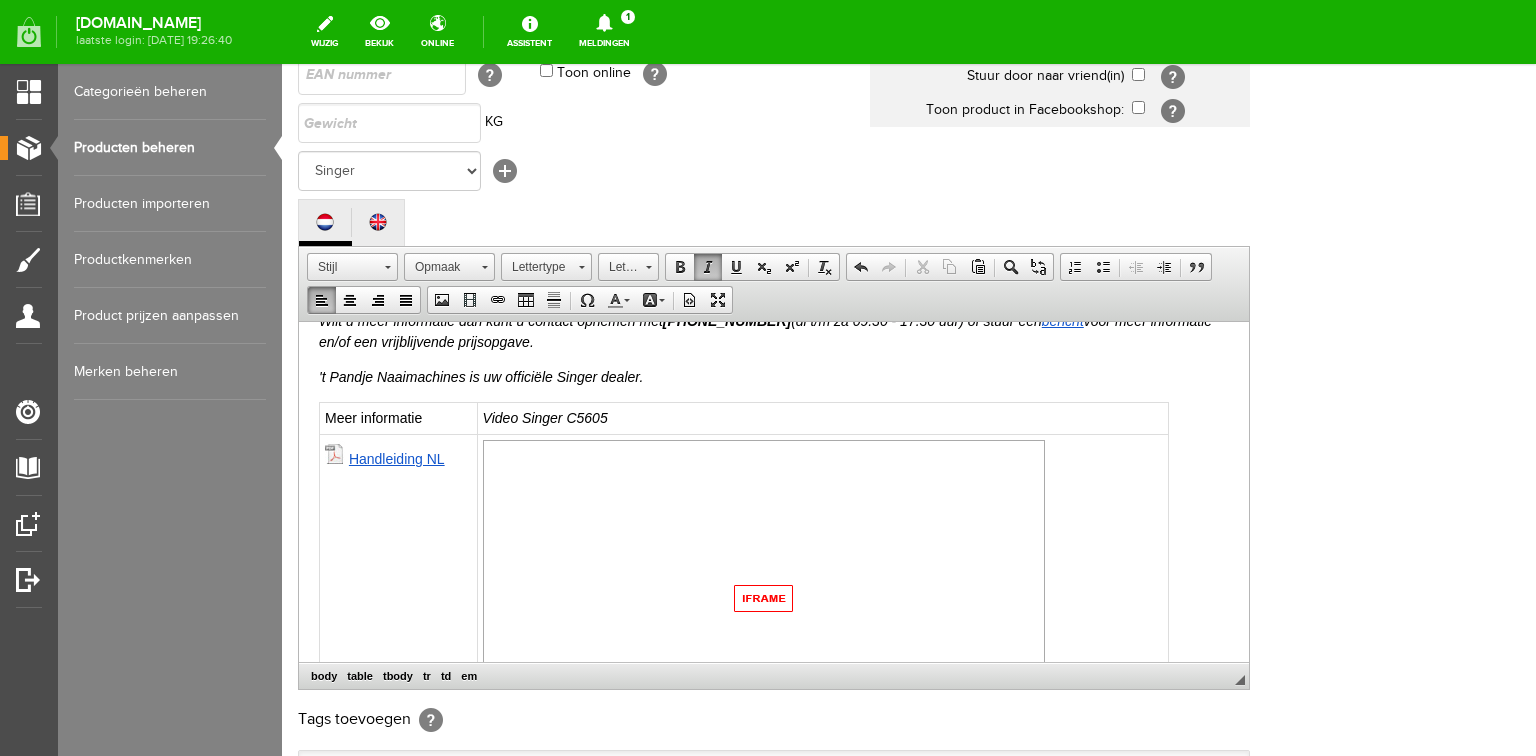 click on "'t Pandje Naaimachines is uw officiële Singer dealer." at bounding box center [774, 376] 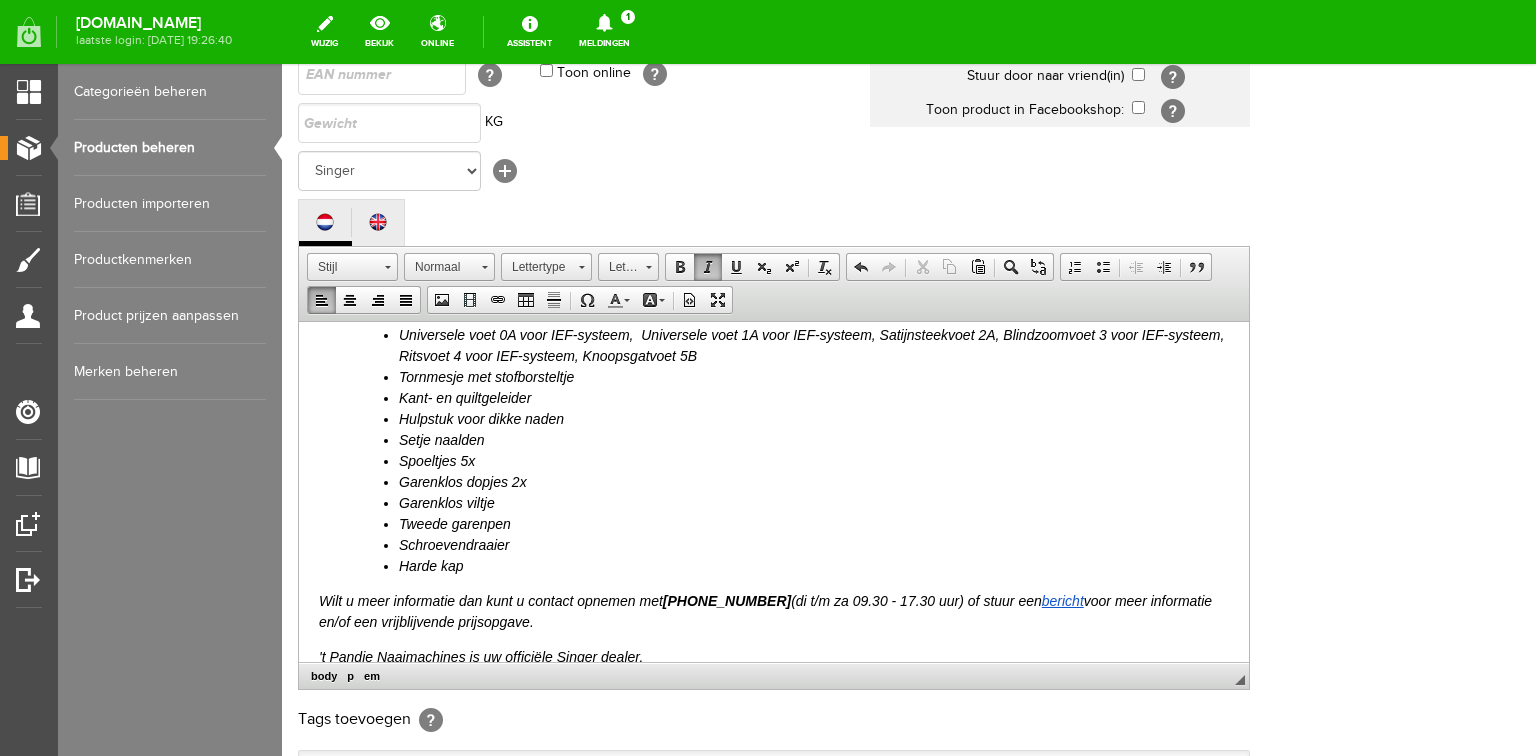 scroll, scrollTop: 1144, scrollLeft: 0, axis: vertical 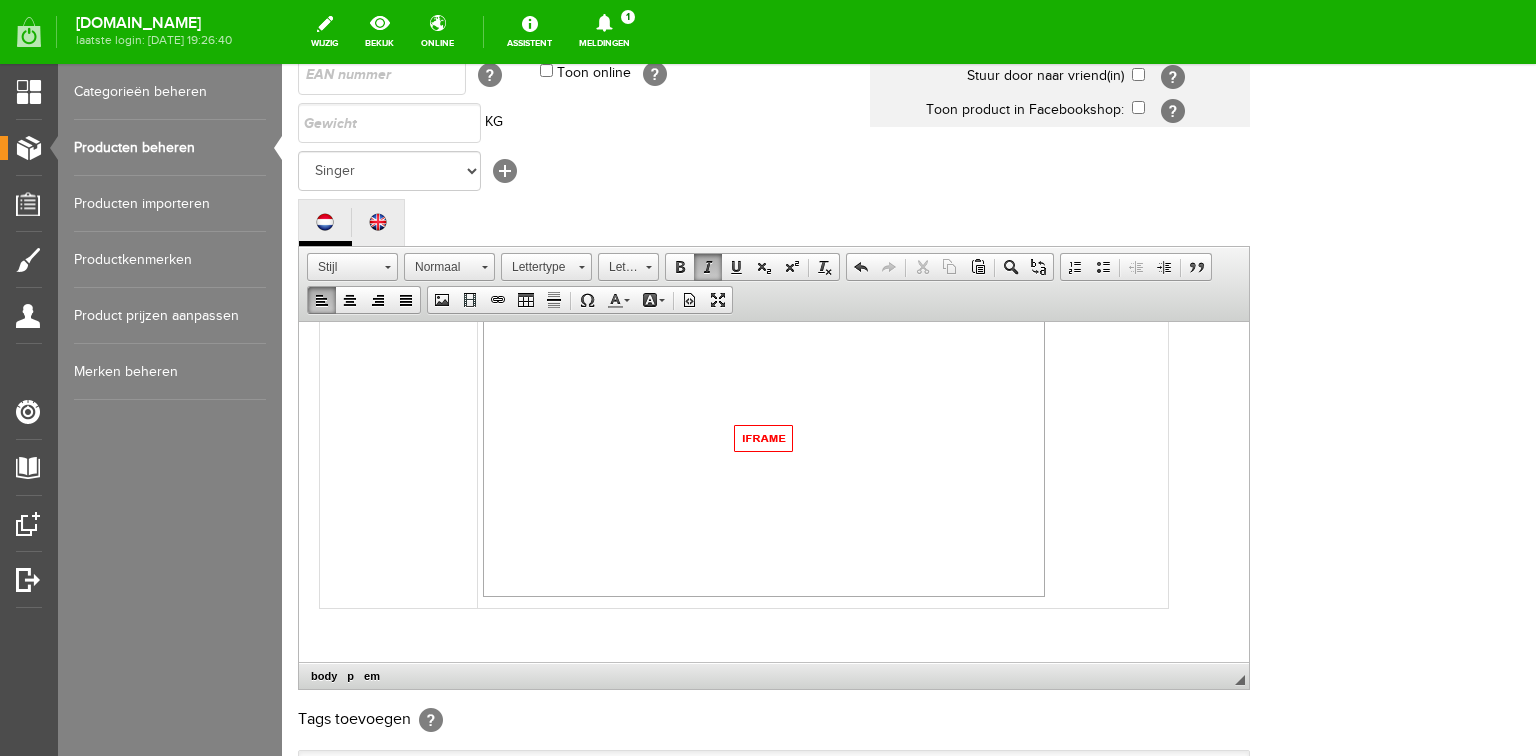 click at bounding box center [764, 437] 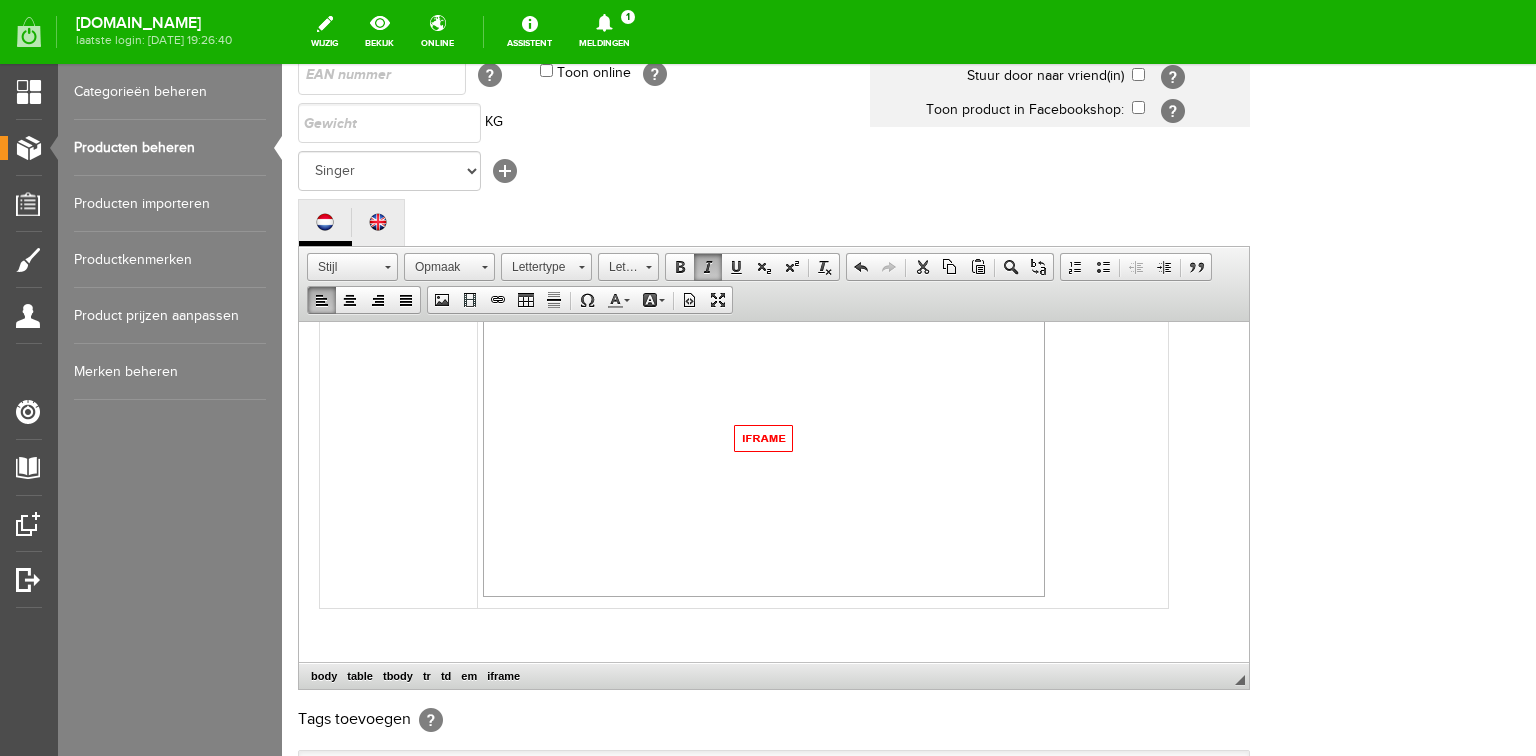 scroll, scrollTop: 1054, scrollLeft: 0, axis: vertical 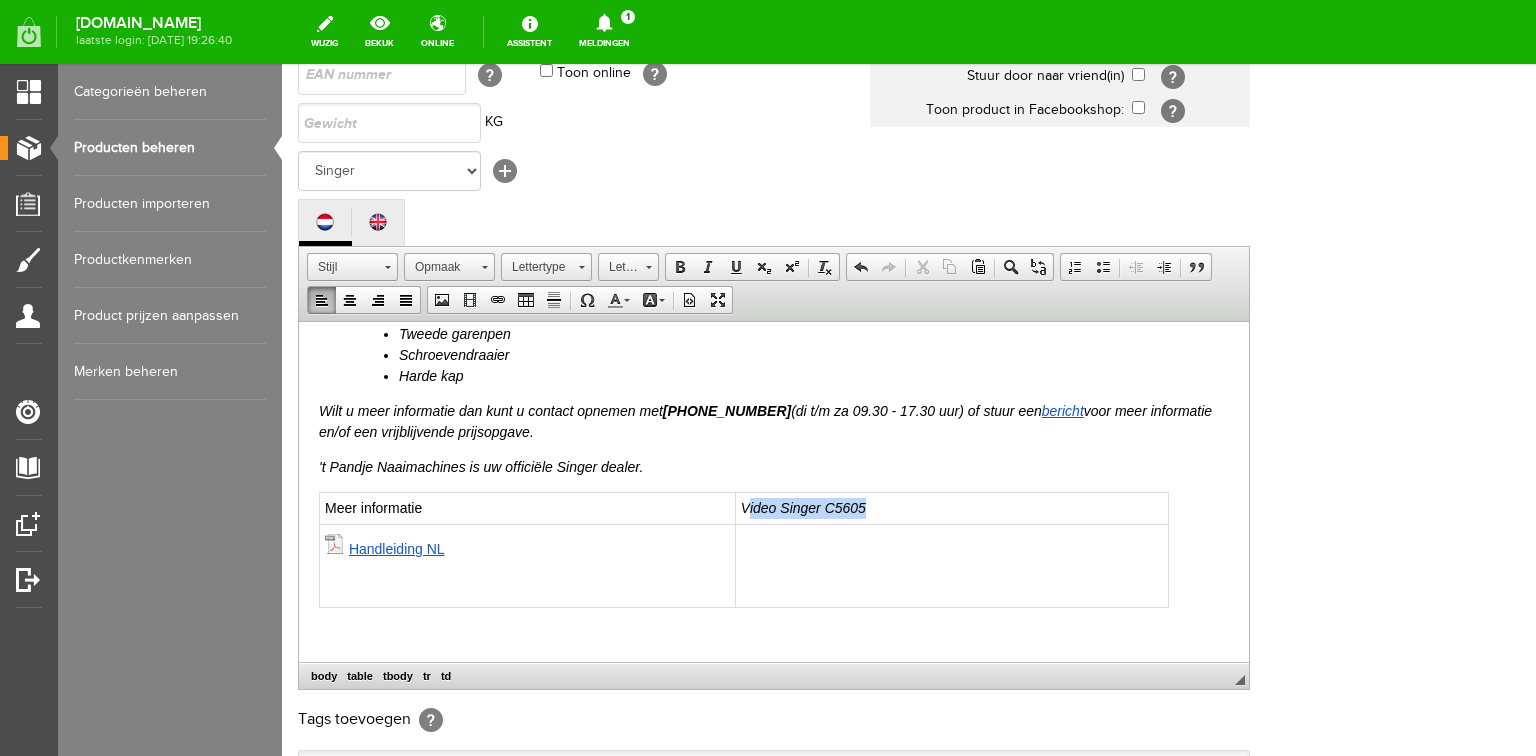drag, startPoint x: 745, startPoint y: 506, endPoint x: 899, endPoint y: 508, distance: 154.01299 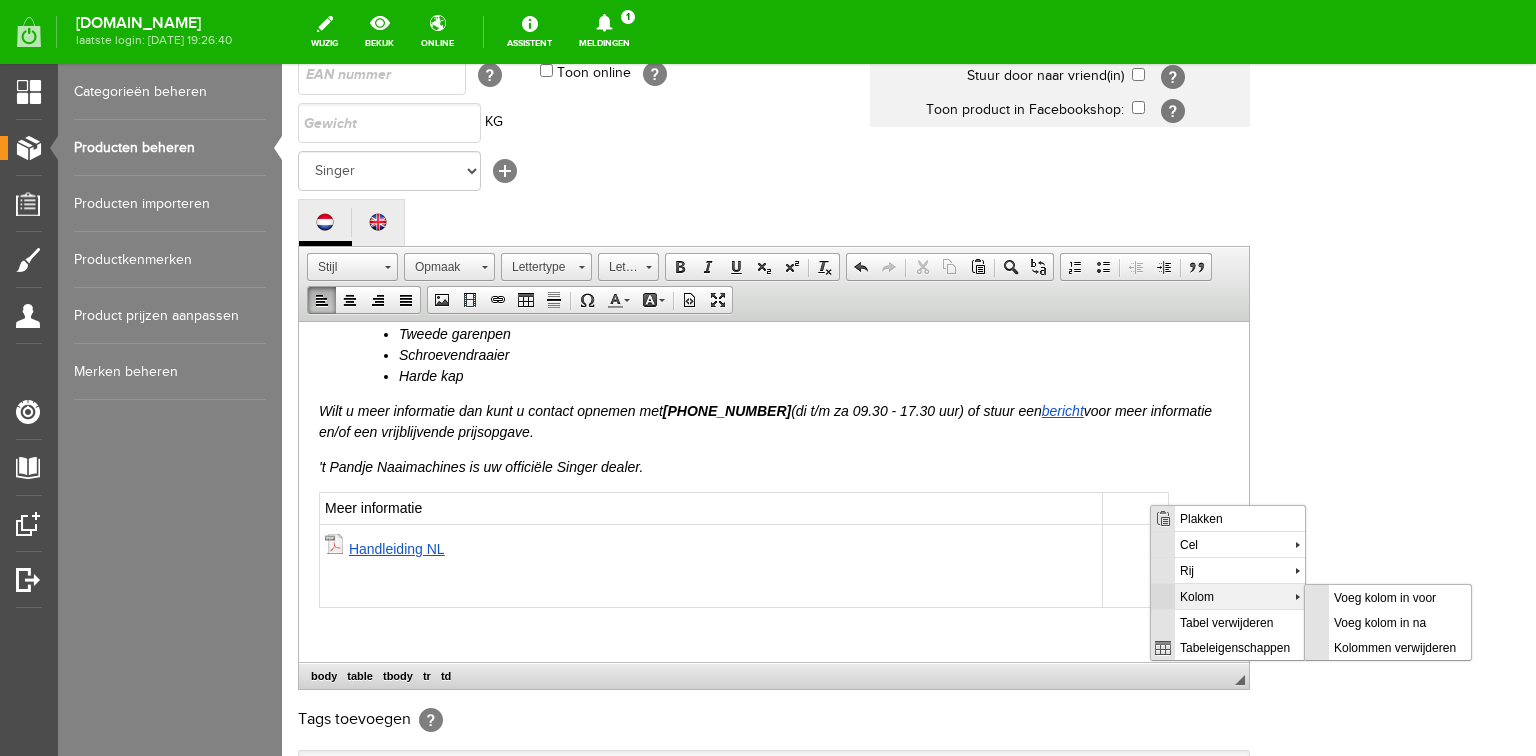scroll, scrollTop: 0, scrollLeft: 0, axis: both 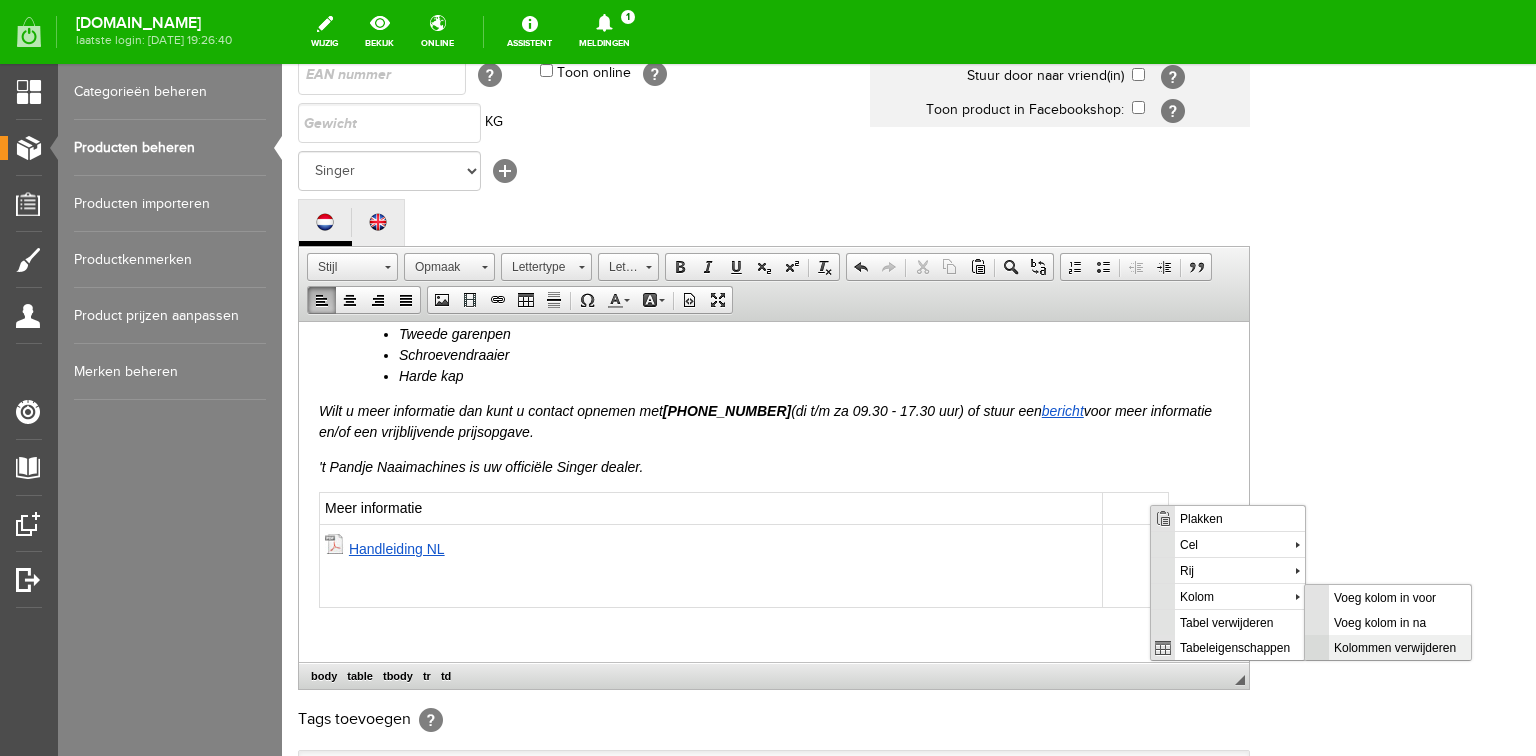 click on "Kolommen verwijderen" at bounding box center [1399, 646] 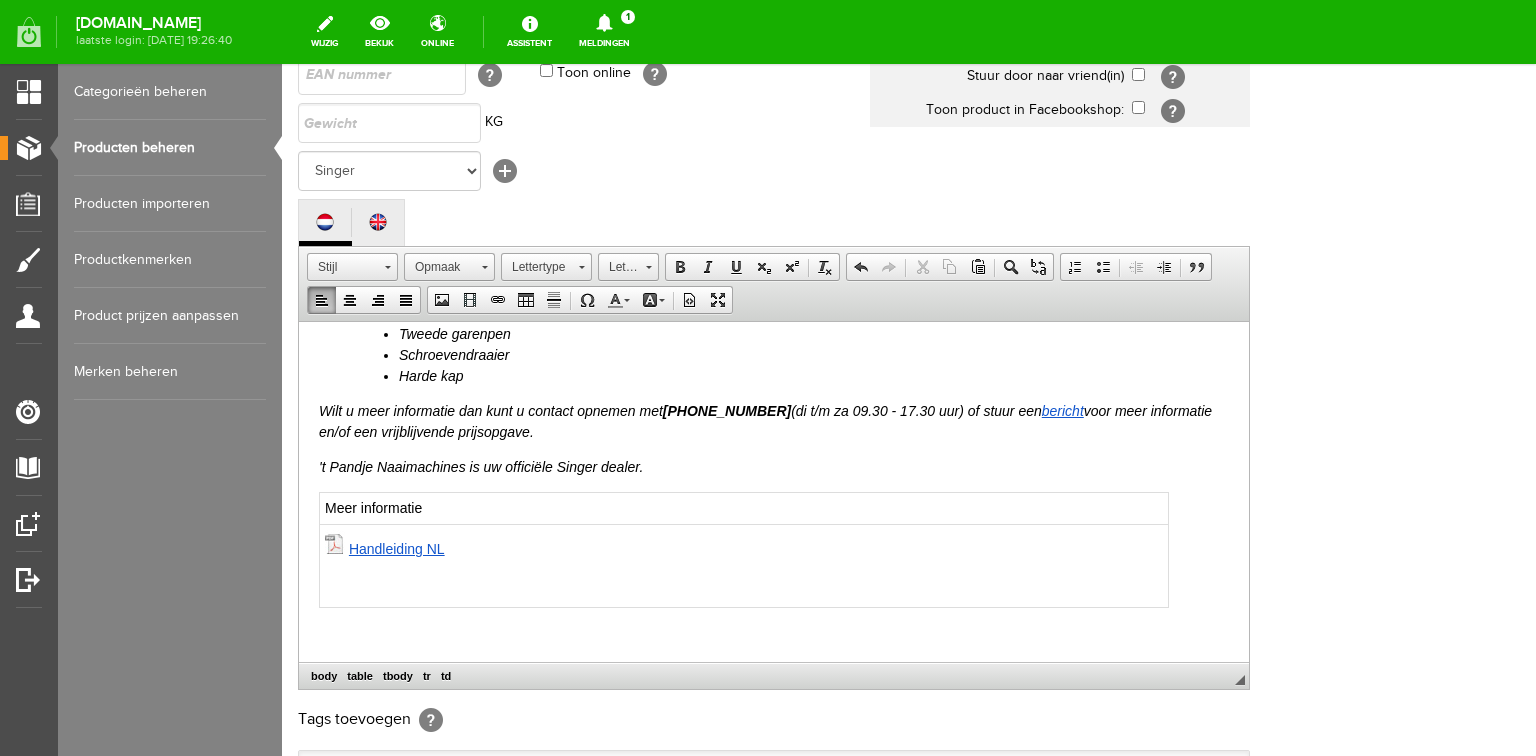 click on "Handleiding NL" at bounding box center [744, 565] 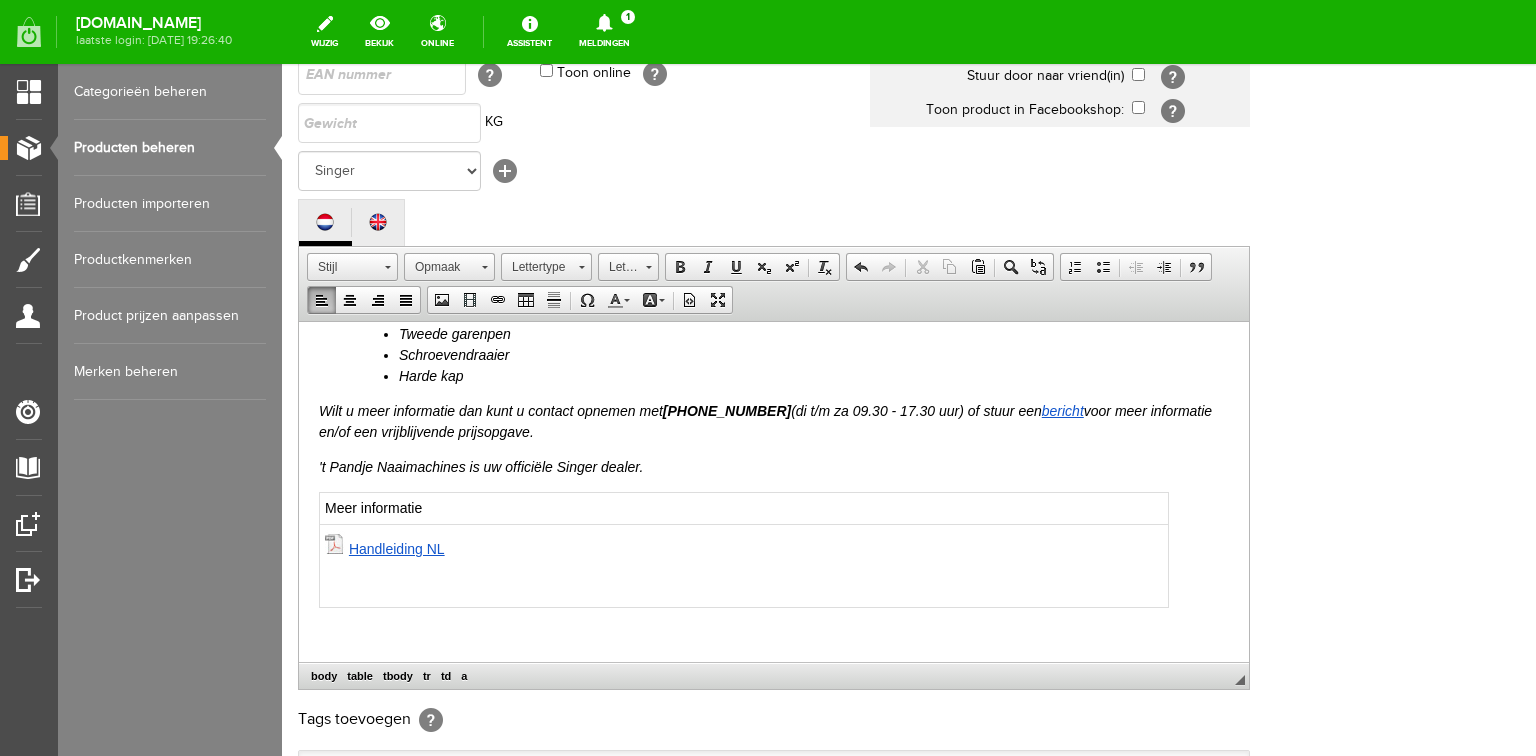 click on "Handleiding NL" at bounding box center [744, 565] 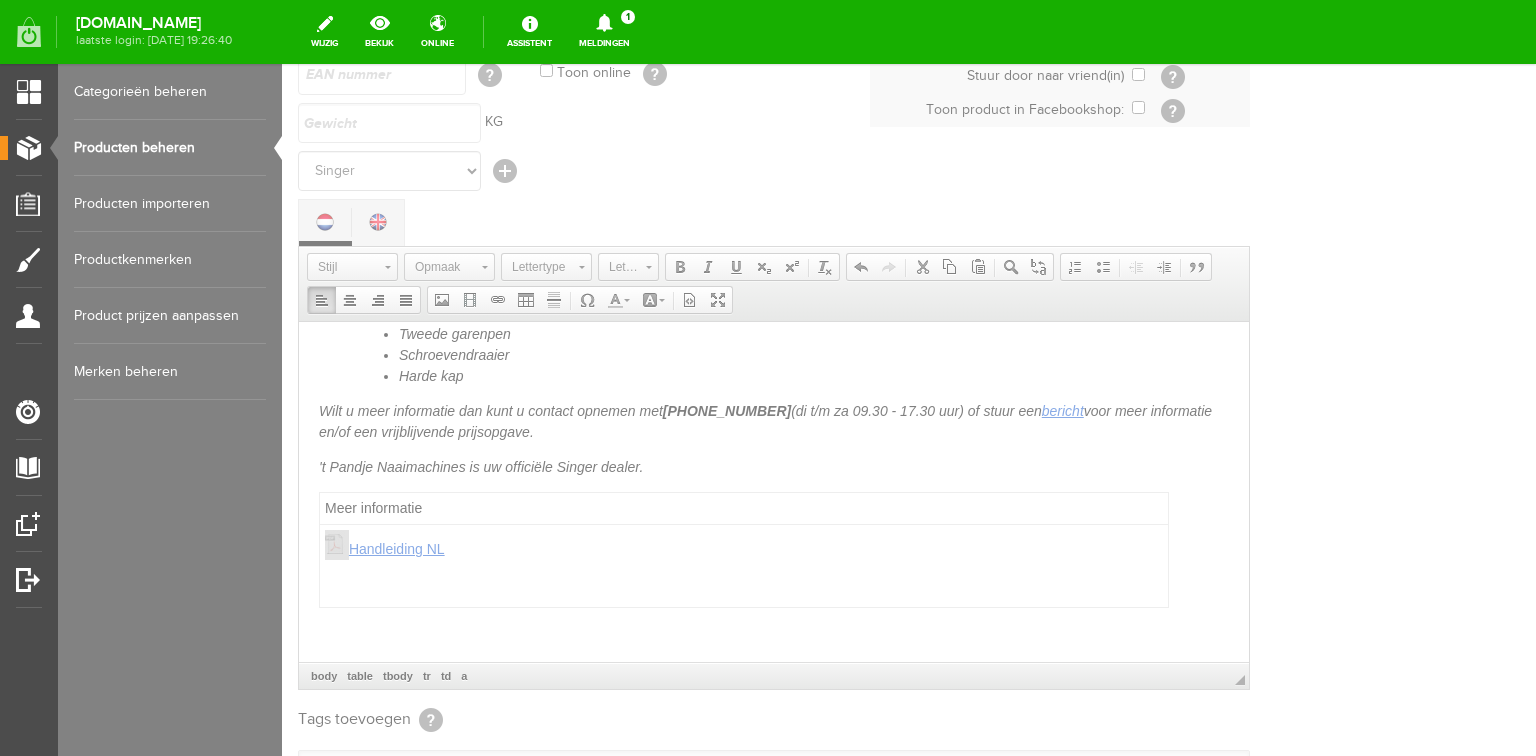 select 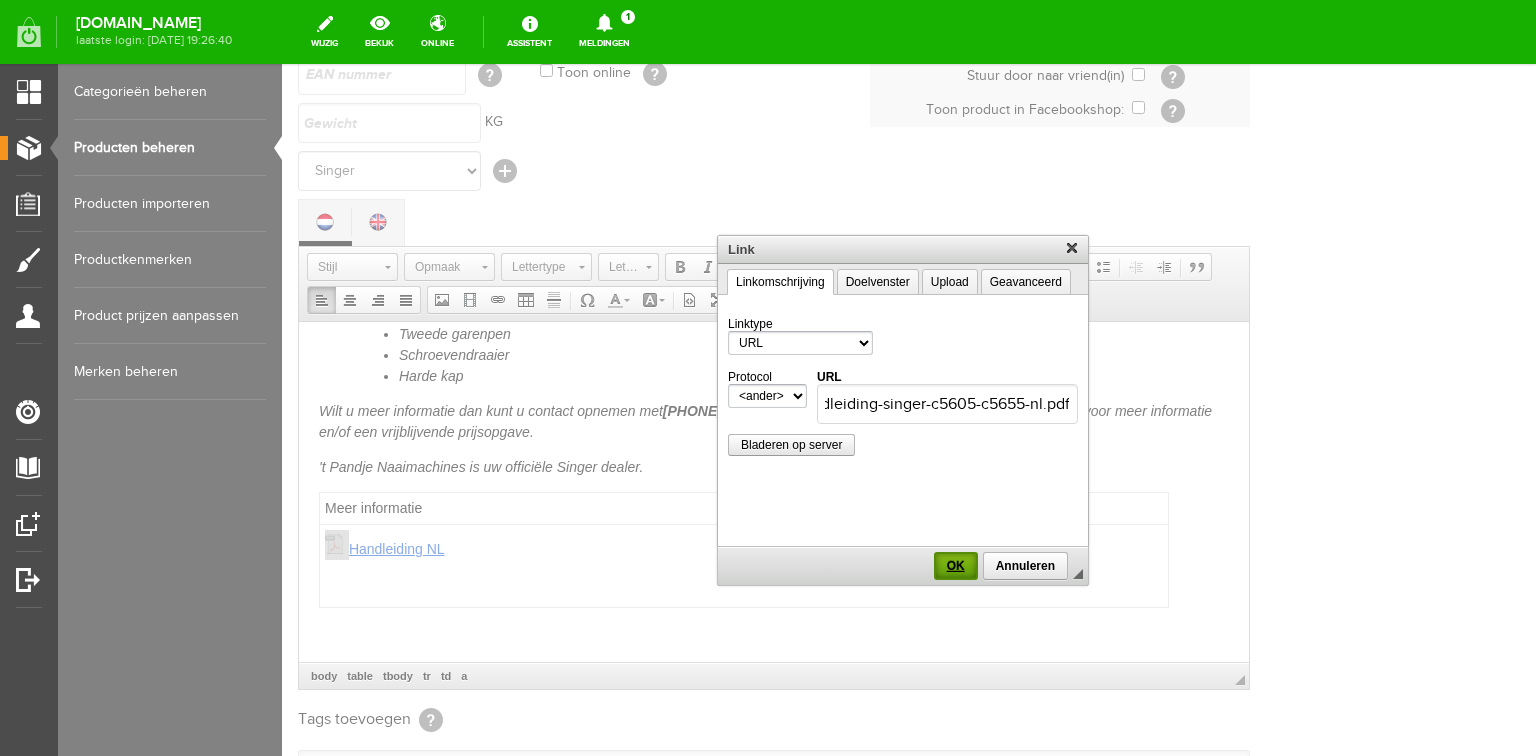 scroll, scrollTop: 0, scrollLeft: 0, axis: both 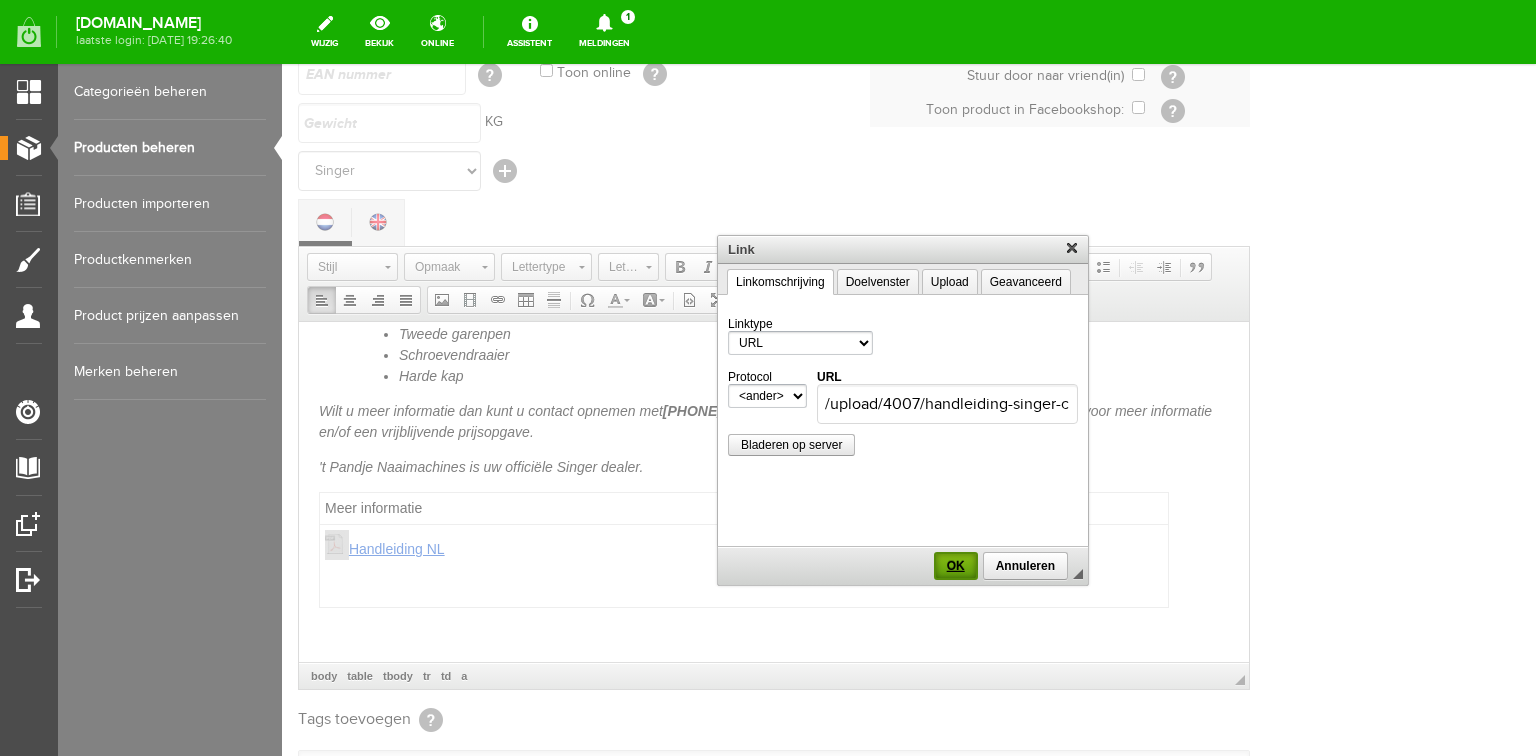 click on "OK" at bounding box center (956, 566) 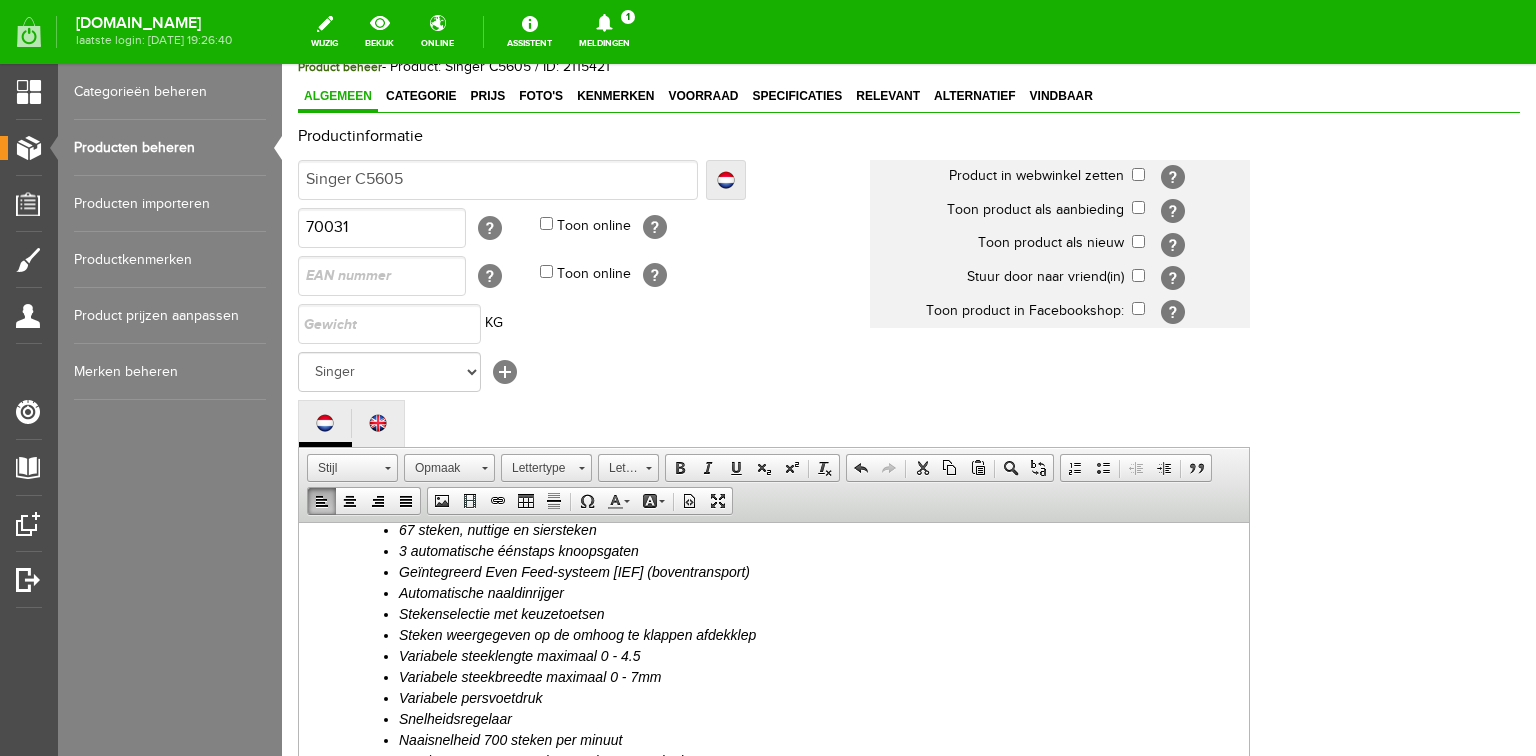 scroll, scrollTop: 0, scrollLeft: 0, axis: both 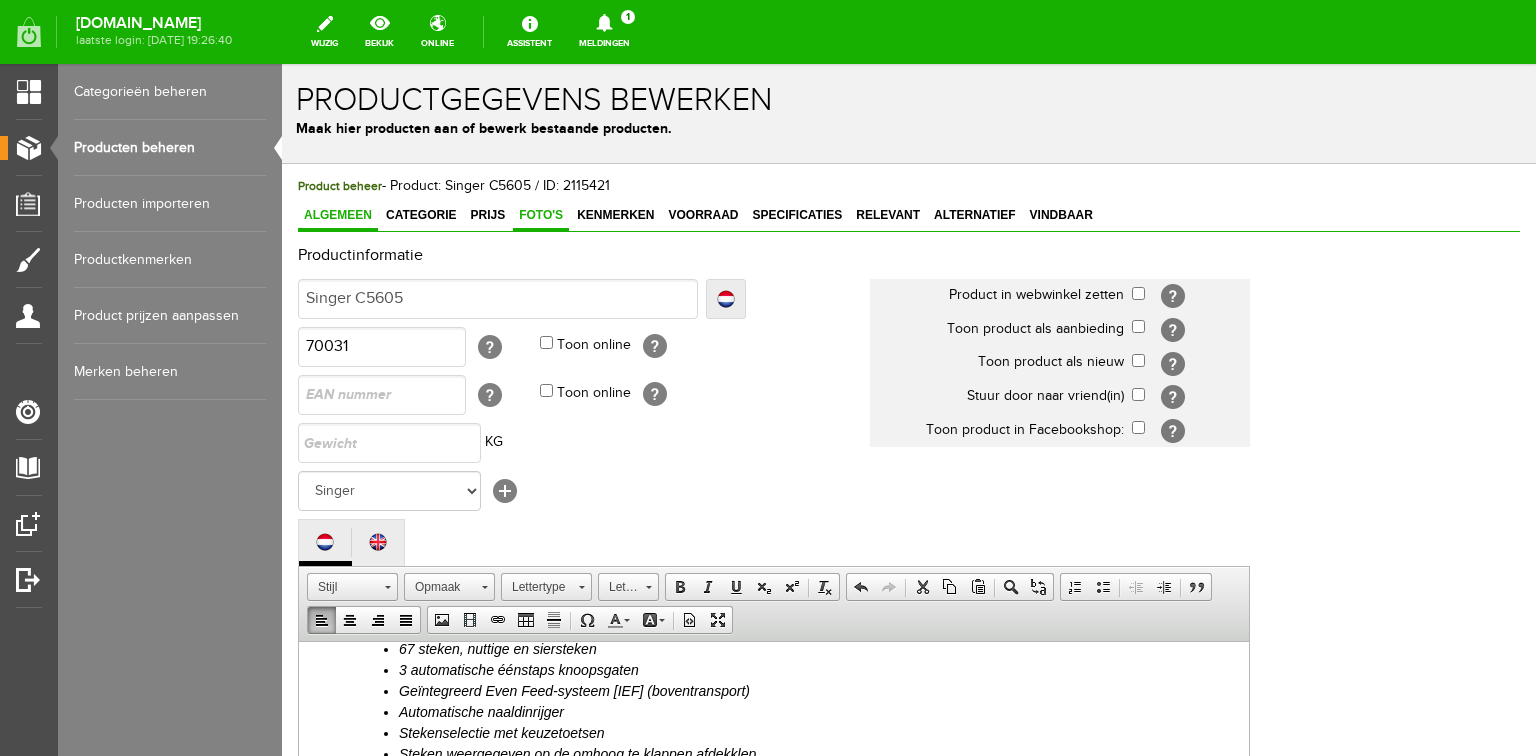 click on "Foto's" at bounding box center [541, 215] 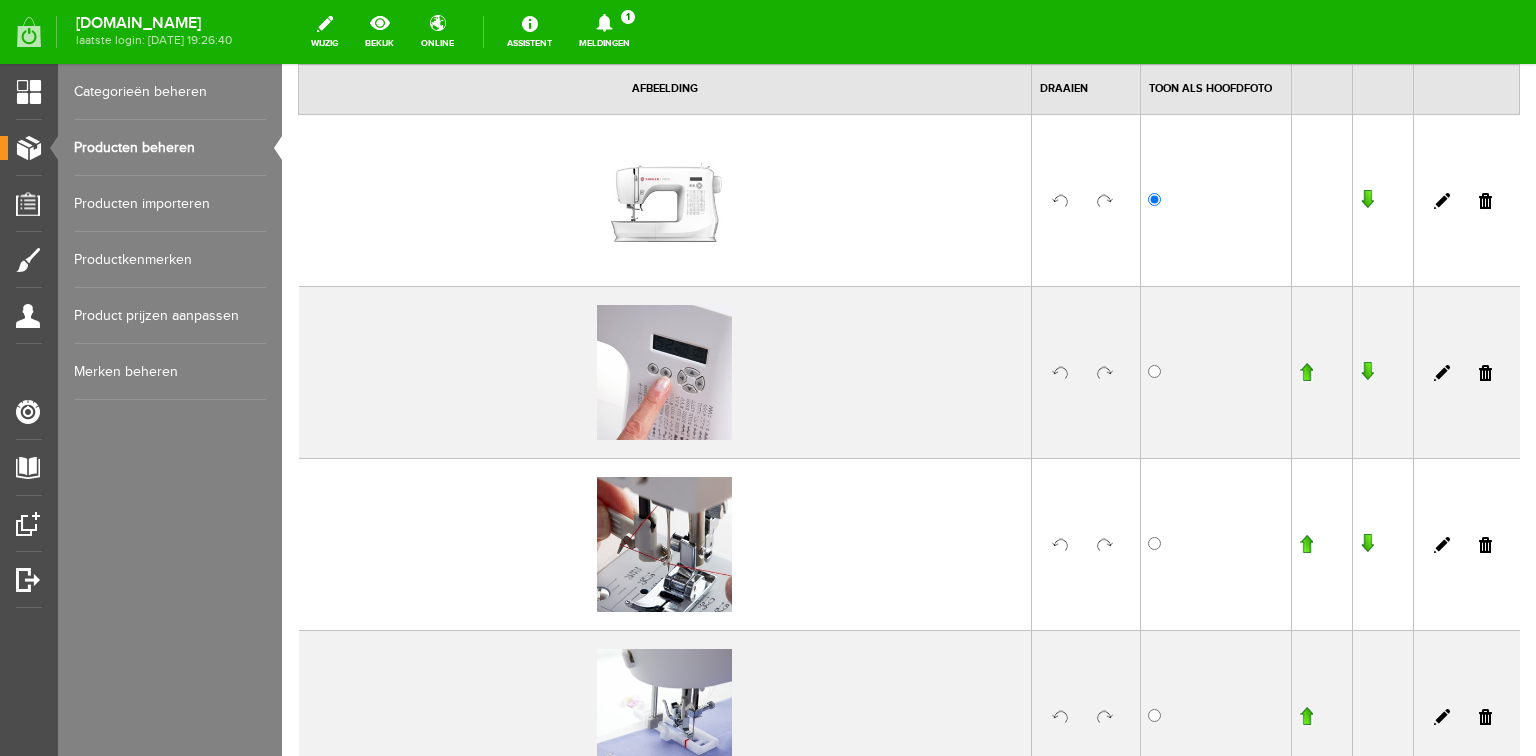 scroll, scrollTop: 575, scrollLeft: 0, axis: vertical 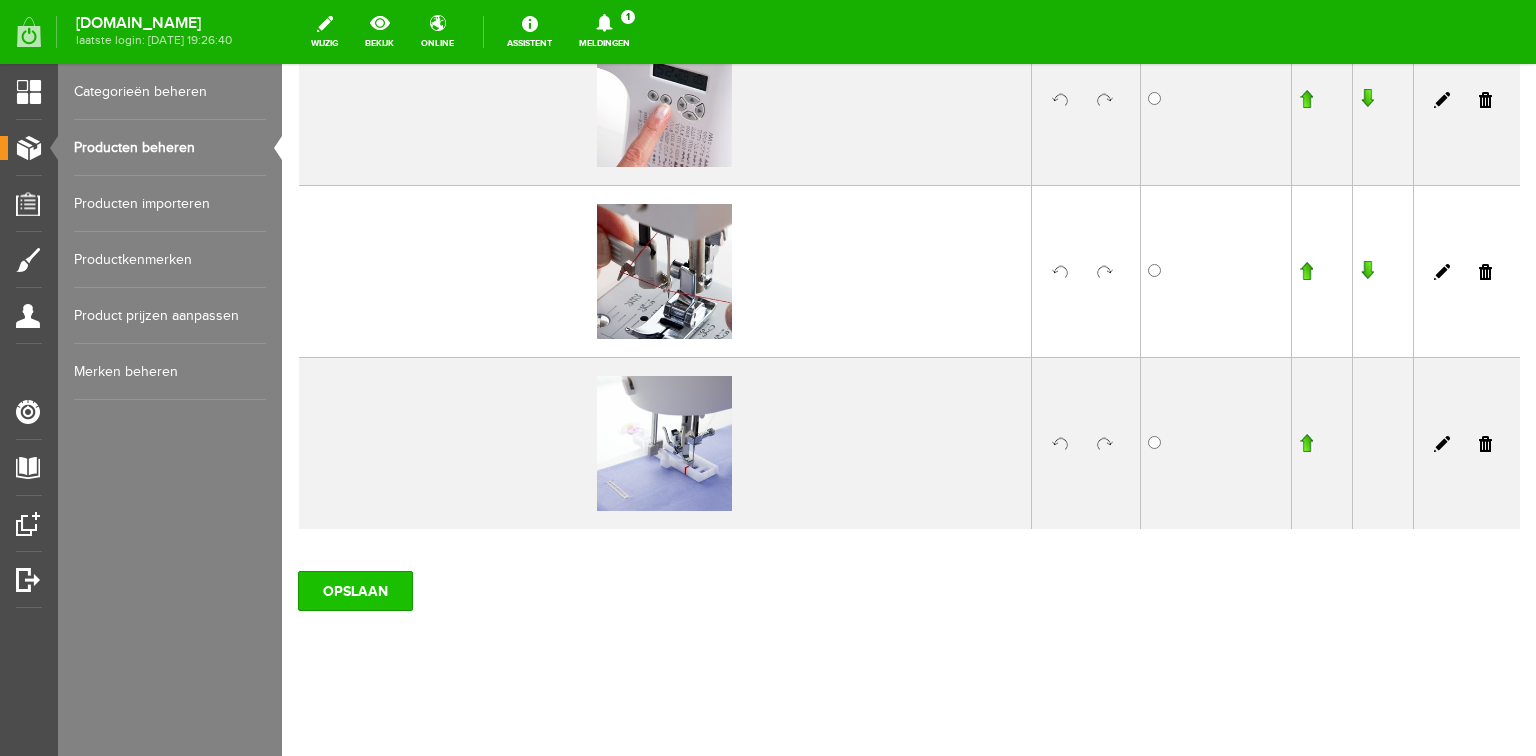 click on "OPSLAAN" at bounding box center [355, 591] 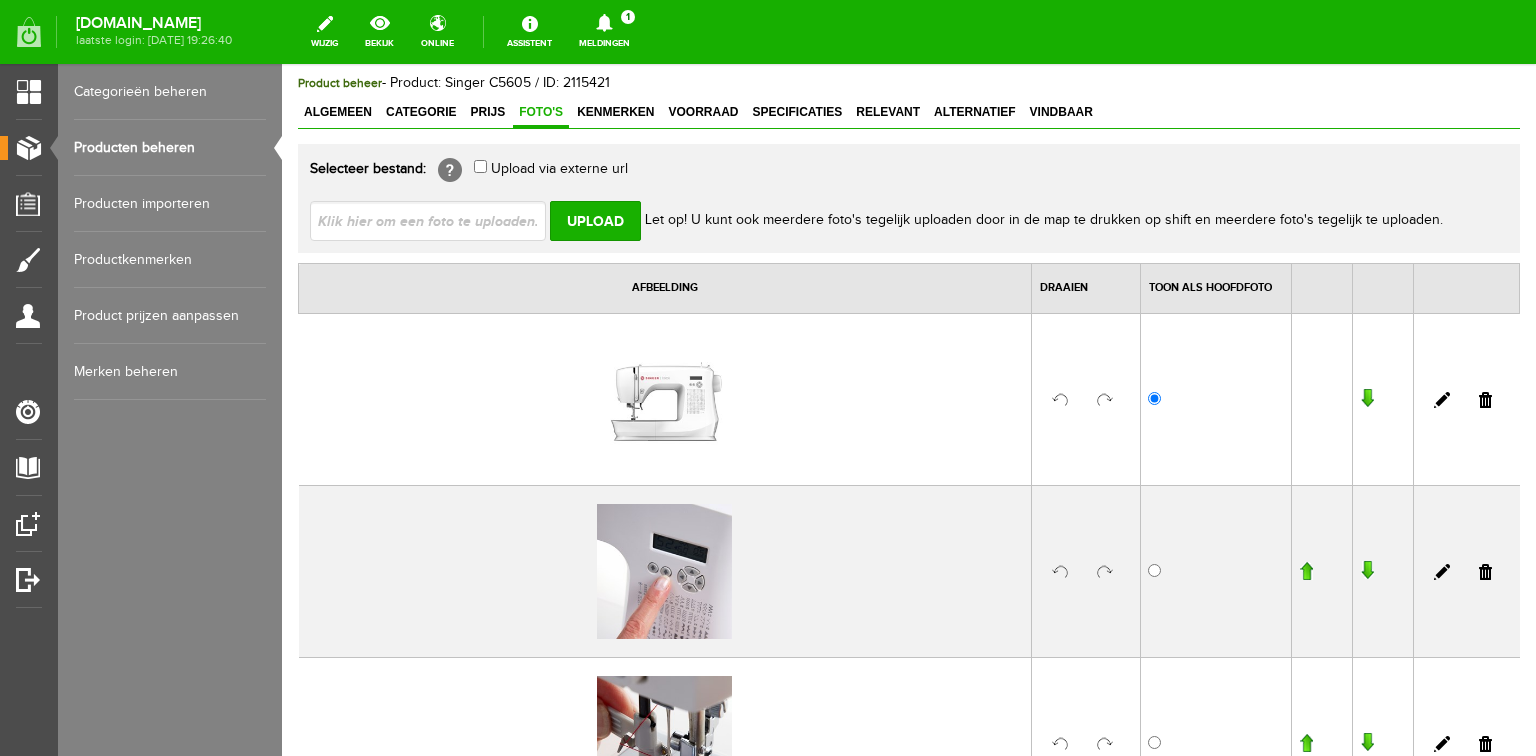 scroll, scrollTop: 95, scrollLeft: 0, axis: vertical 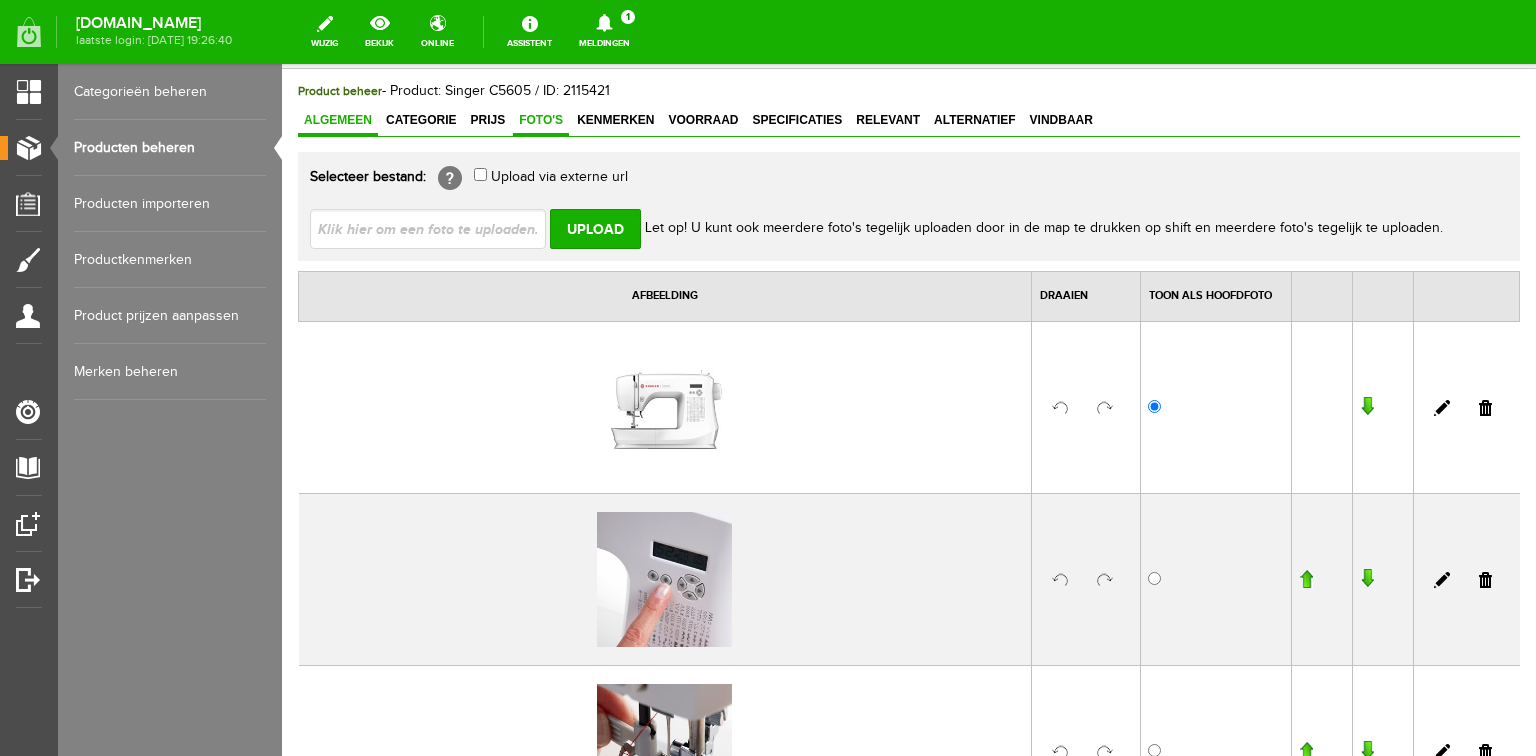 click on "Algemeen" at bounding box center (338, 120) 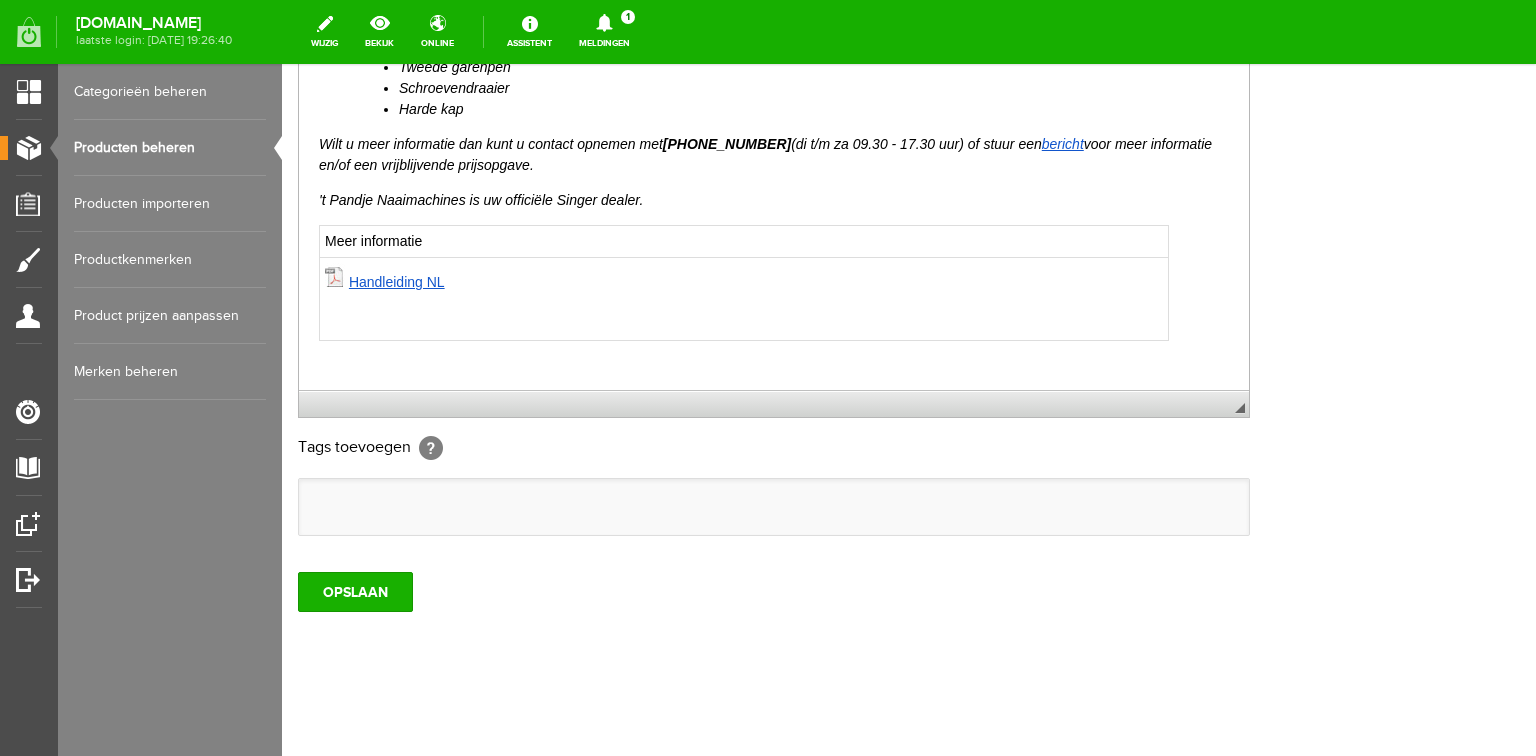 scroll, scrollTop: 1054, scrollLeft: 0, axis: vertical 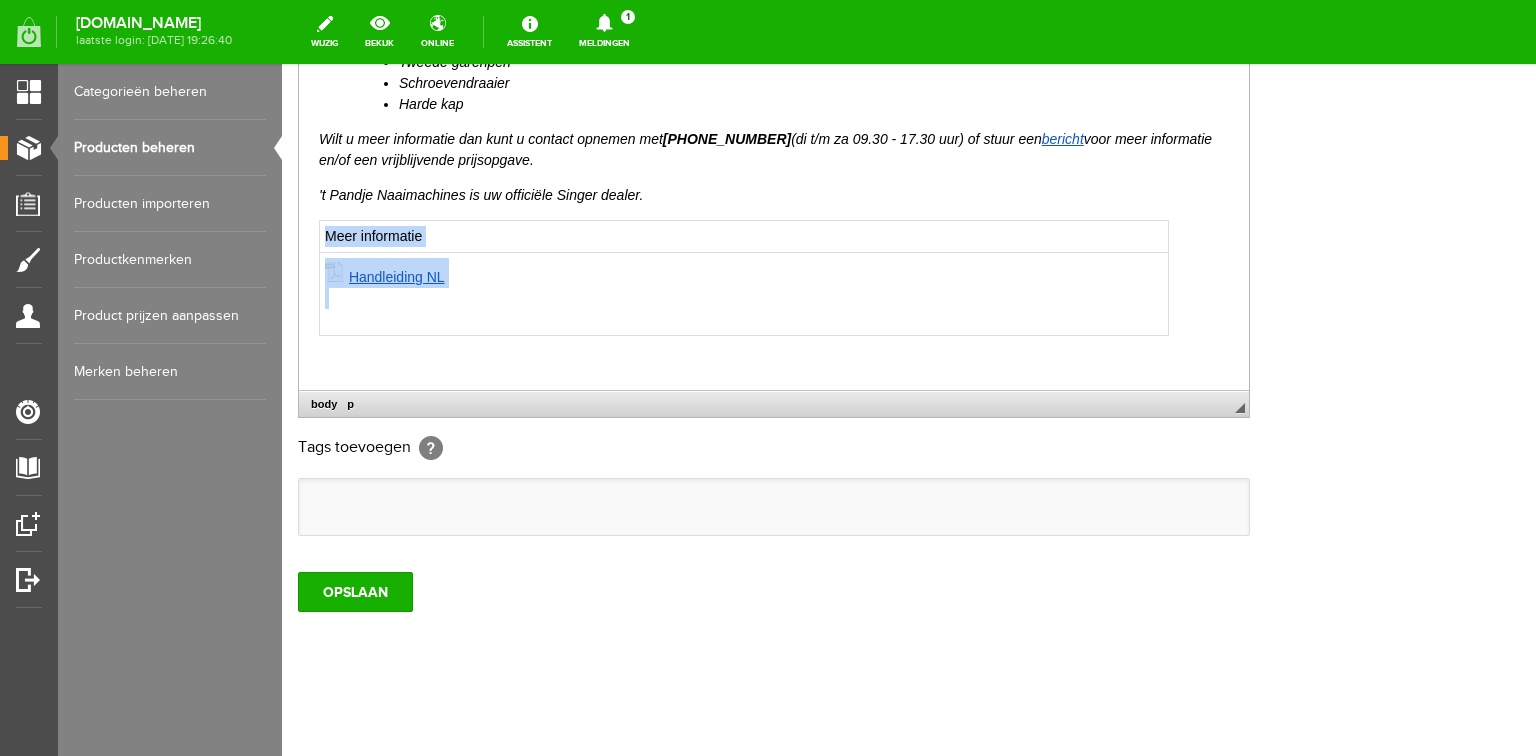 drag, startPoint x: 321, startPoint y: 231, endPoint x: 518, endPoint y: 326, distance: 218.70985 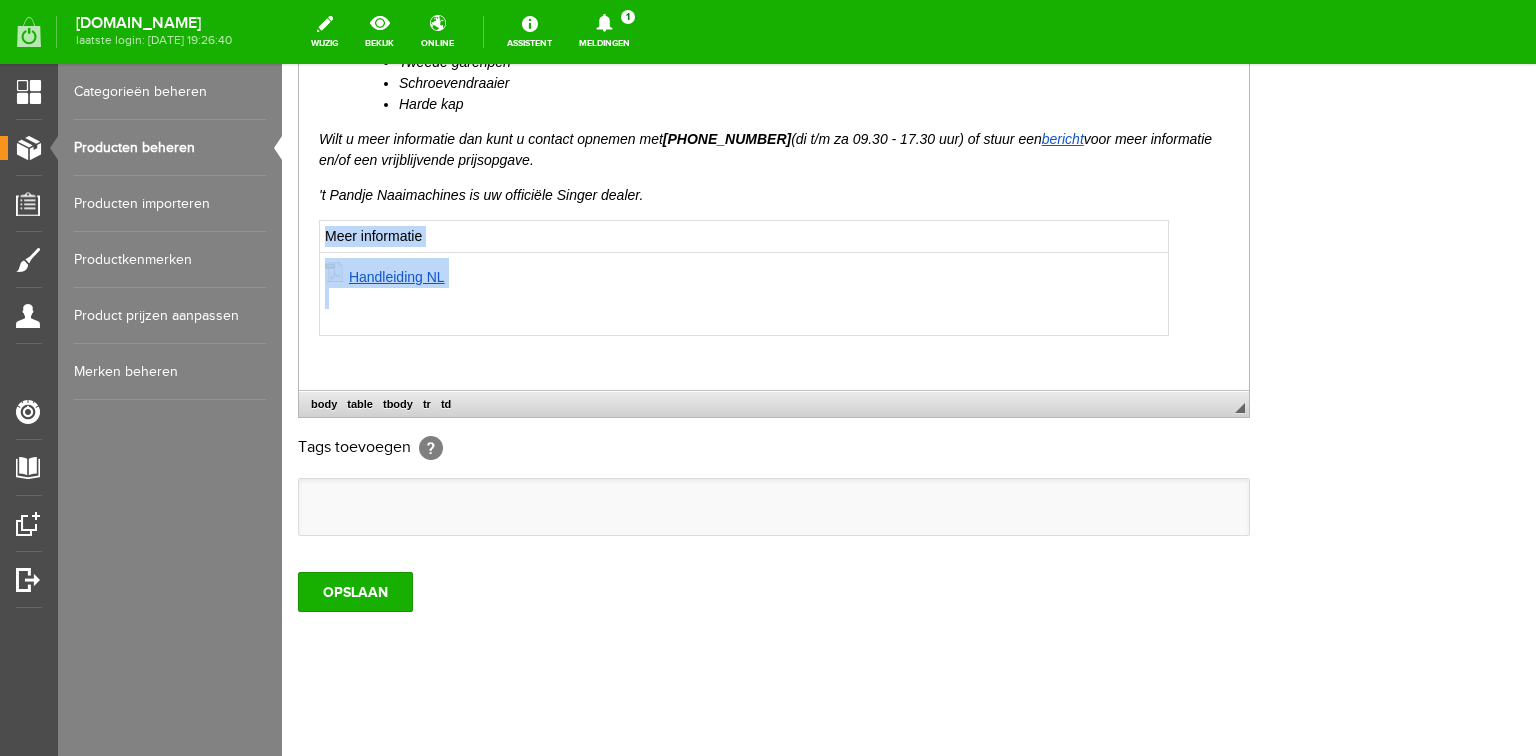 copy on "Meer informatie   Handleiding NL" 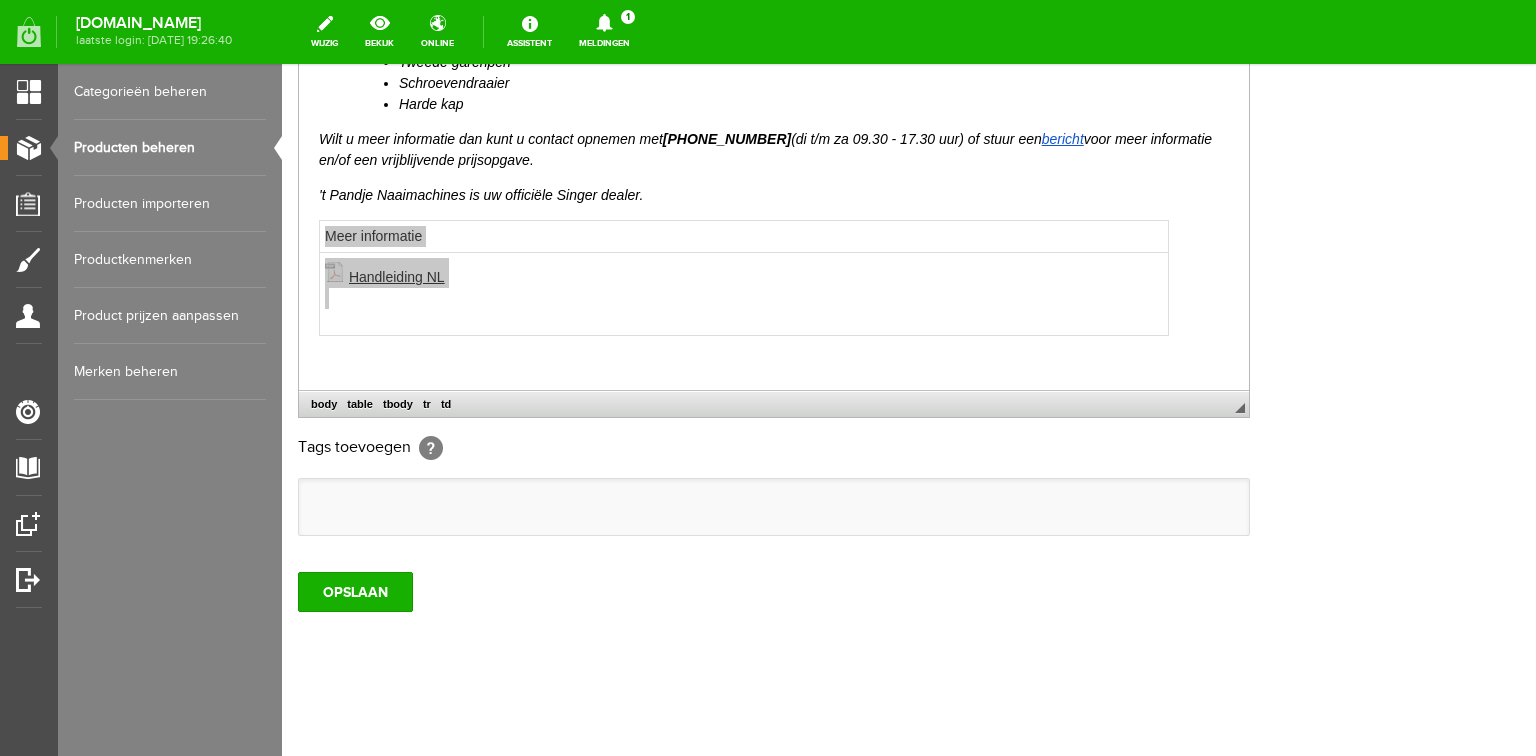 click on "Producten beheren" at bounding box center (170, 148) 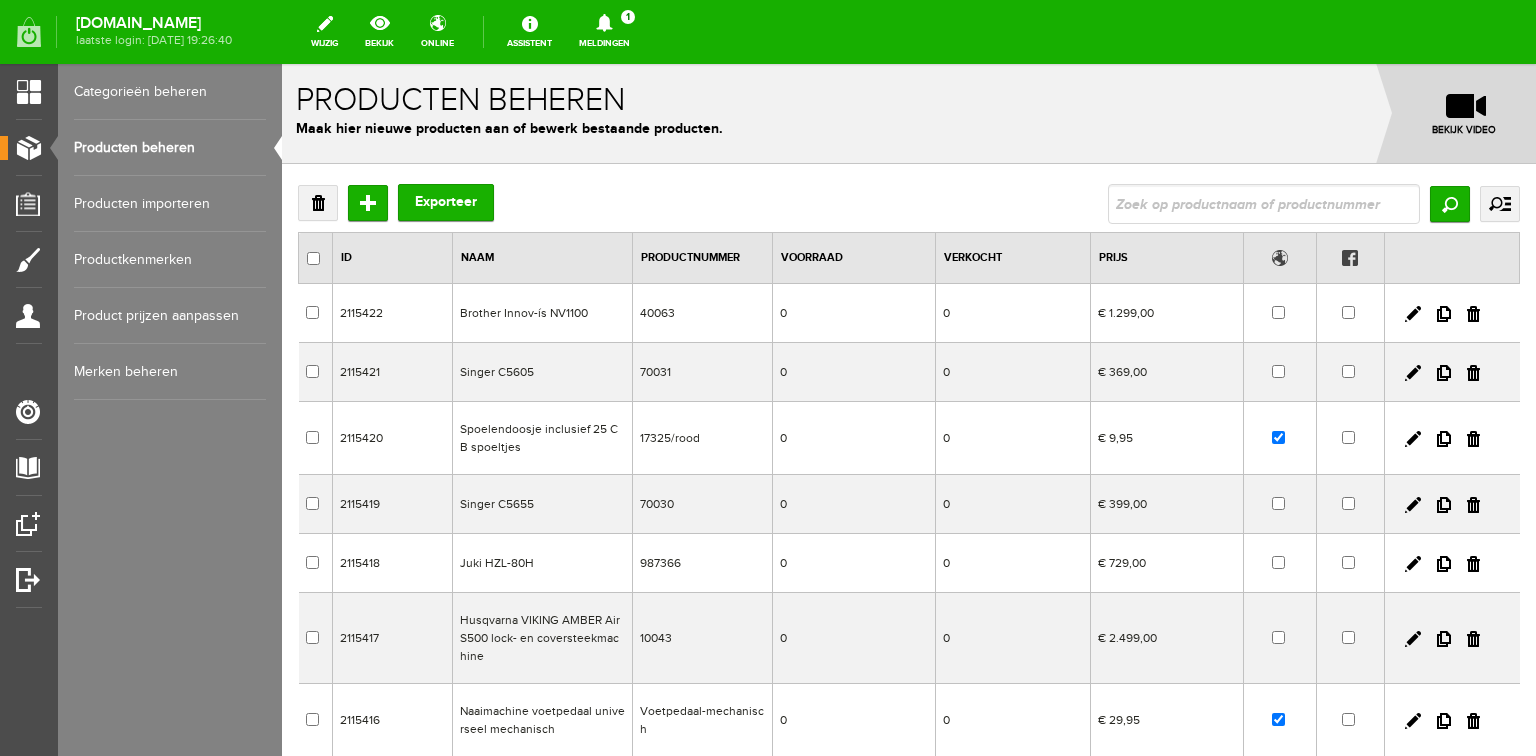 scroll, scrollTop: 0, scrollLeft: 0, axis: both 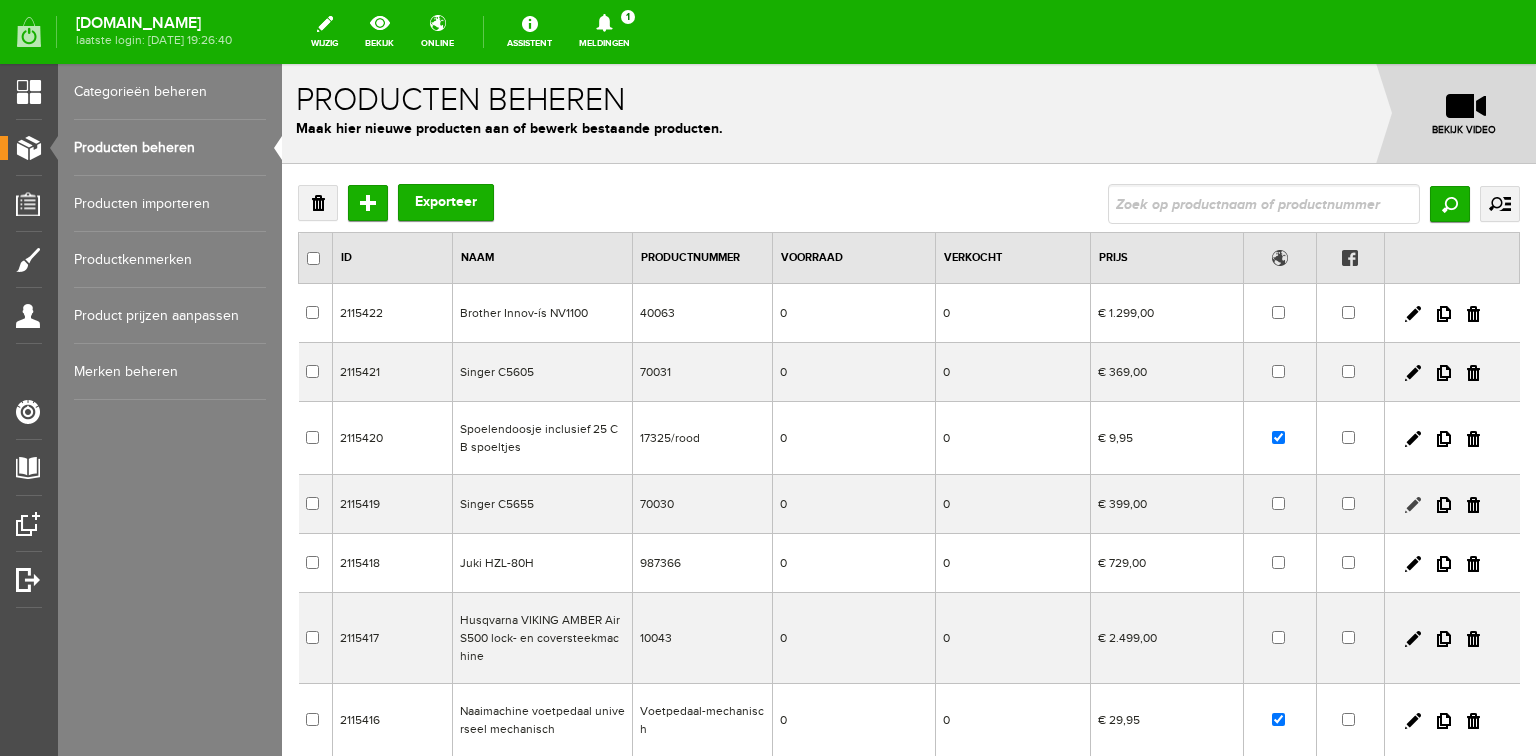 click at bounding box center [1413, 505] 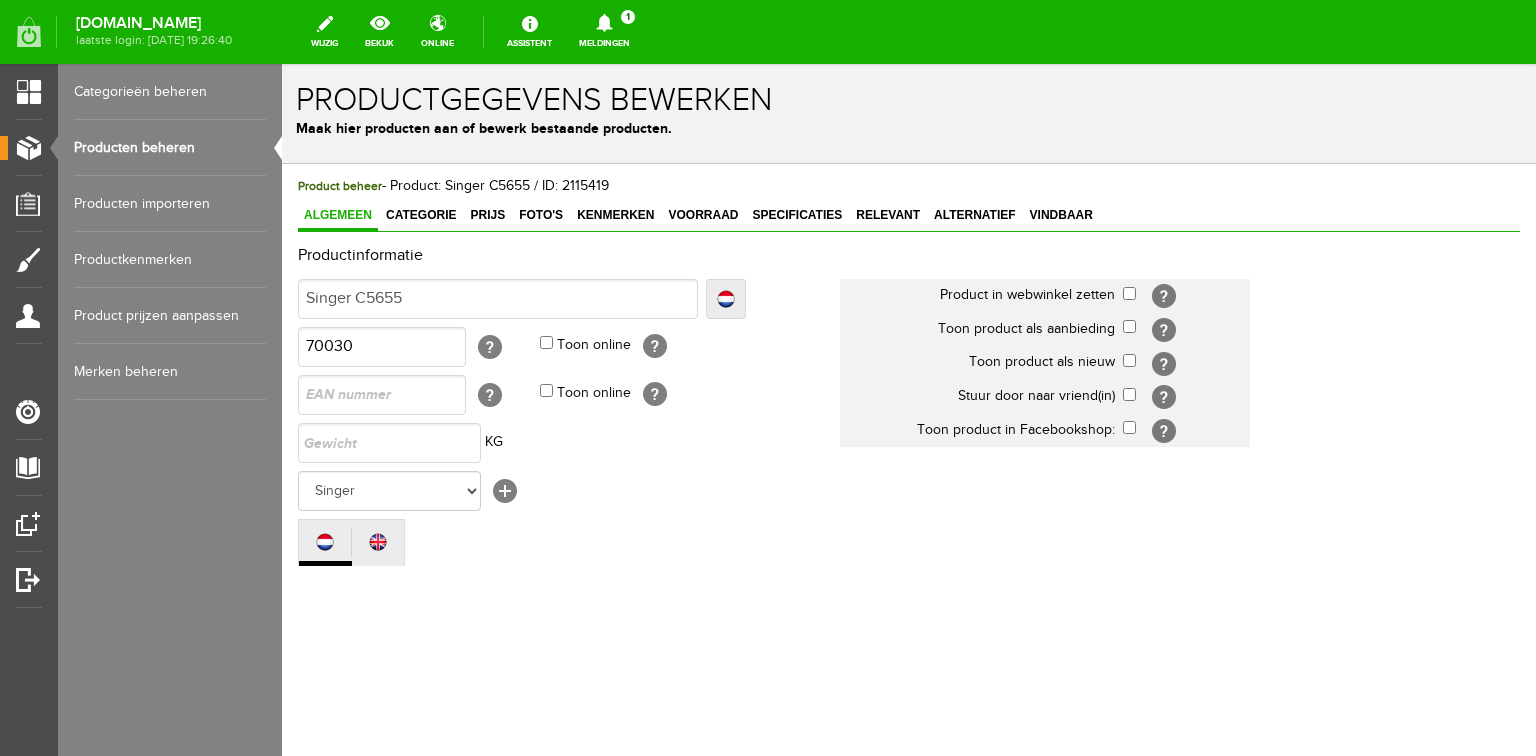 scroll, scrollTop: 0, scrollLeft: 0, axis: both 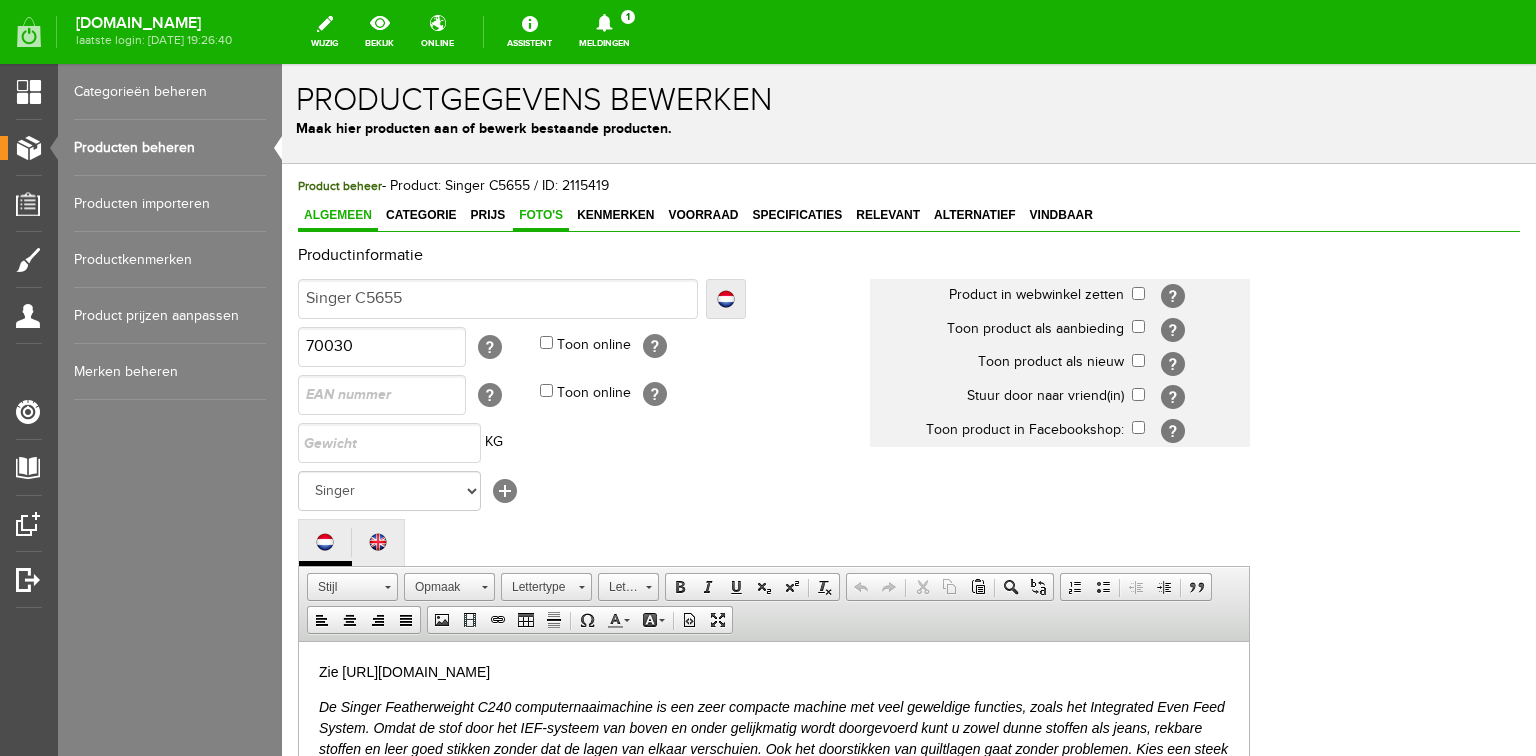 click on "Foto's" at bounding box center (541, 215) 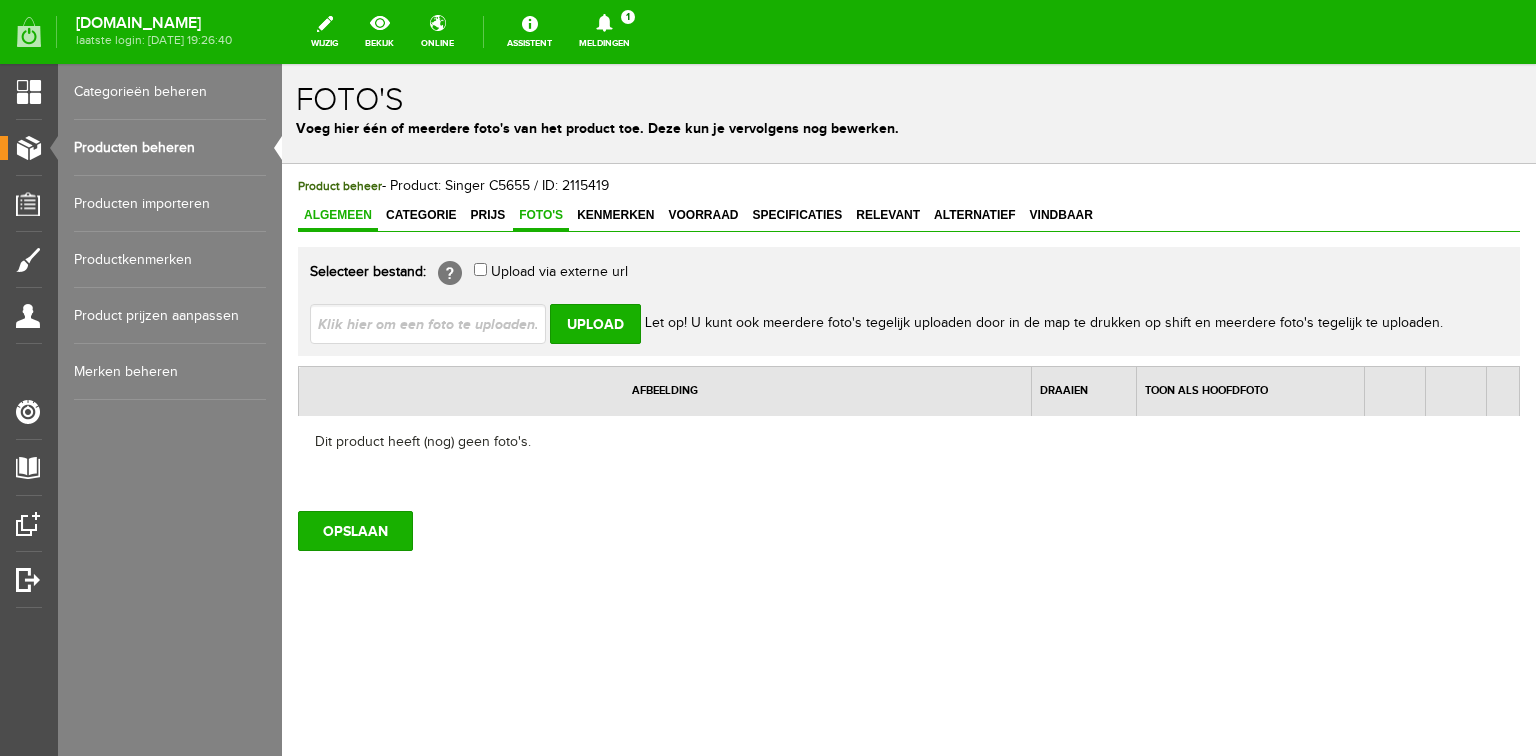 click on "Algemeen" at bounding box center [338, 215] 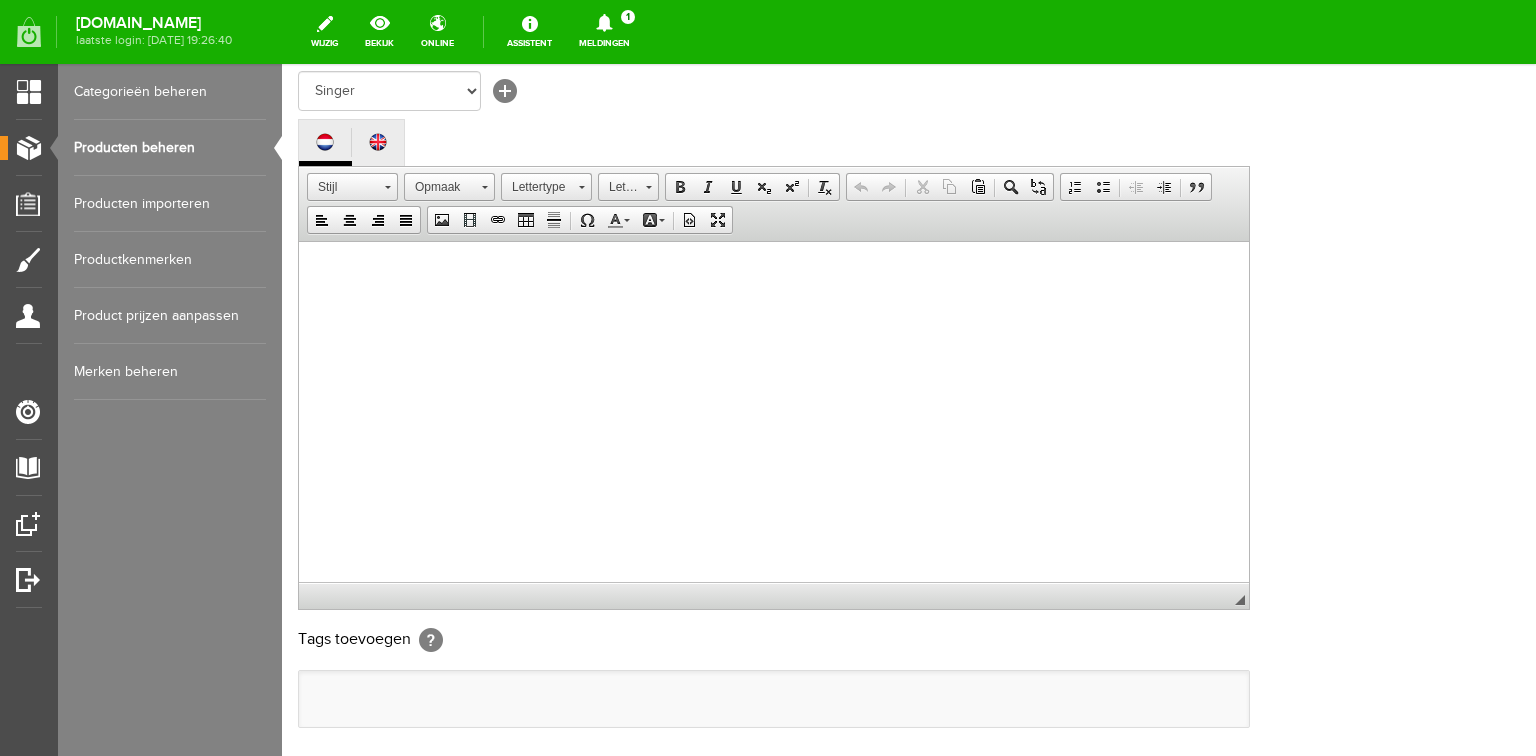 scroll, scrollTop: 1120, scrollLeft: 0, axis: vertical 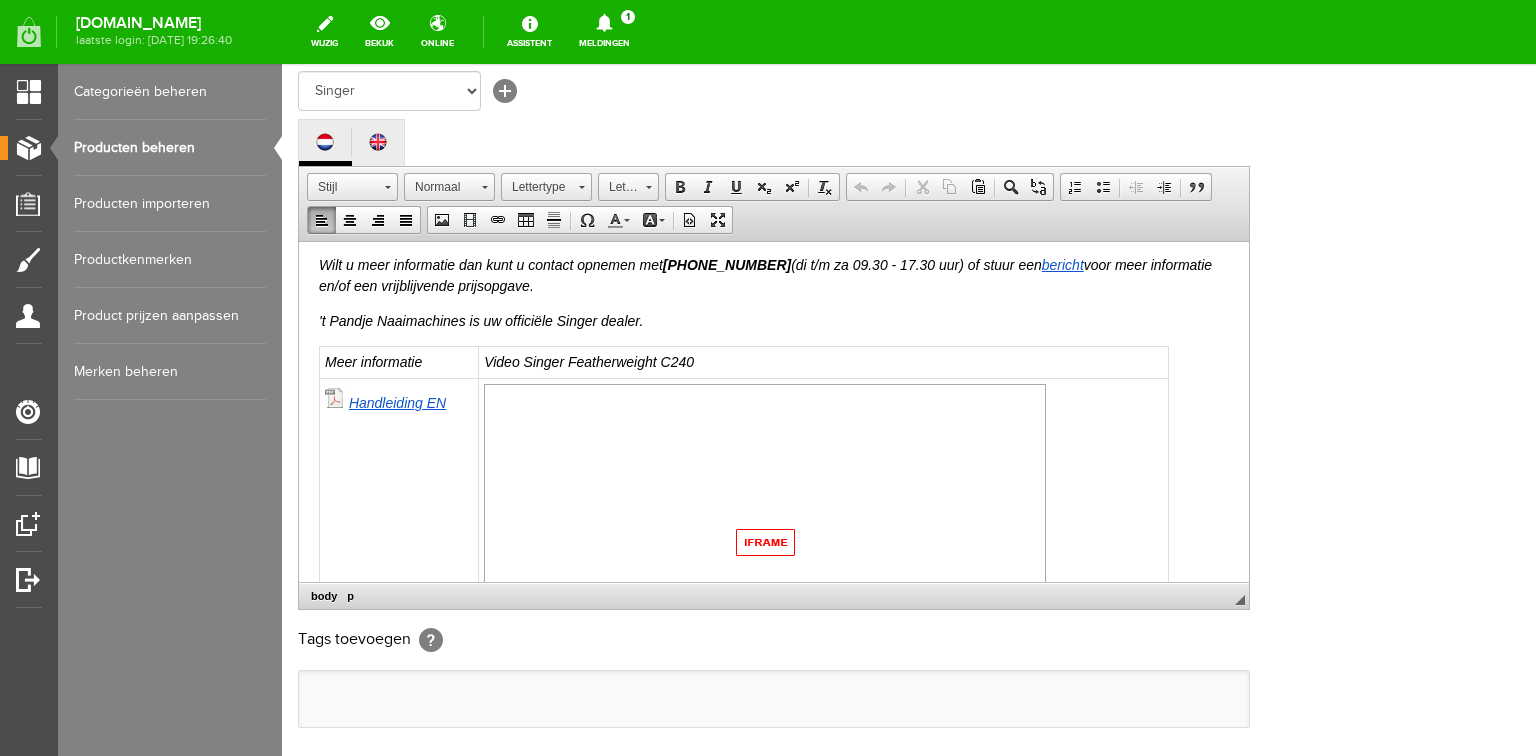click on "Meer informatie" at bounding box center (373, 361) 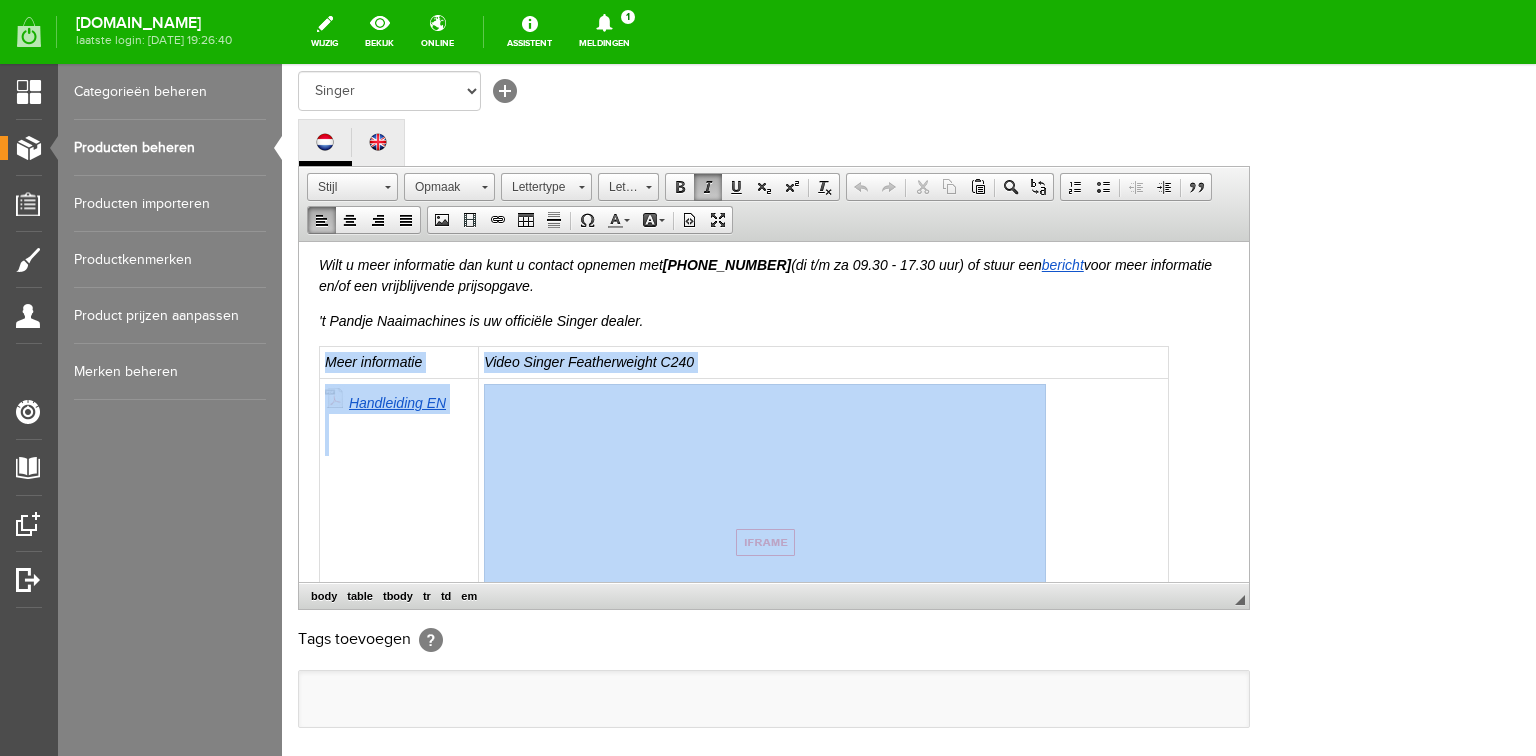 drag, startPoint x: 327, startPoint y: 352, endPoint x: 849, endPoint y: 498, distance: 542.0332 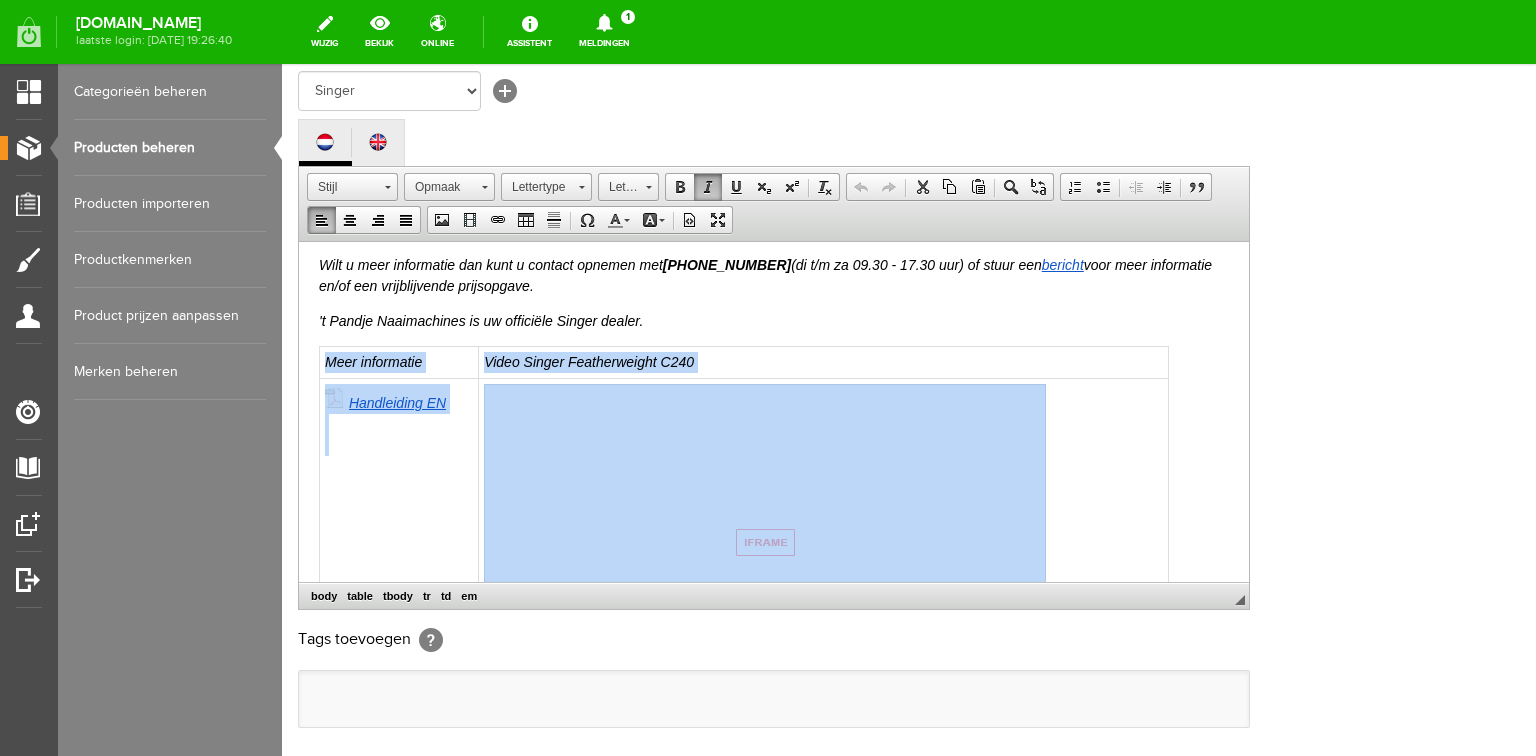 paste 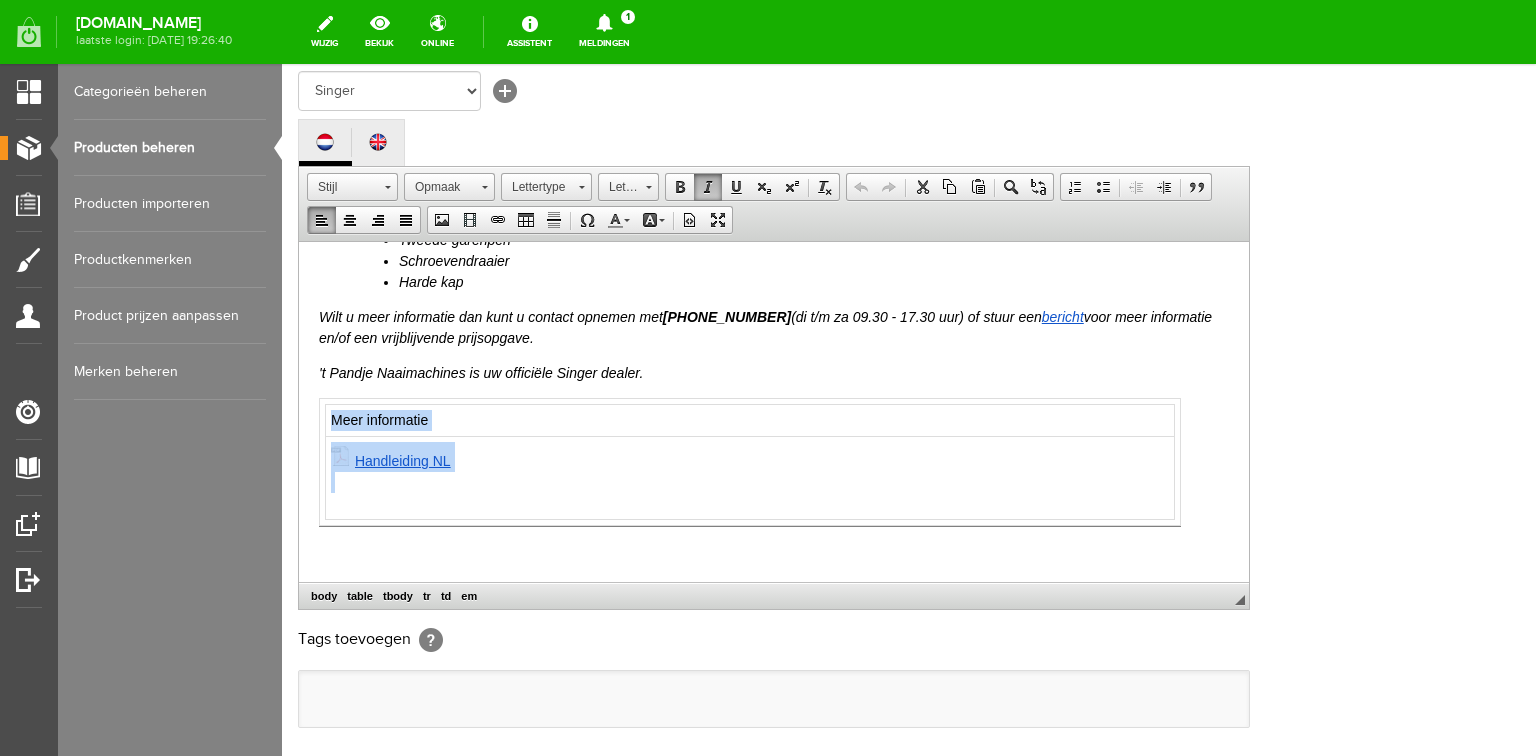 scroll, scrollTop: 1066, scrollLeft: 0, axis: vertical 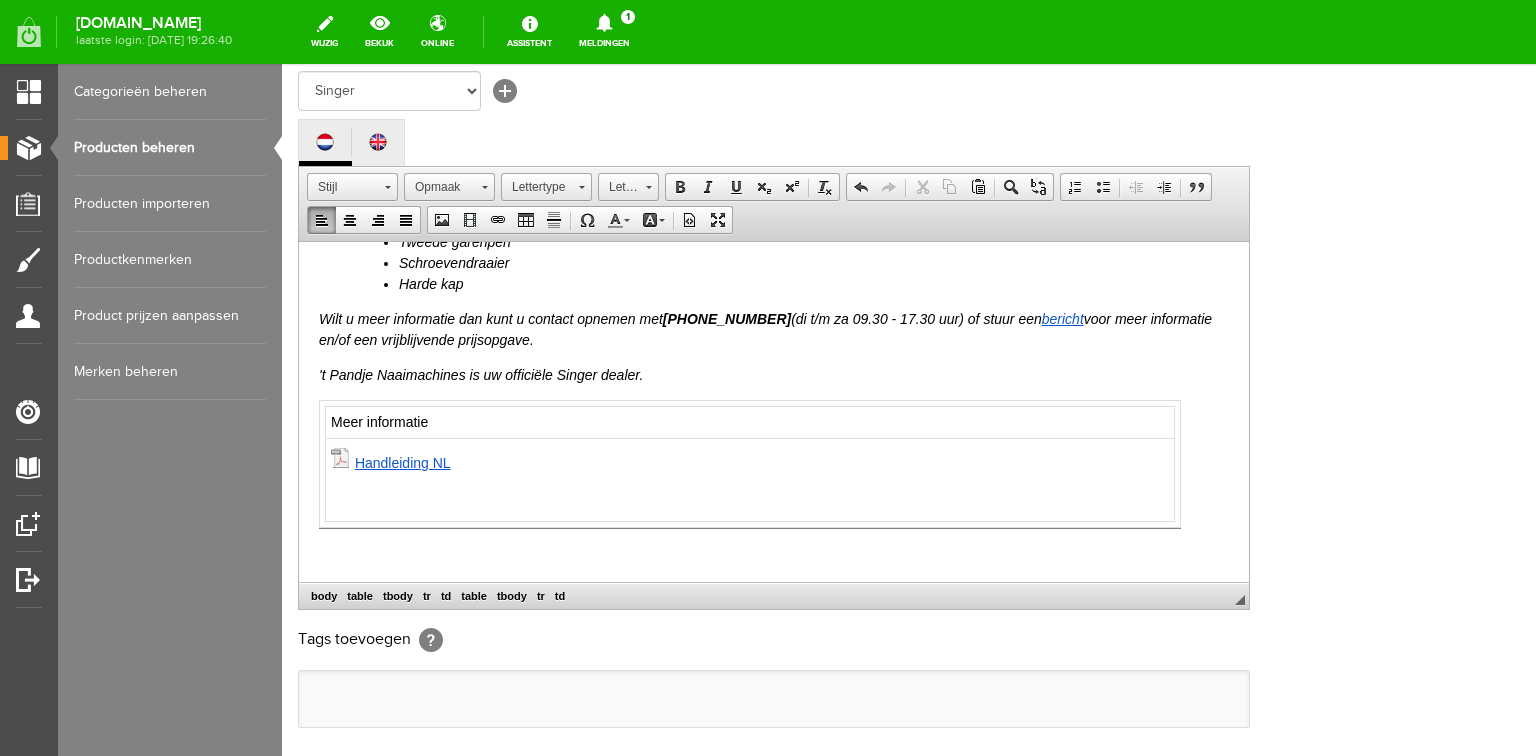 click on "Meer informatie   Handleiding NL ​" at bounding box center (750, 463) 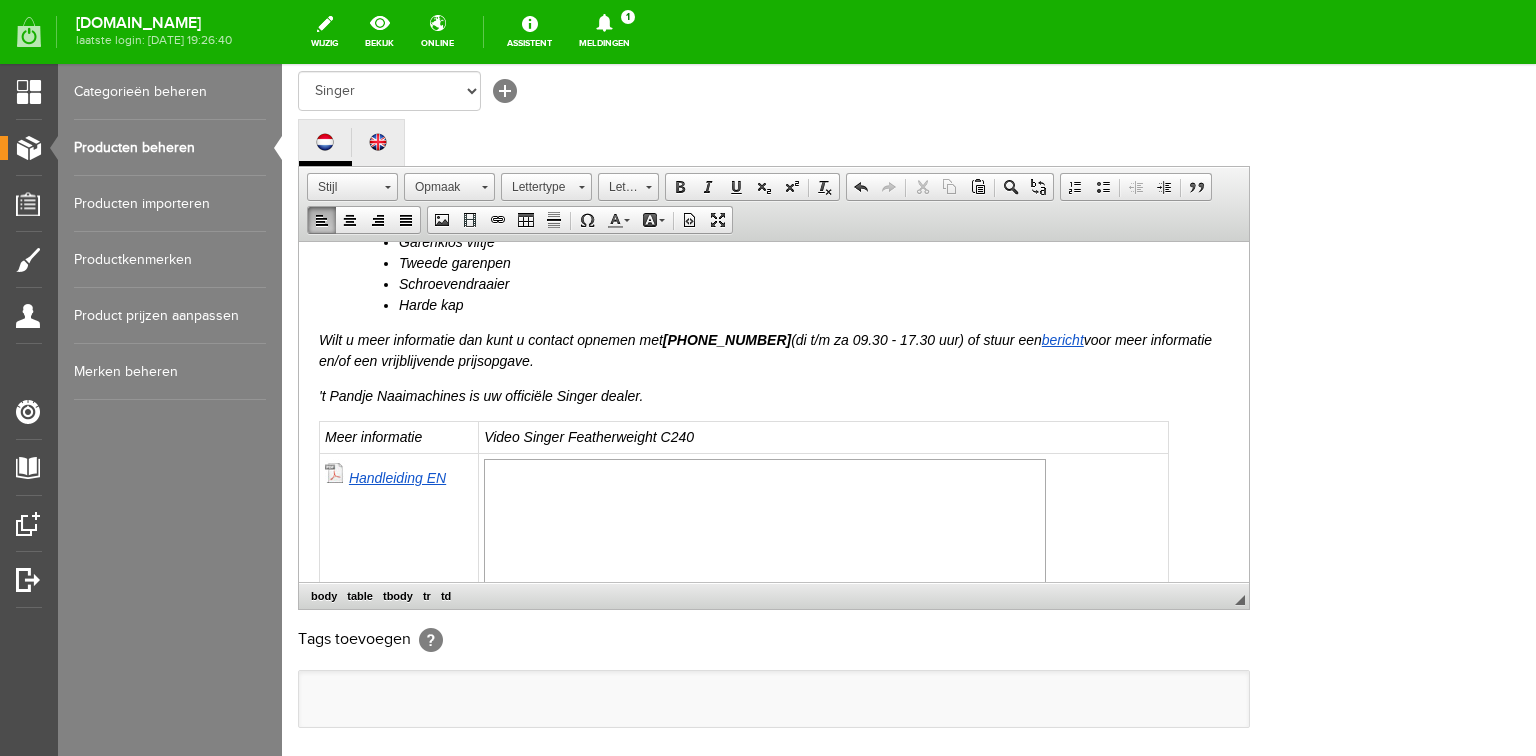 scroll, scrollTop: 1120, scrollLeft: 0, axis: vertical 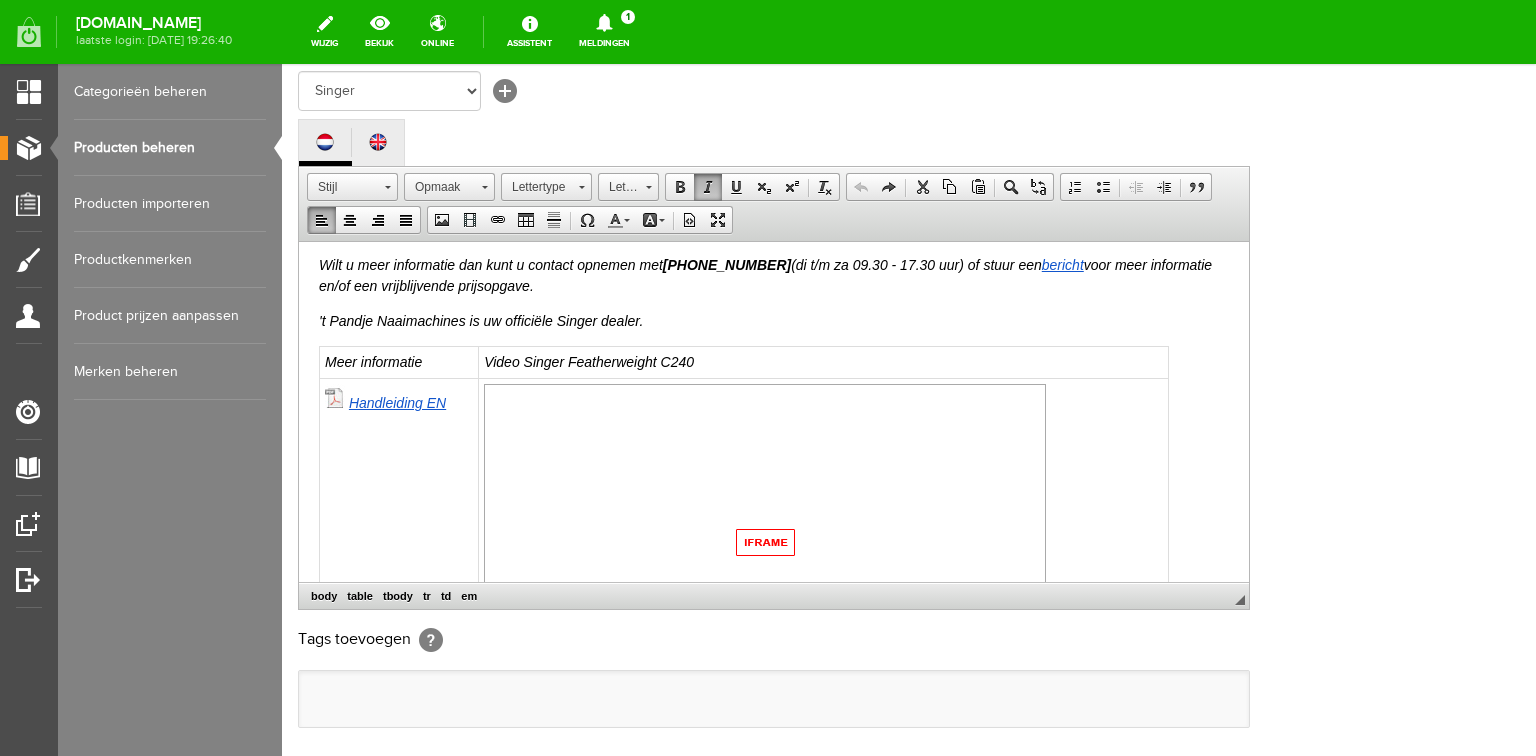click on "'t Pandje Naaimachines is uw officiële Singer dealer." at bounding box center (774, 320) 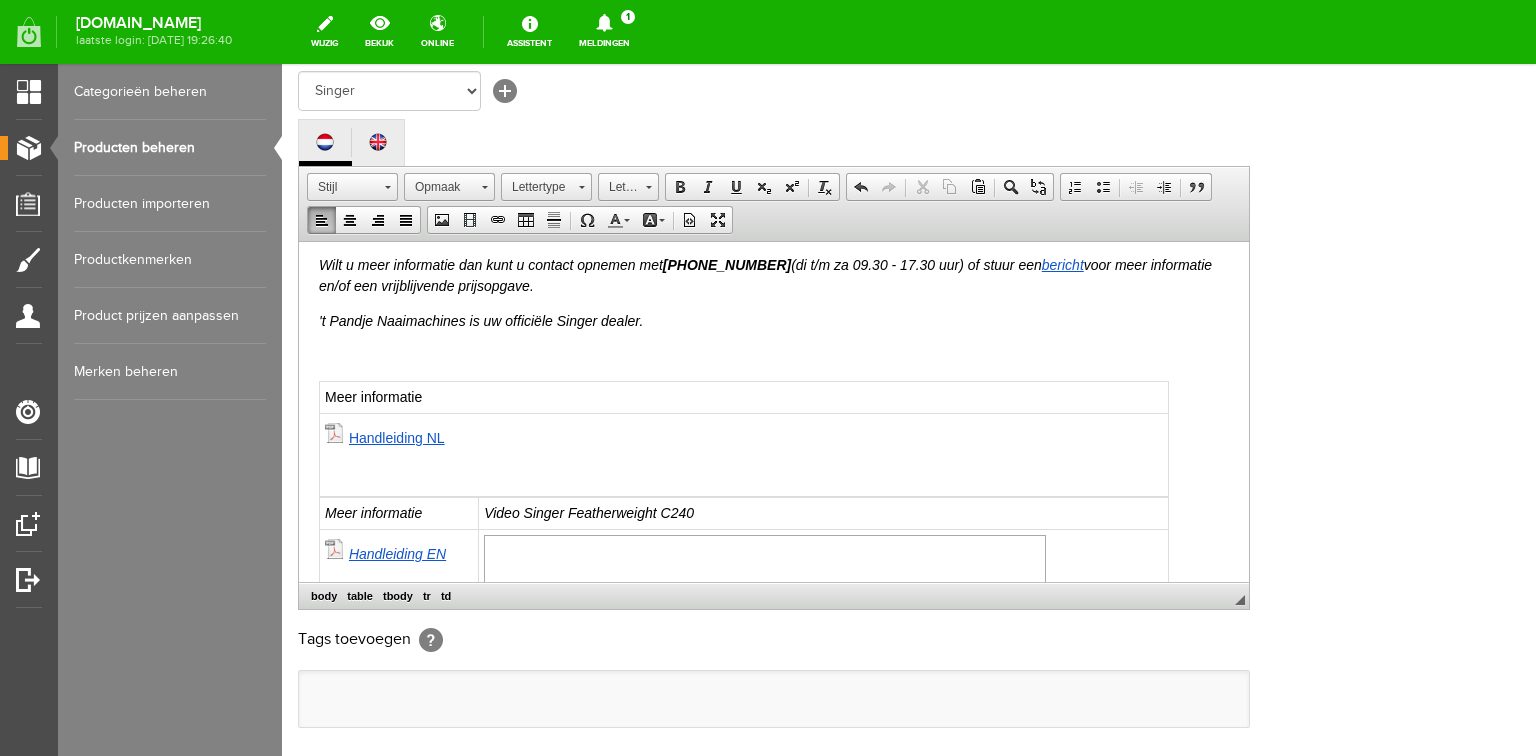 click on "Meer informatie" at bounding box center [373, 512] 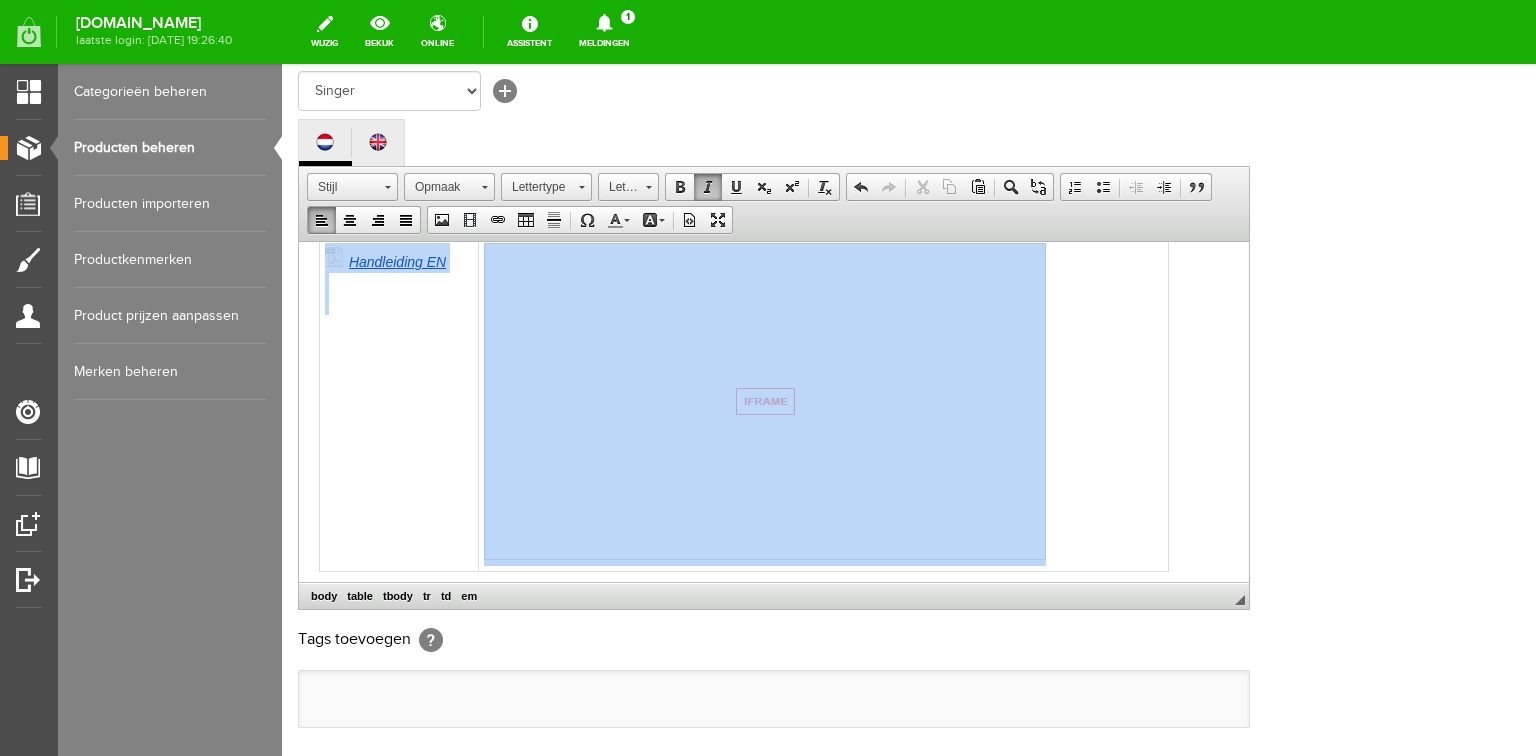 scroll, scrollTop: 1433, scrollLeft: 0, axis: vertical 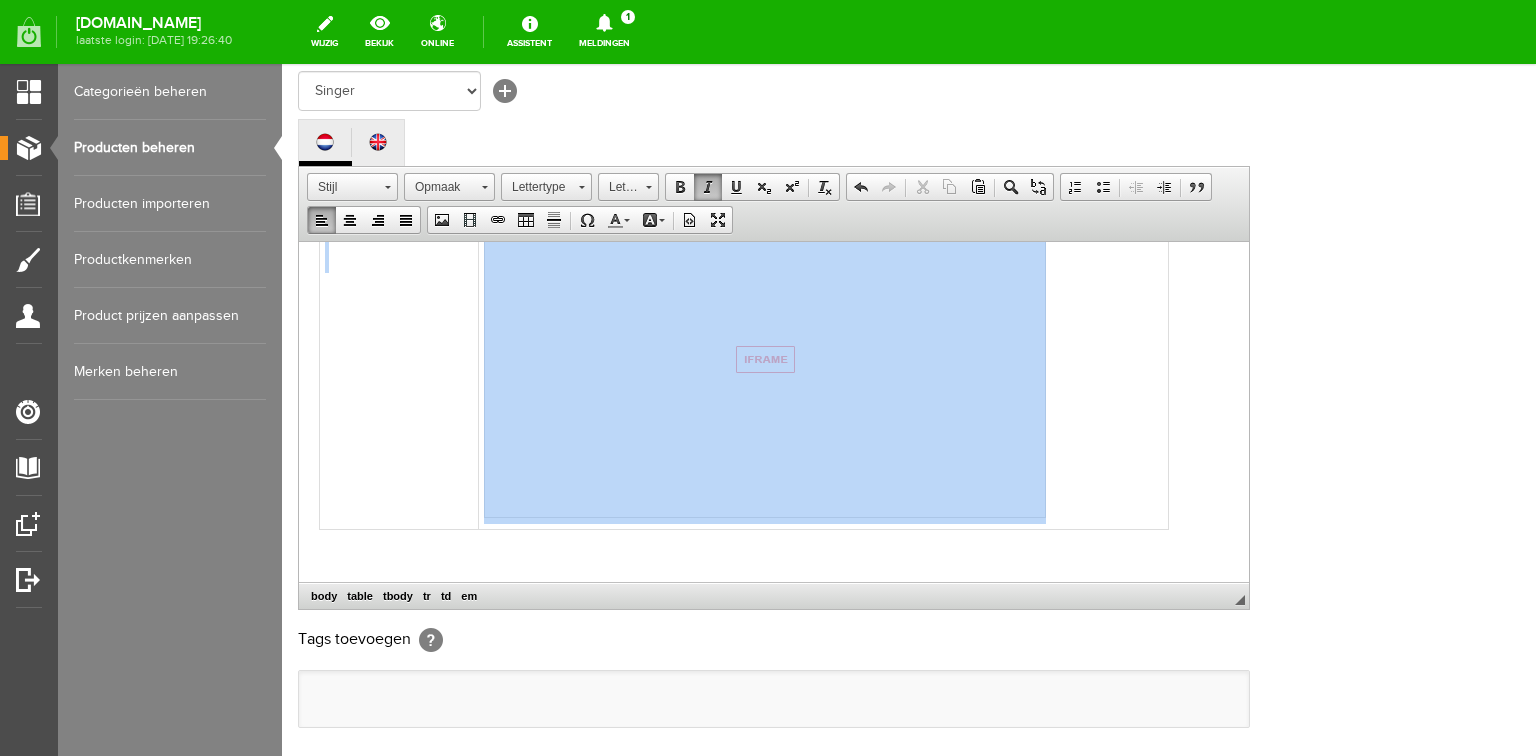drag, startPoint x: 345, startPoint y: 498, endPoint x: 853, endPoint y: 429, distance: 512.6646 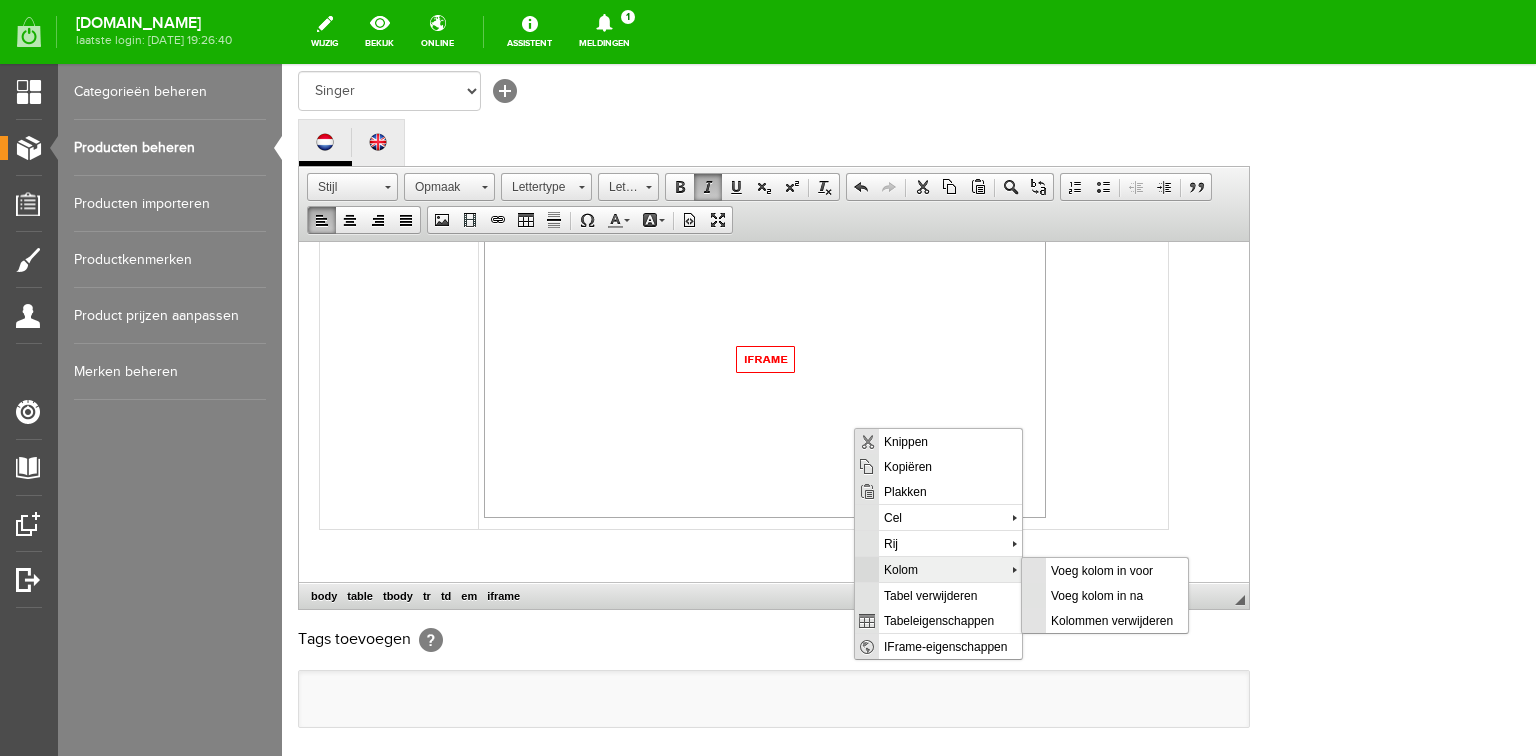 scroll, scrollTop: 0, scrollLeft: 0, axis: both 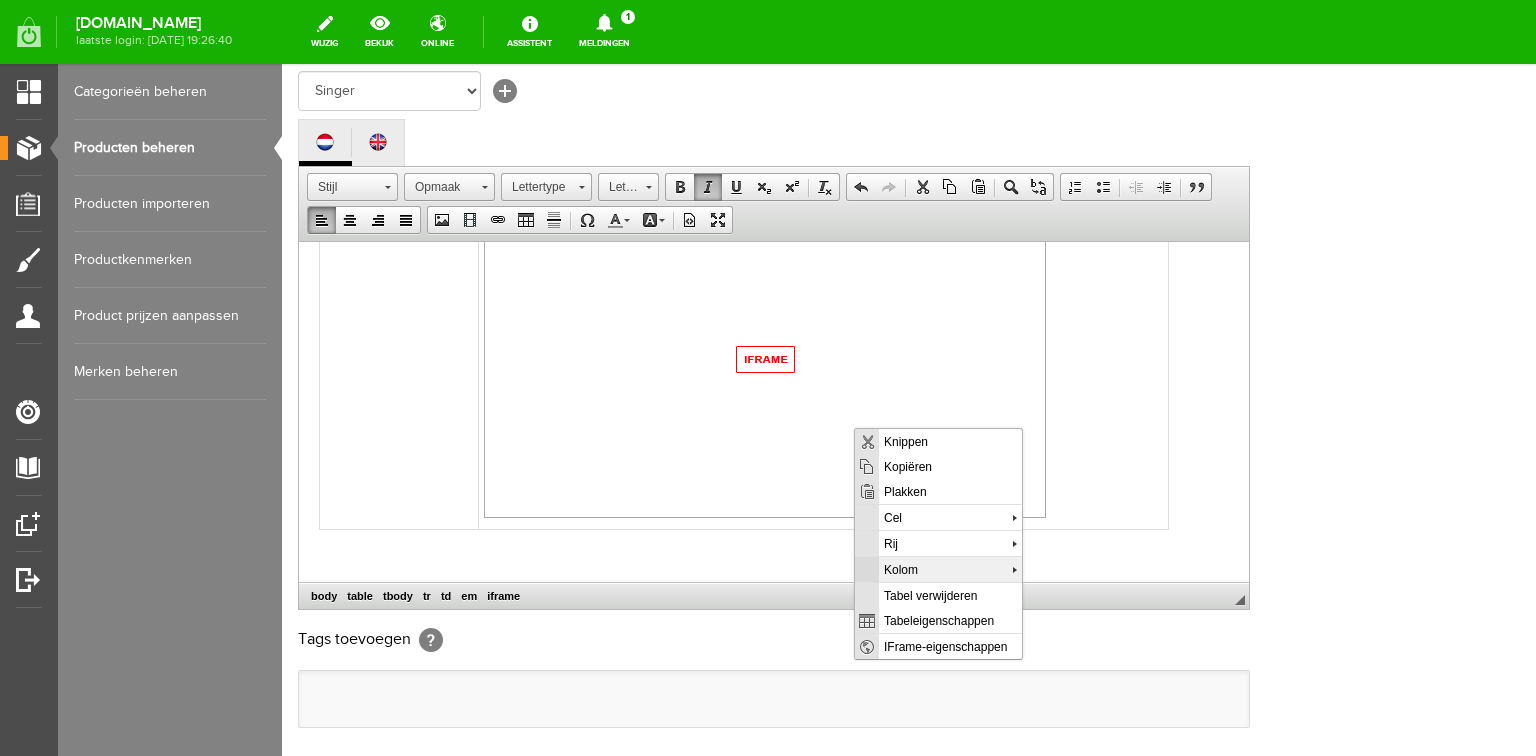 click on "Kolom" at bounding box center (944, 568) 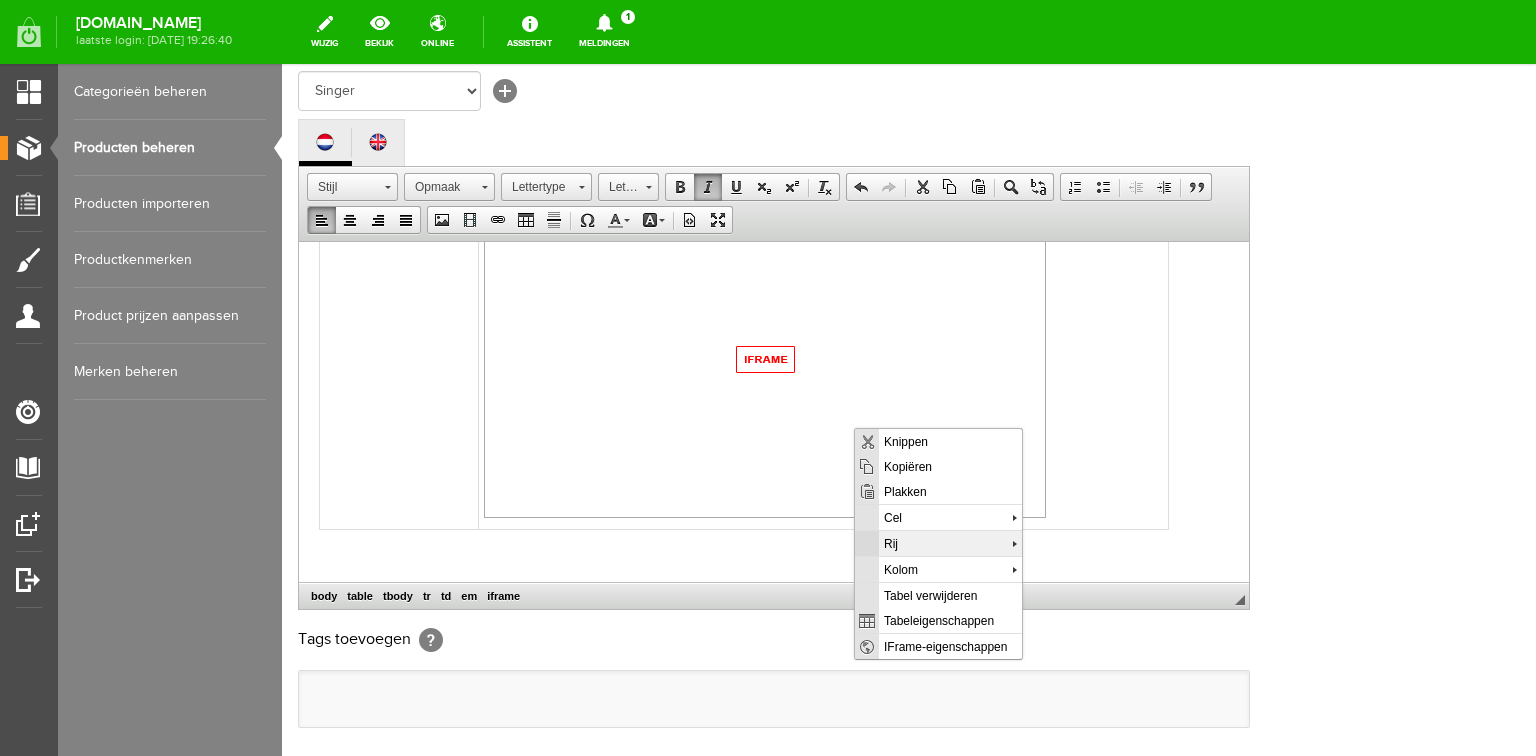 click on "Rij" at bounding box center [944, 542] 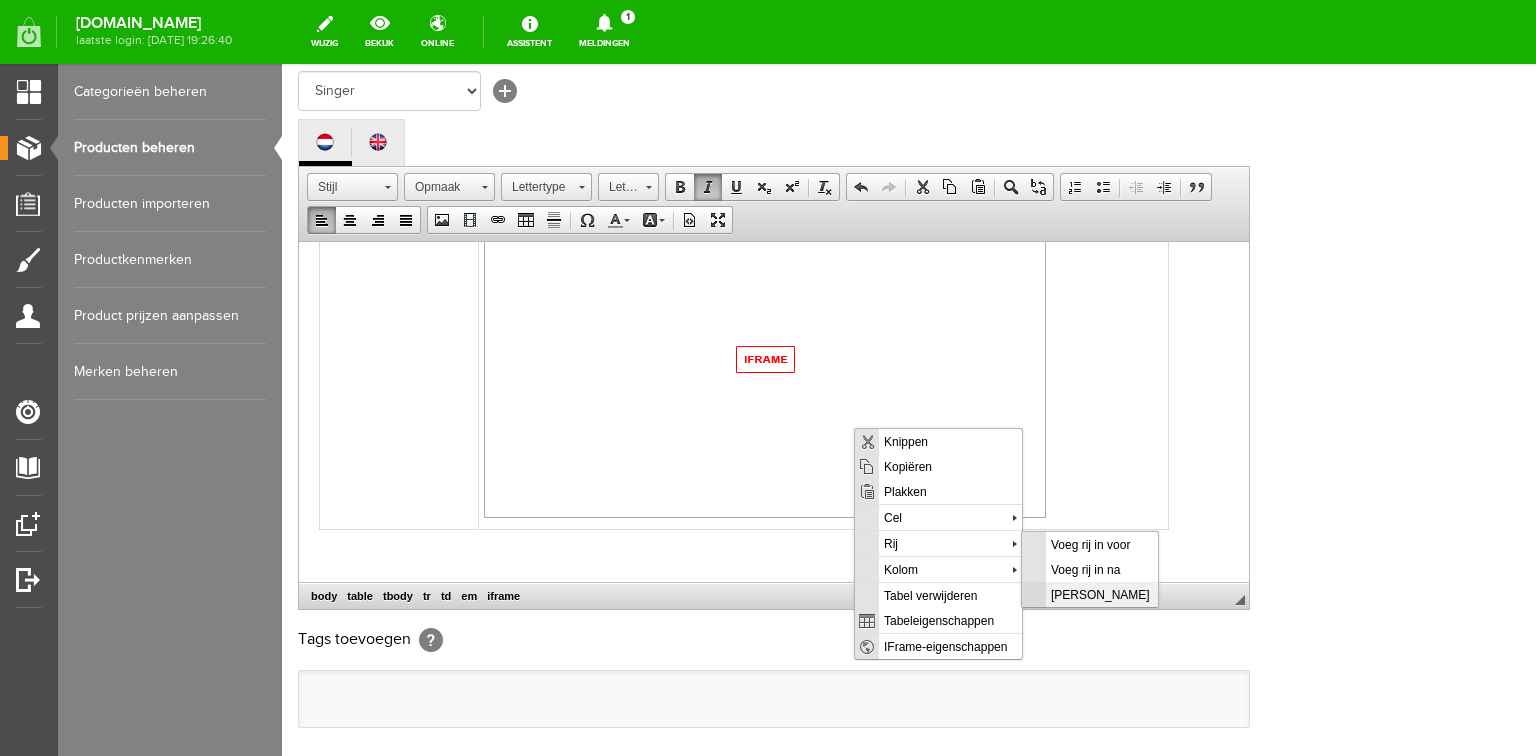 drag, startPoint x: 1068, startPoint y: 594, endPoint x: 1804, endPoint y: 1060, distance: 871.1211 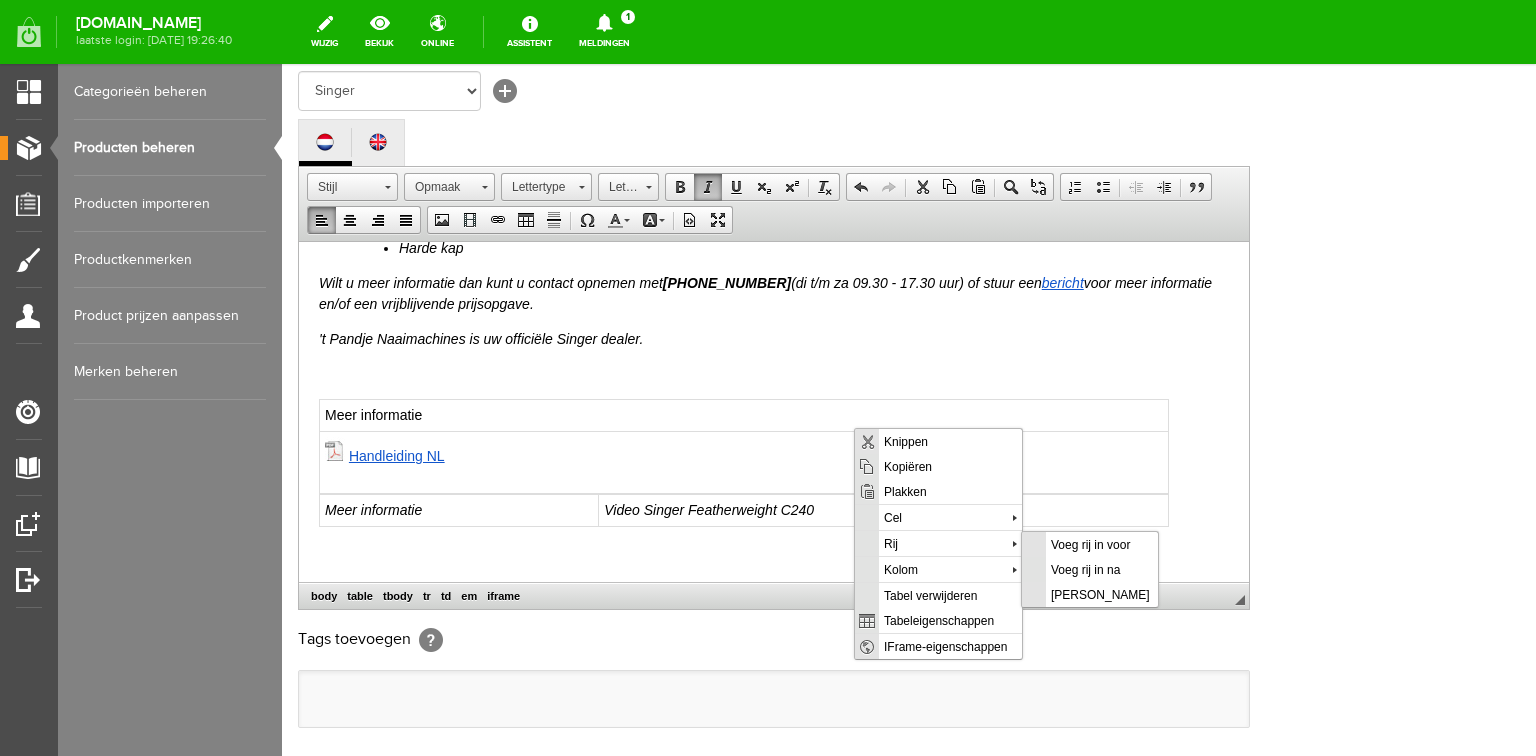 scroll, scrollTop: 1100, scrollLeft: 0, axis: vertical 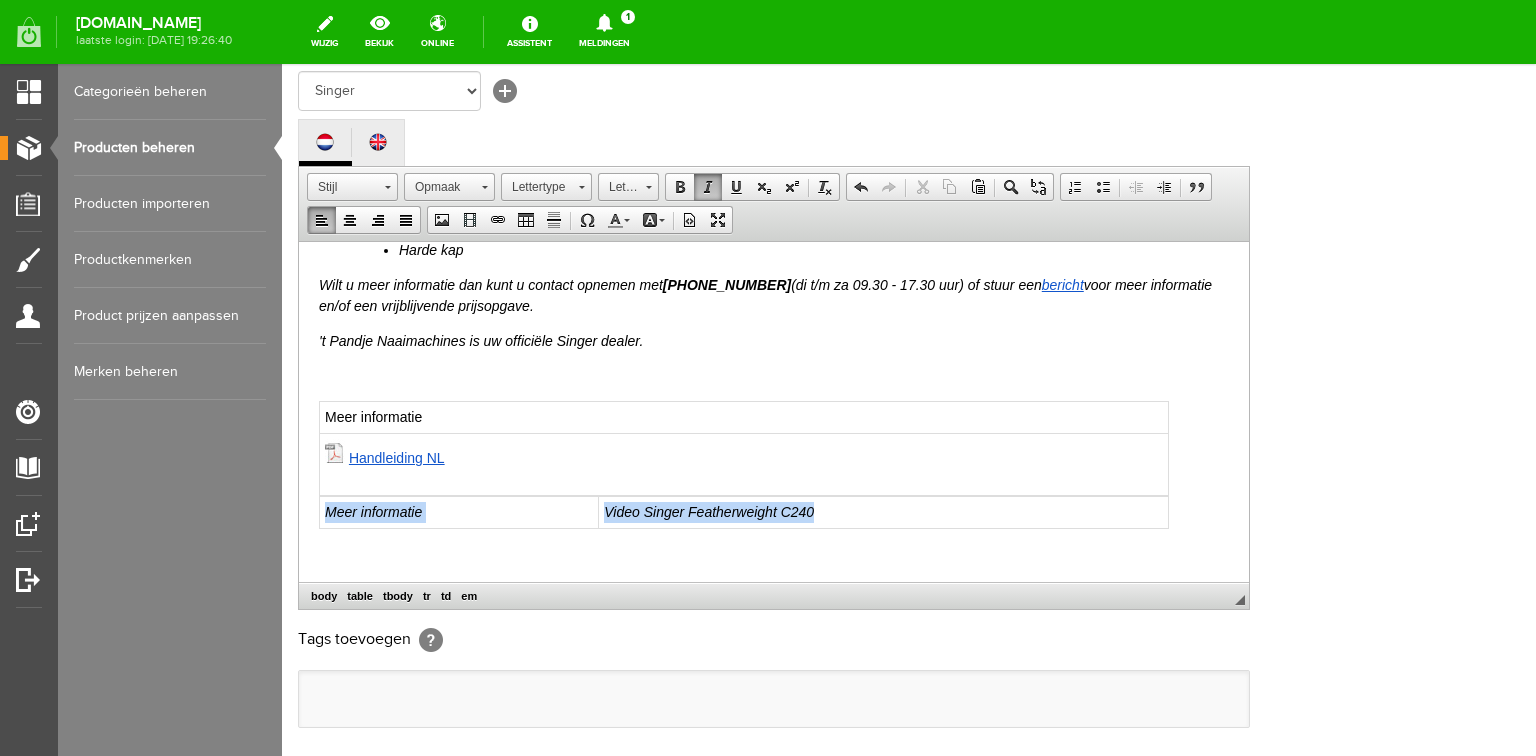 drag, startPoint x: 321, startPoint y: 510, endPoint x: 833, endPoint y: 516, distance: 512.03516 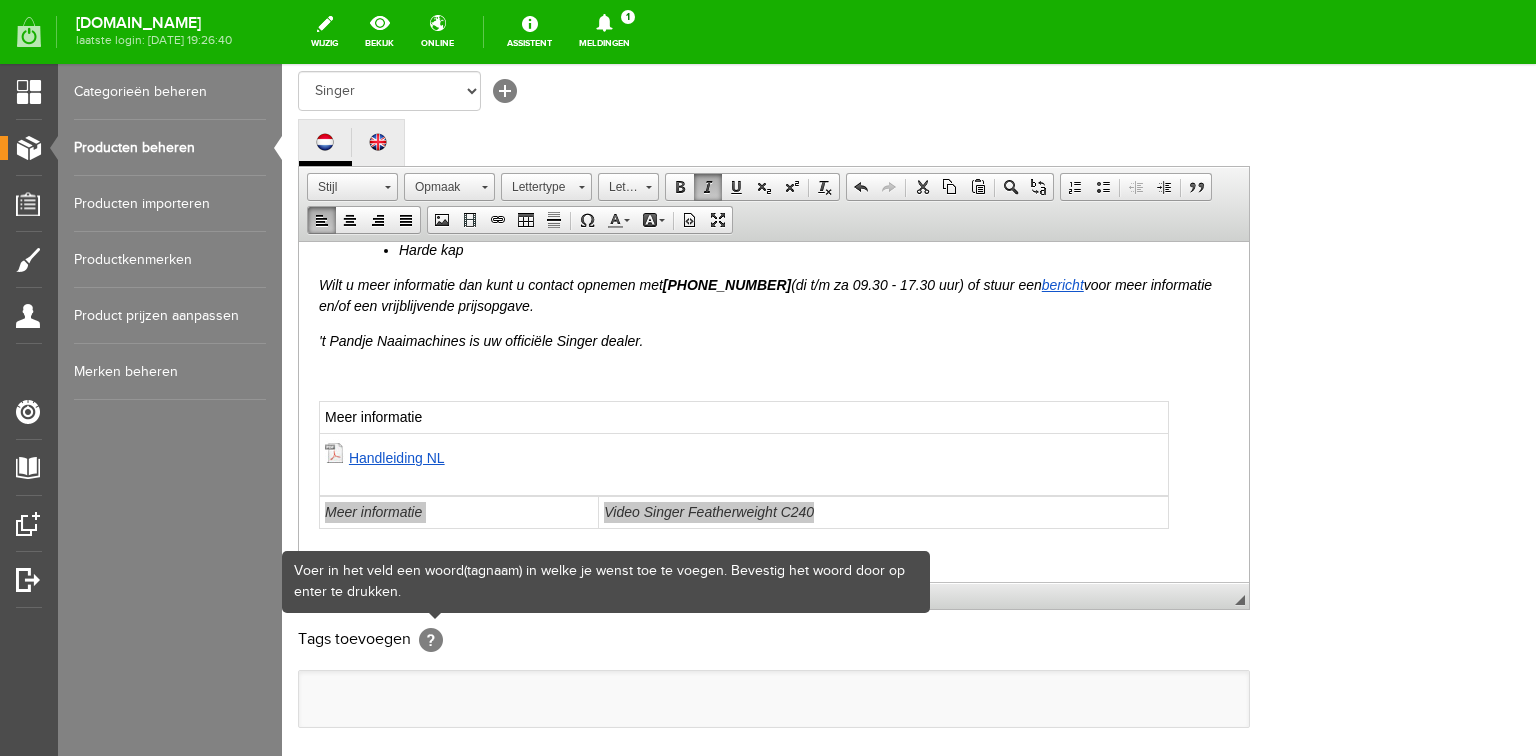click on "[?]" at bounding box center (431, 640) 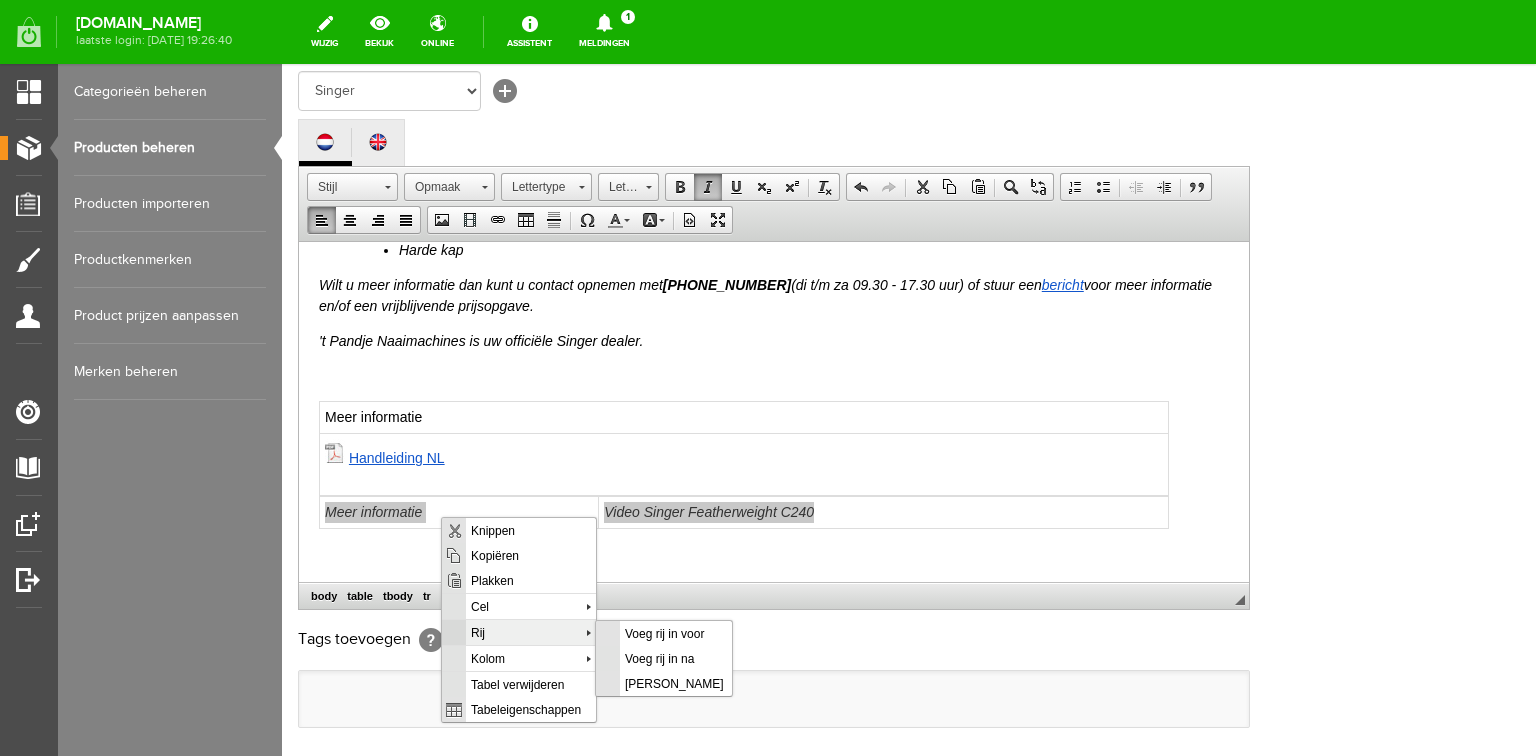 click on "Rij" at bounding box center [525, 631] 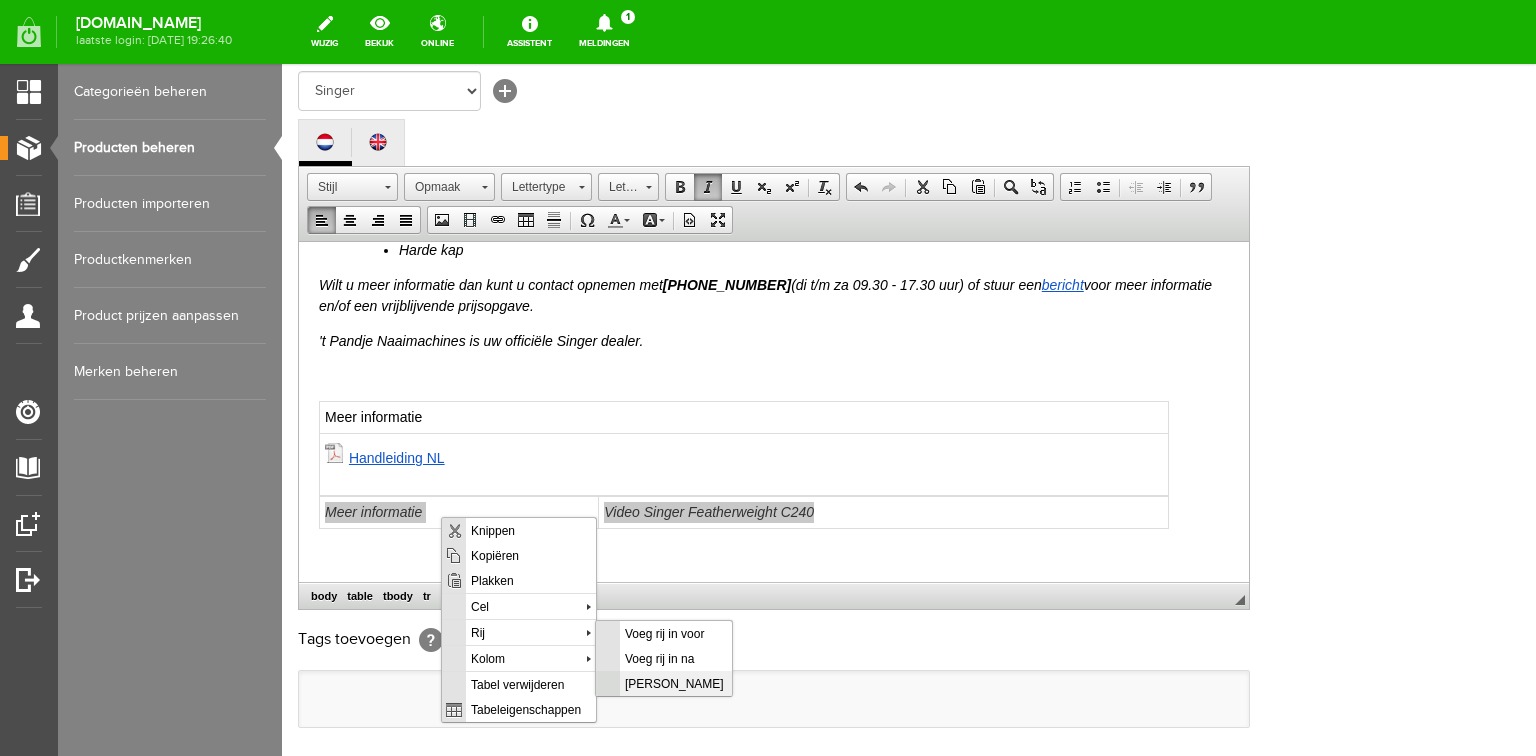click on "[PERSON_NAME]" at bounding box center [675, 682] 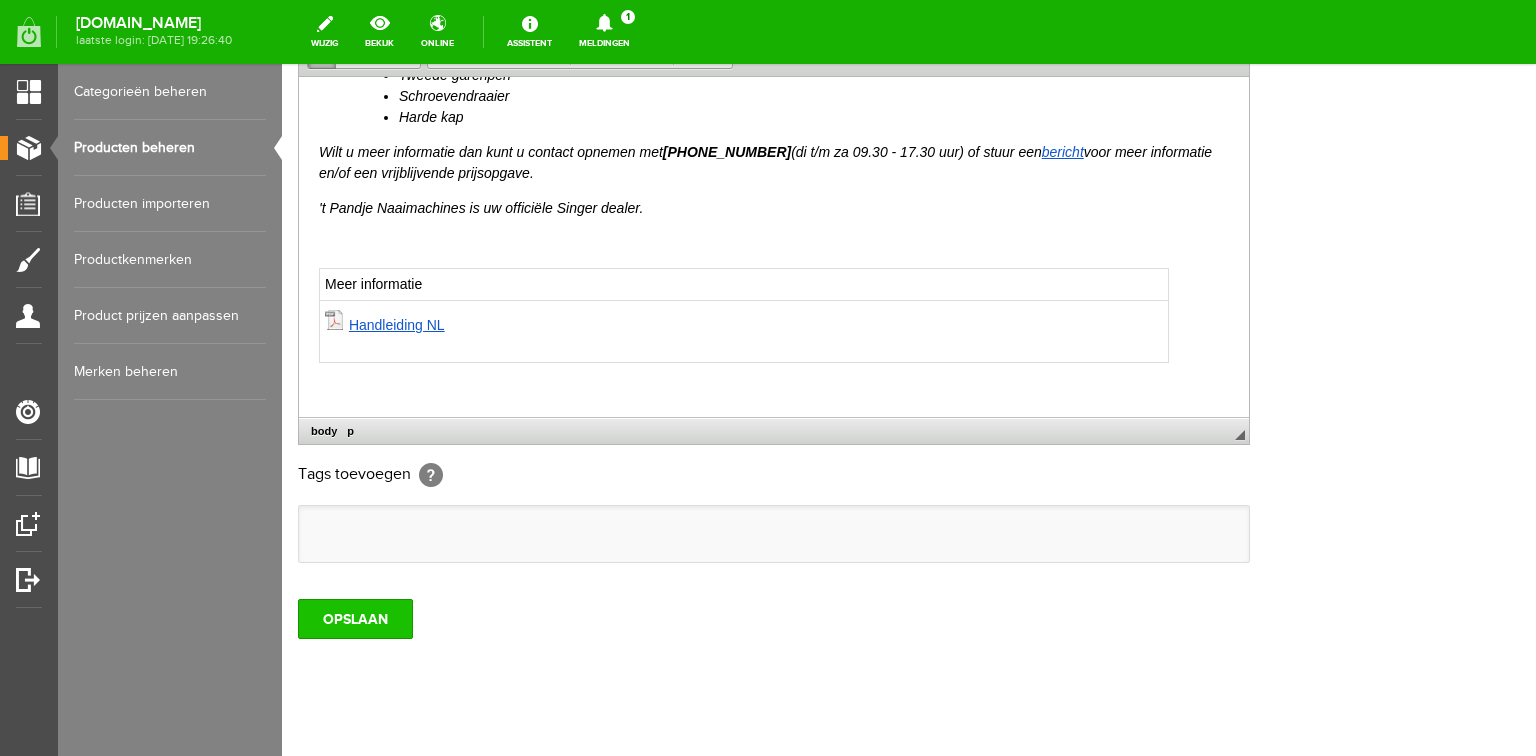 scroll, scrollTop: 592, scrollLeft: 0, axis: vertical 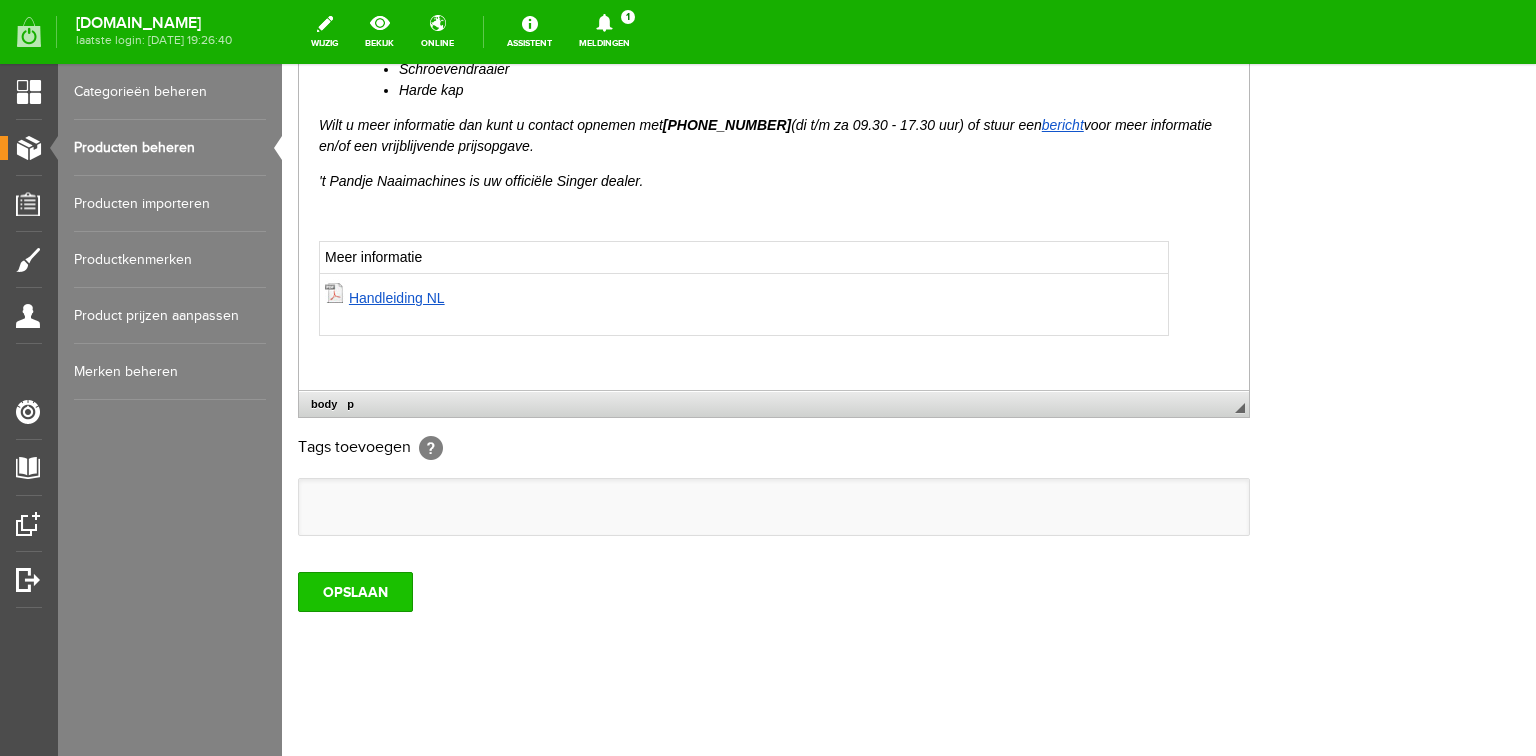 click on "OPSLAAN" at bounding box center [355, 592] 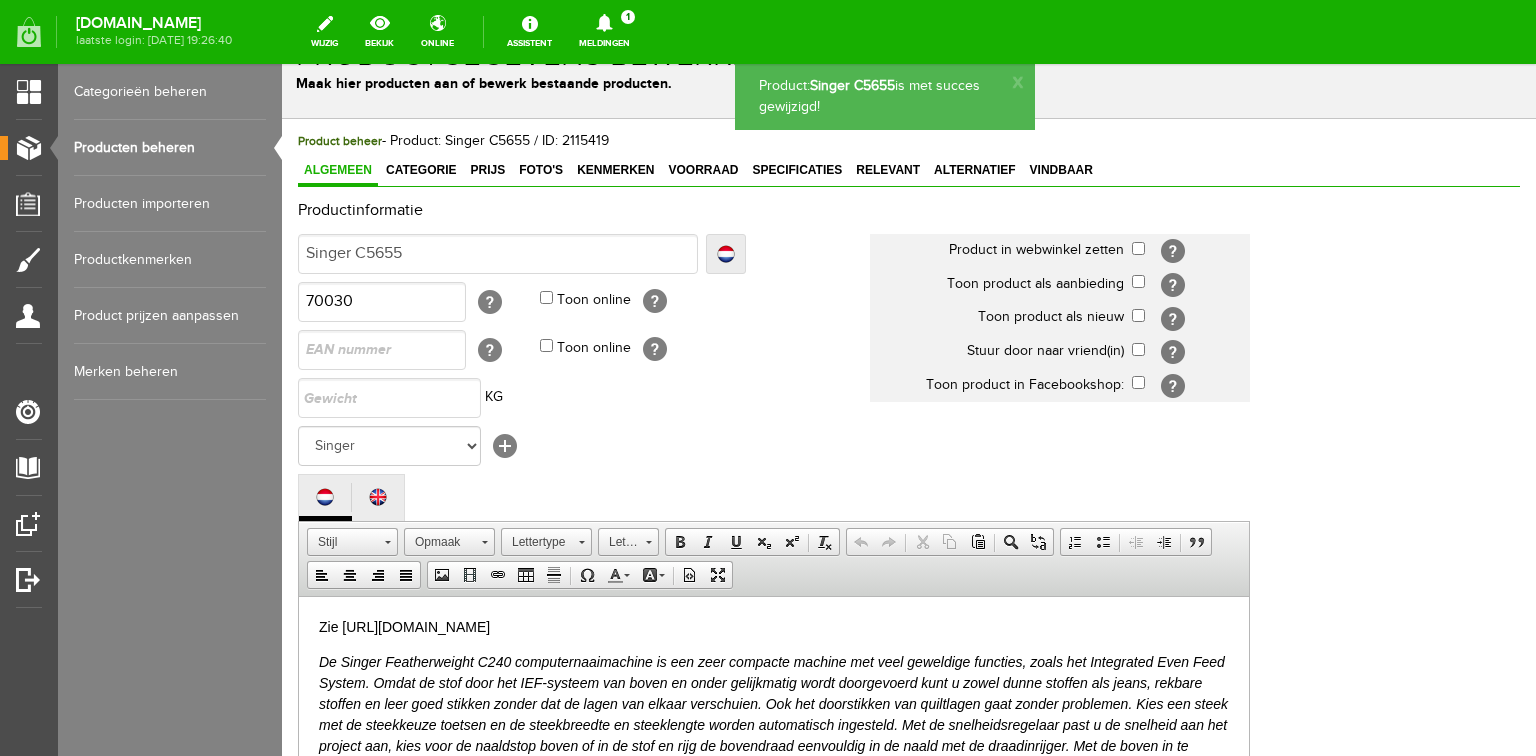 scroll, scrollTop: 0, scrollLeft: 0, axis: both 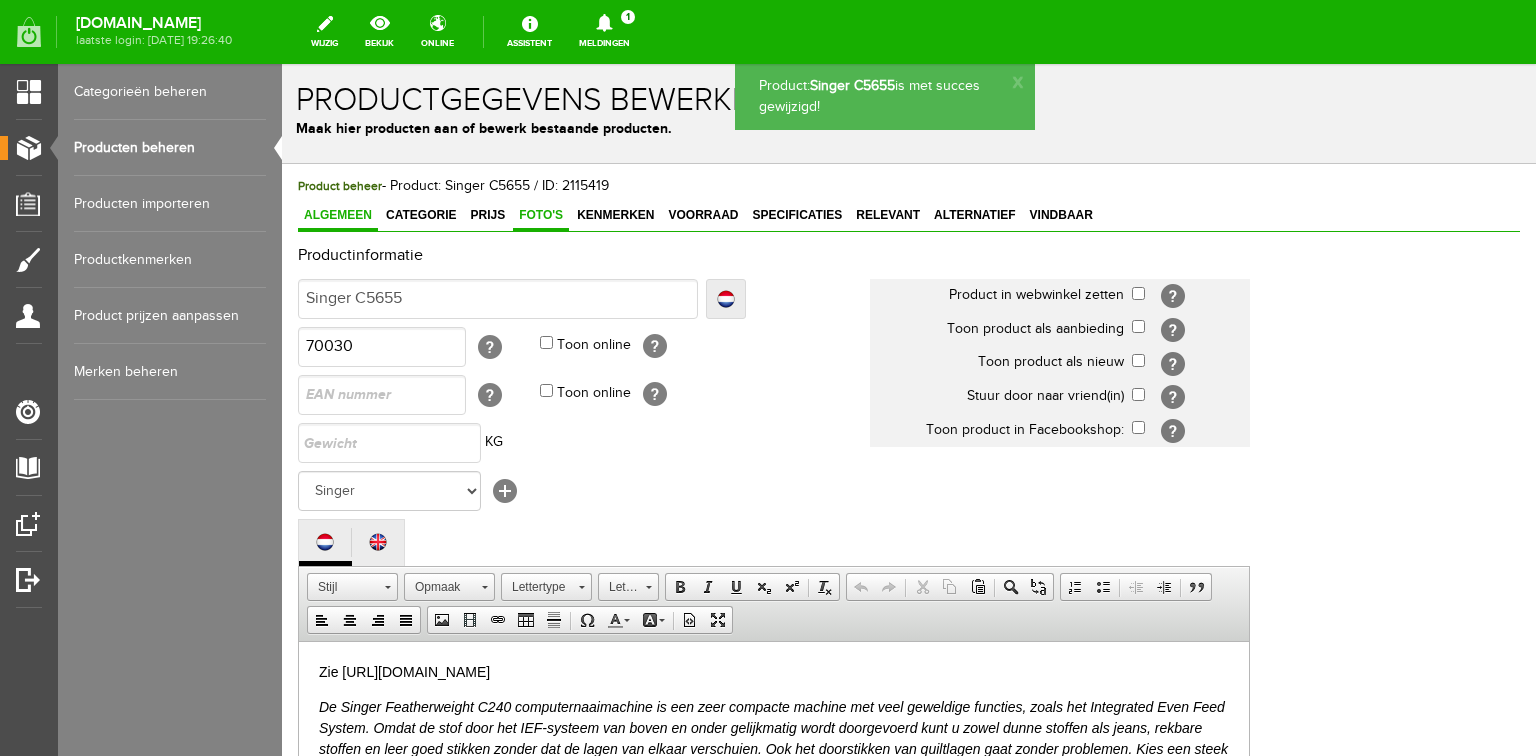 click on "Foto's" at bounding box center (541, 215) 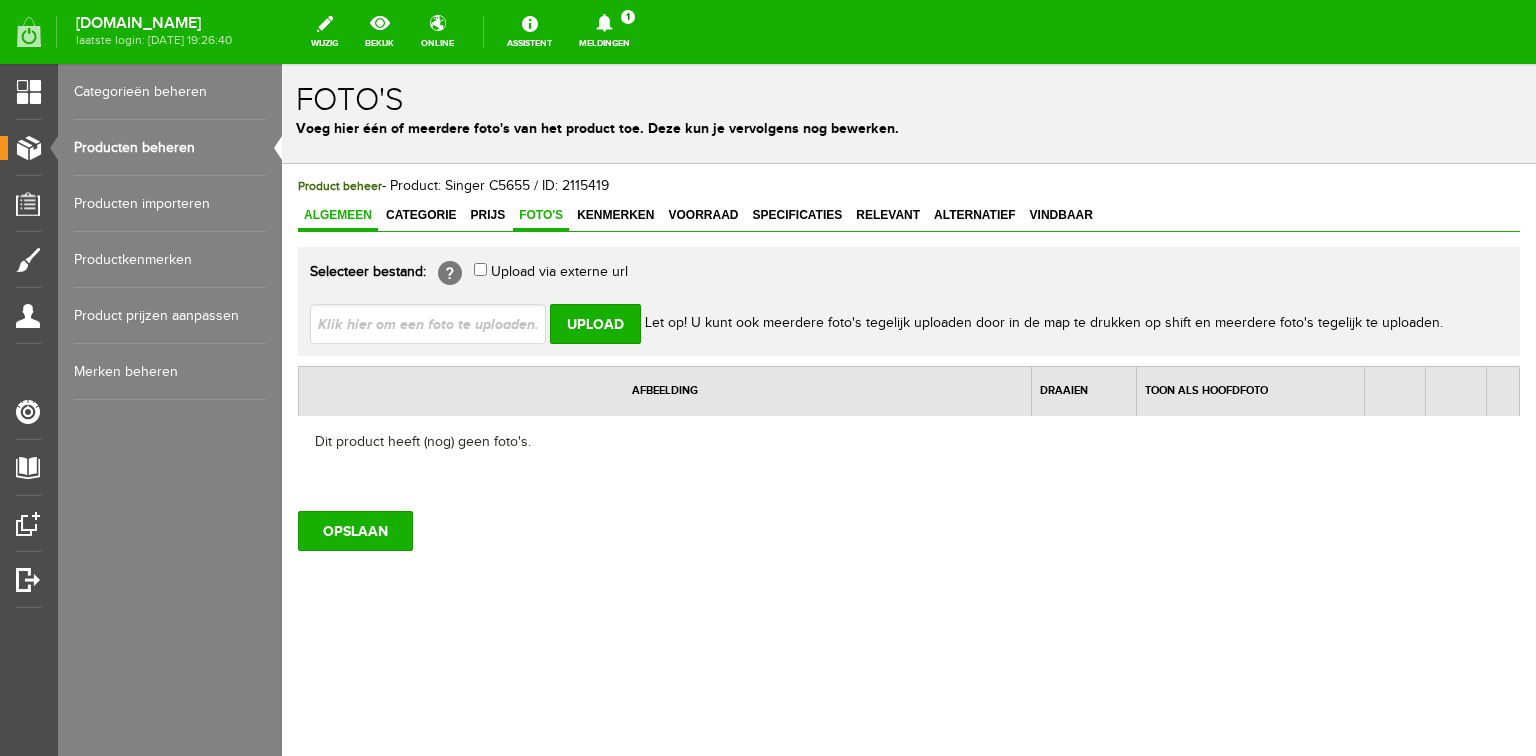 click on "Algemeen" at bounding box center (338, 215) 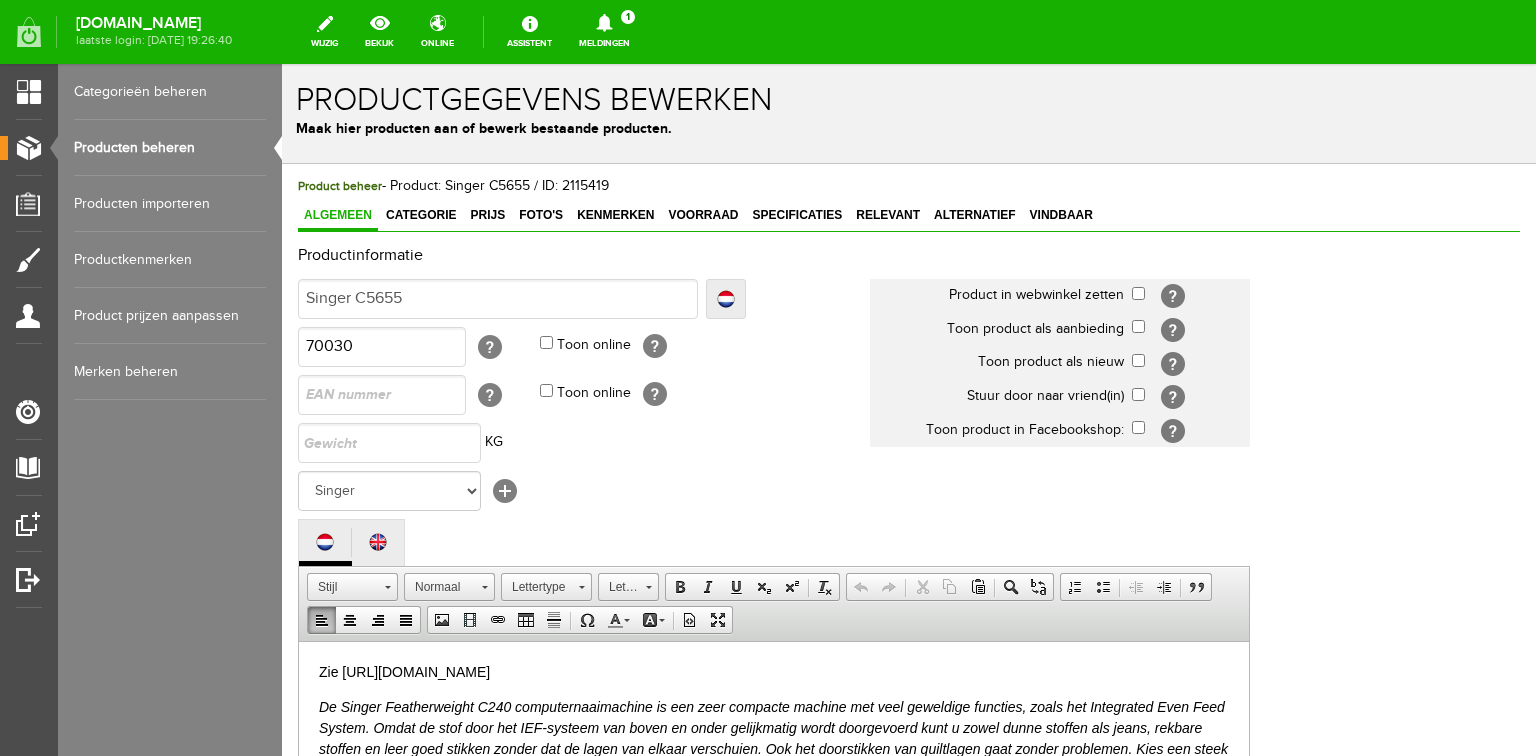 drag, startPoint x: 637, startPoint y: 669, endPoint x: 277, endPoint y: 666, distance: 360.0125 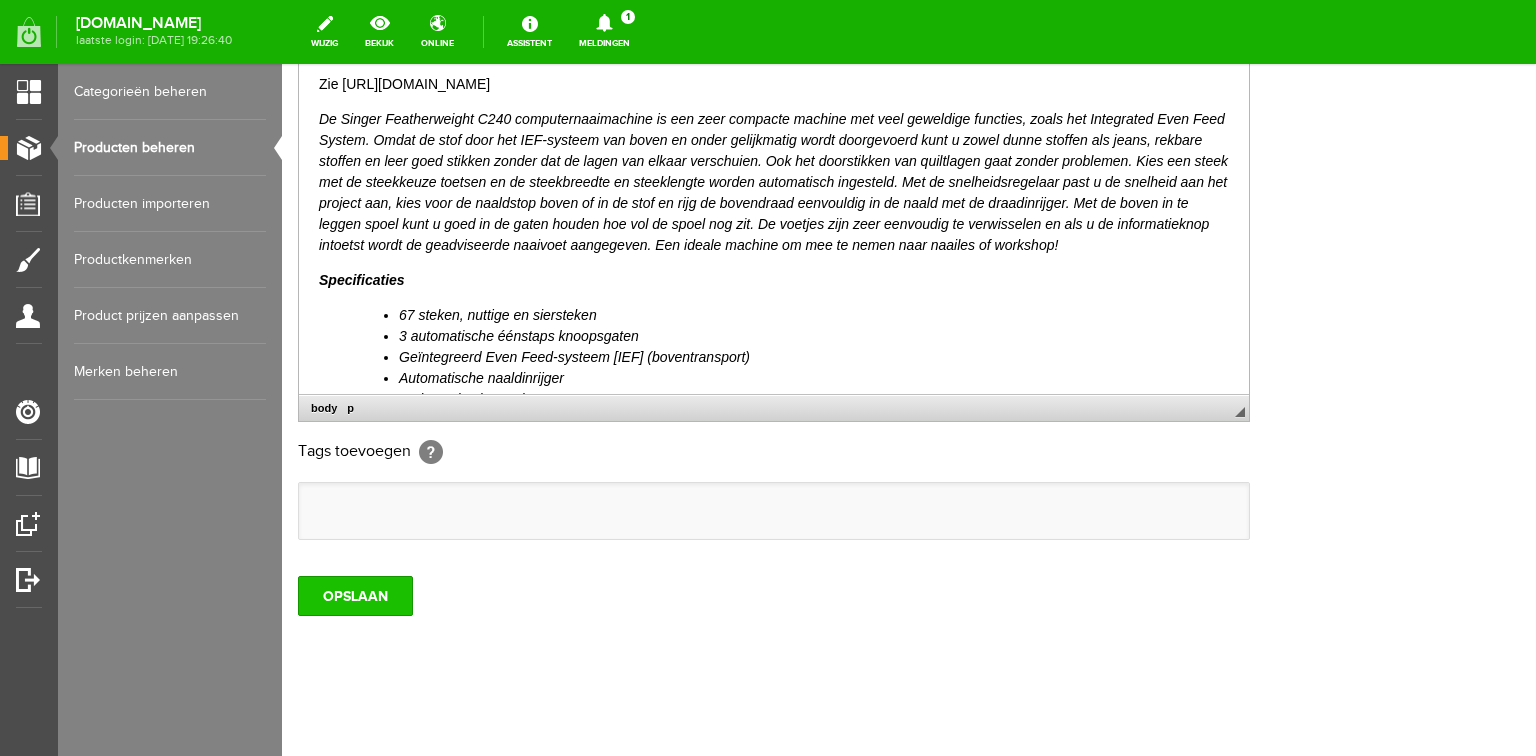 scroll, scrollTop: 592, scrollLeft: 0, axis: vertical 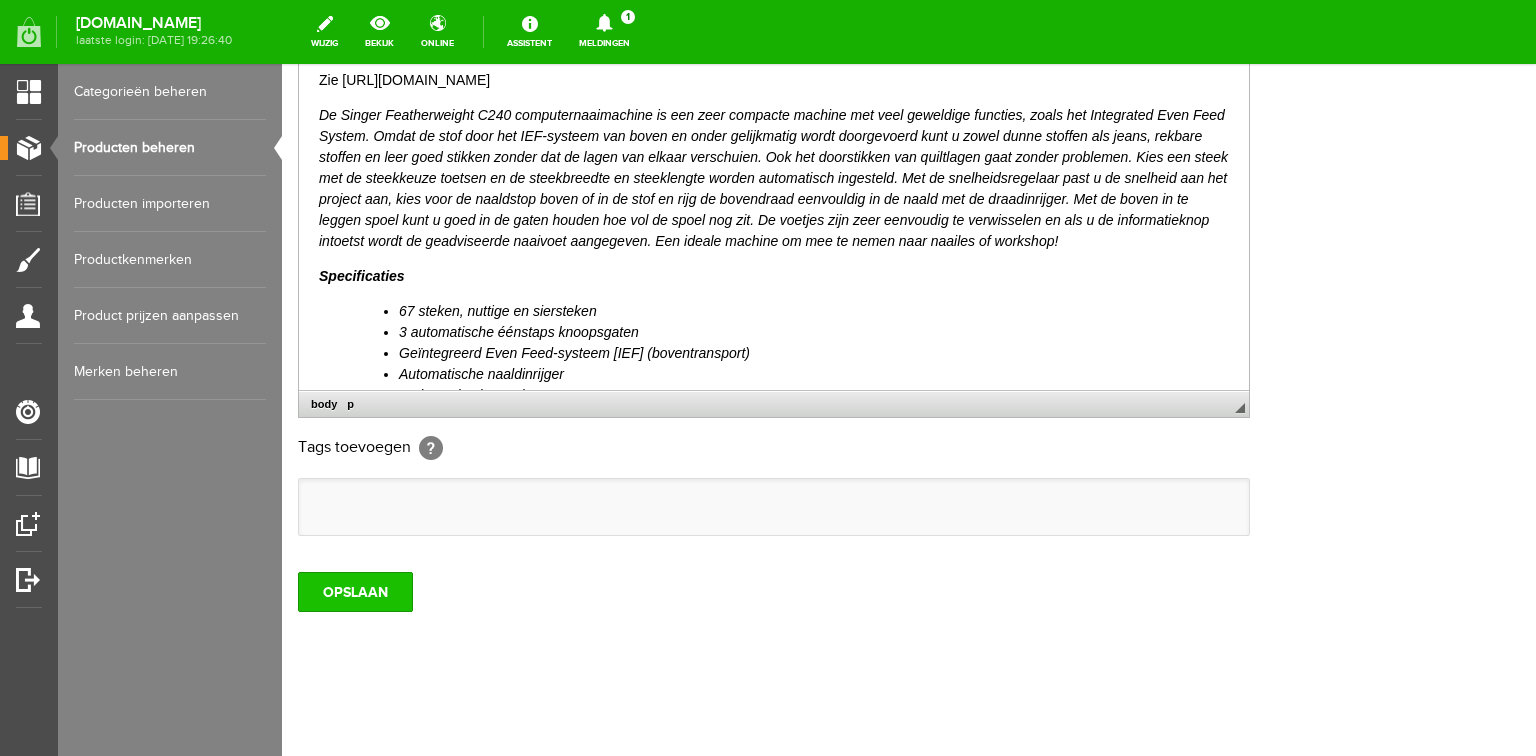 click on "OPSLAAN" at bounding box center (355, 592) 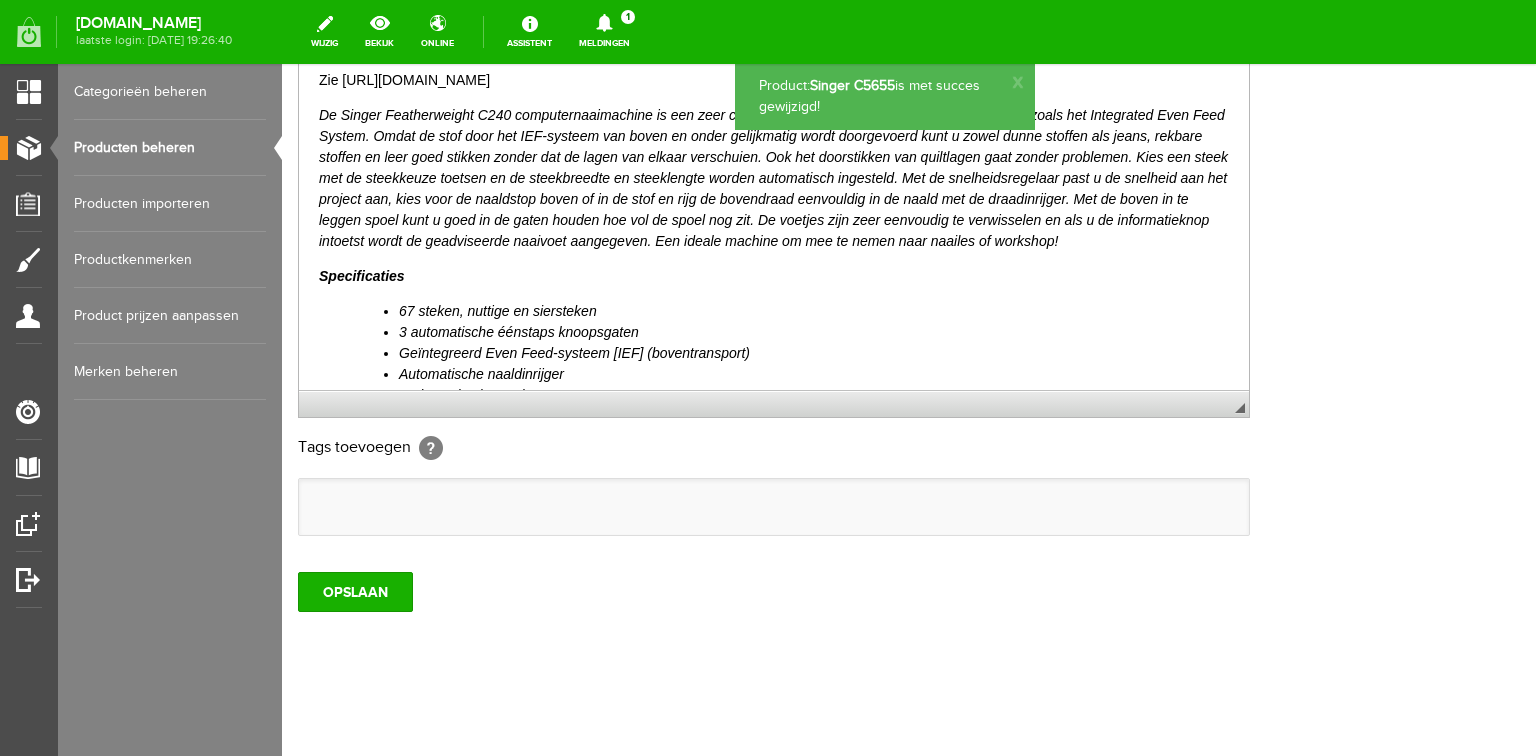 scroll, scrollTop: 0, scrollLeft: 0, axis: both 